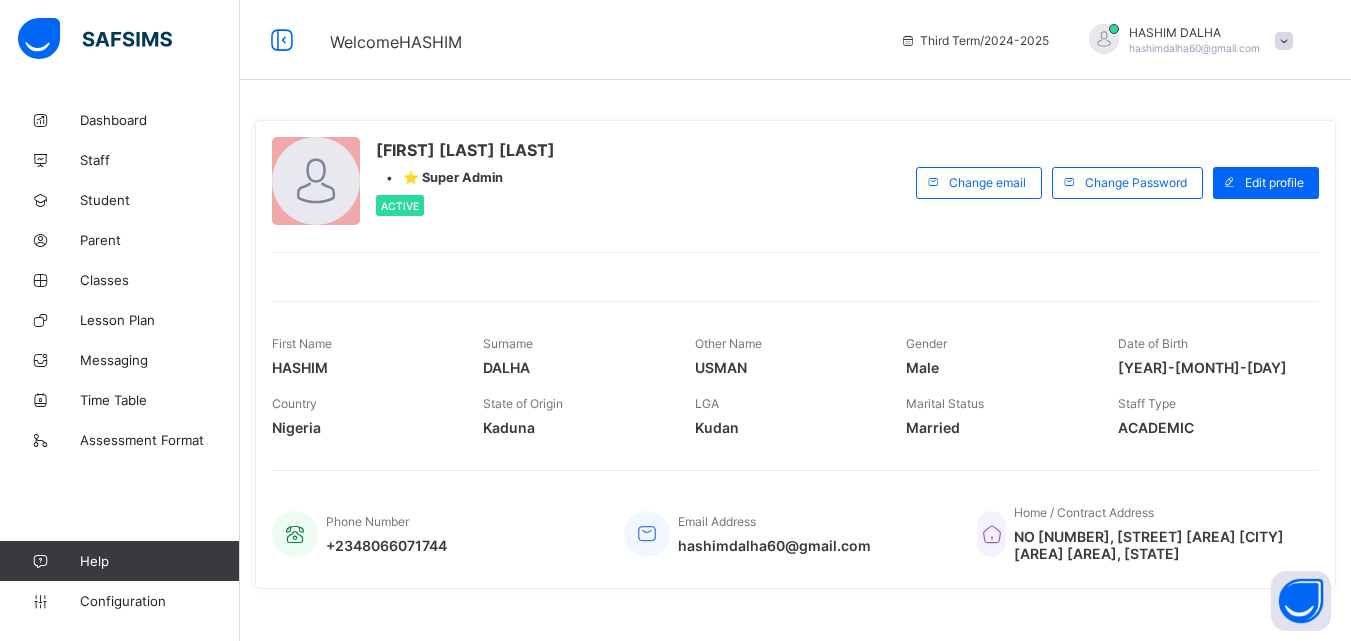 scroll, scrollTop: 0, scrollLeft: 0, axis: both 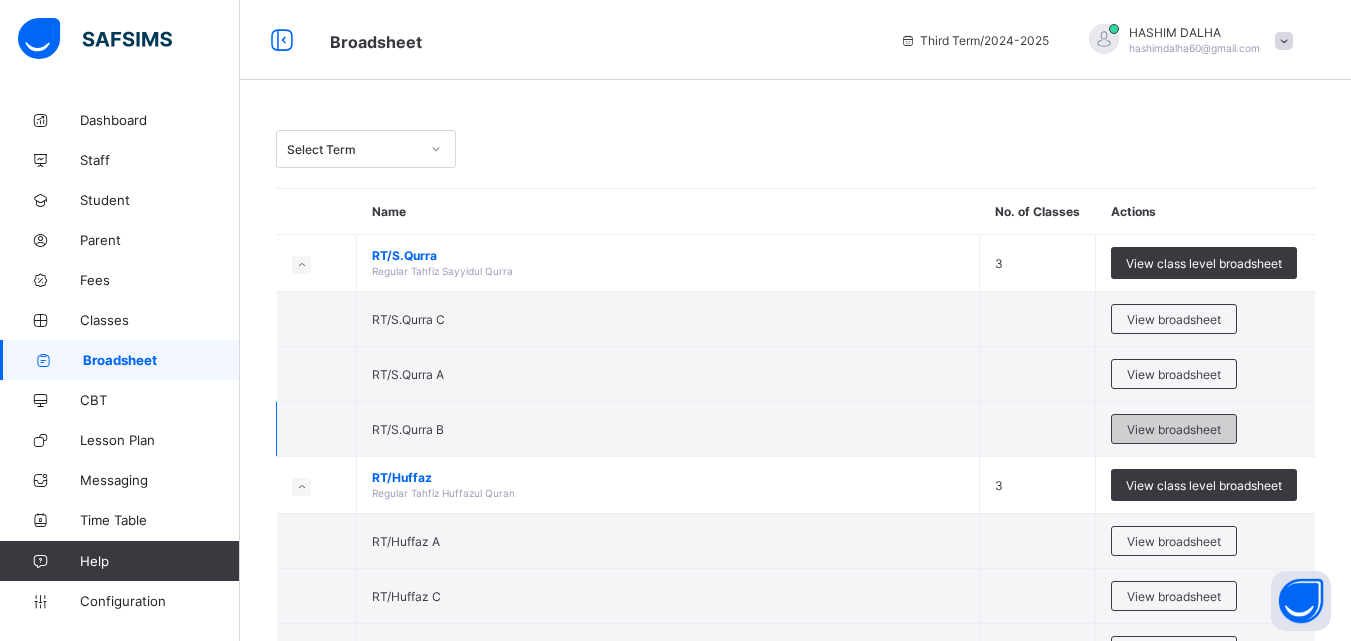 click on "View broadsheet" at bounding box center [1174, 429] 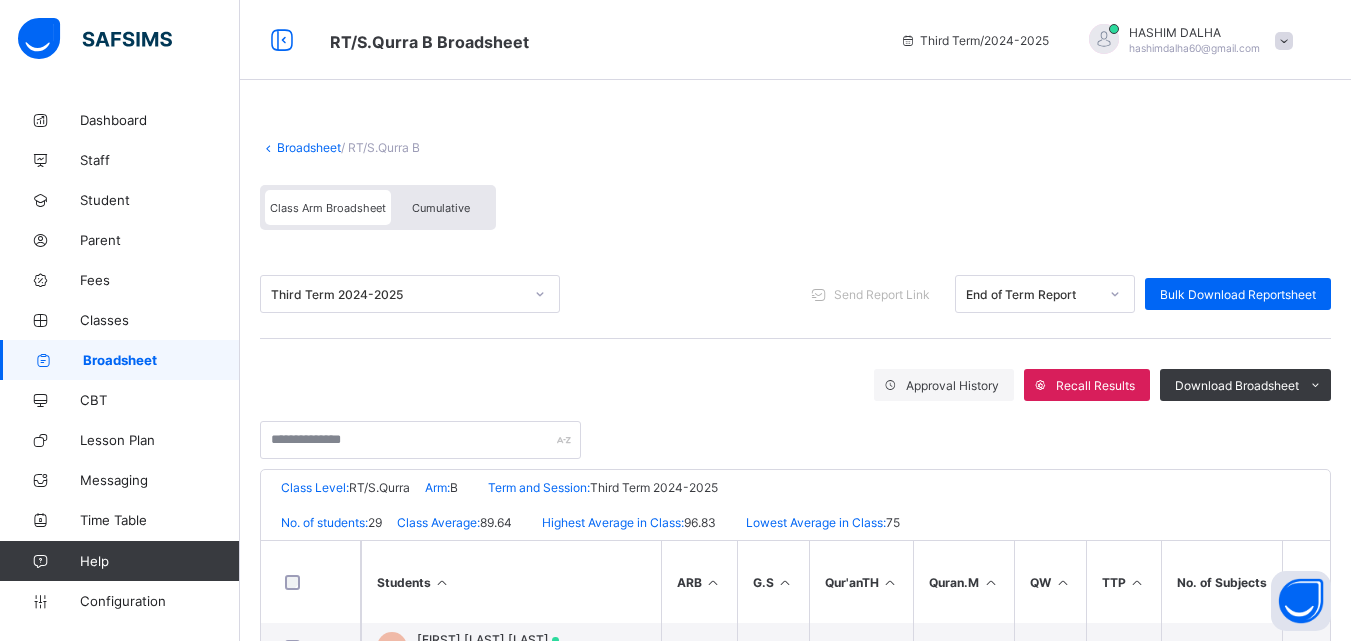 scroll, scrollTop: 880, scrollLeft: 0, axis: vertical 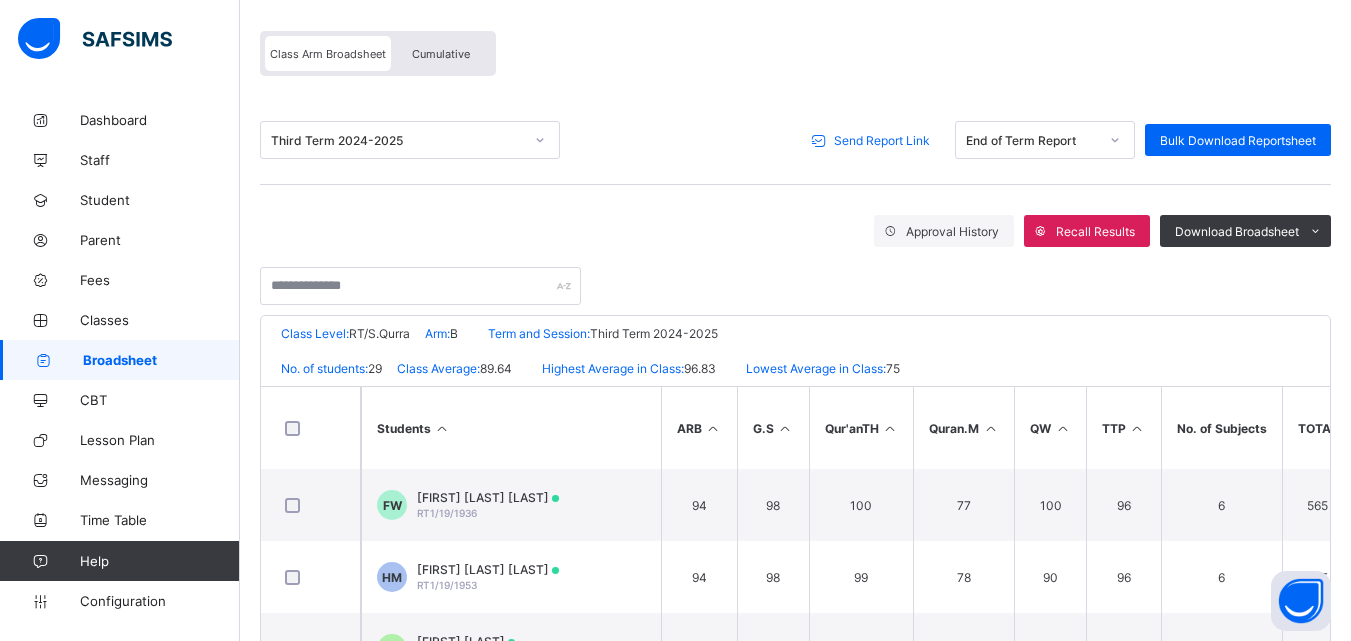click on "Send Report Link" at bounding box center [882, 140] 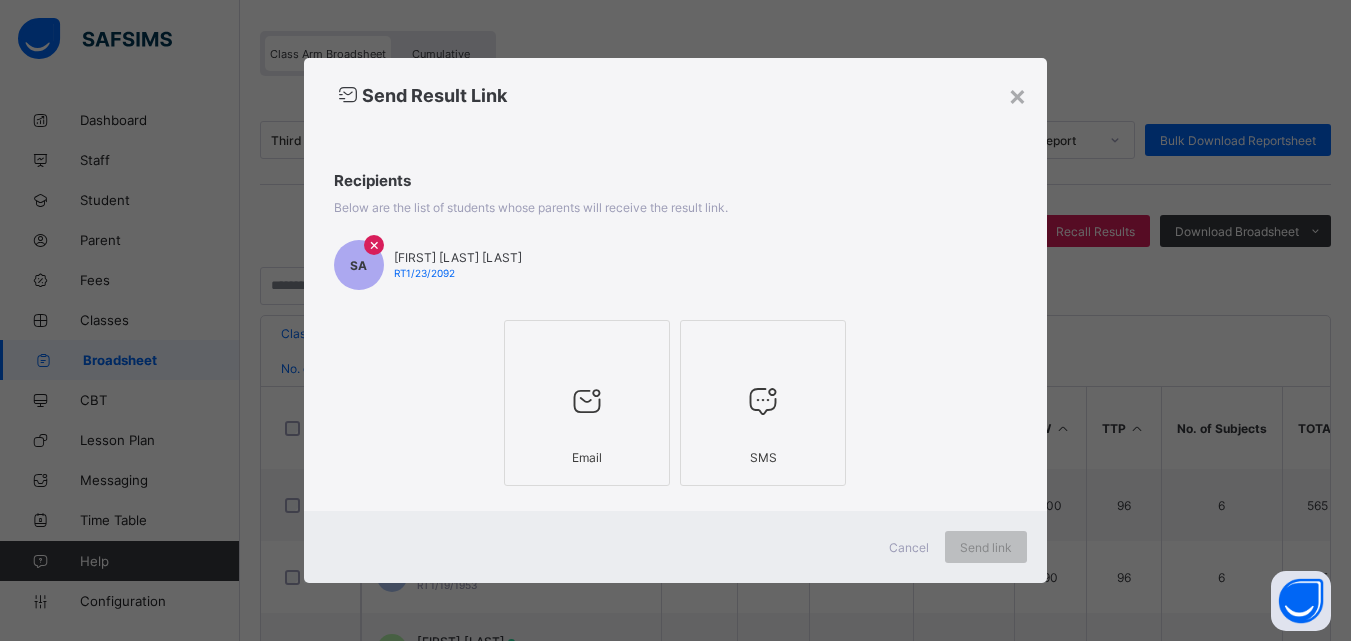 click at bounding box center [587, 400] 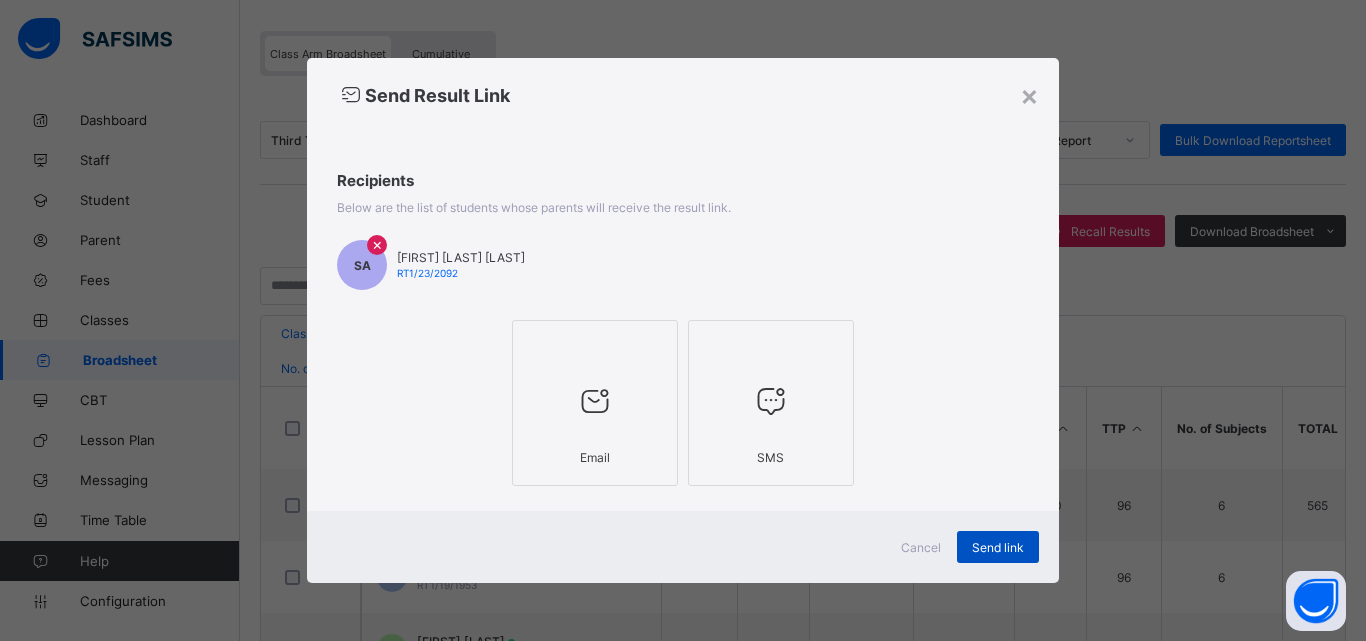 click on "Send link" at bounding box center [998, 547] 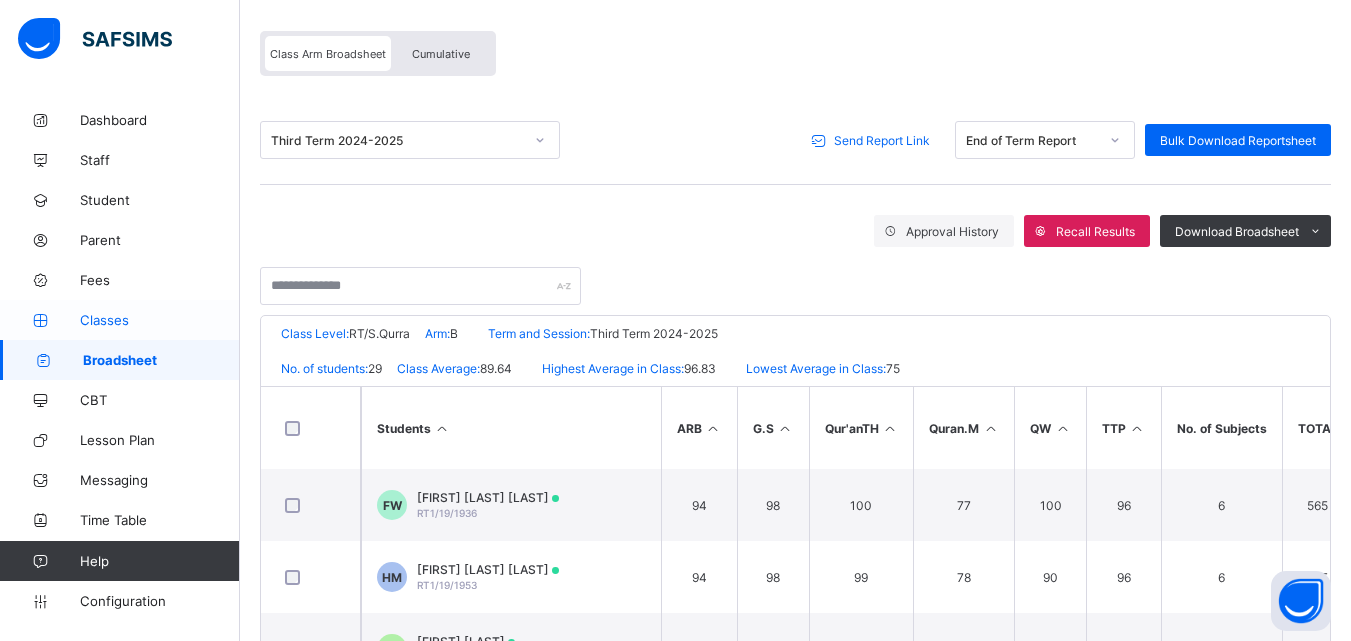 click on "Classes" at bounding box center [160, 320] 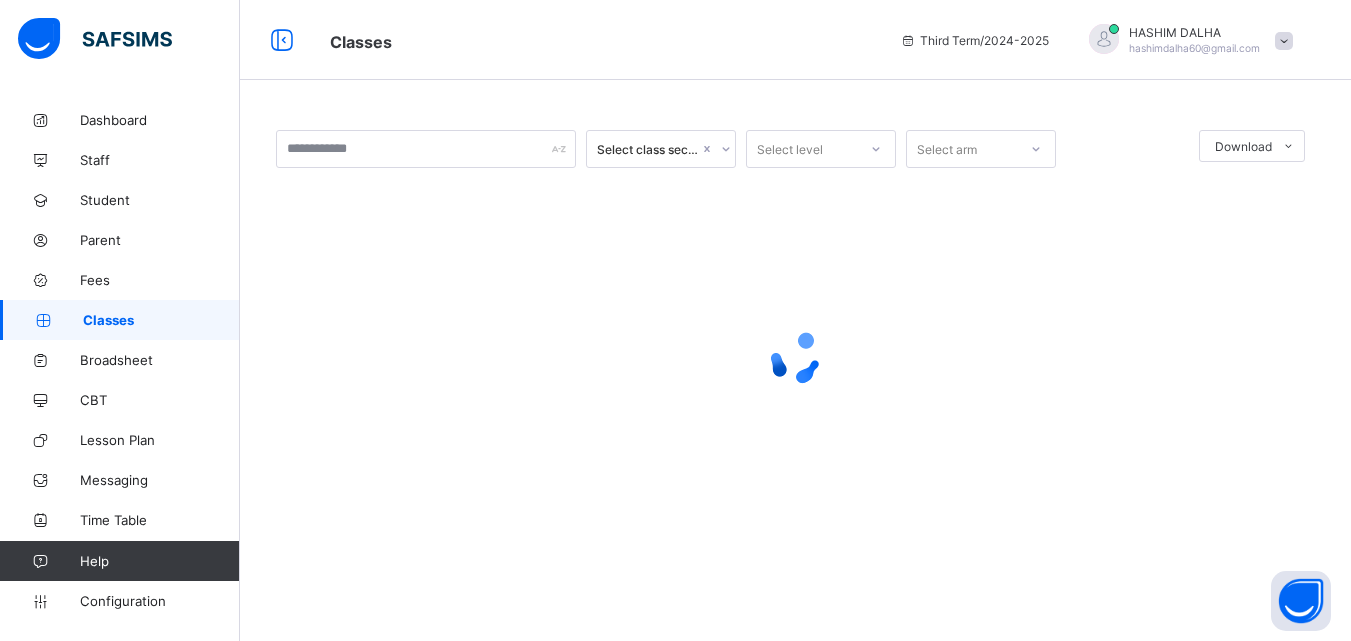 scroll, scrollTop: 0, scrollLeft: 0, axis: both 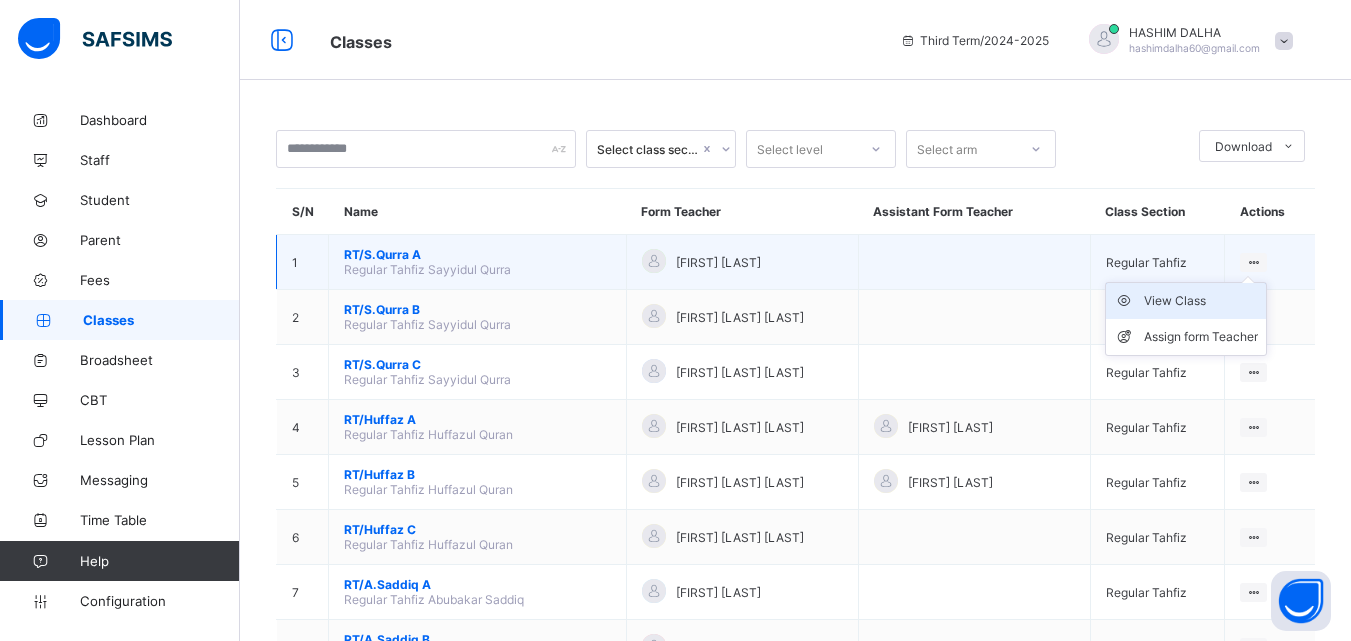 click on "View Class" at bounding box center (1201, 301) 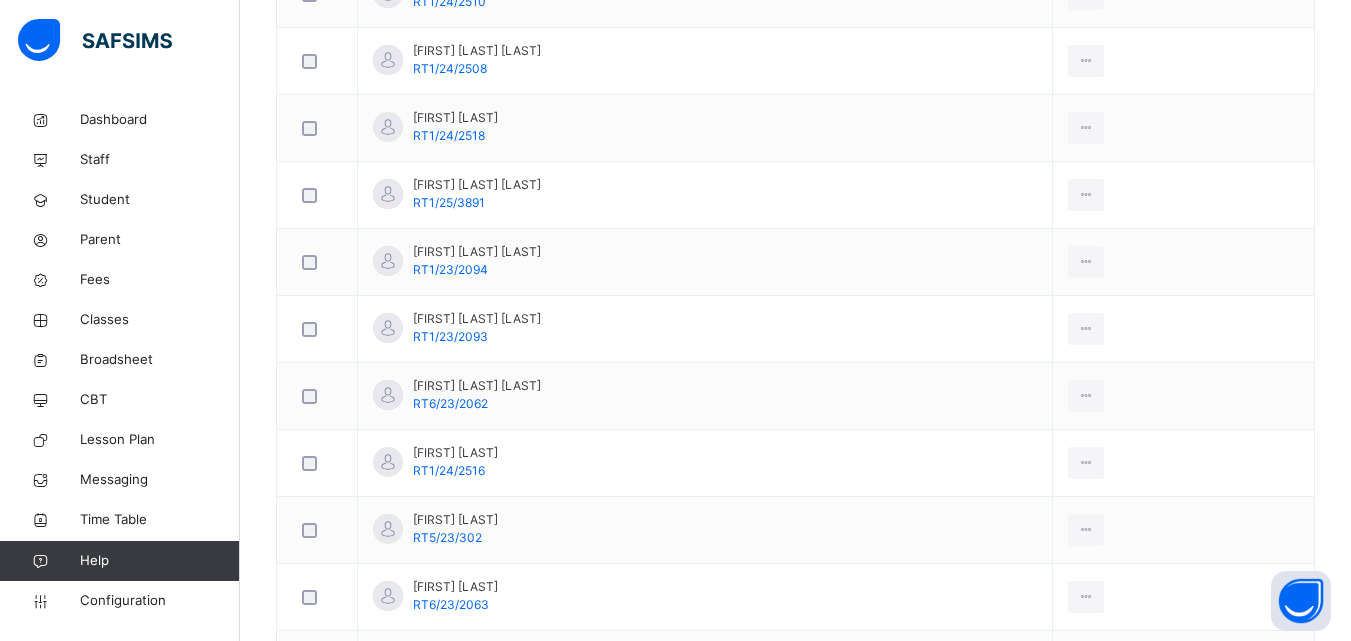 scroll, scrollTop: 766, scrollLeft: 0, axis: vertical 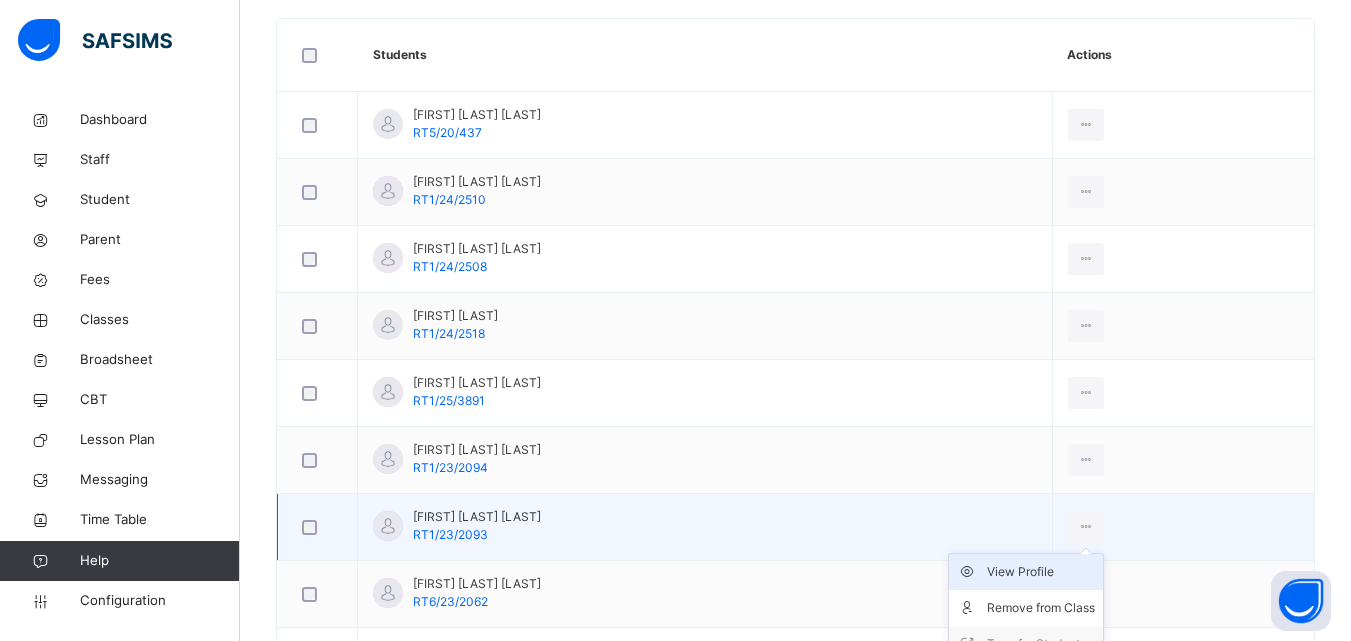 click on "View Profile" at bounding box center (1041, 572) 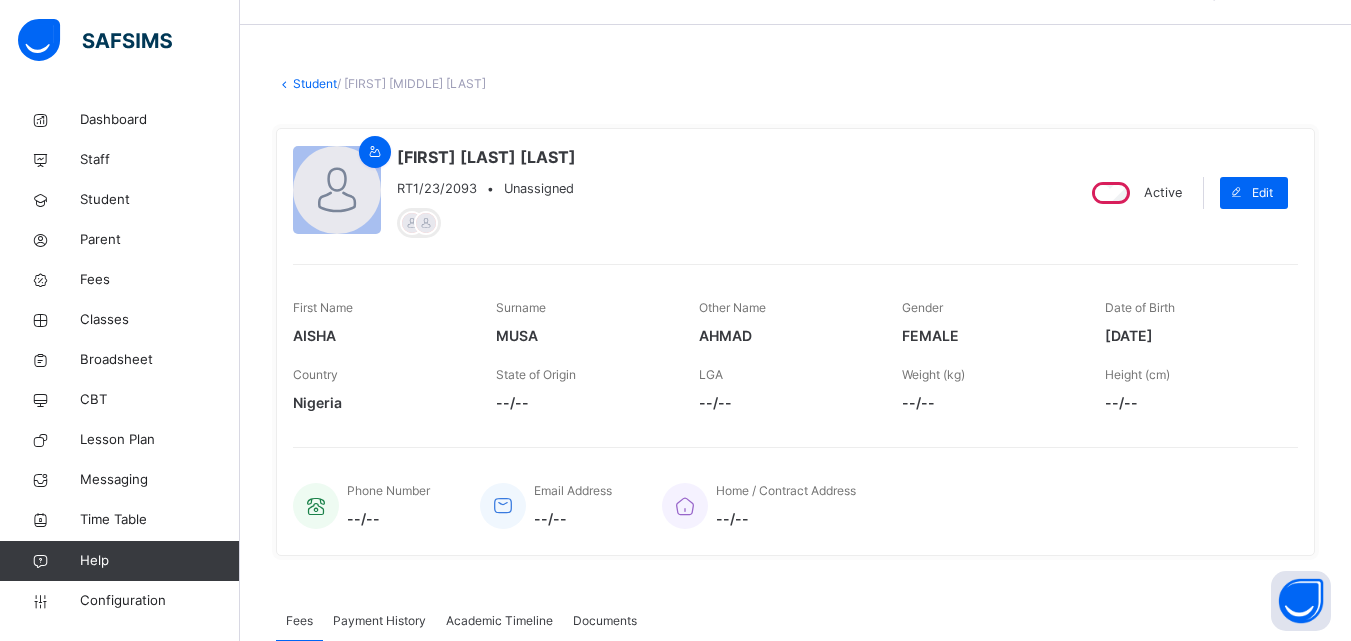 scroll, scrollTop: 56, scrollLeft: 0, axis: vertical 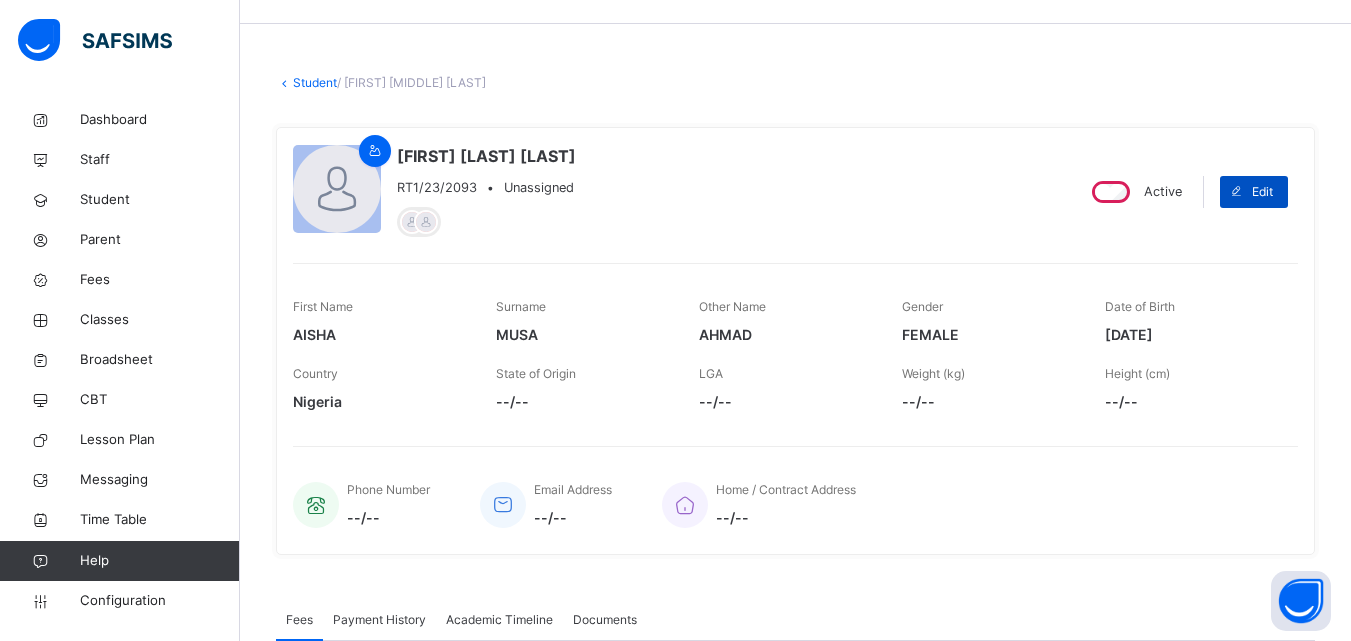 click on "Edit" at bounding box center [1262, 192] 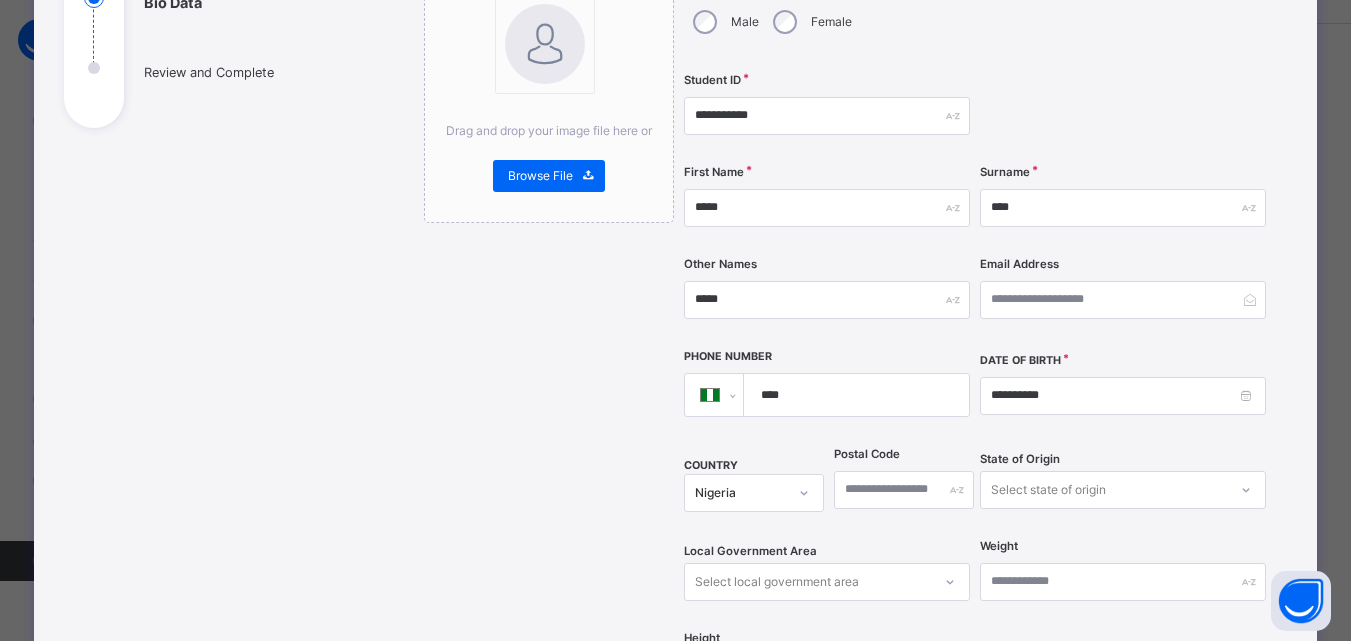 scroll, scrollTop: 275, scrollLeft: 0, axis: vertical 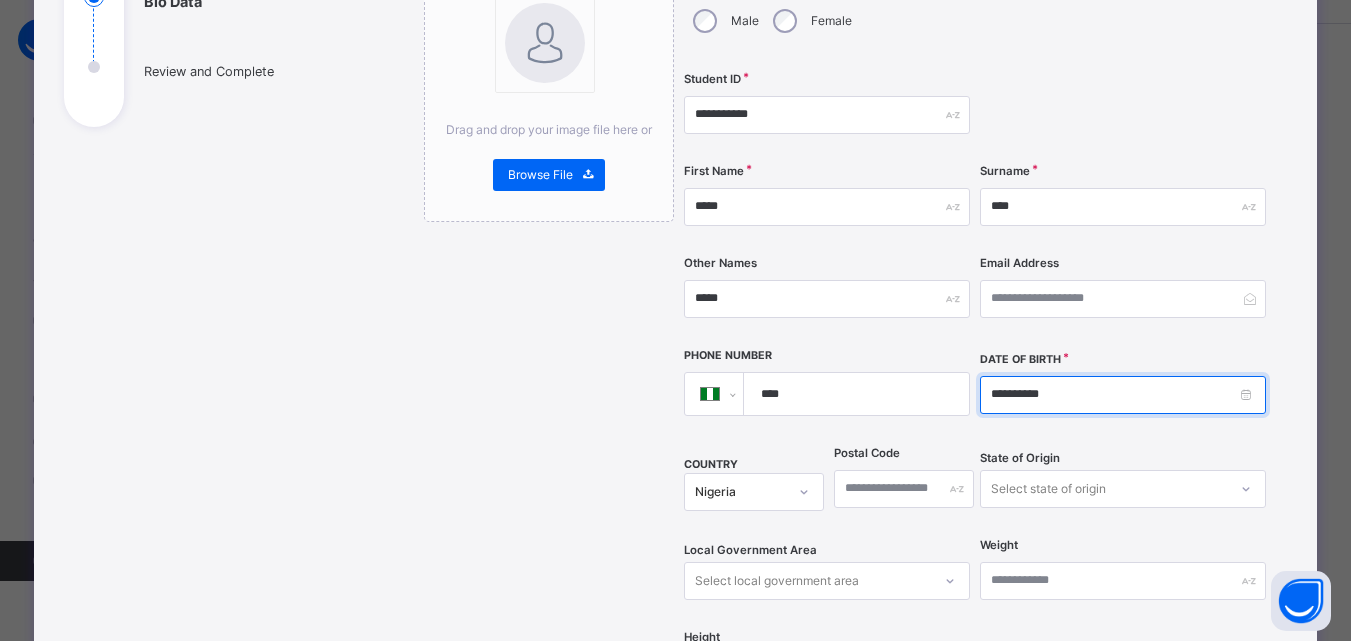 click on "**********" at bounding box center [1123, 395] 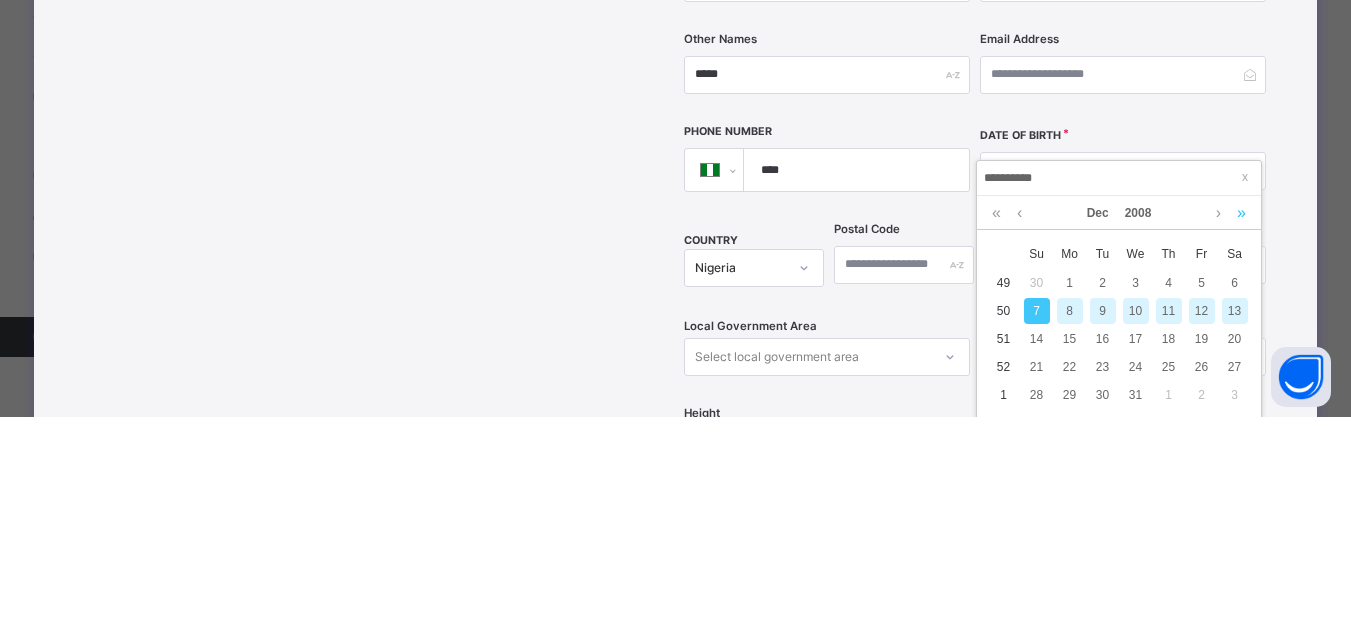 click on "[STUDENT_INFO]" at bounding box center (675, 674) 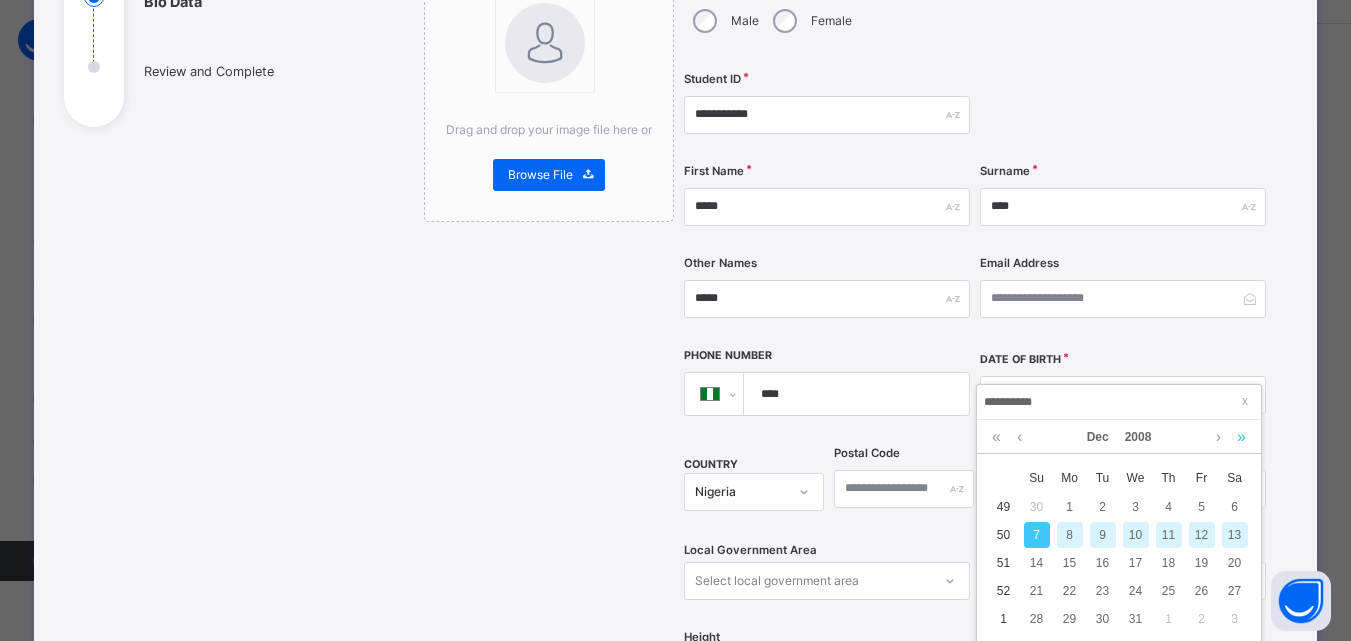 click at bounding box center [1241, 437] 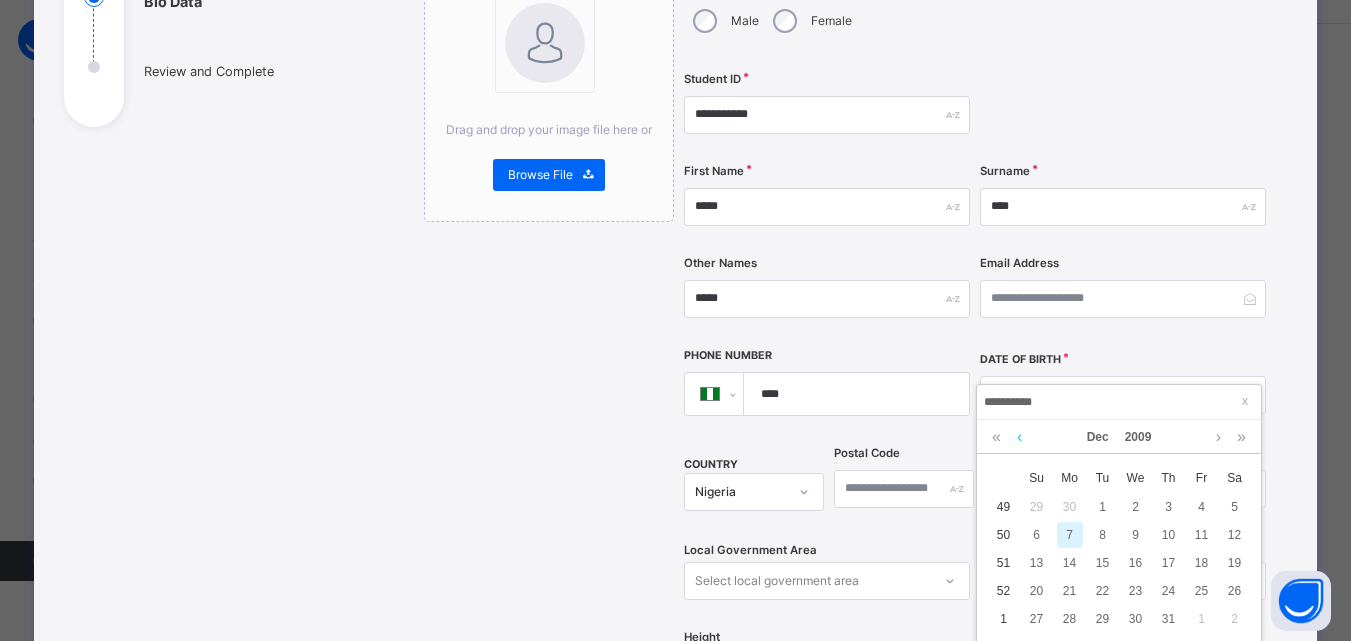 click at bounding box center (1019, 437) 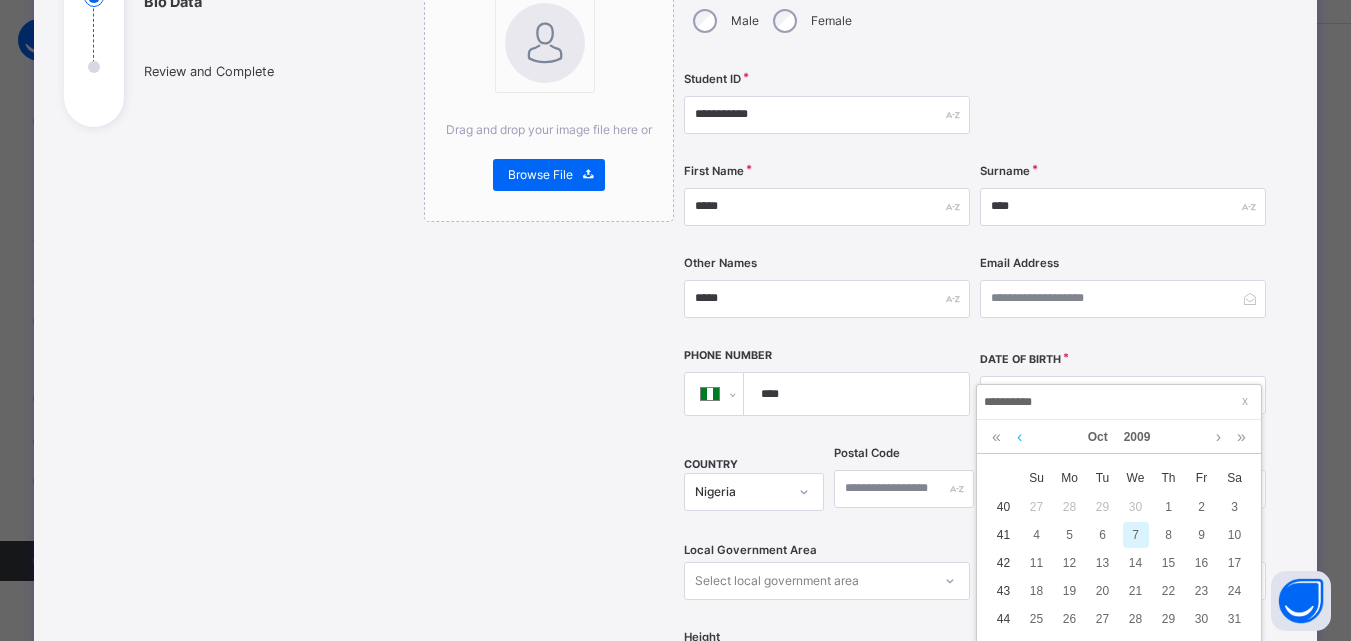 click at bounding box center (1019, 437) 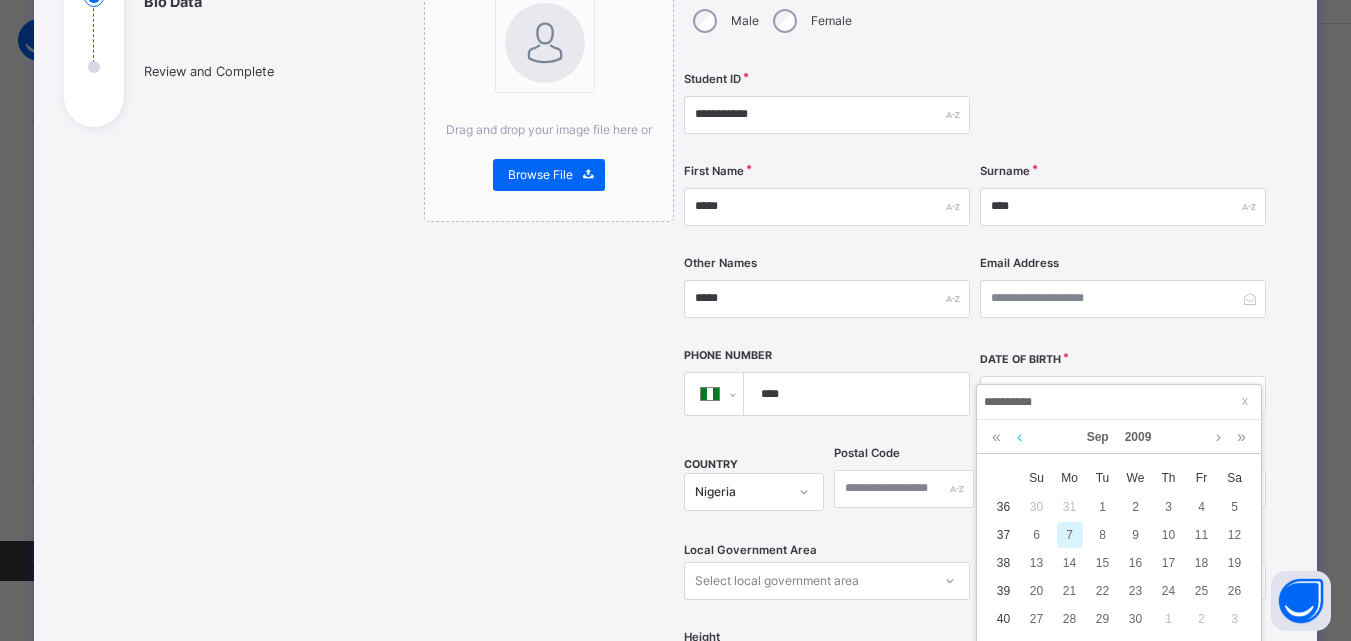 click at bounding box center (1019, 437) 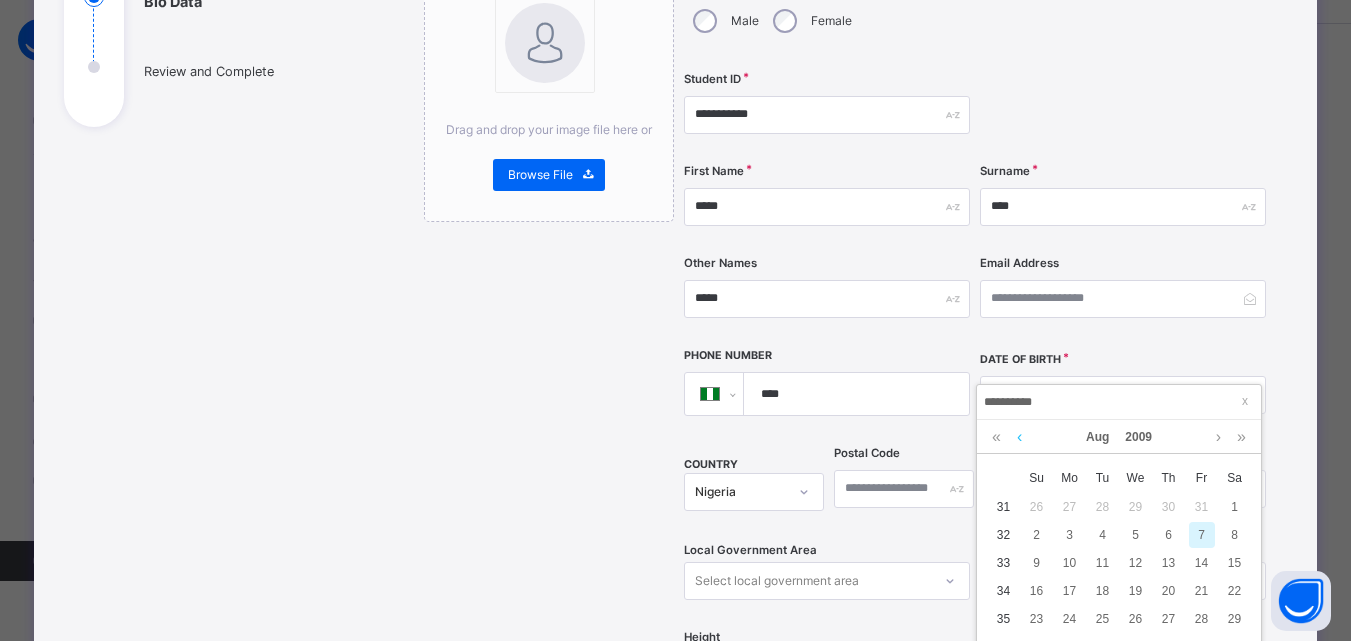 click at bounding box center (1019, 437) 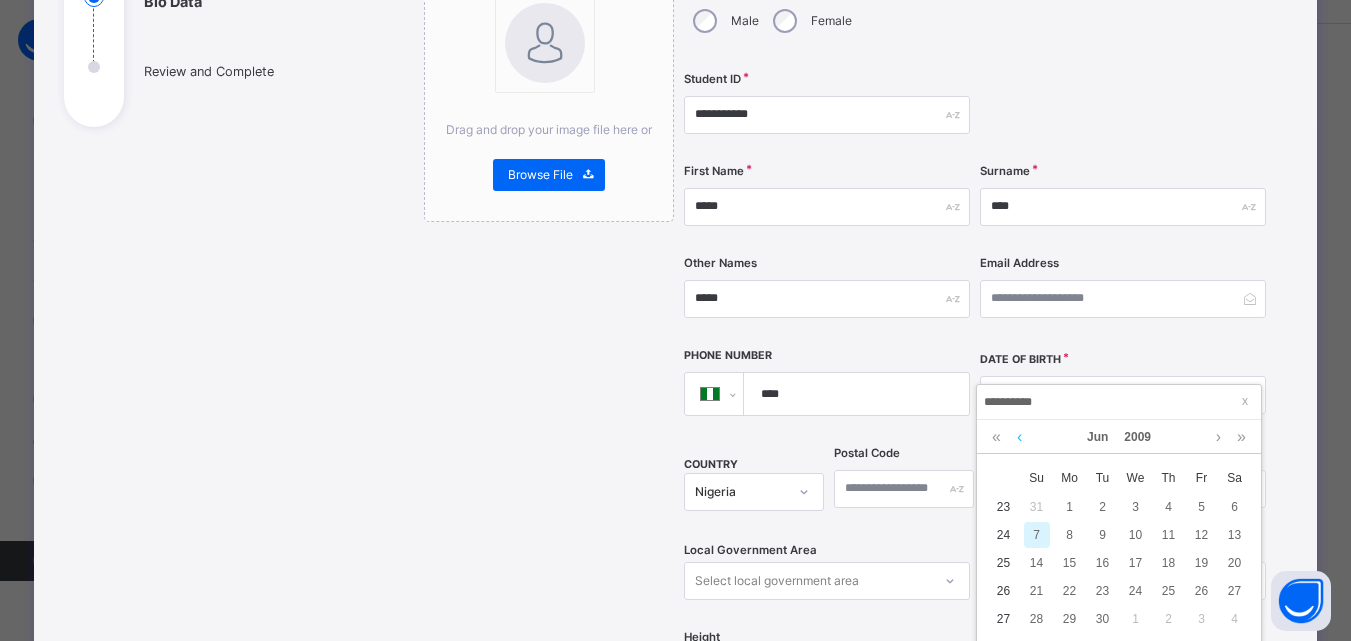 click at bounding box center (1019, 437) 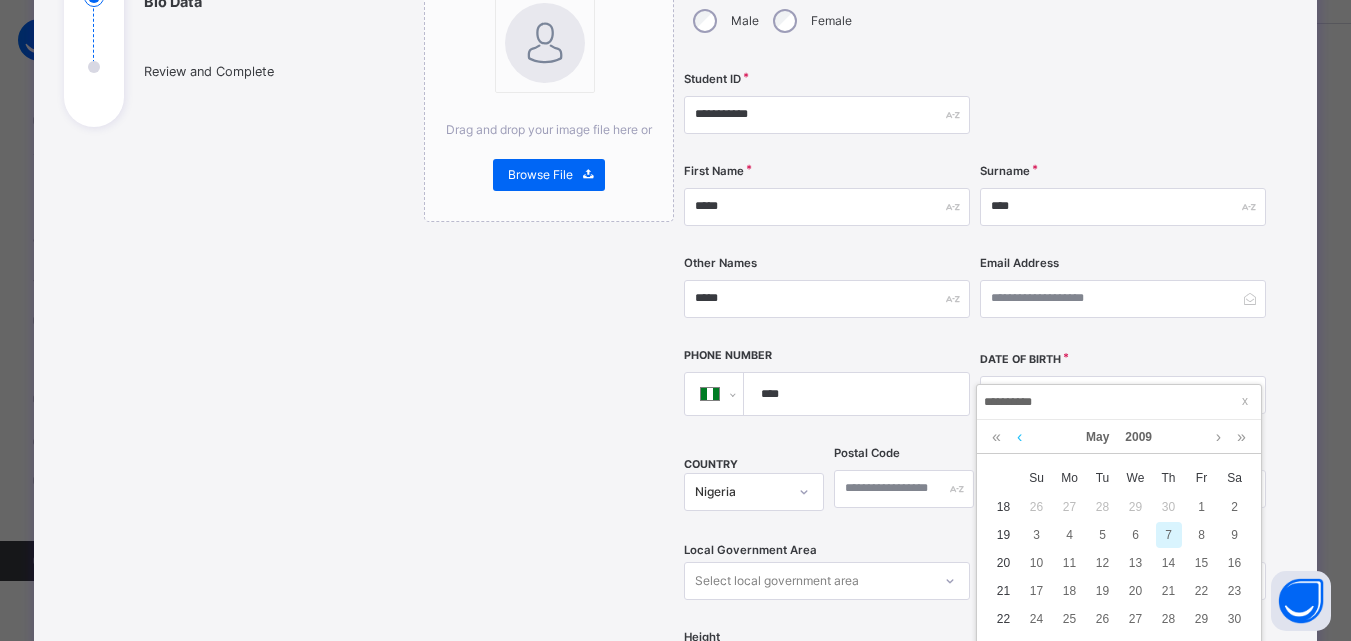 click at bounding box center (1019, 437) 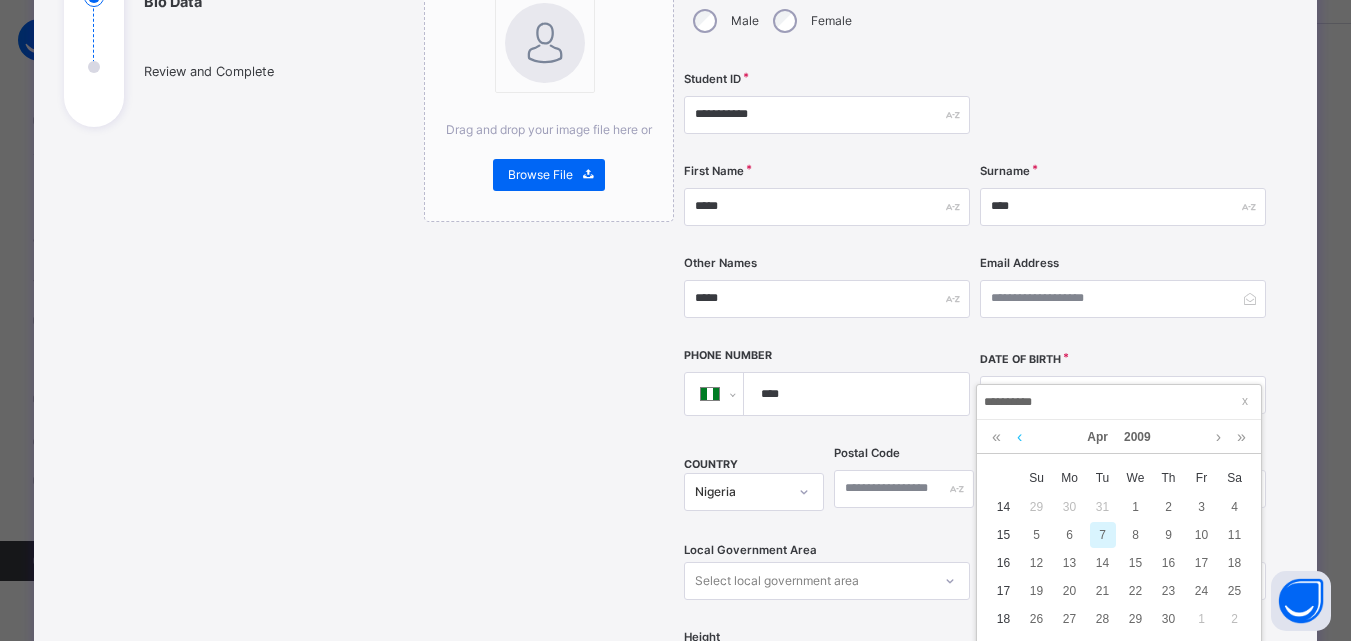 click at bounding box center [1019, 437] 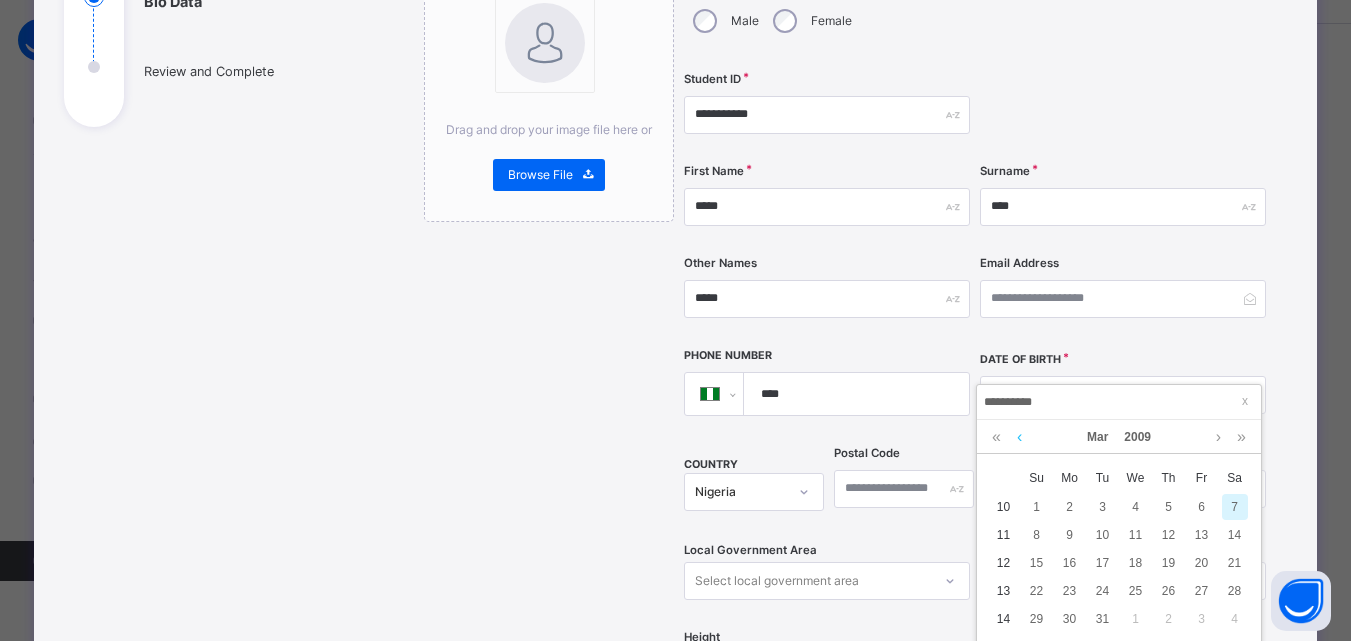 click at bounding box center (1019, 437) 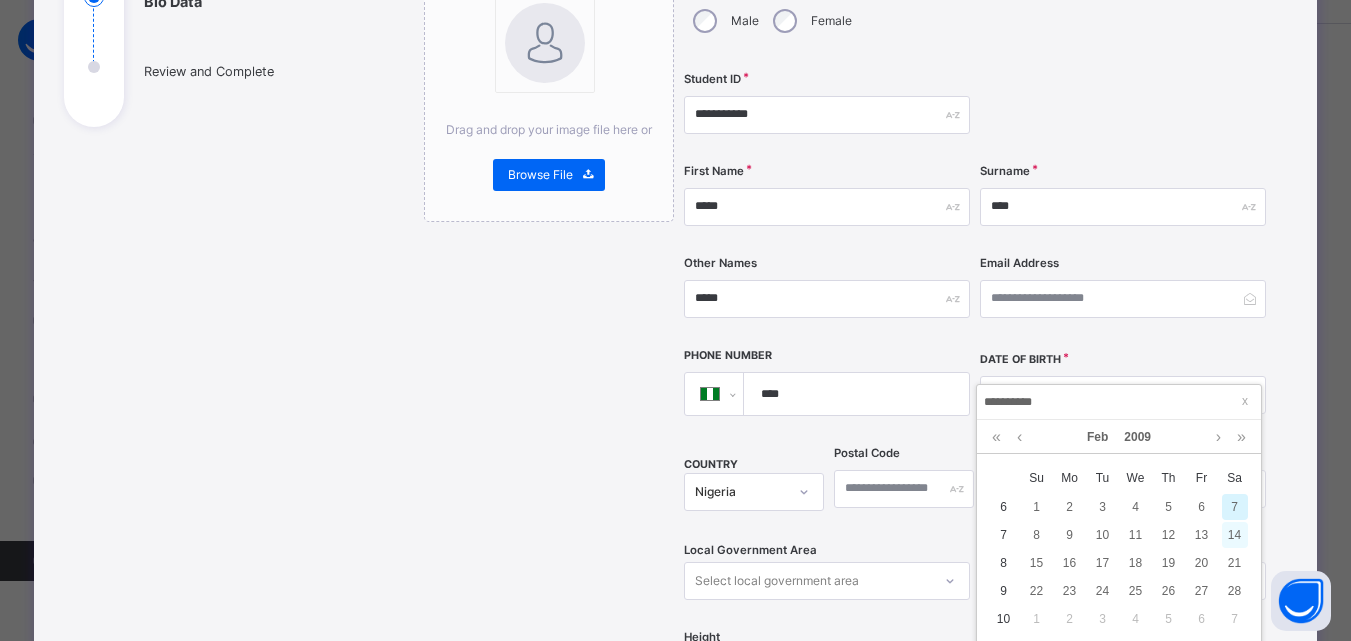 click on "14" at bounding box center (1235, 535) 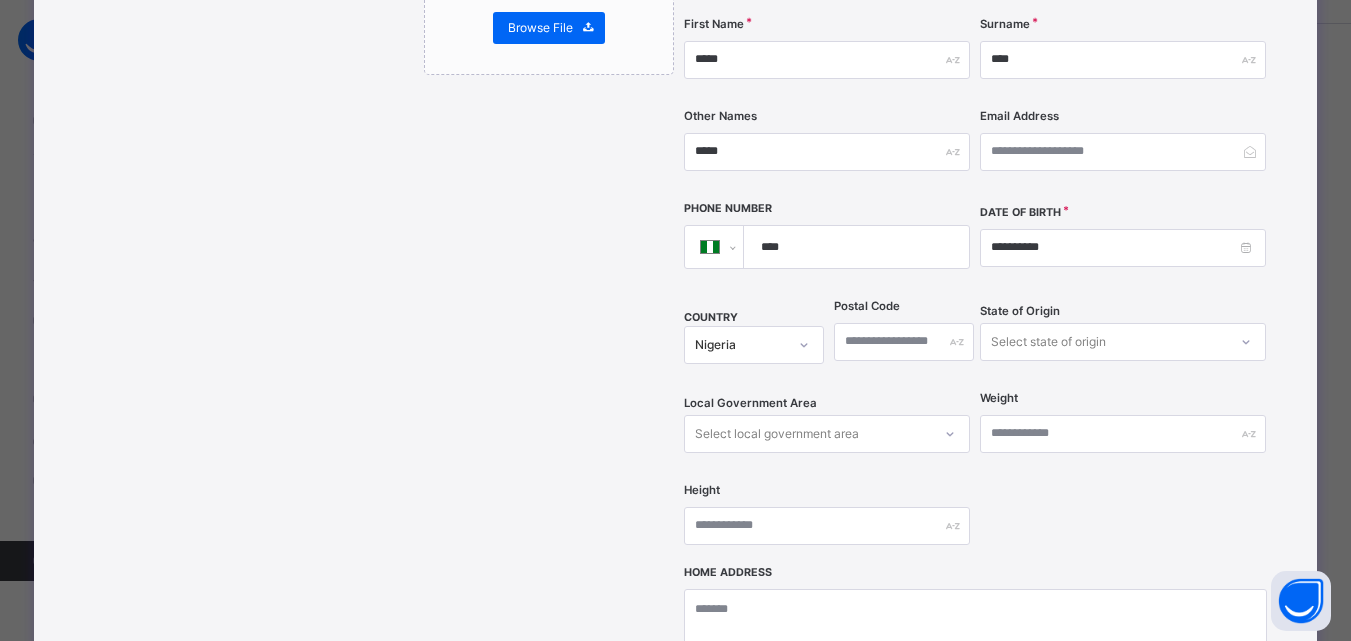 scroll, scrollTop: 423, scrollLeft: 0, axis: vertical 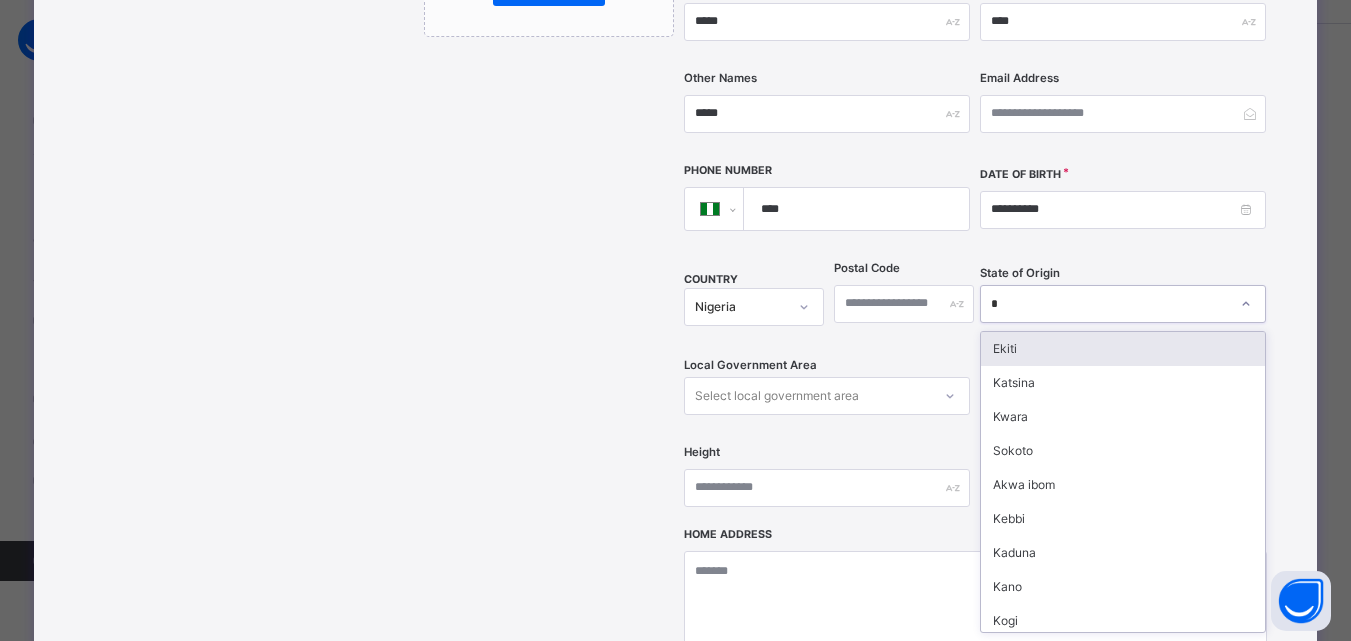 type on "**" 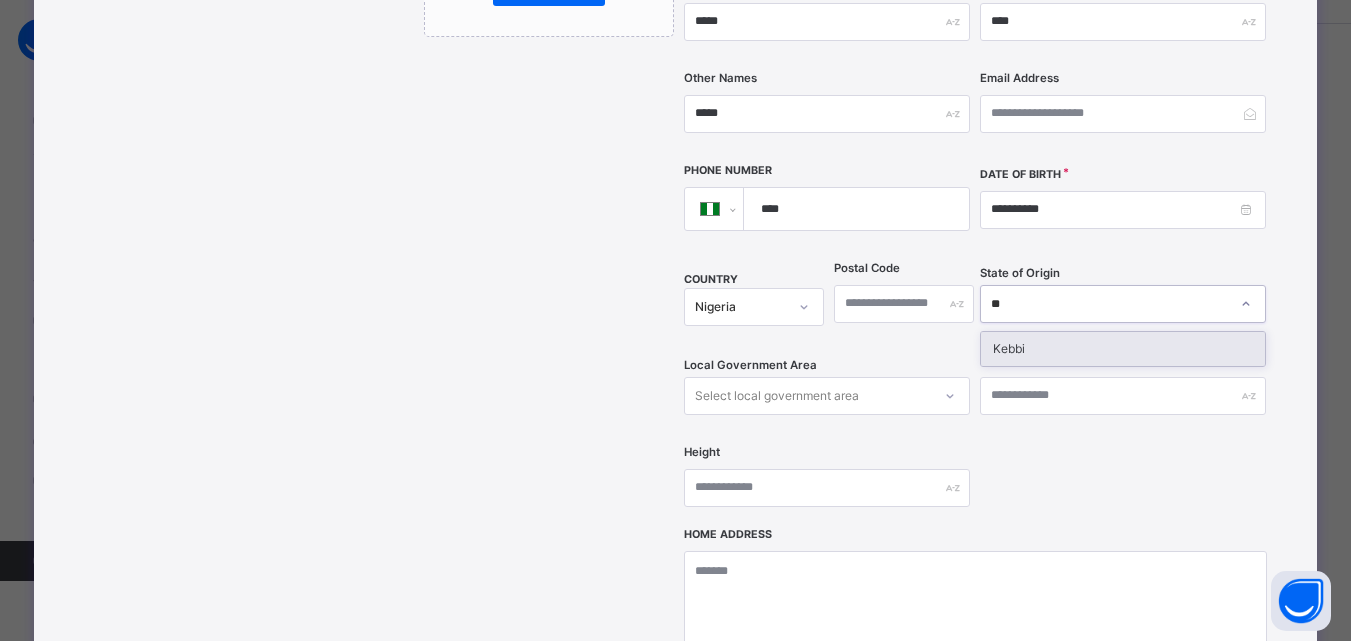 click on "Kebbi" at bounding box center (1123, 349) 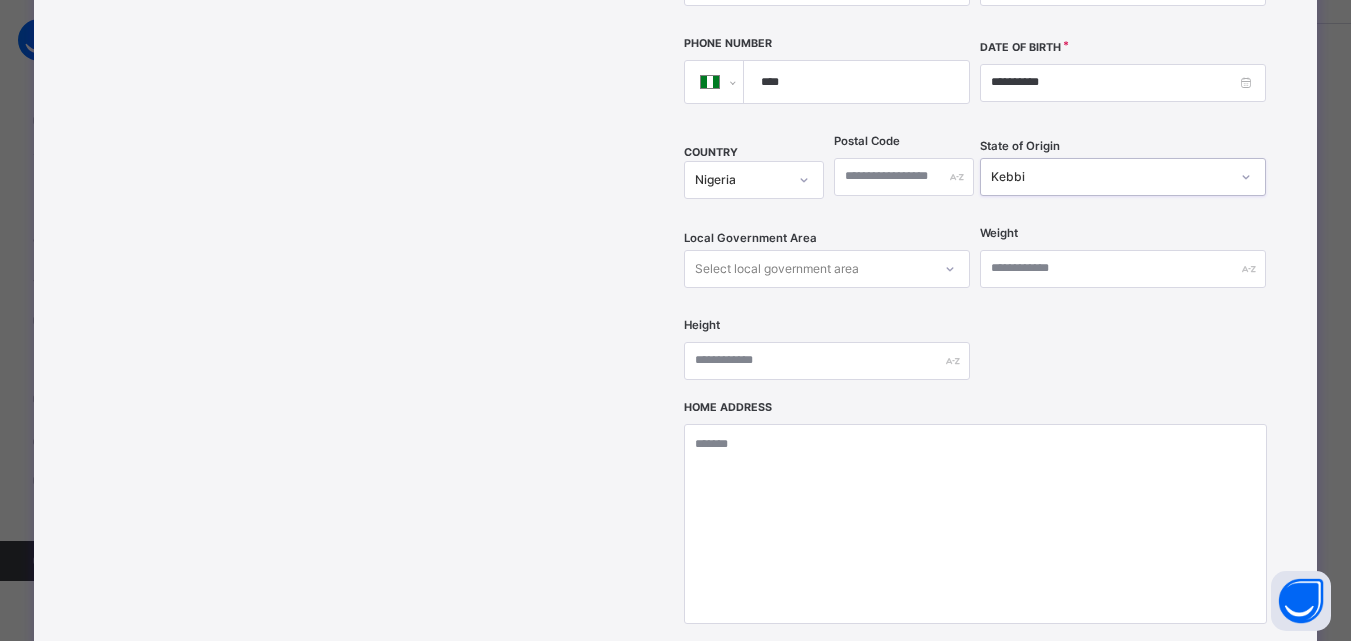 scroll, scrollTop: 596, scrollLeft: 0, axis: vertical 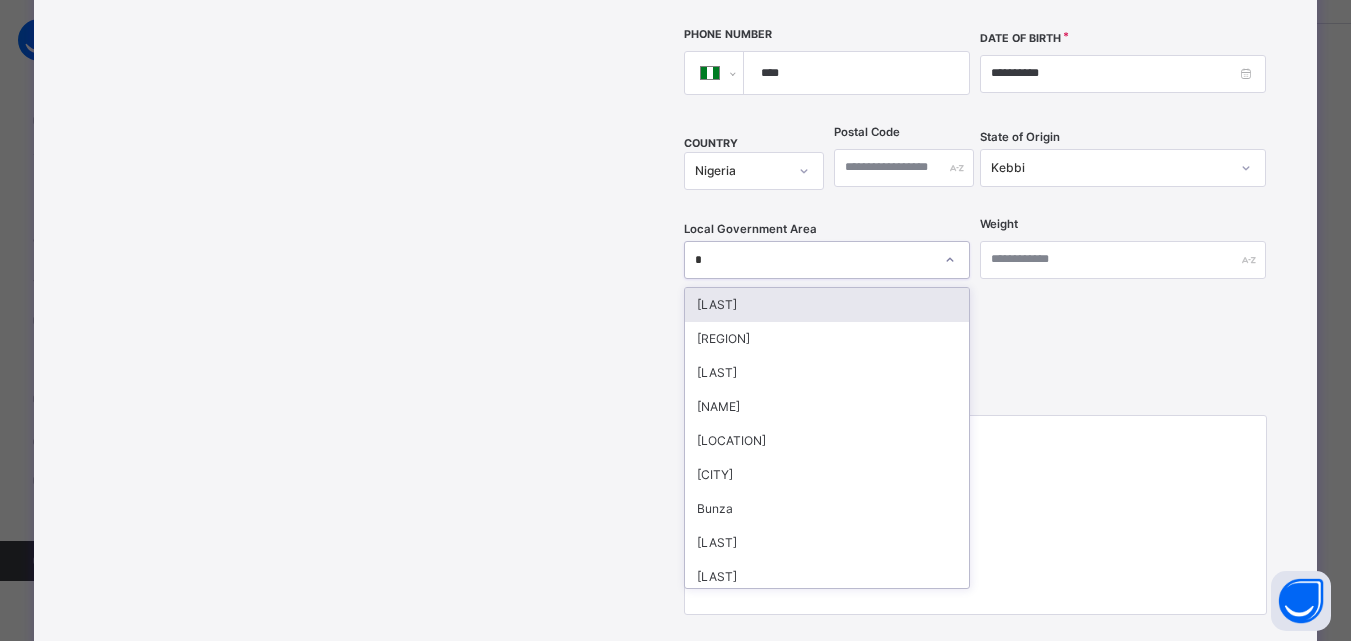 type on "**" 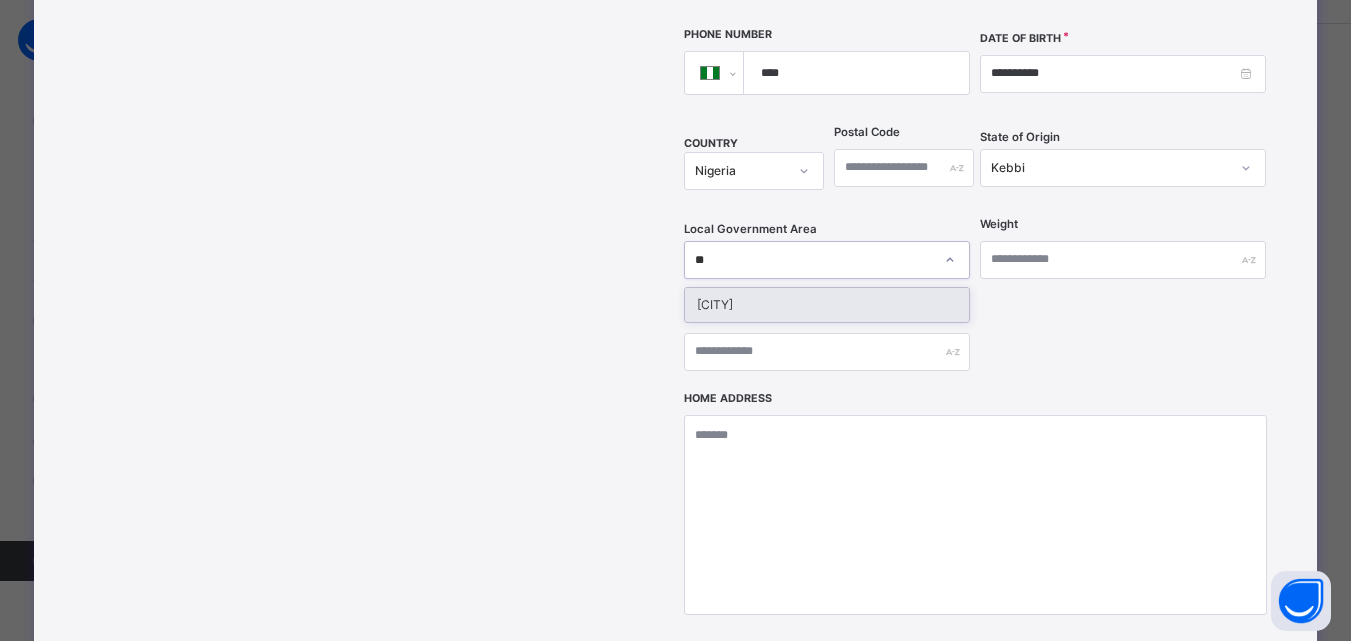 click on "[CITY]" at bounding box center [827, 305] 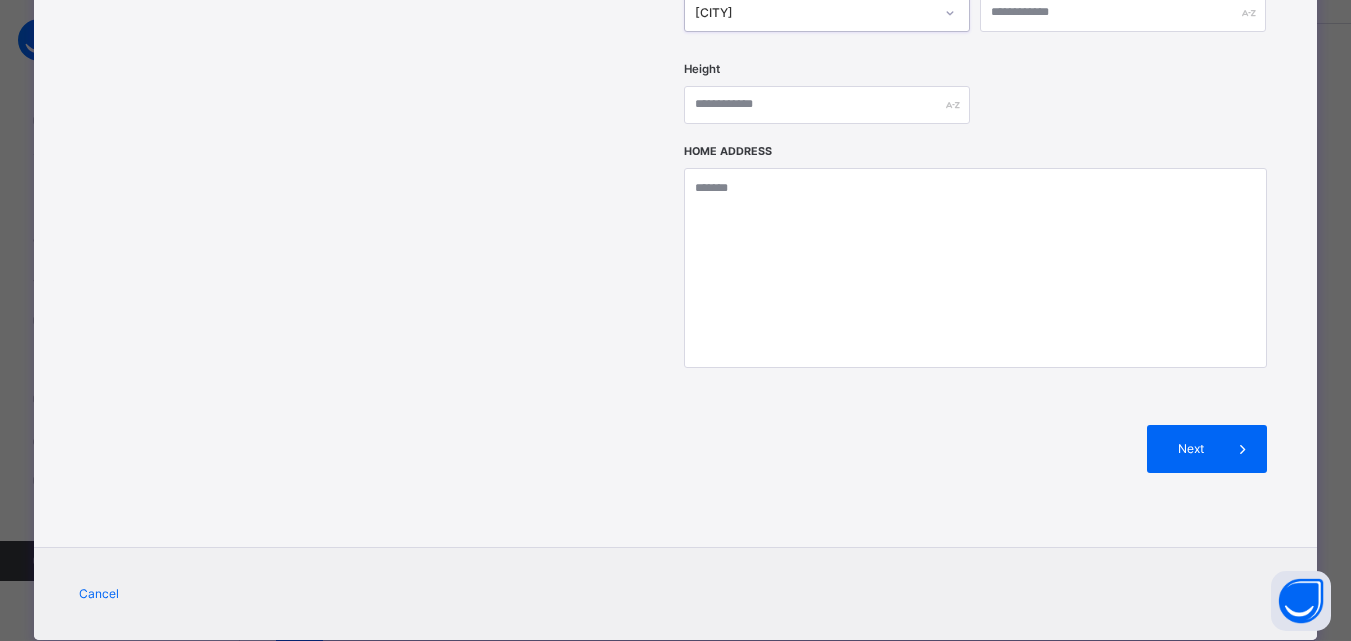 scroll, scrollTop: 846, scrollLeft: 0, axis: vertical 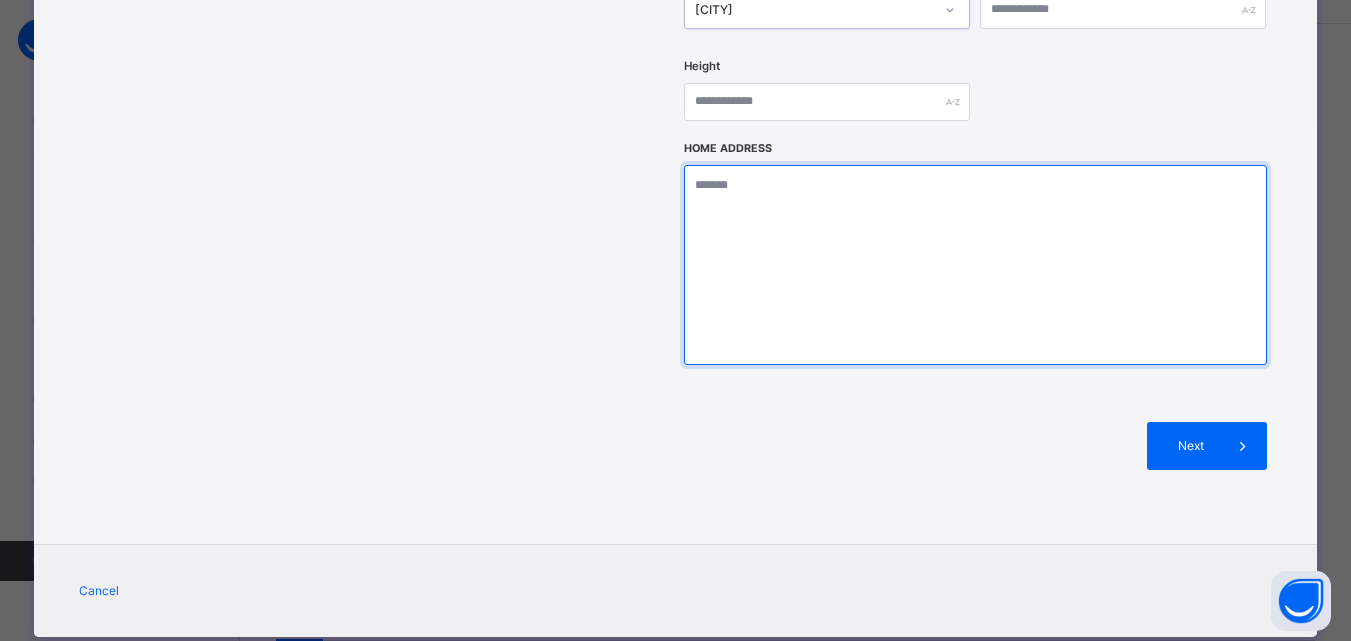 click at bounding box center (975, 265) 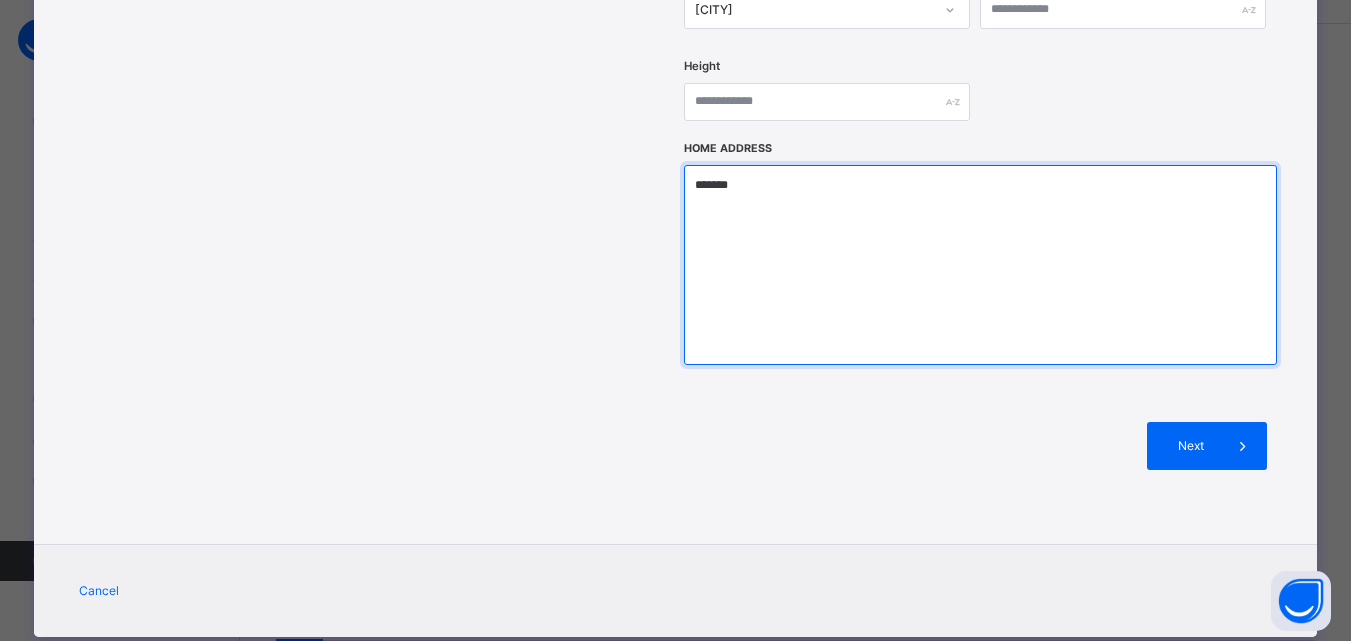 type on "********" 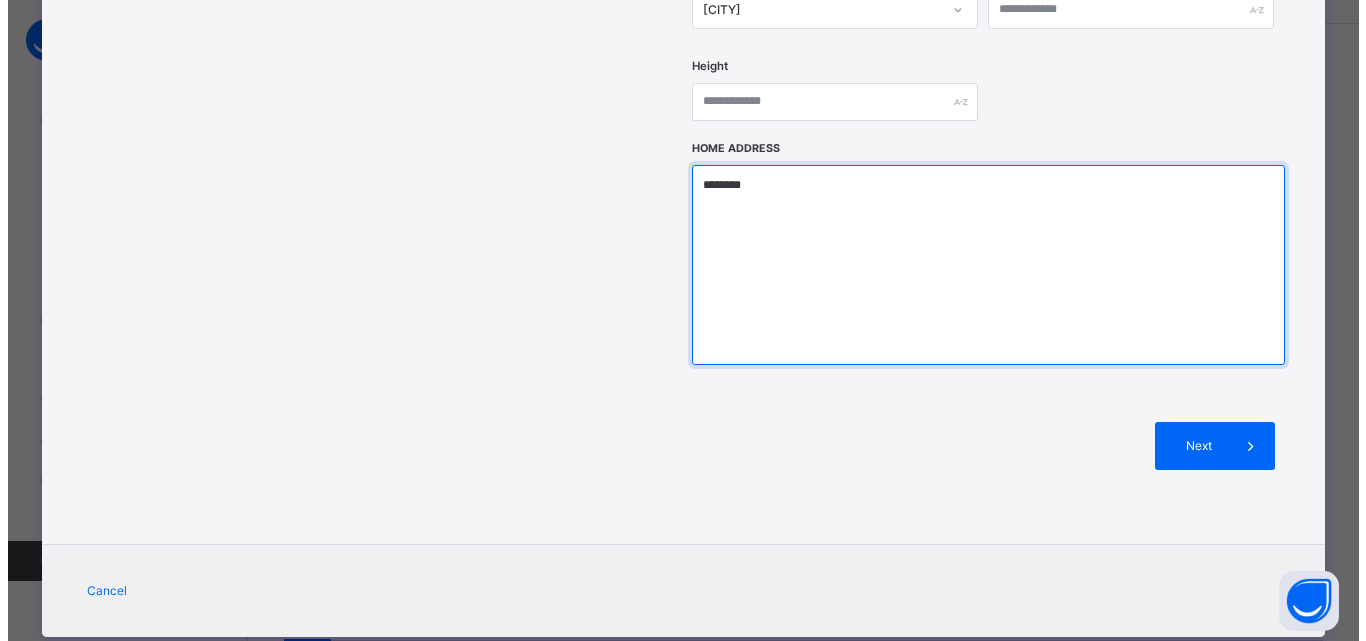 scroll, scrollTop: 892, scrollLeft: 0, axis: vertical 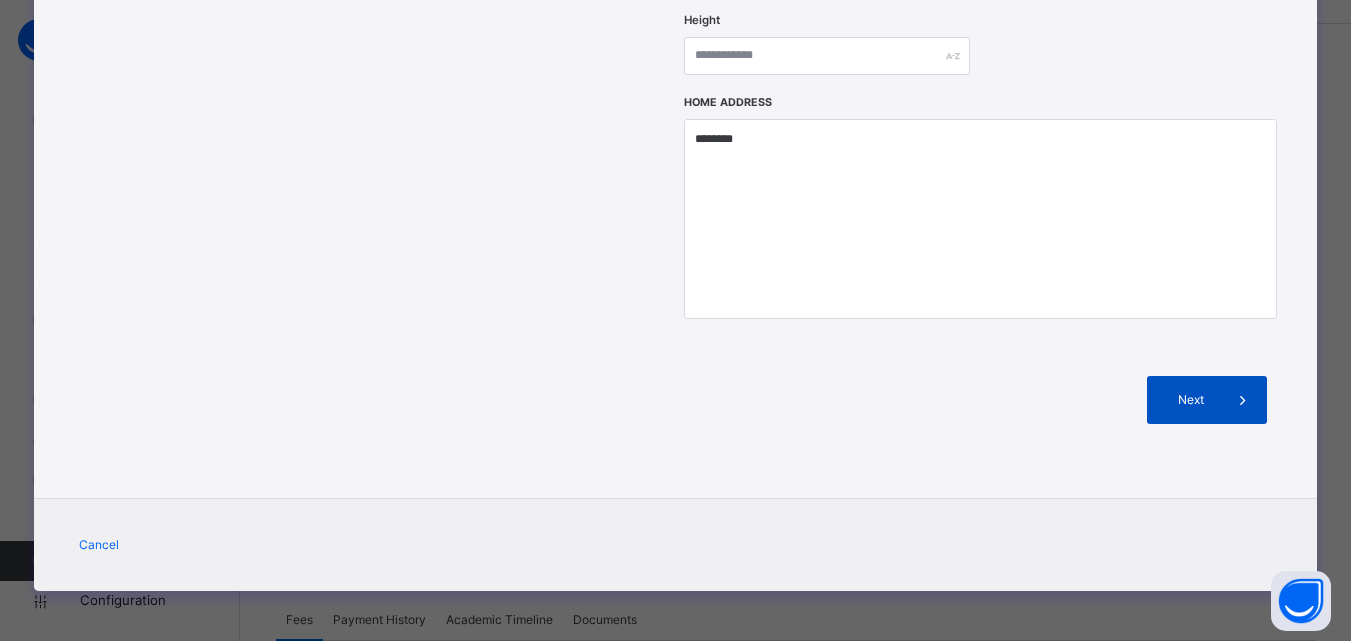 click on "Next" at bounding box center (1190, 400) 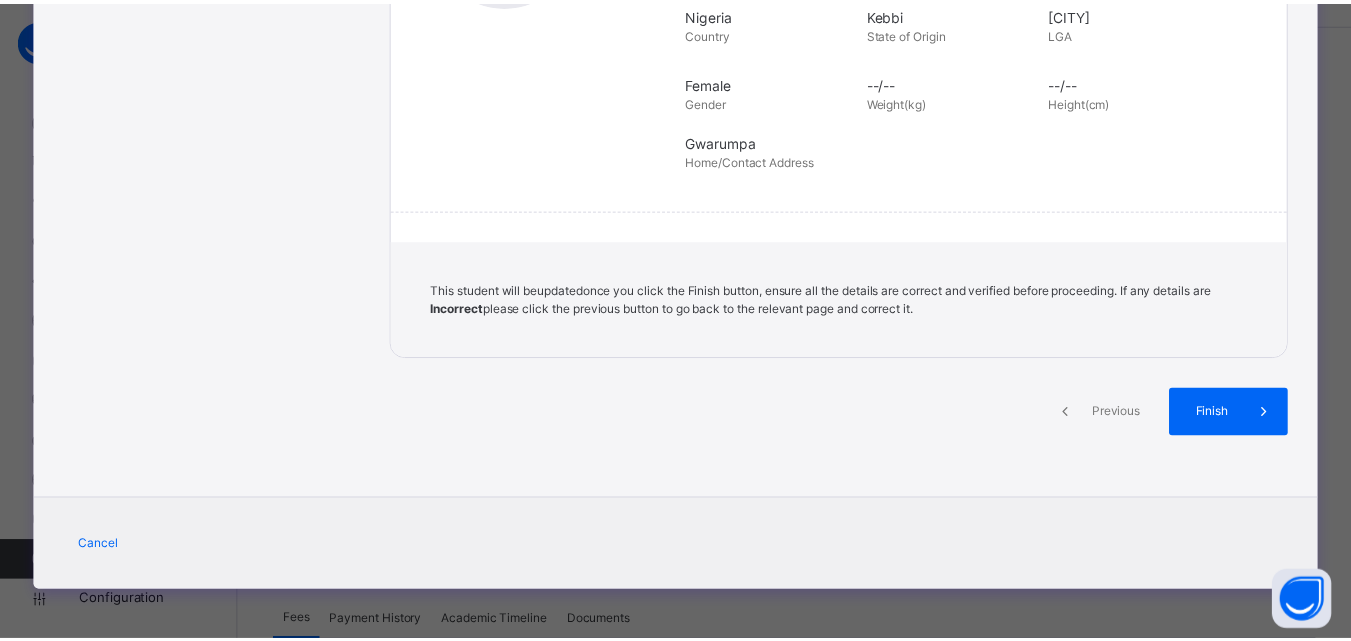 scroll, scrollTop: 459, scrollLeft: 0, axis: vertical 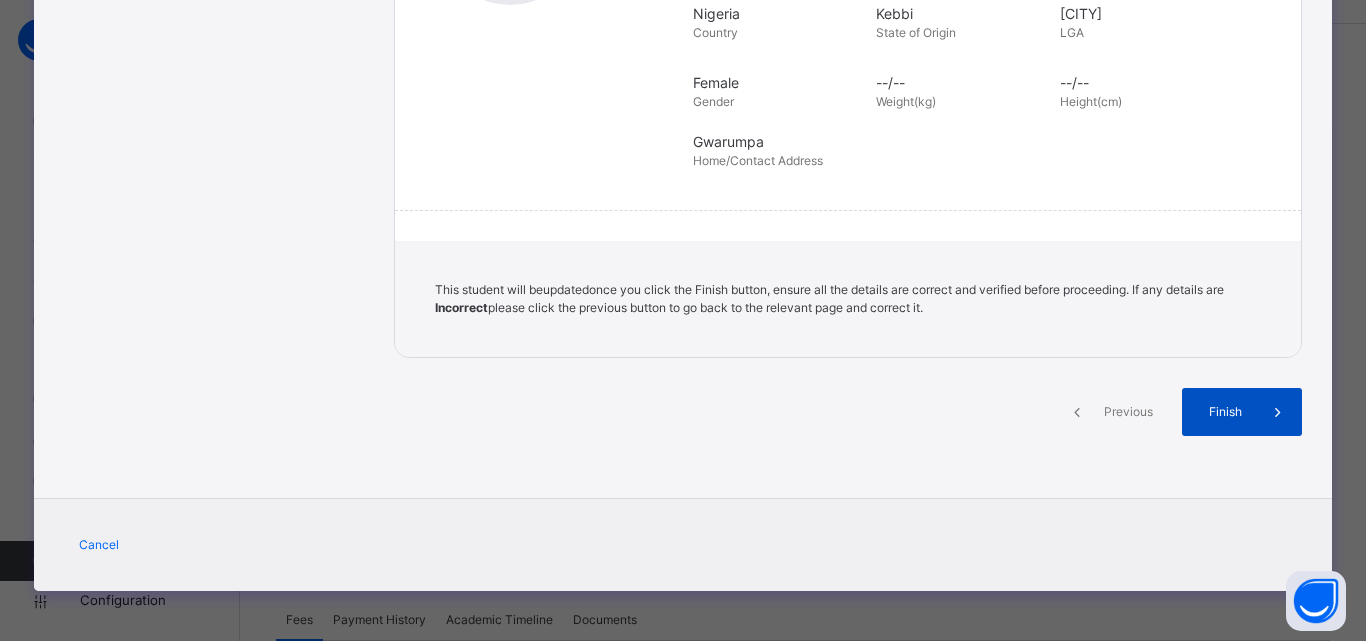 click on "Finish" at bounding box center [1225, 412] 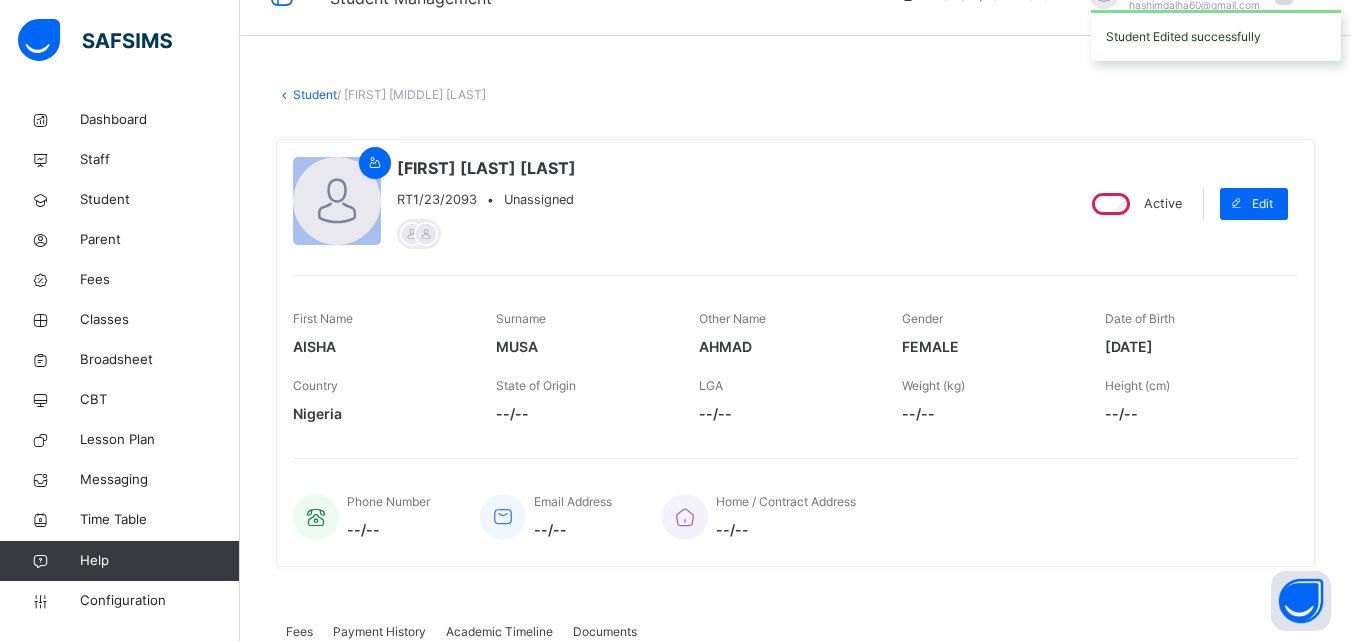 scroll, scrollTop: 0, scrollLeft: 0, axis: both 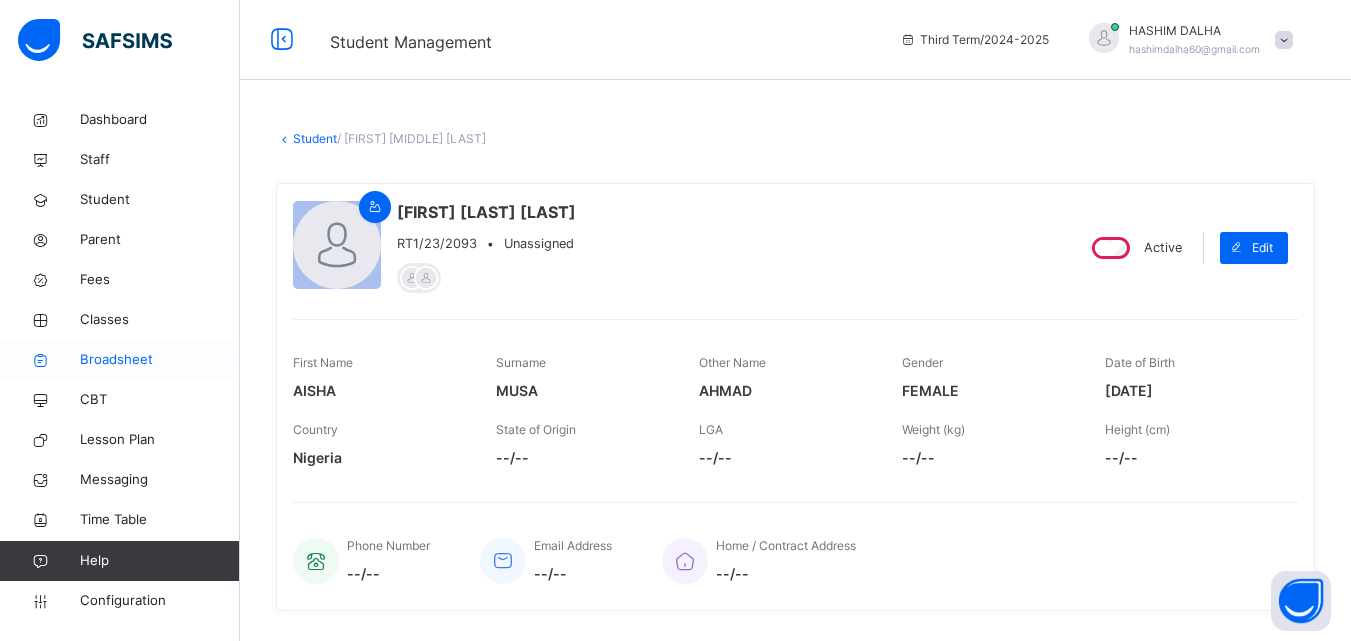 click on "Broadsheet" at bounding box center (160, 360) 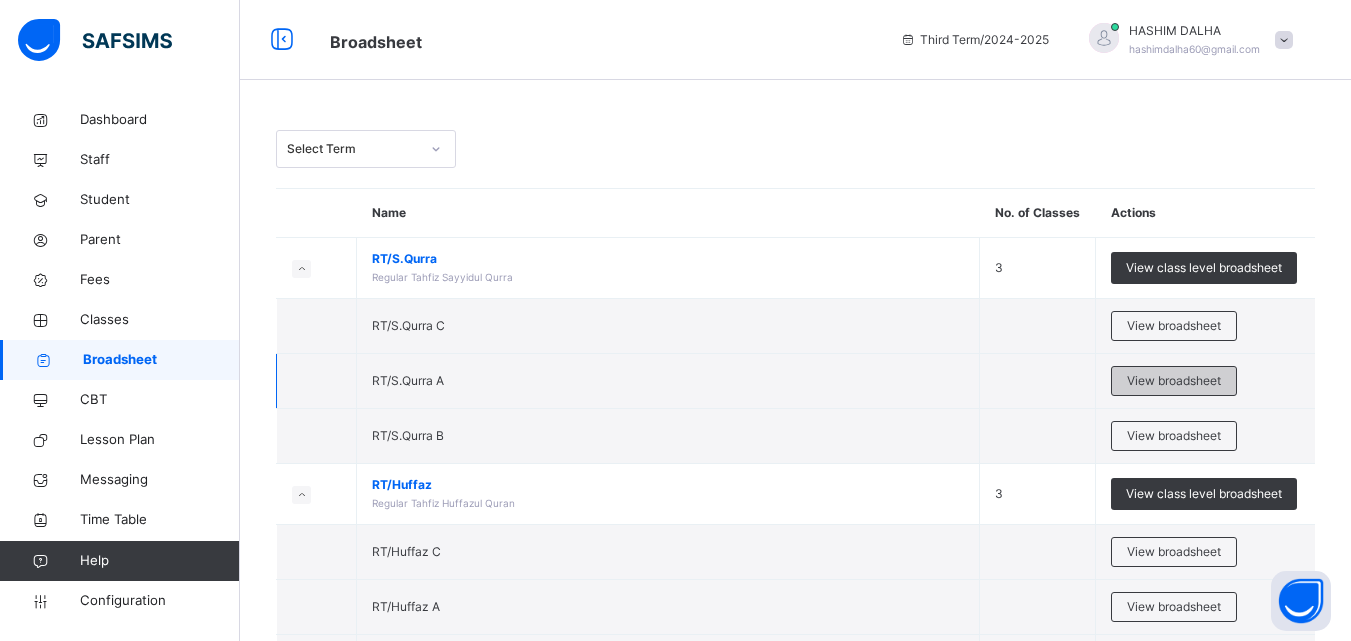 click on "View broadsheet" at bounding box center [1174, 381] 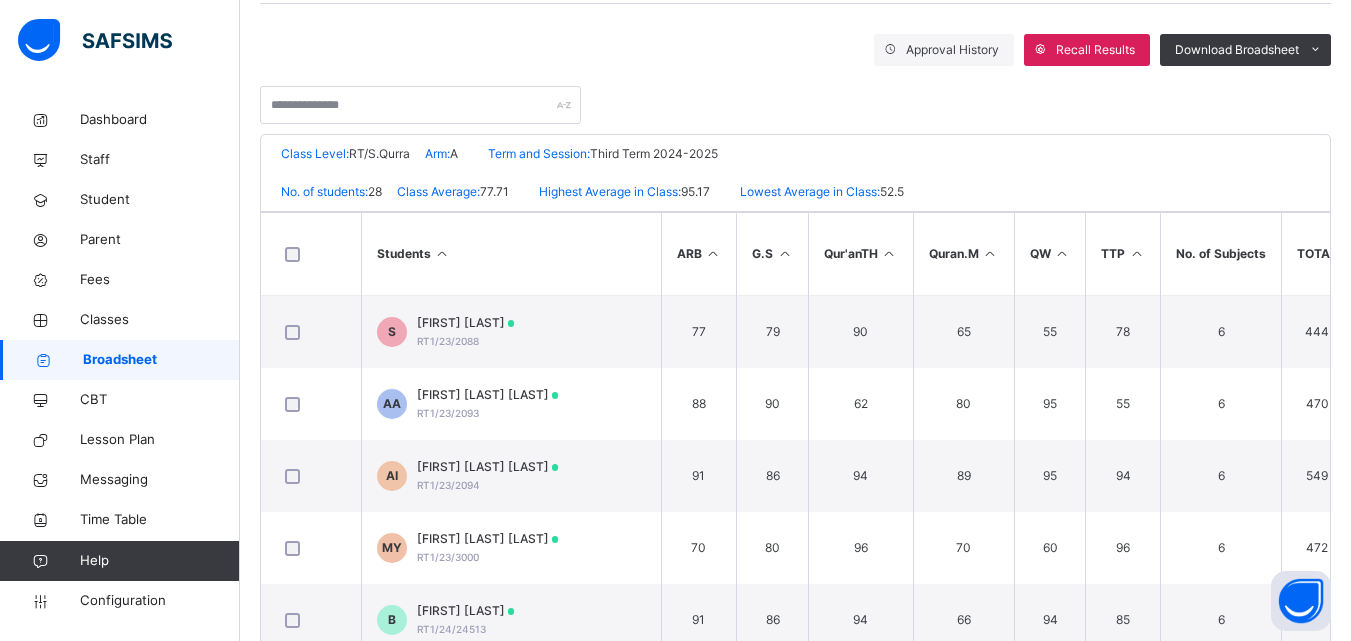 scroll, scrollTop: 452, scrollLeft: 0, axis: vertical 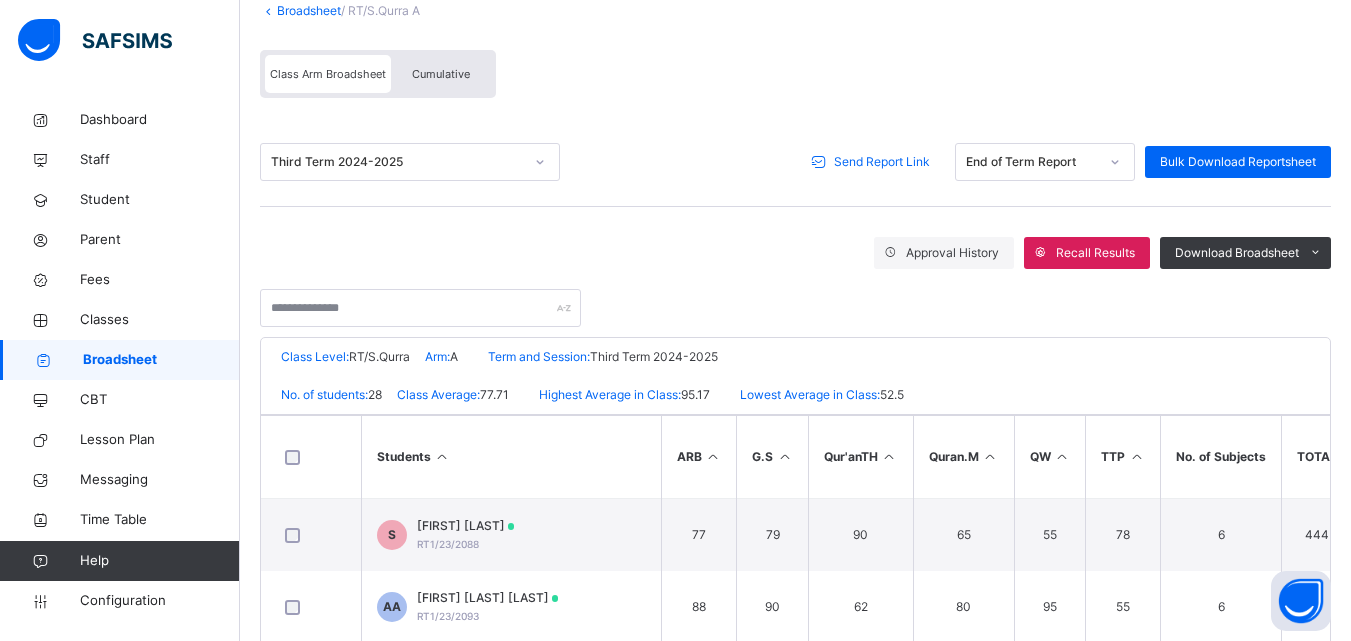 click on "Send Report Link" at bounding box center [882, 162] 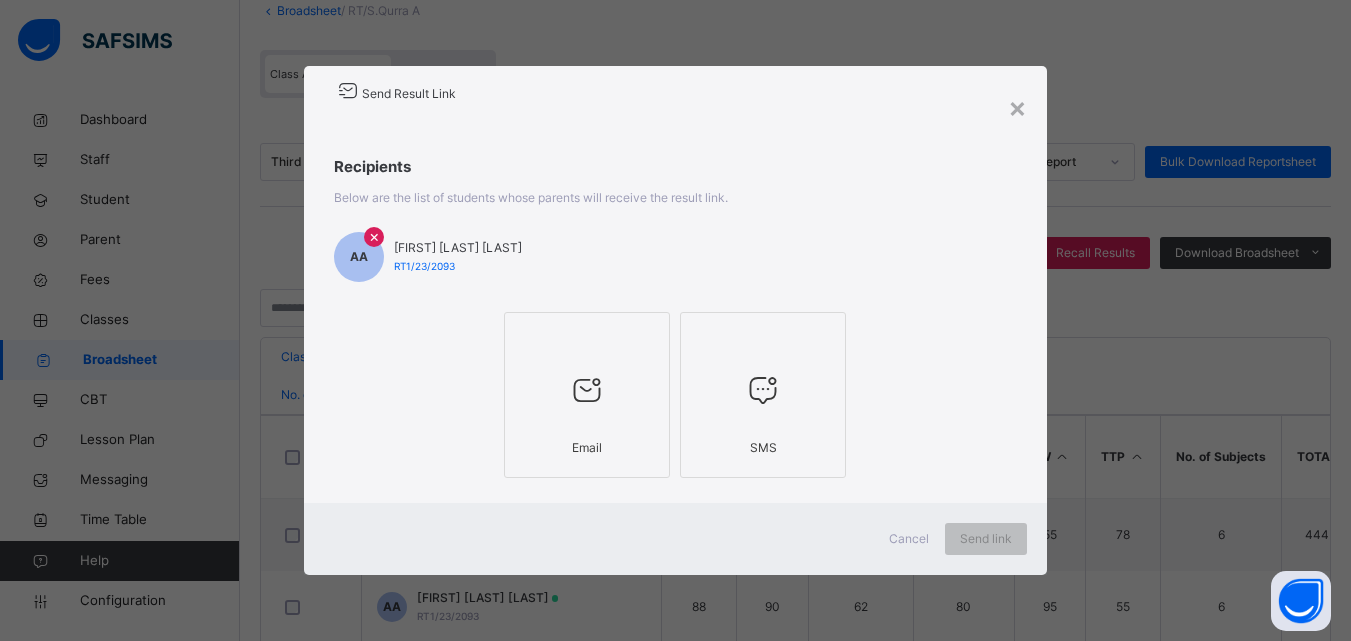 click at bounding box center (587, 390) 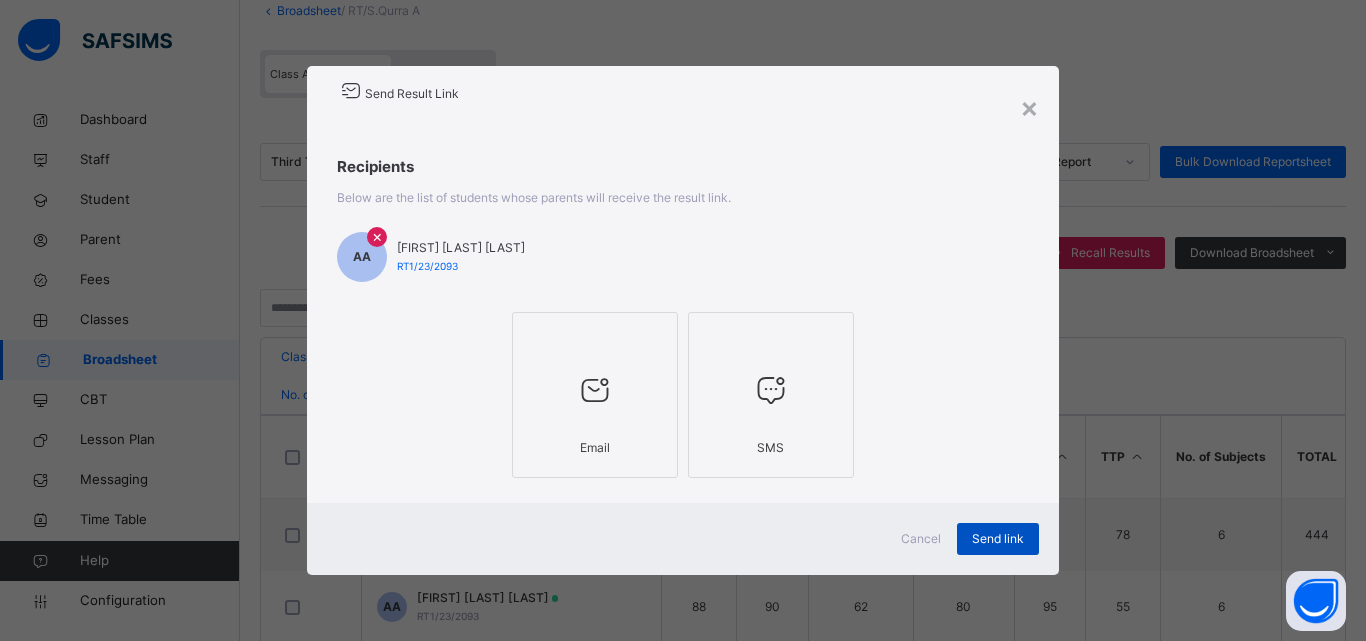 click on "Send link" at bounding box center [998, 539] 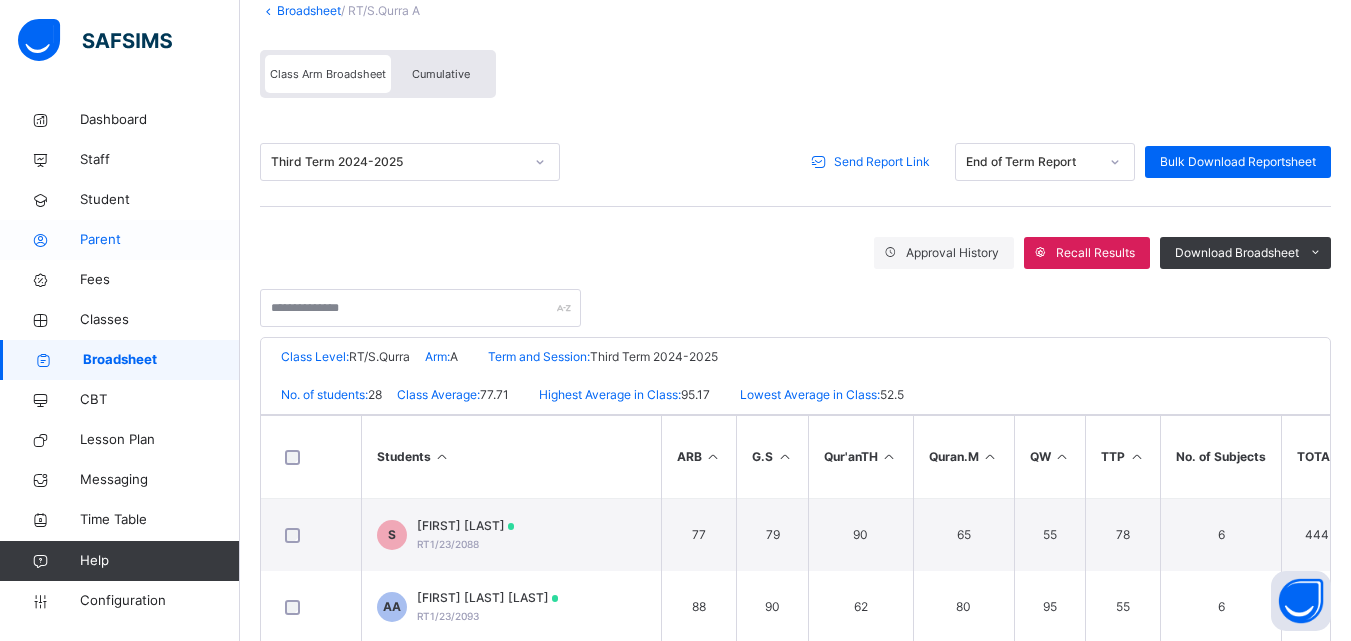 click on "Parent" at bounding box center [160, 240] 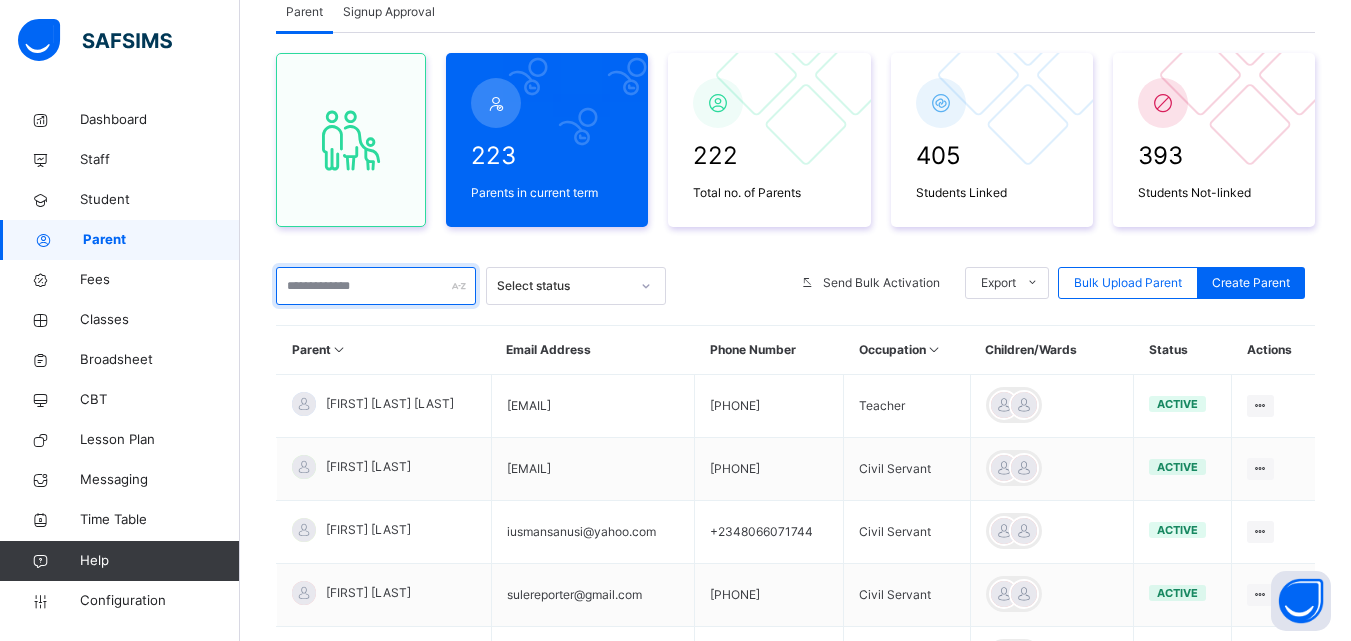 click at bounding box center [376, 286] 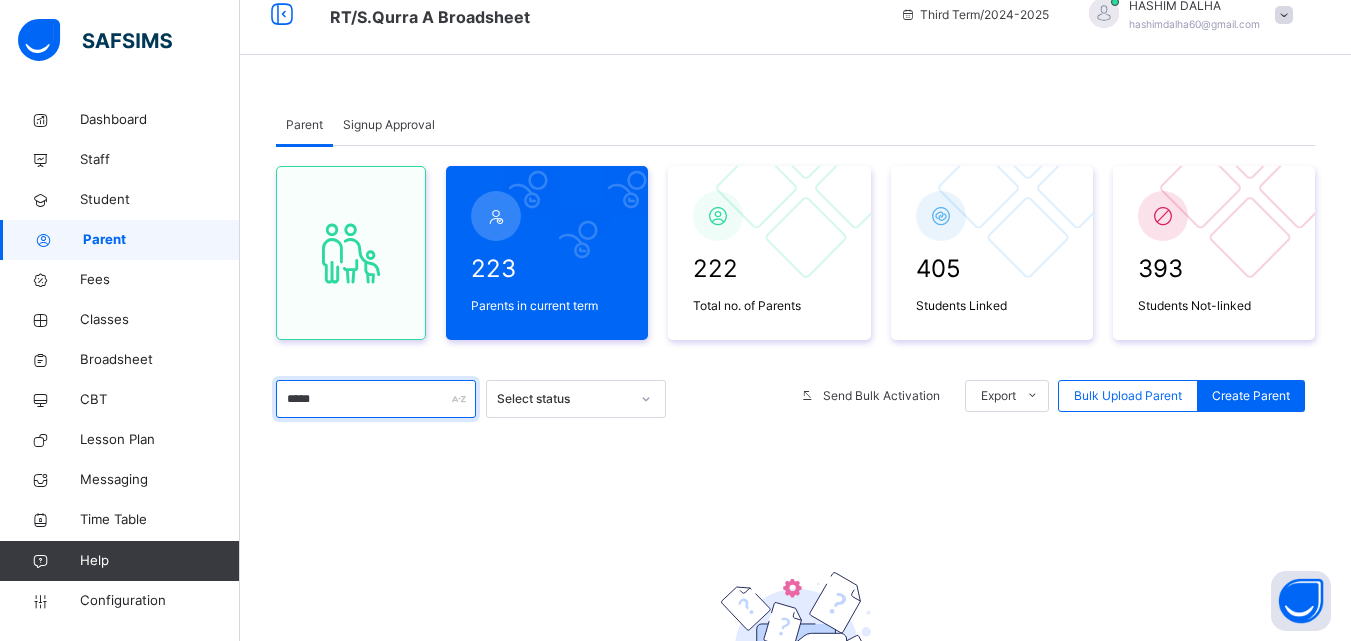 scroll, scrollTop: 0, scrollLeft: 0, axis: both 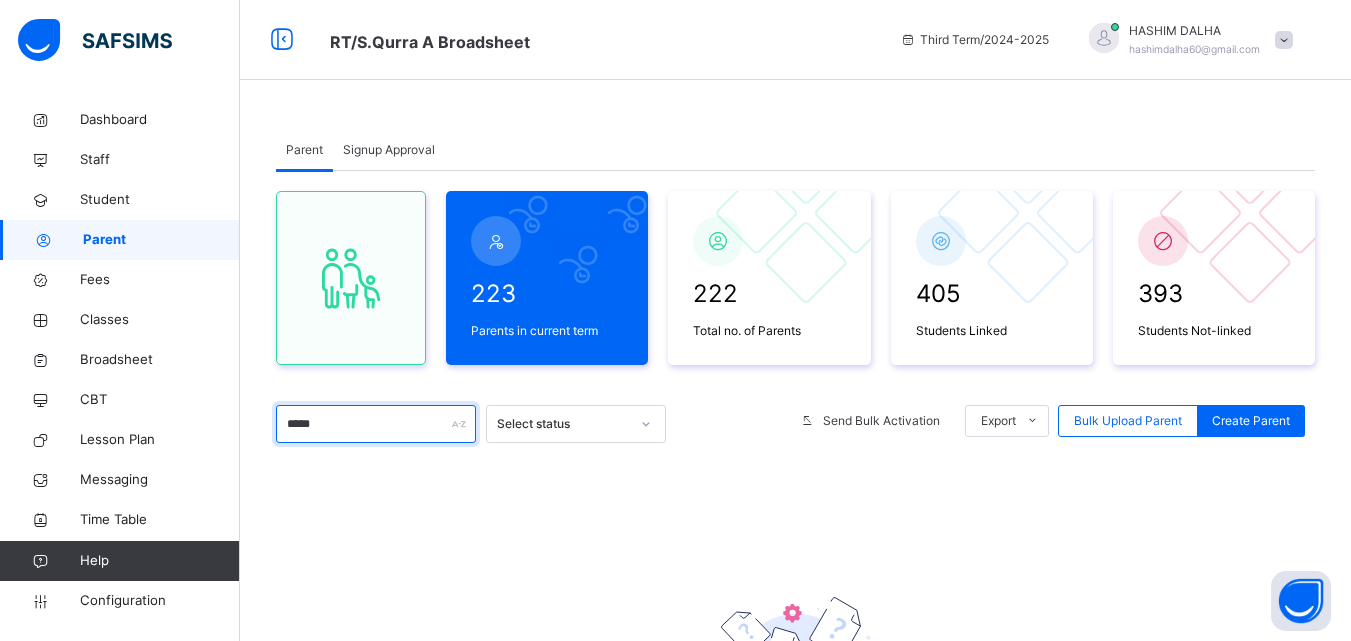 click on "*****" at bounding box center (376, 424) 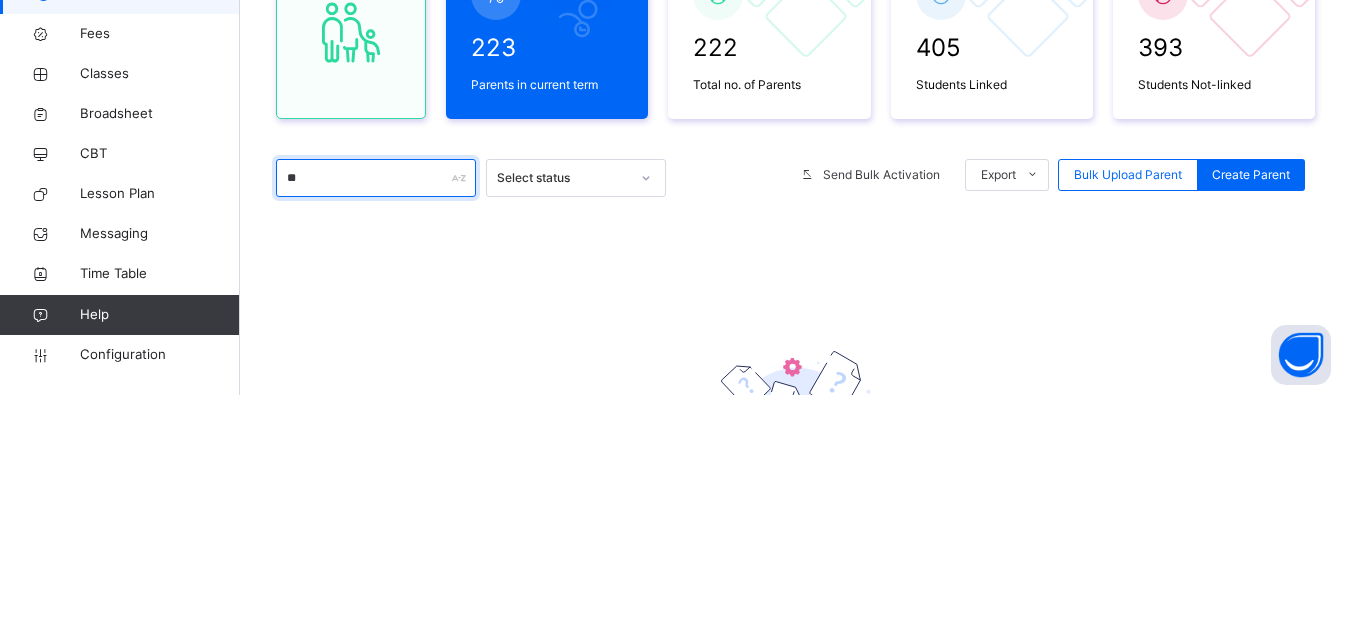 type on "*" 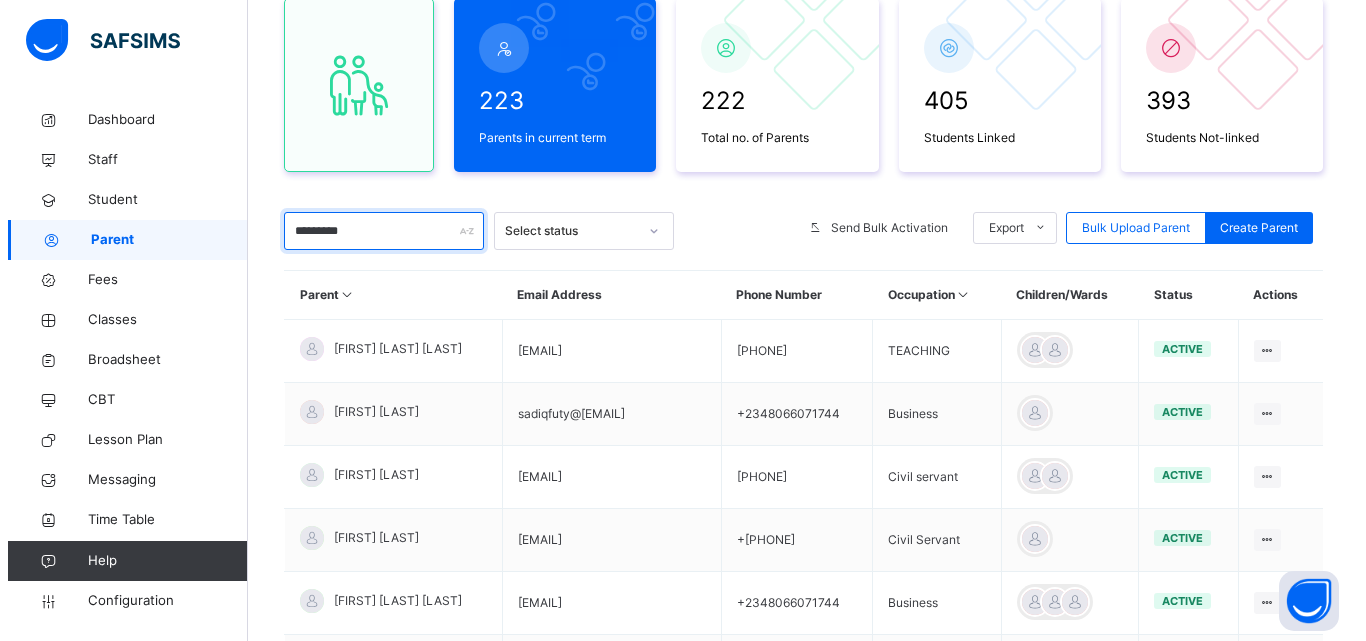 scroll, scrollTop: 0, scrollLeft: 0, axis: both 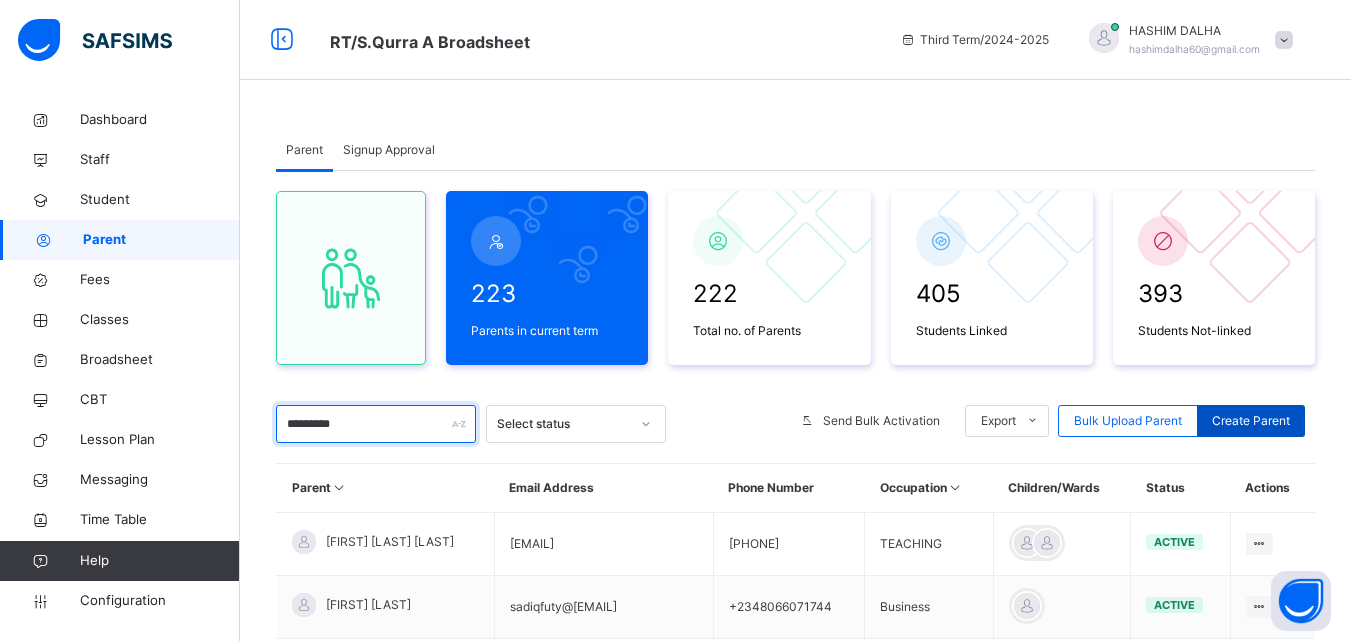 type on "********" 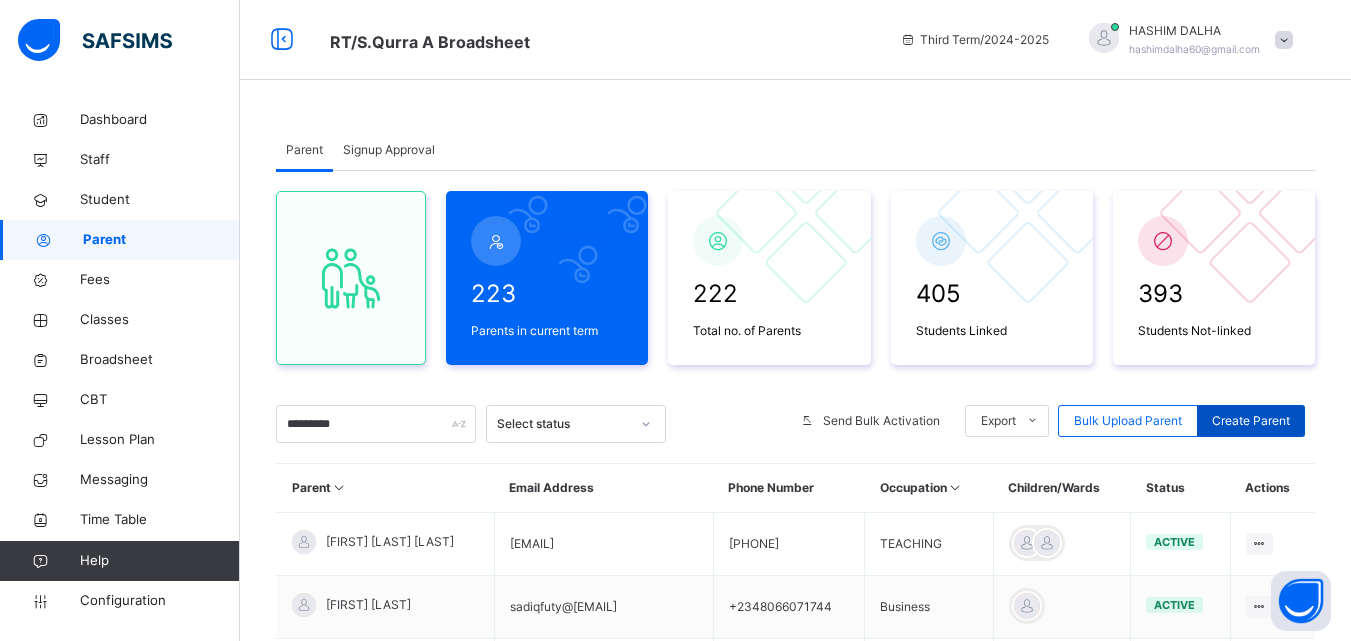 click on "Create Parent" at bounding box center [1251, 421] 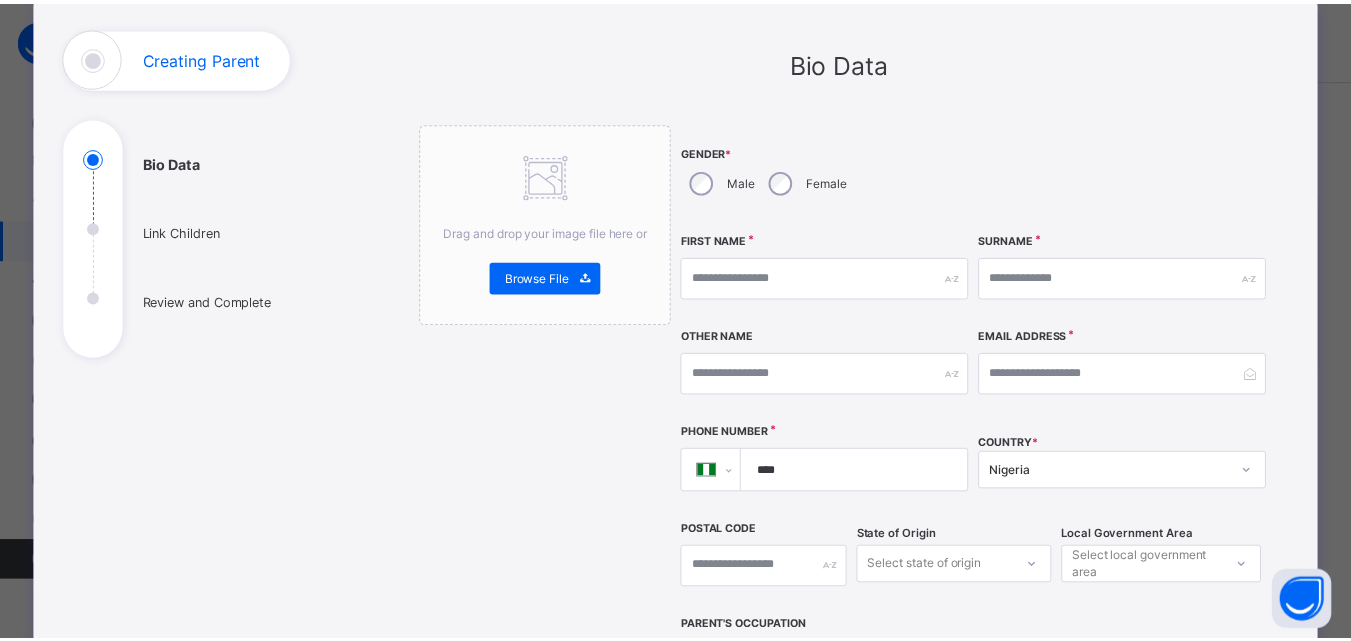 scroll, scrollTop: 116, scrollLeft: 0, axis: vertical 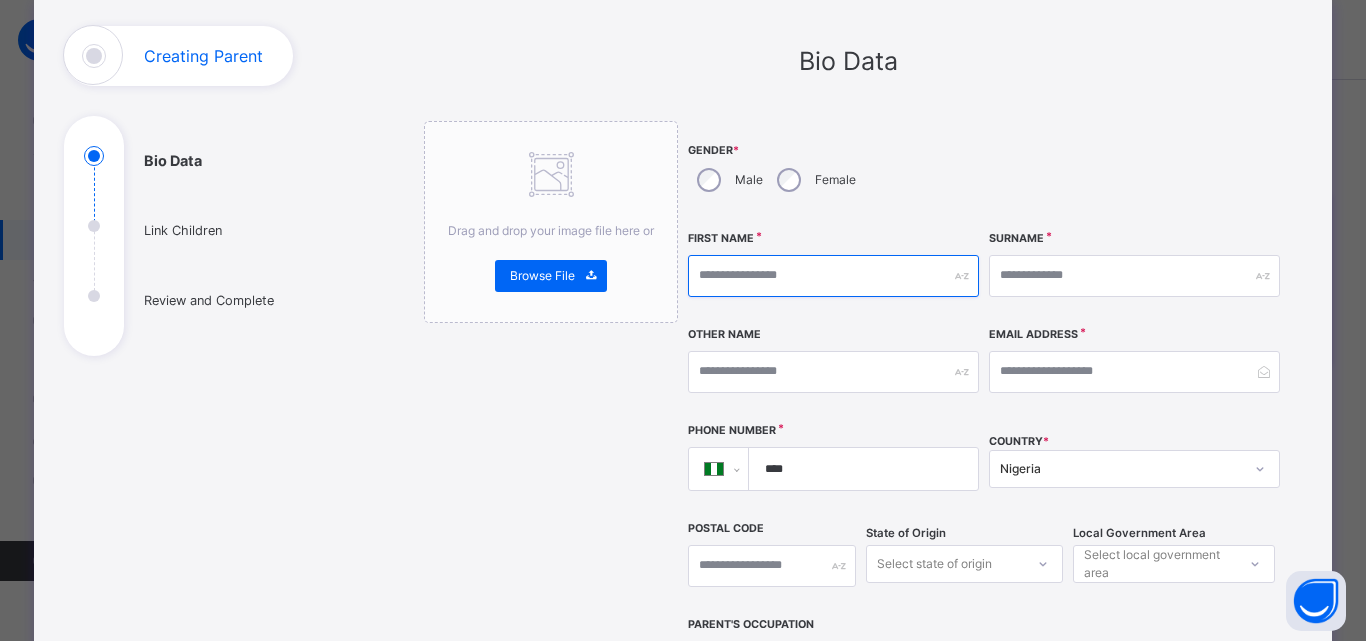 click at bounding box center [833, 276] 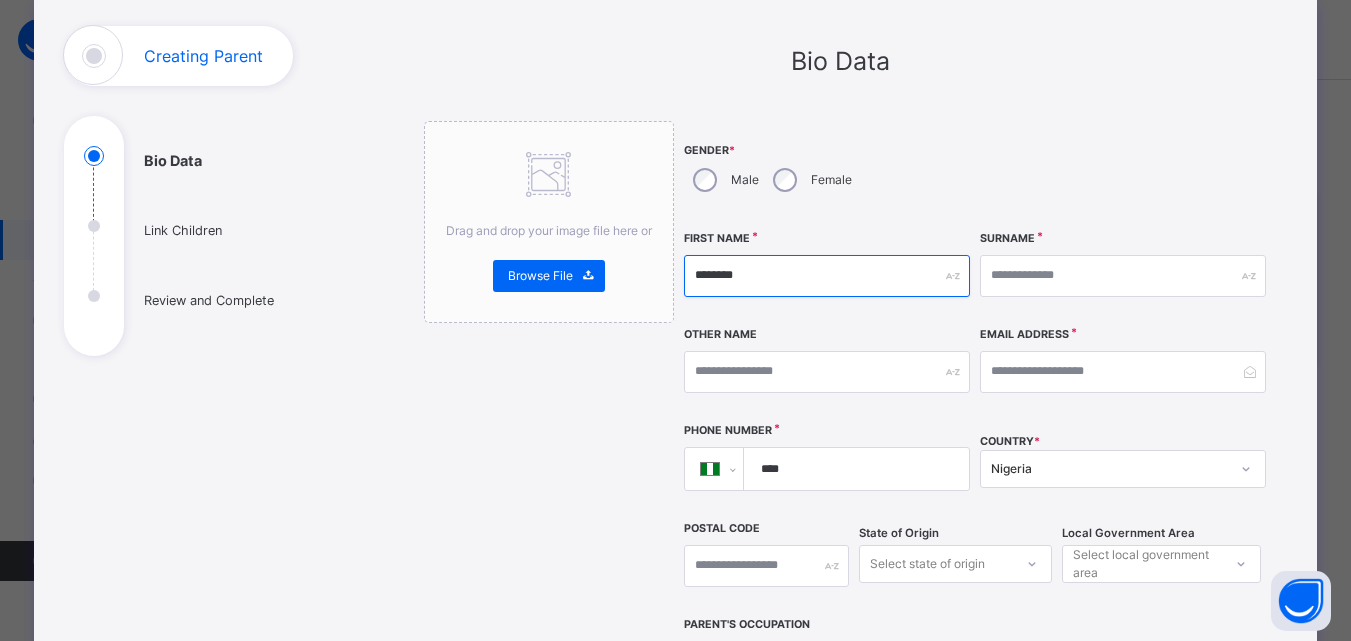 type on "********" 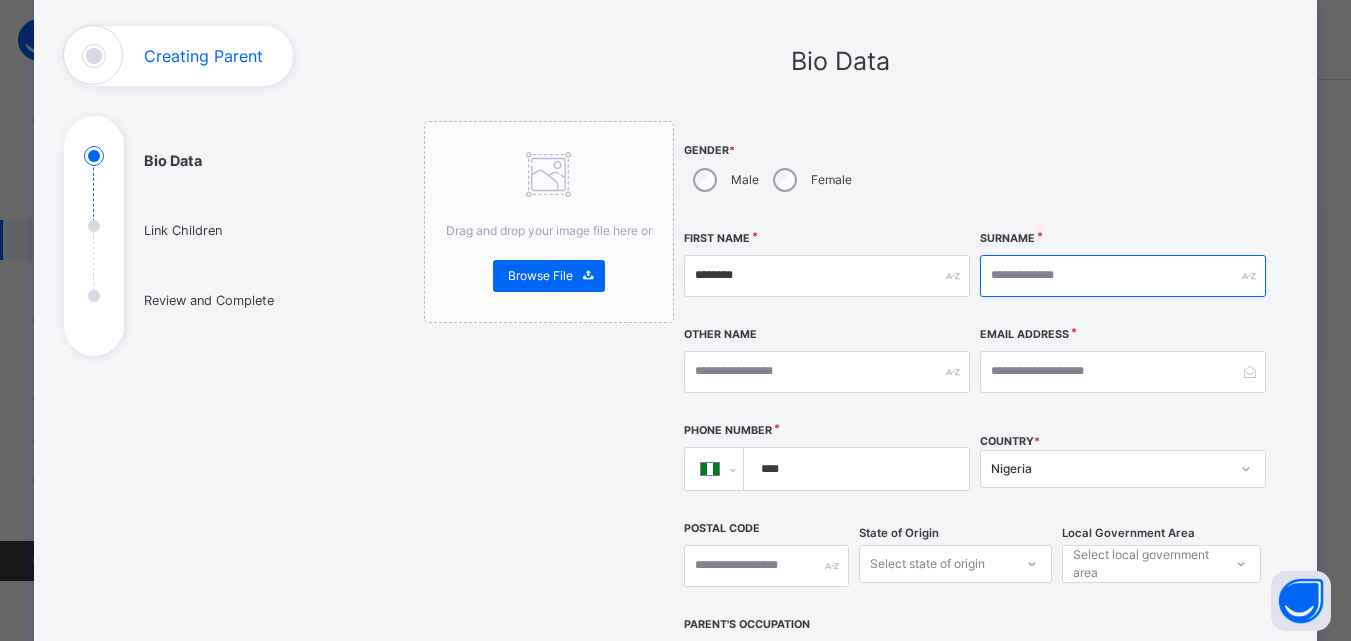 click at bounding box center [1123, 276] 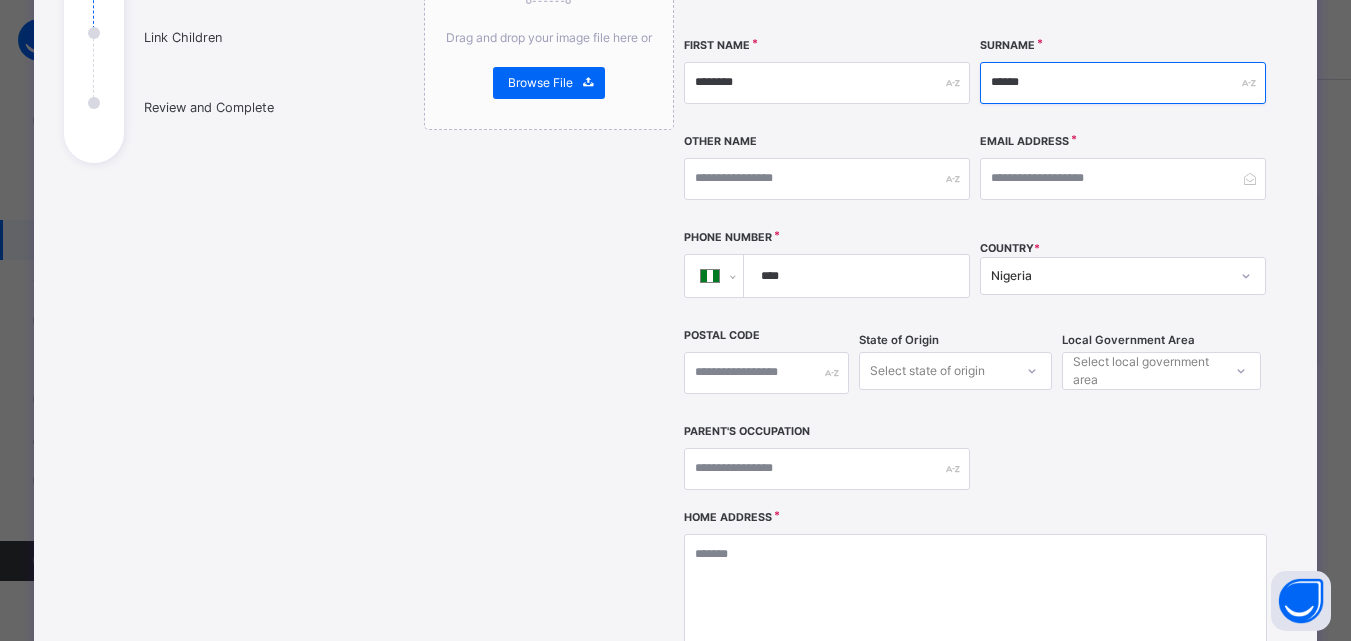 scroll, scrollTop: 317, scrollLeft: 0, axis: vertical 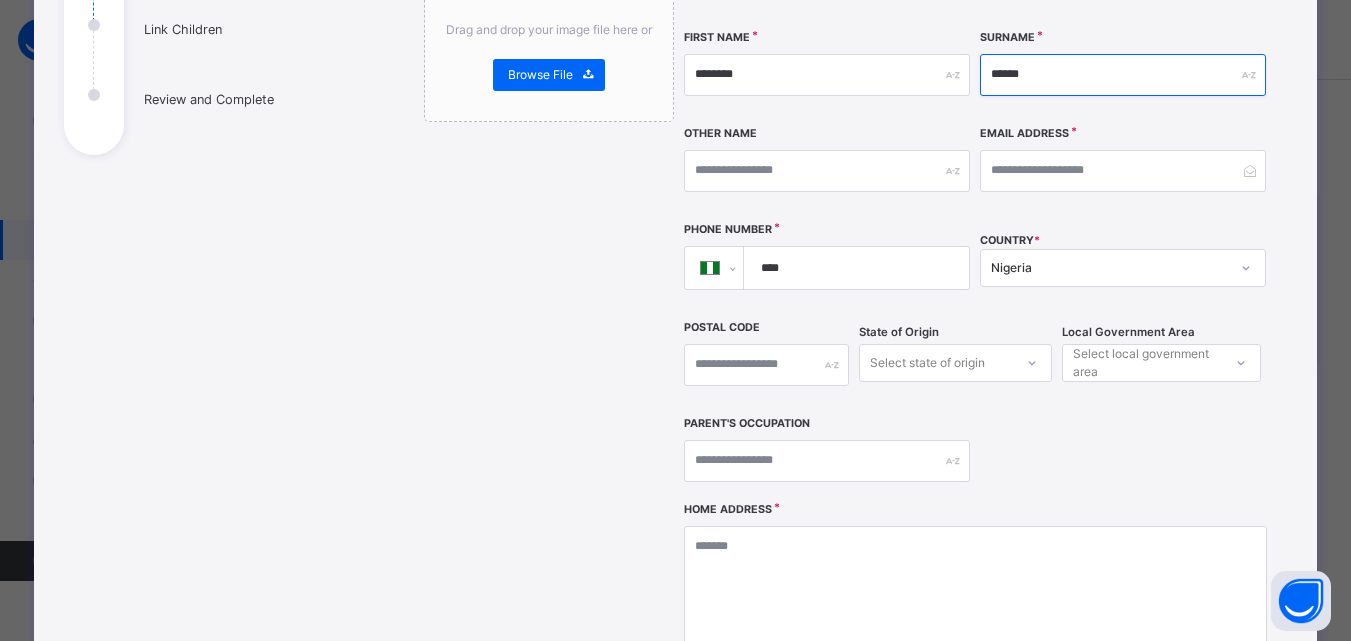 type on "******" 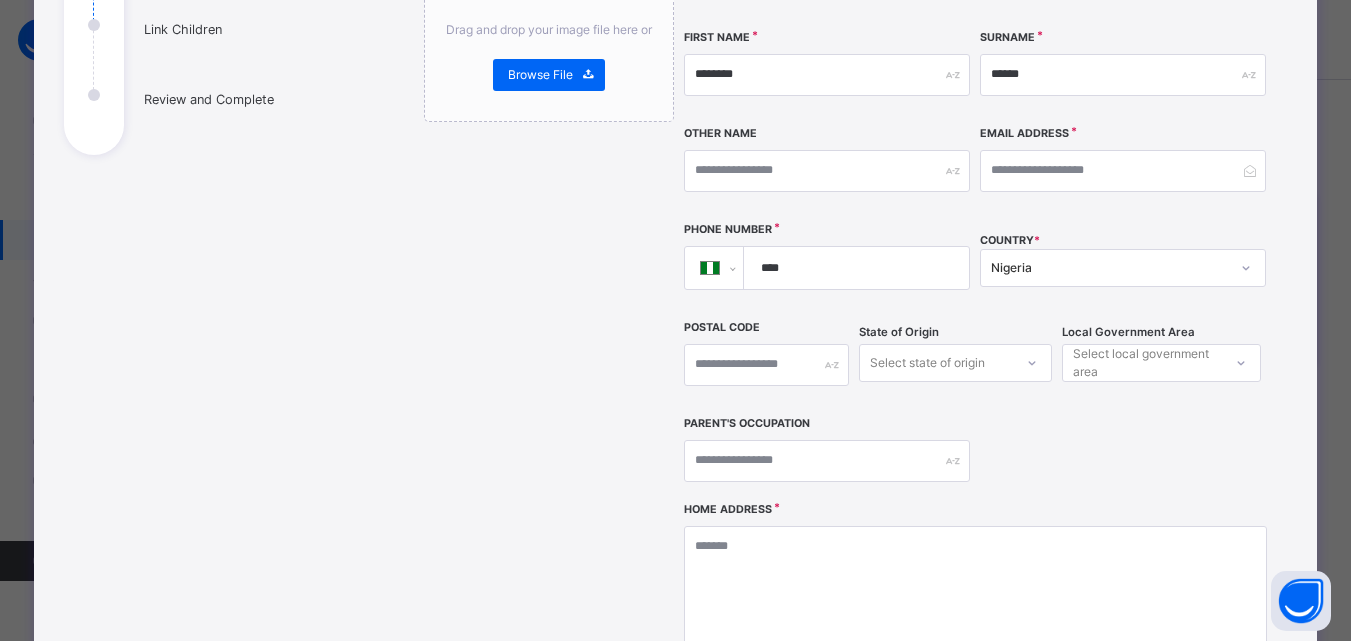 click on "****" at bounding box center [853, 268] 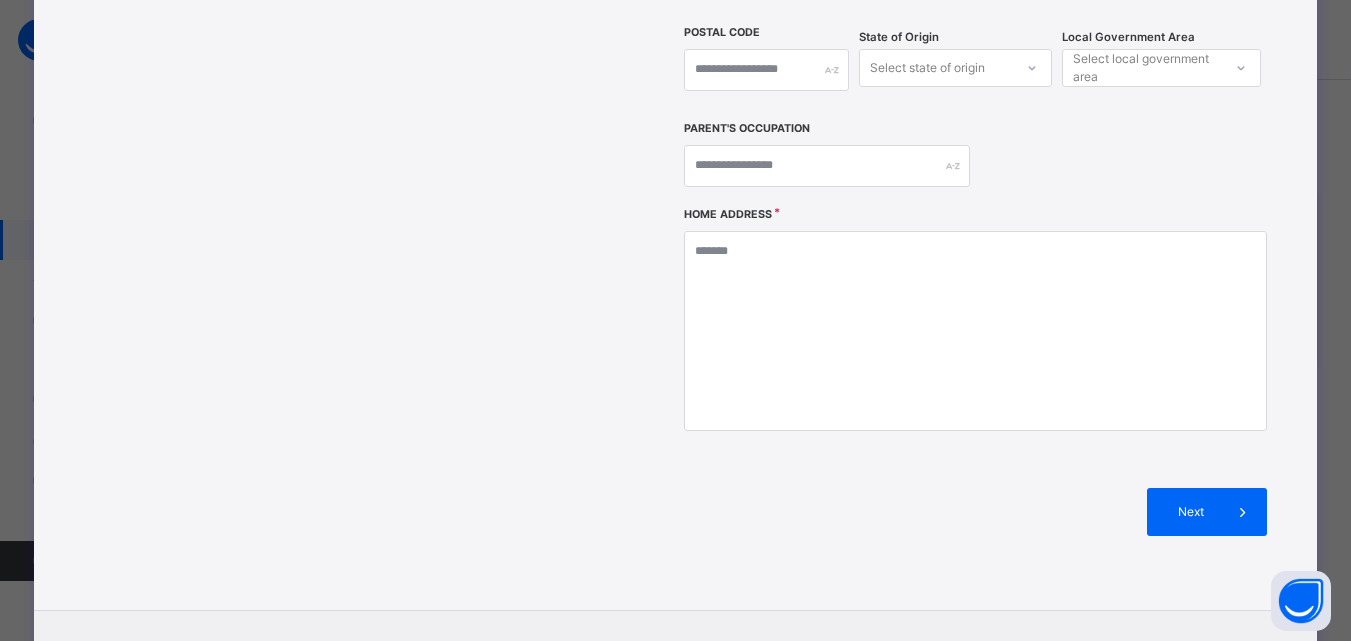 scroll, scrollTop: 621, scrollLeft: 0, axis: vertical 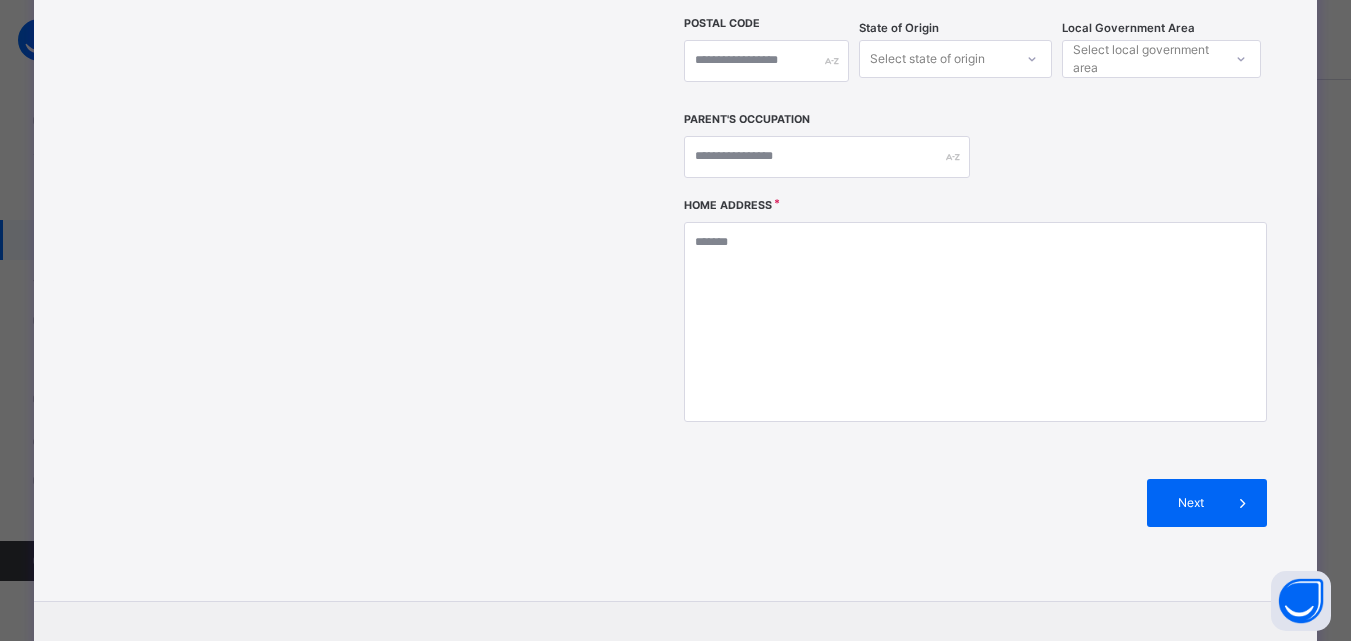 type on "**********" 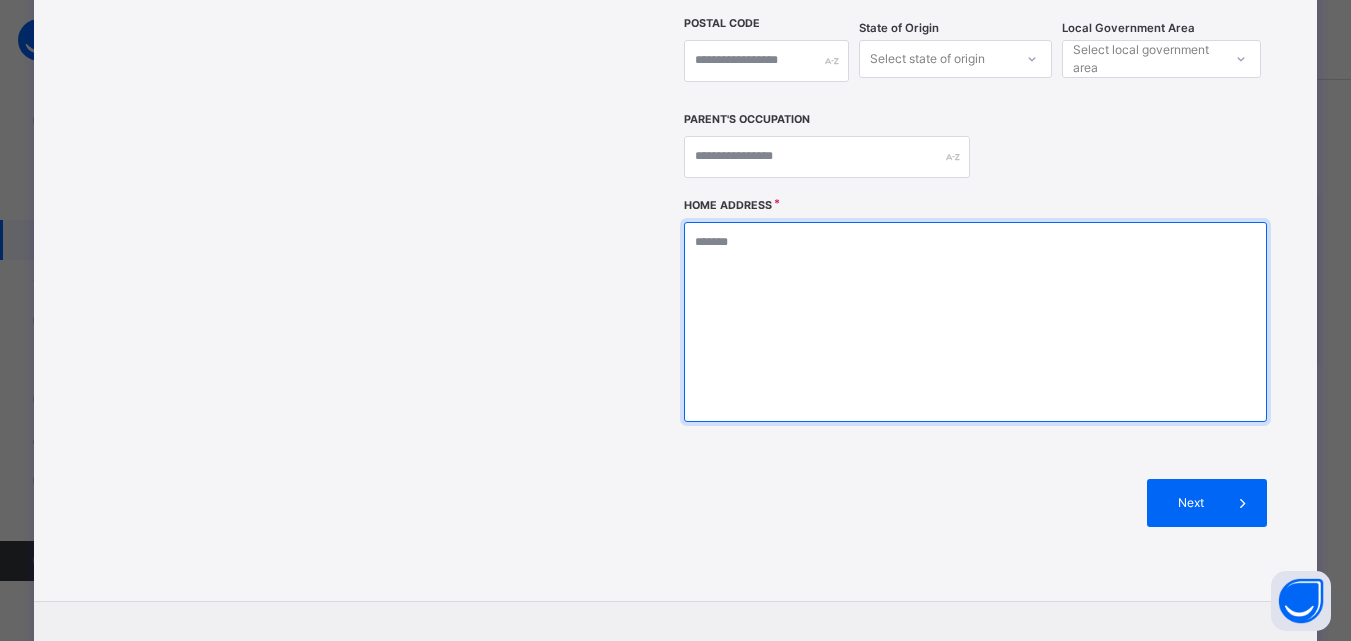 click at bounding box center [975, 322] 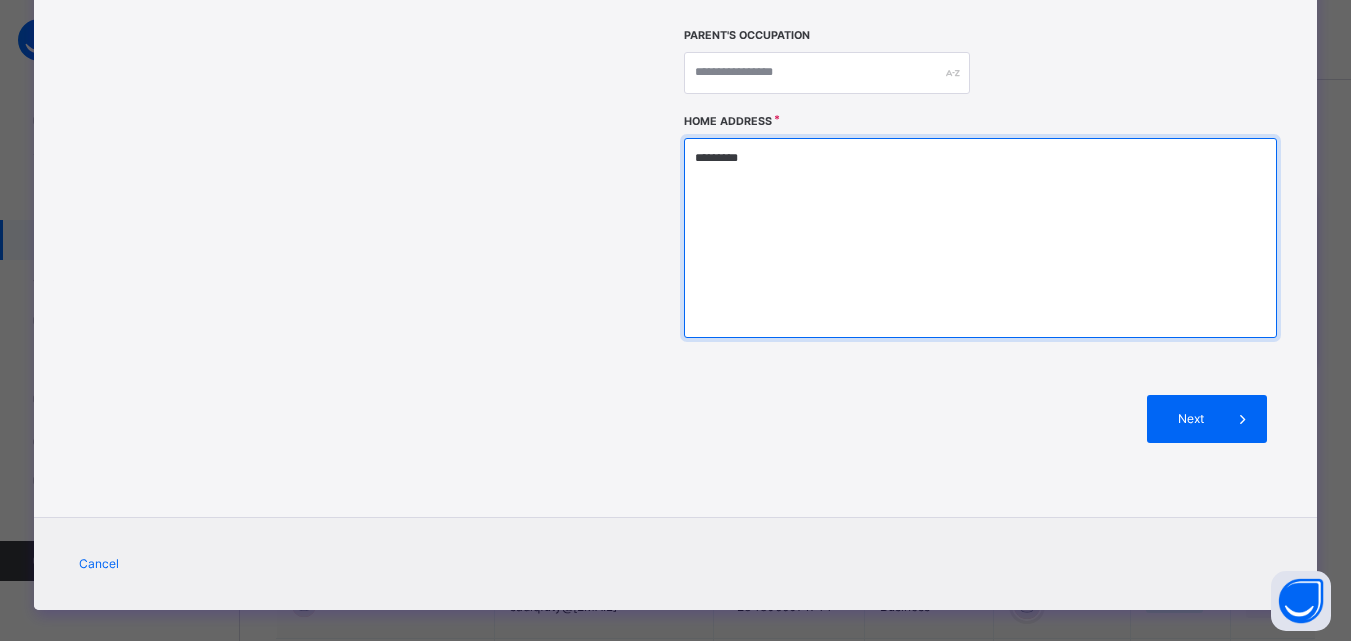 scroll, scrollTop: 724, scrollLeft: 0, axis: vertical 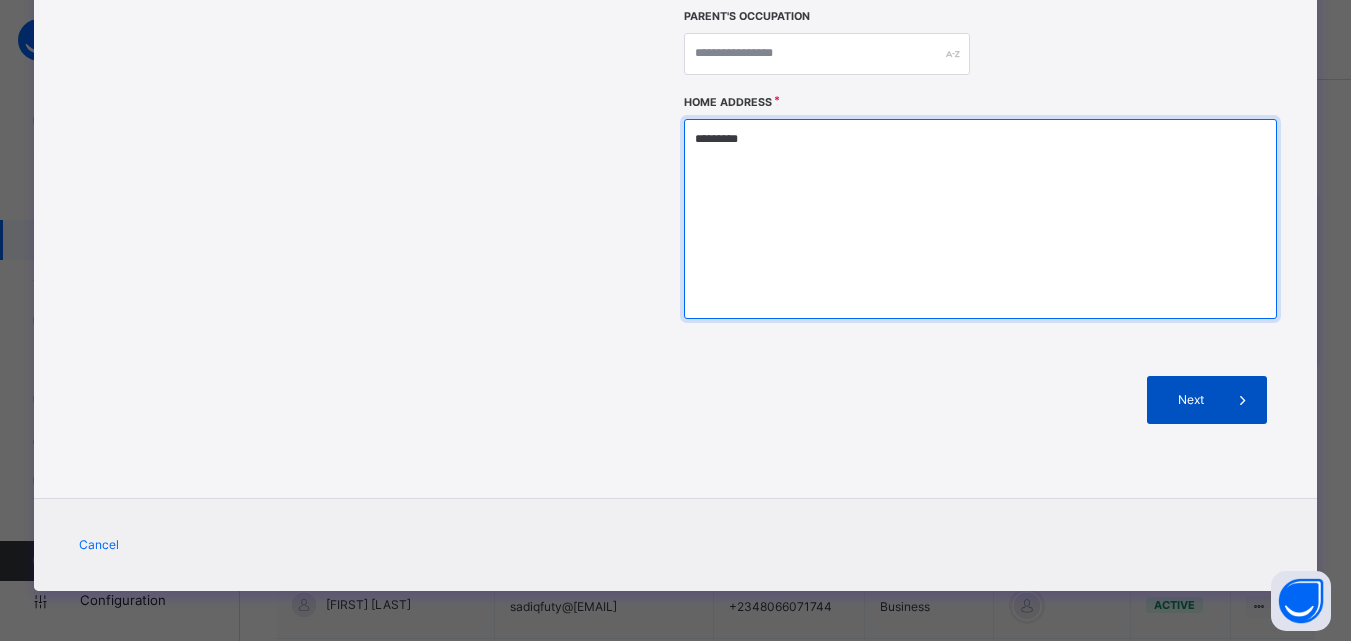 type on "*********" 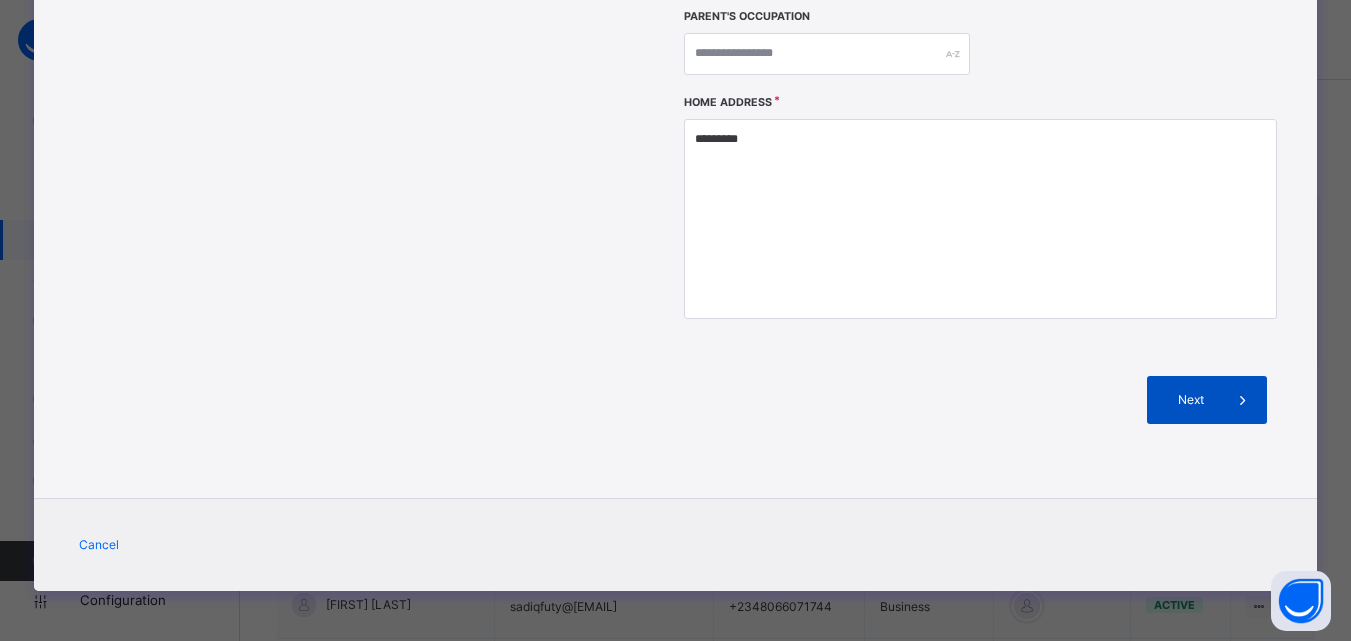 click on "Next" at bounding box center (1190, 400) 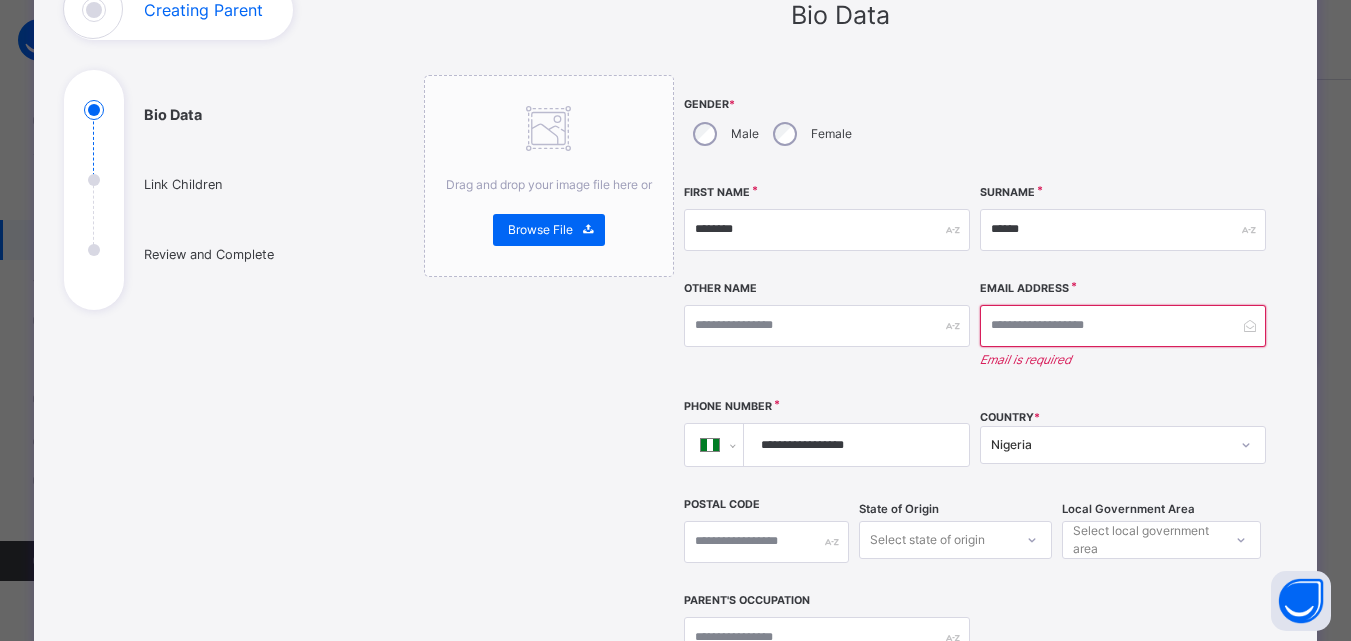 scroll, scrollTop: 161, scrollLeft: 0, axis: vertical 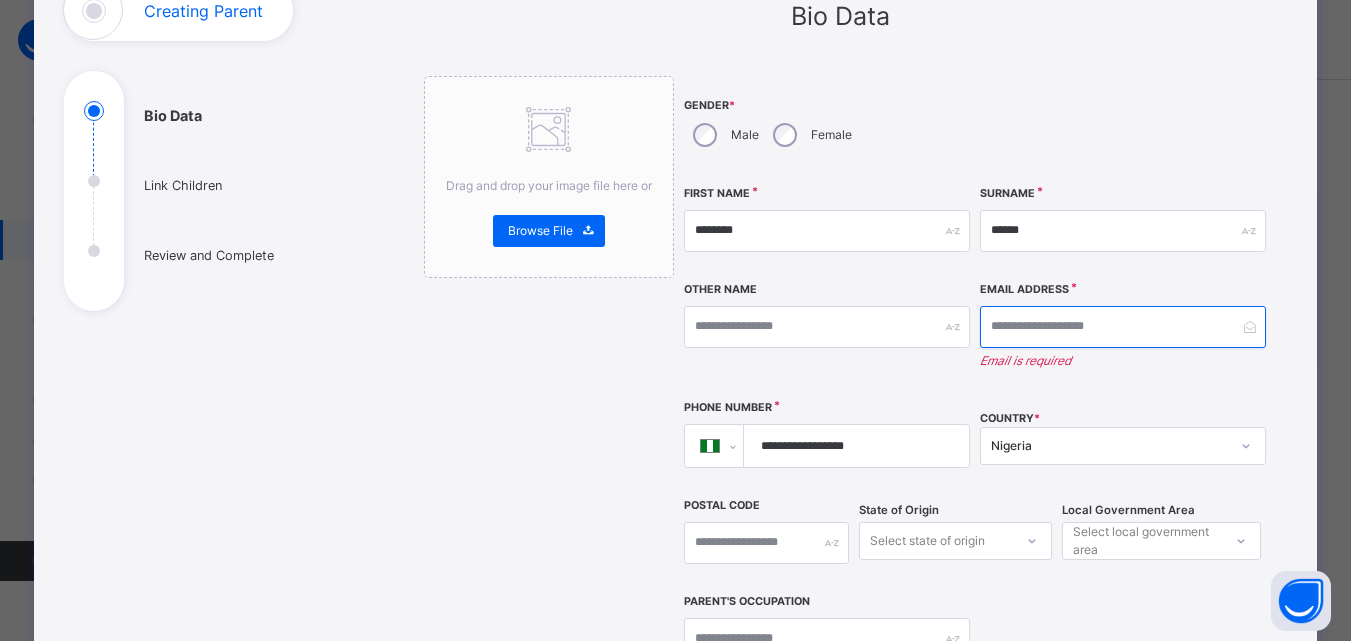 click at bounding box center (1123, 327) 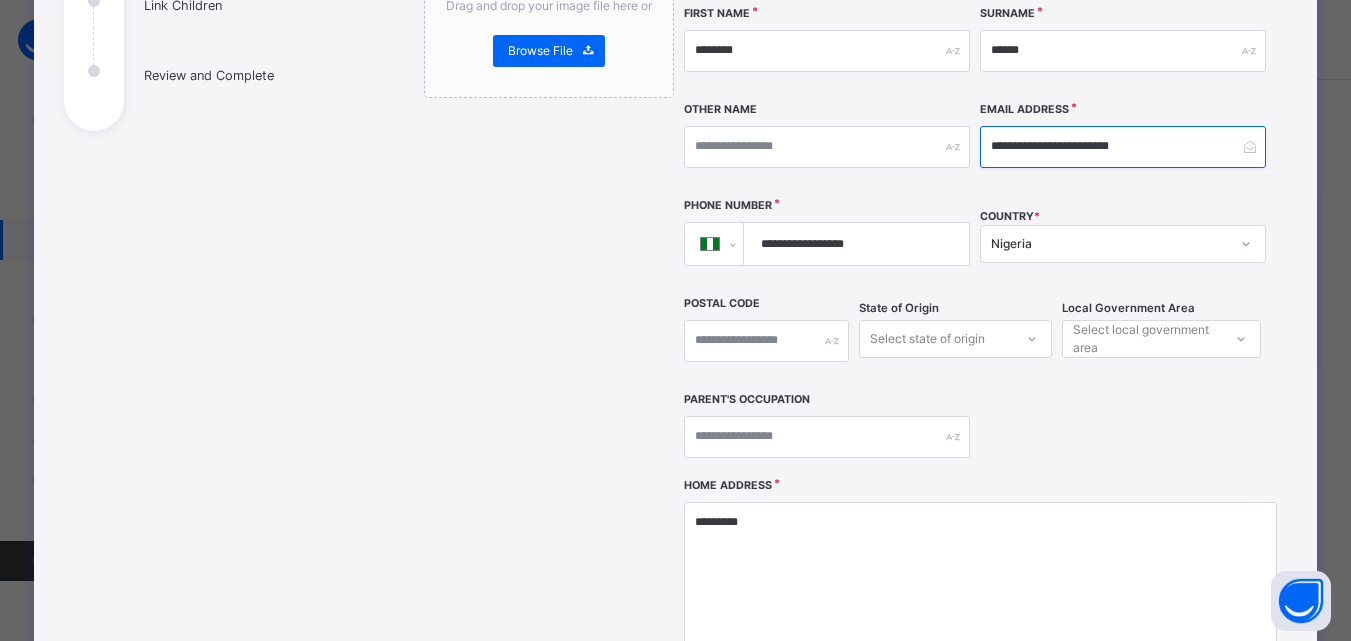 scroll, scrollTop: 358, scrollLeft: 0, axis: vertical 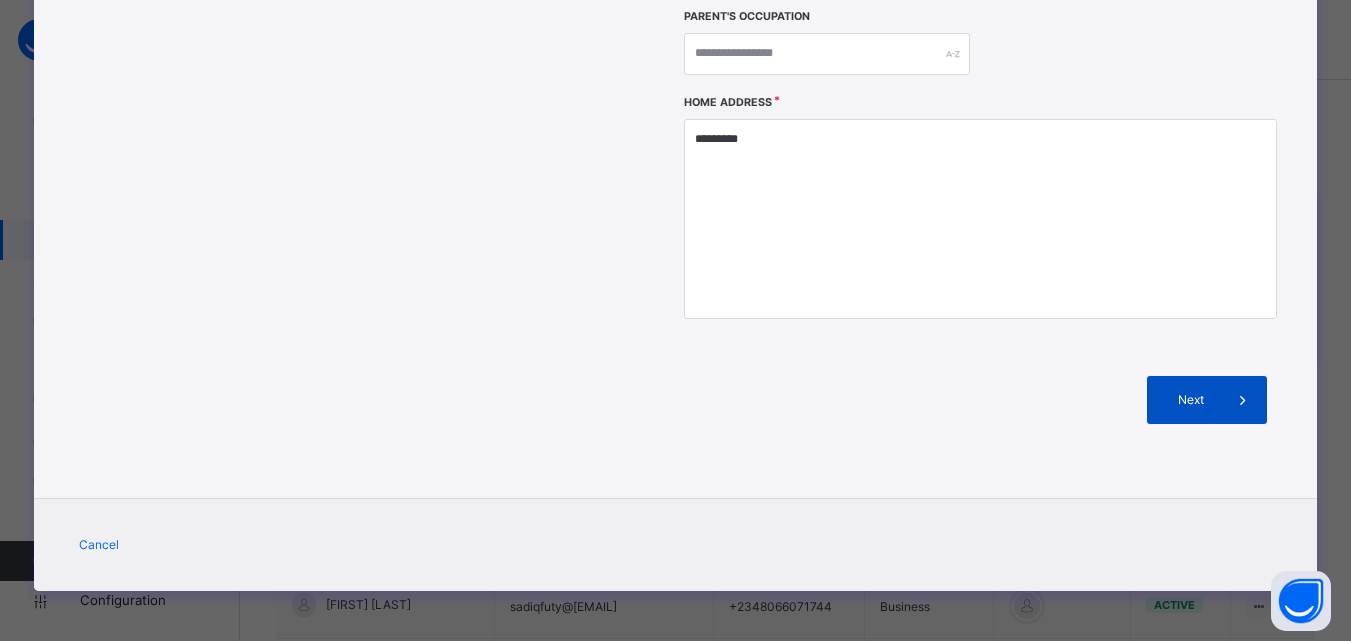 type on "**********" 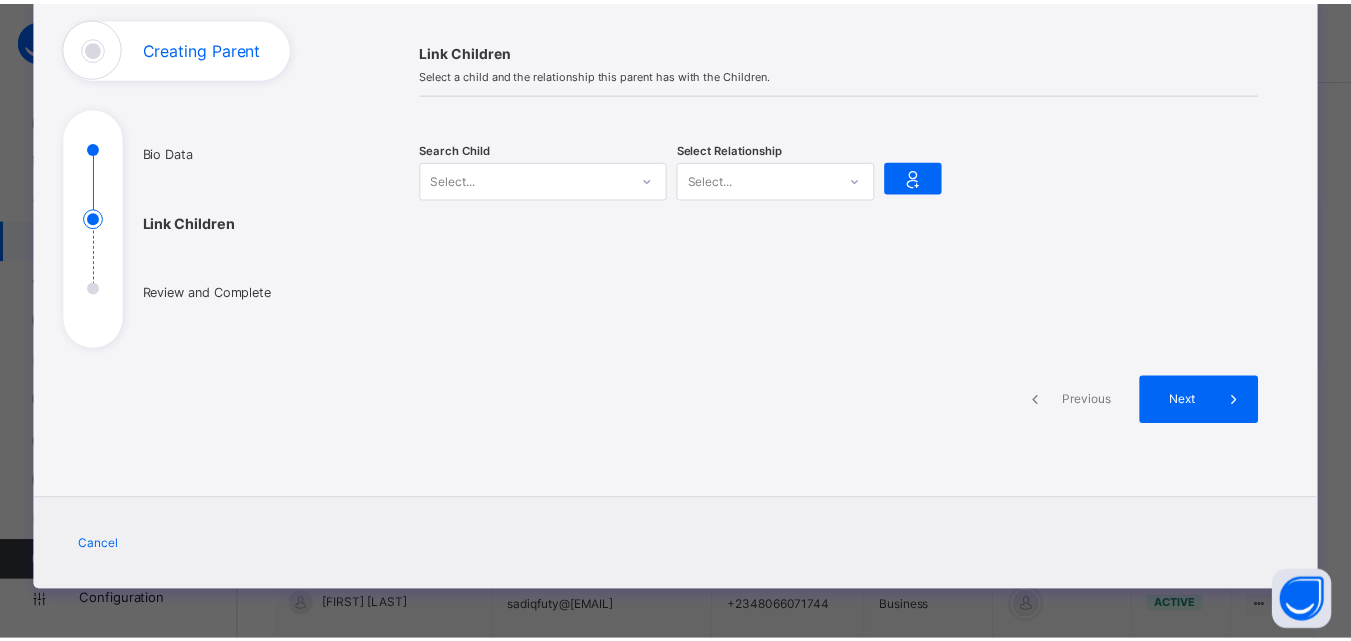 scroll, scrollTop: 124, scrollLeft: 0, axis: vertical 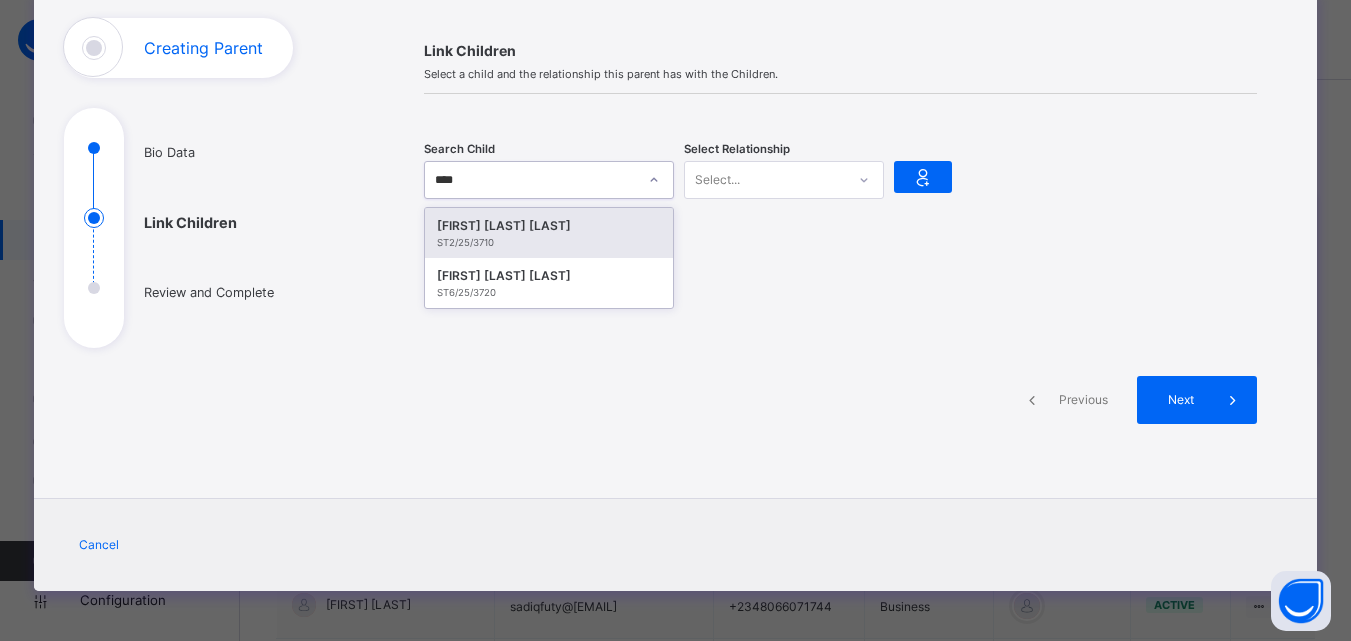 type on "*****" 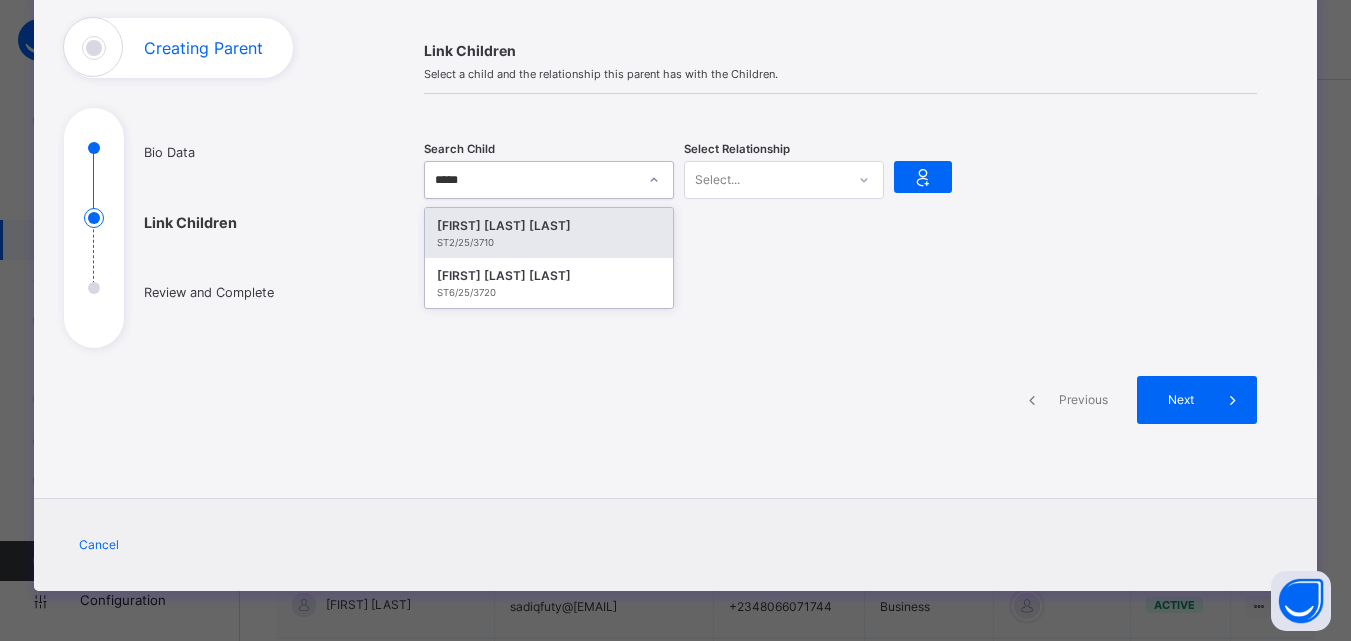 click on "[FIRST] [LAST] [LAST]" at bounding box center [549, 226] 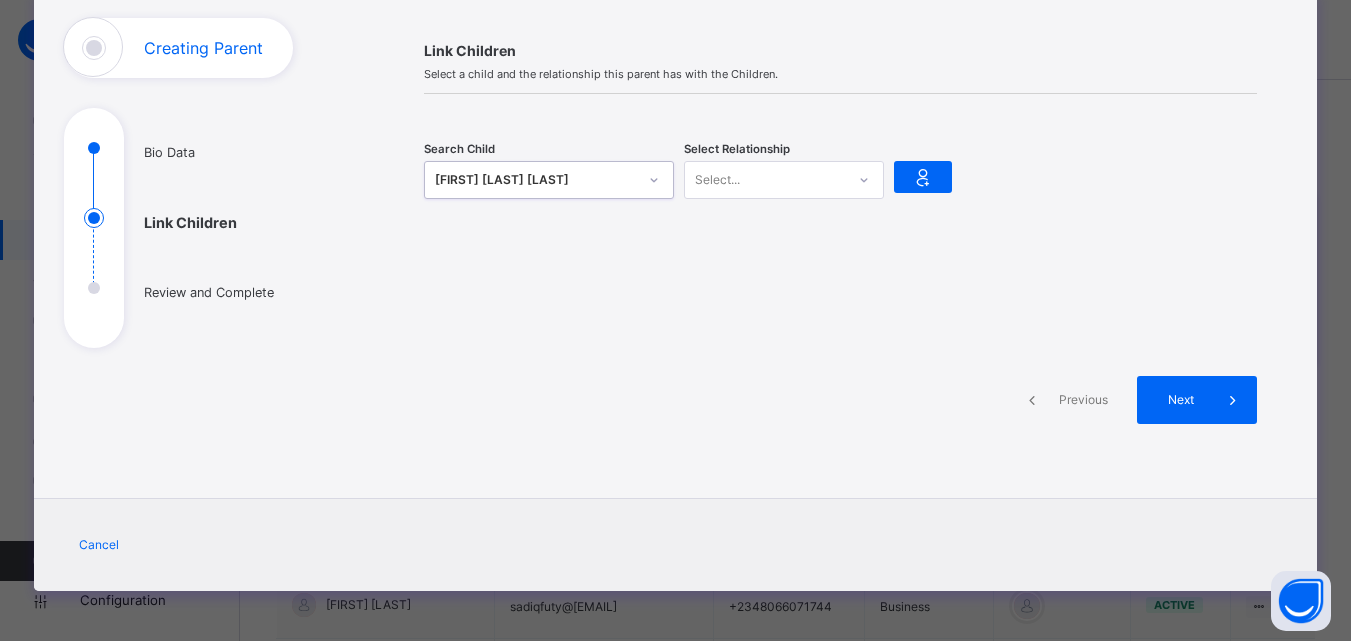 click on "Select..." at bounding box center [717, 180] 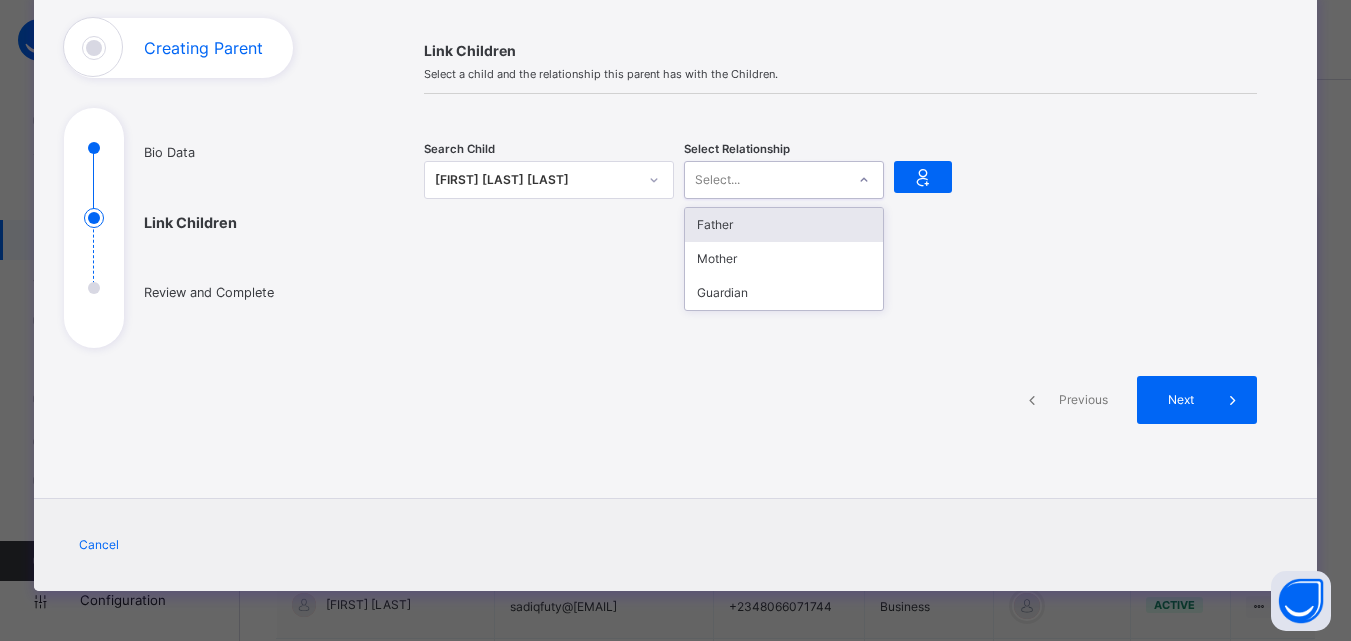 click on "Father" at bounding box center [784, 225] 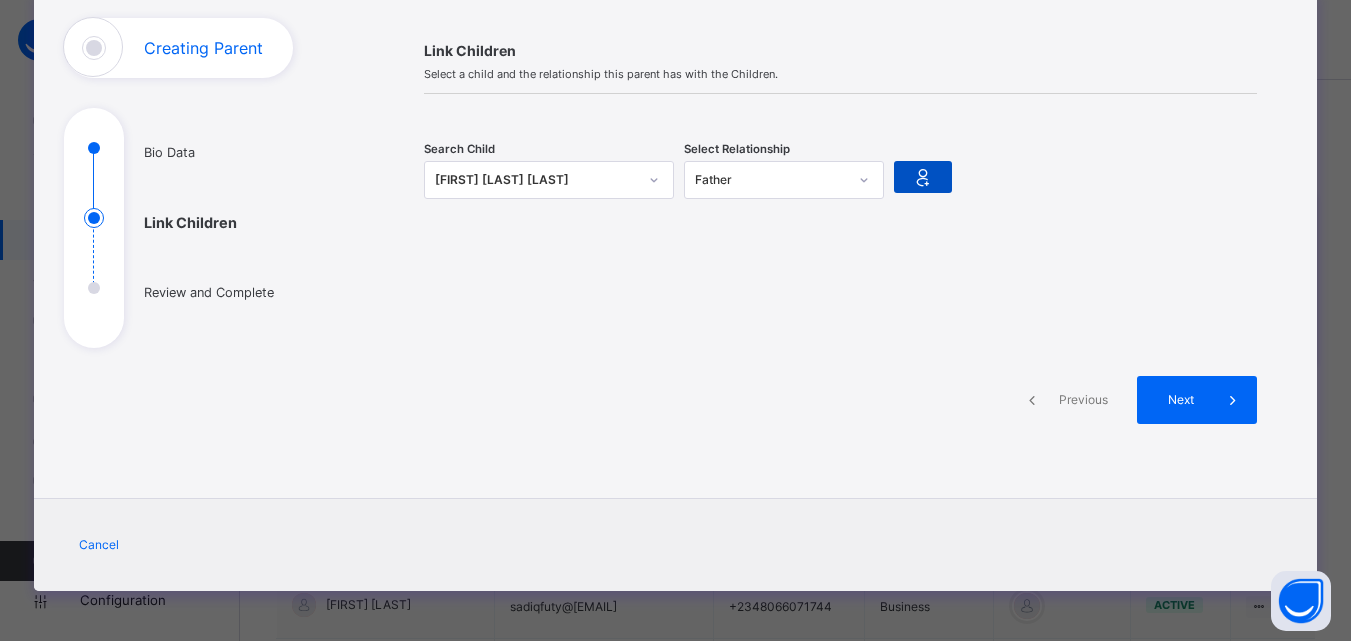 click at bounding box center (923, 177) 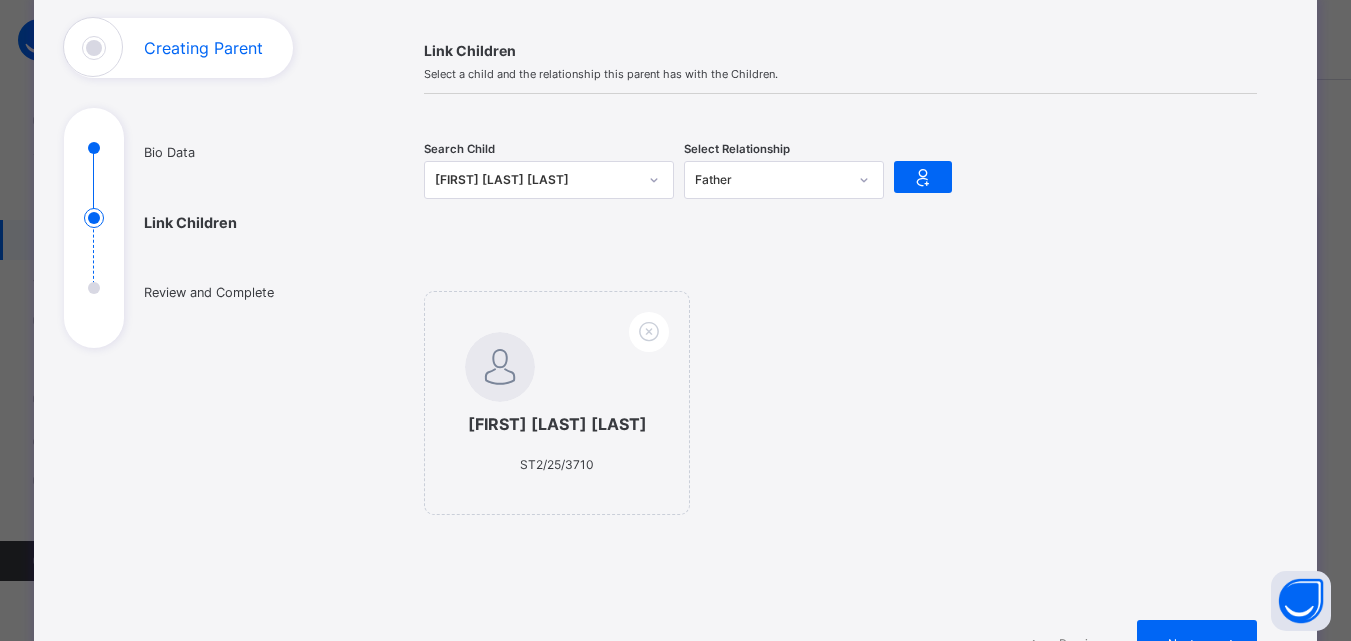 click on "[FIRST] [LAST] [LAST]" at bounding box center (536, 180) 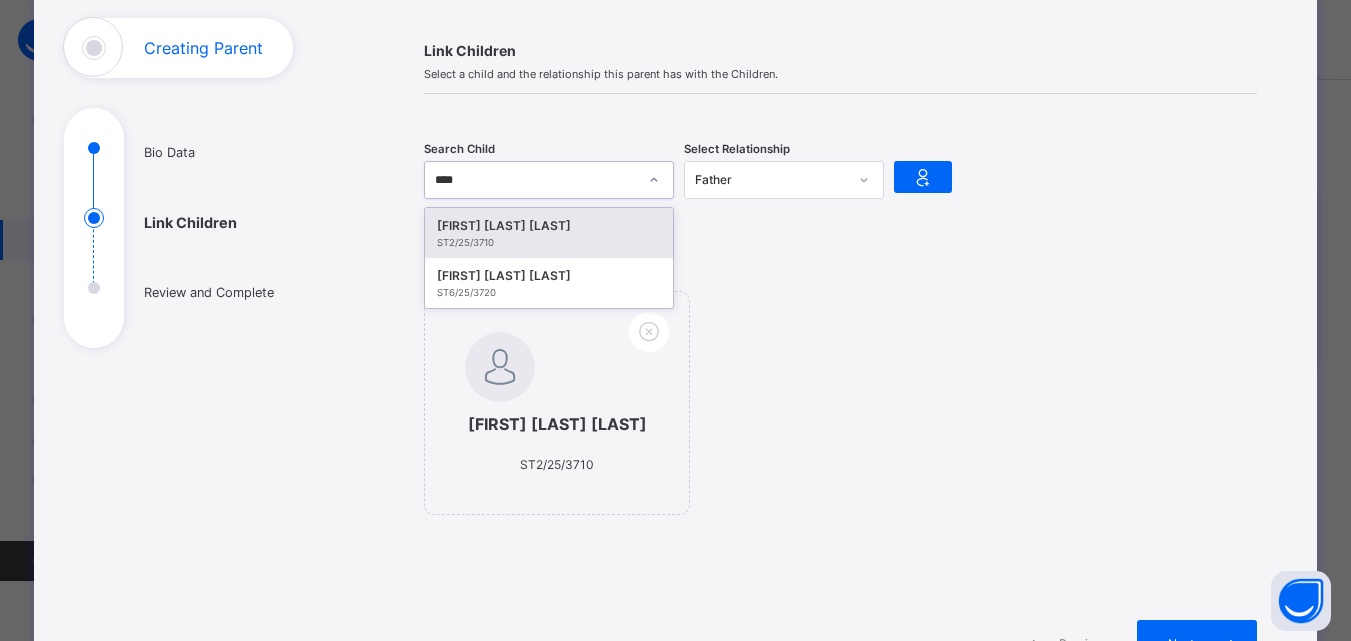 type on "*****" 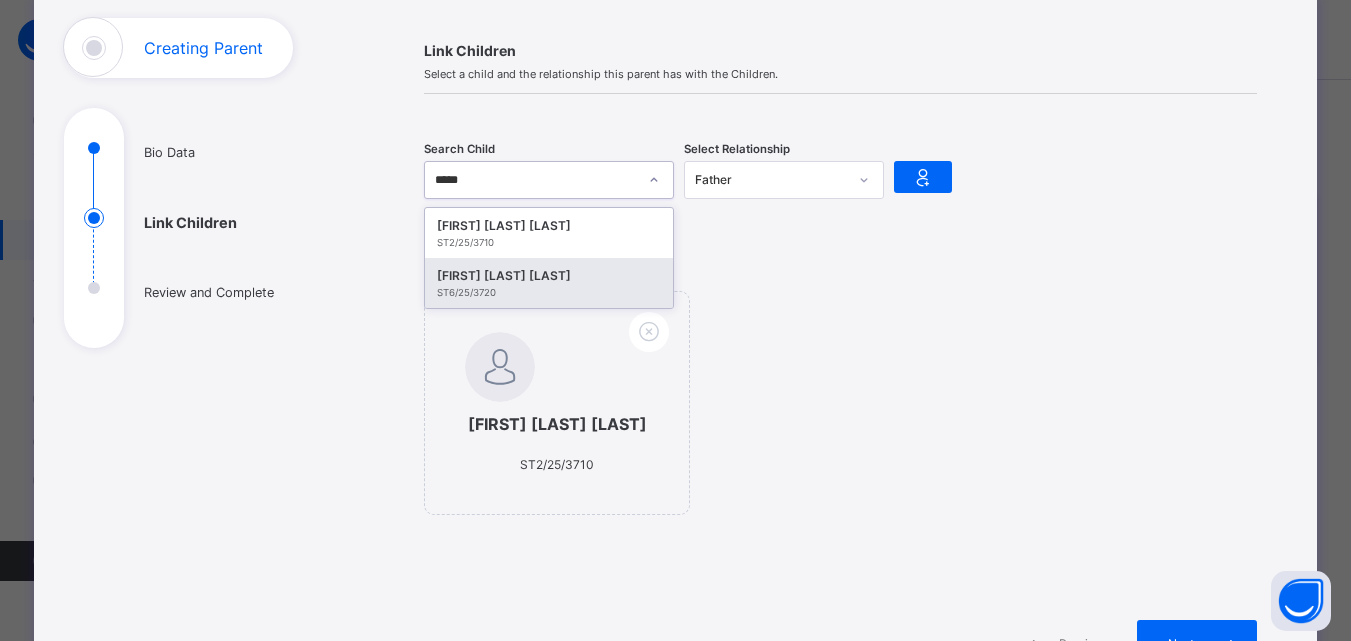 click on "[FIRST] [LAST] [LAST]" at bounding box center (549, 276) 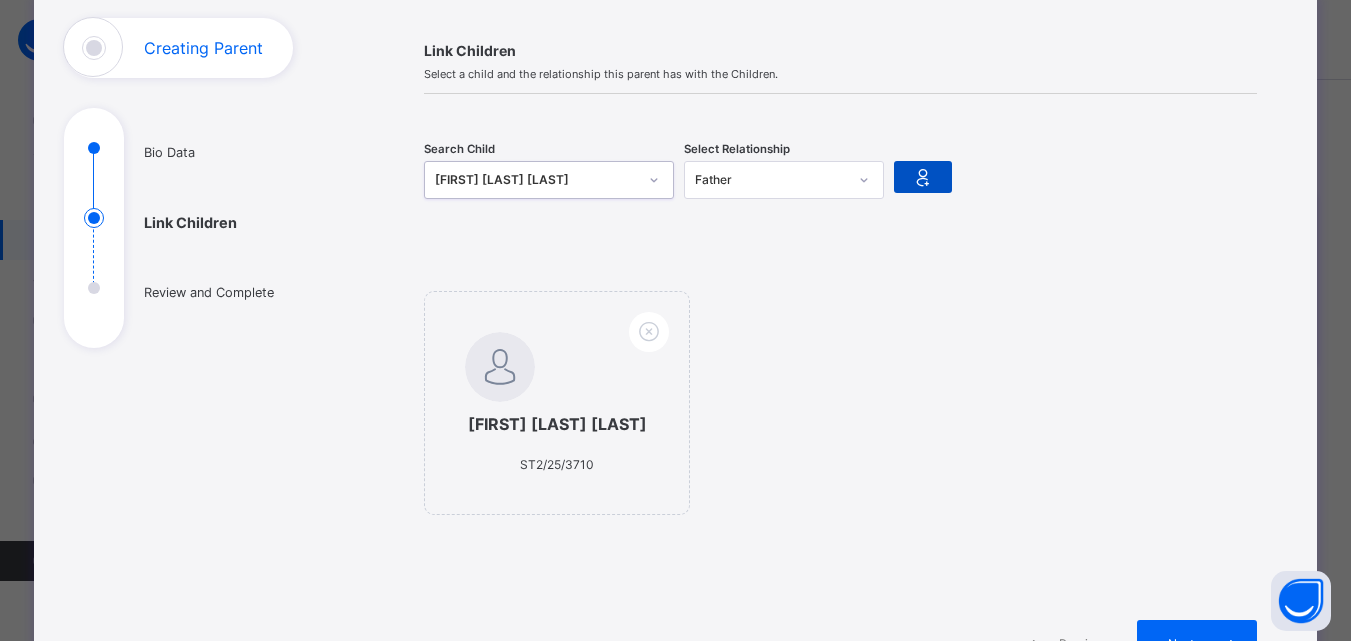 click at bounding box center [923, 177] 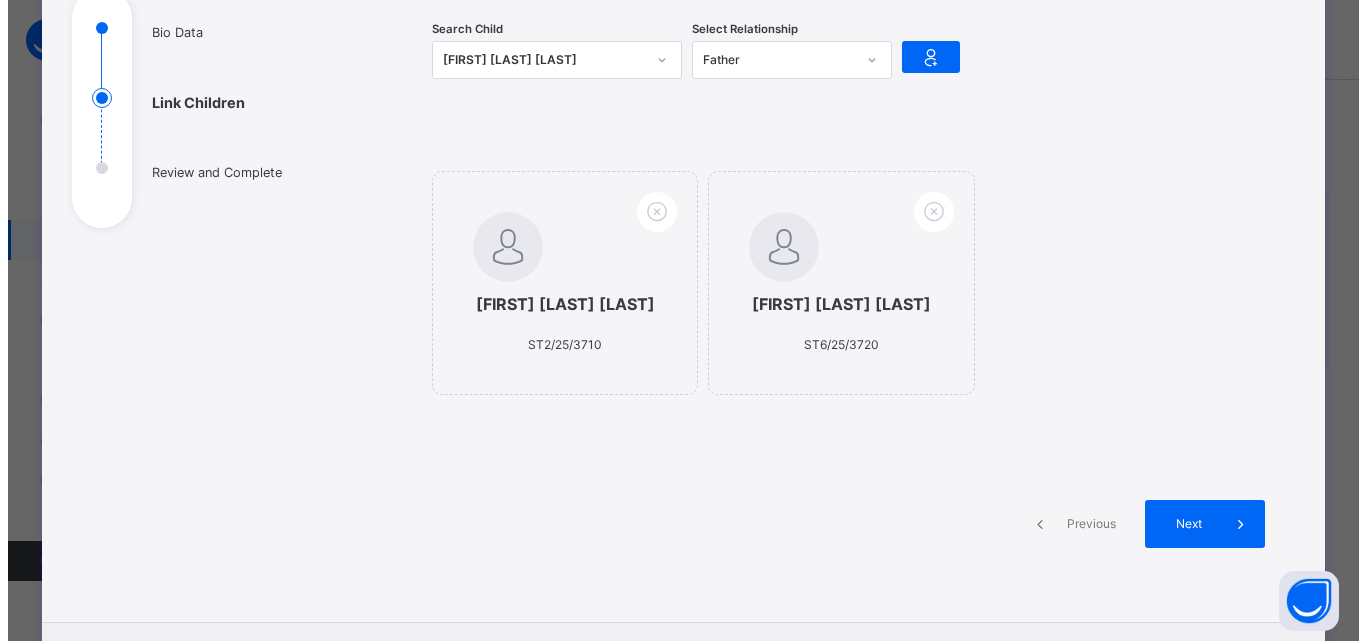 scroll, scrollTop: 392, scrollLeft: 0, axis: vertical 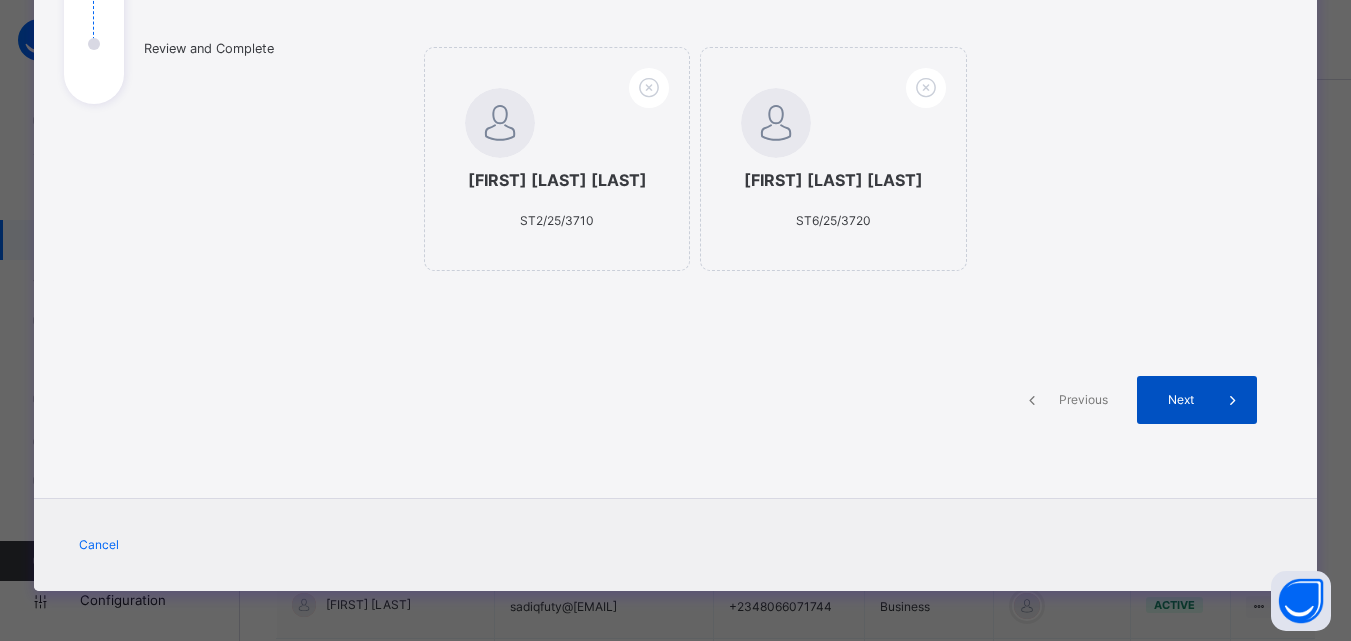 click at bounding box center [1233, 400] 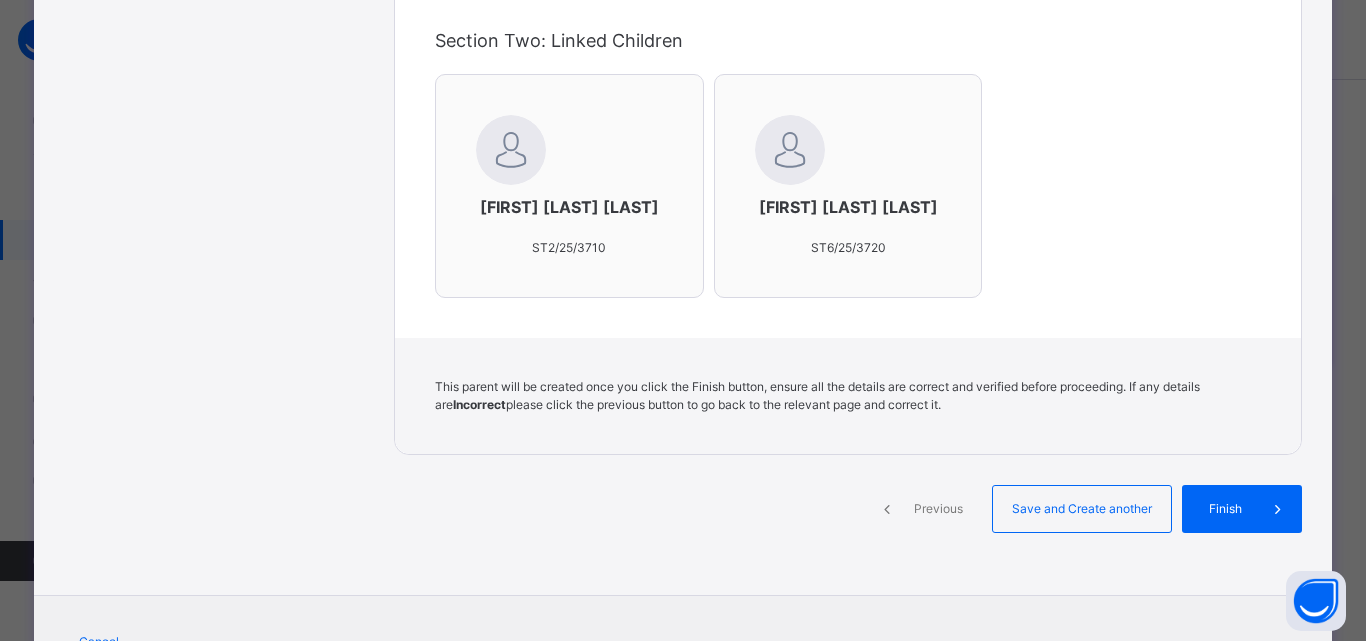 scroll, scrollTop: 765, scrollLeft: 0, axis: vertical 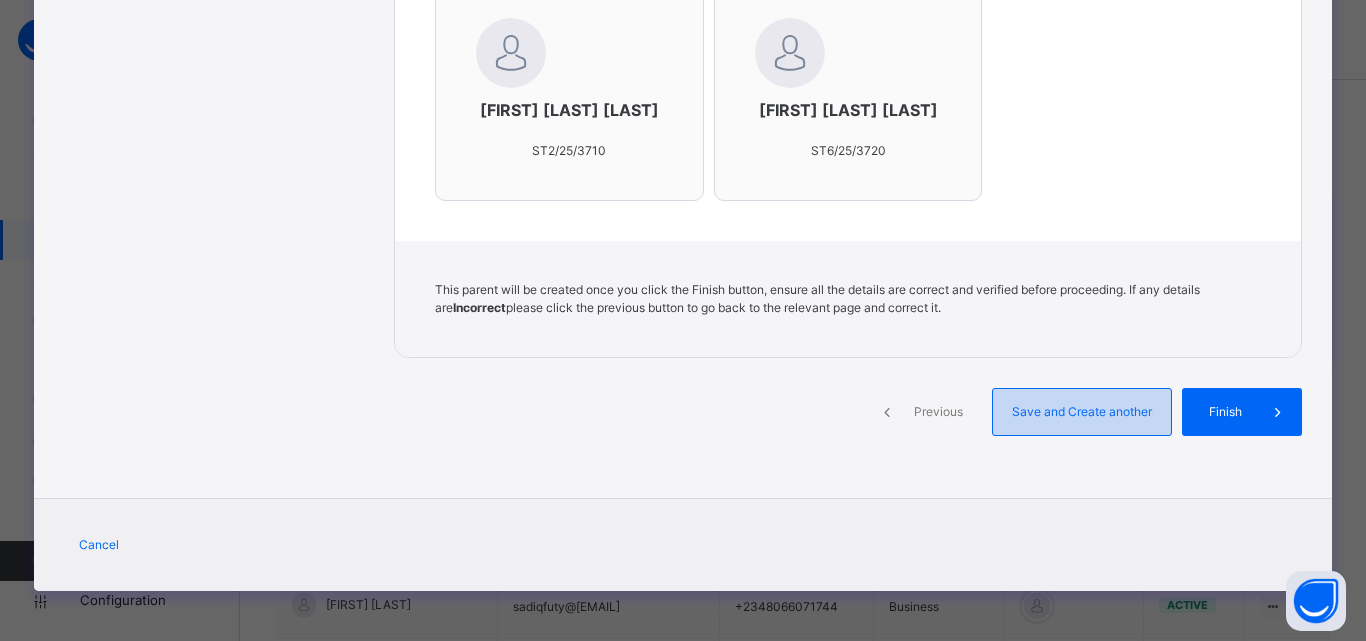 click on "Save and Create another" at bounding box center (1082, 412) 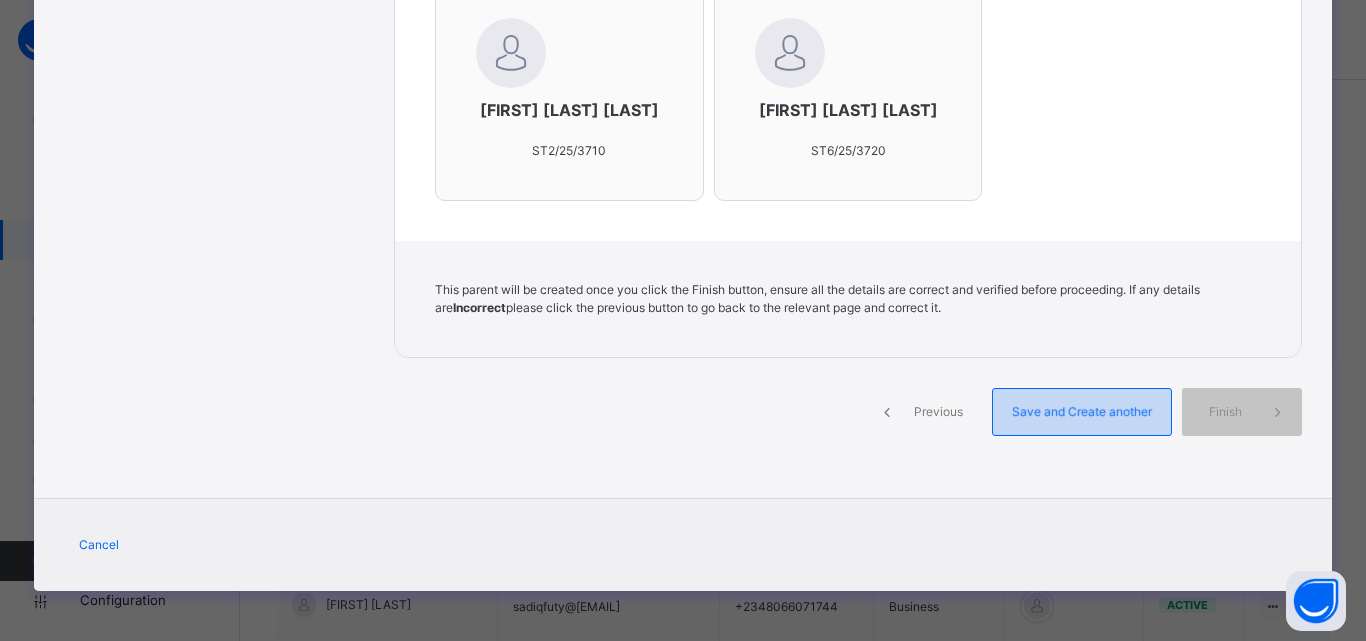 select on "**" 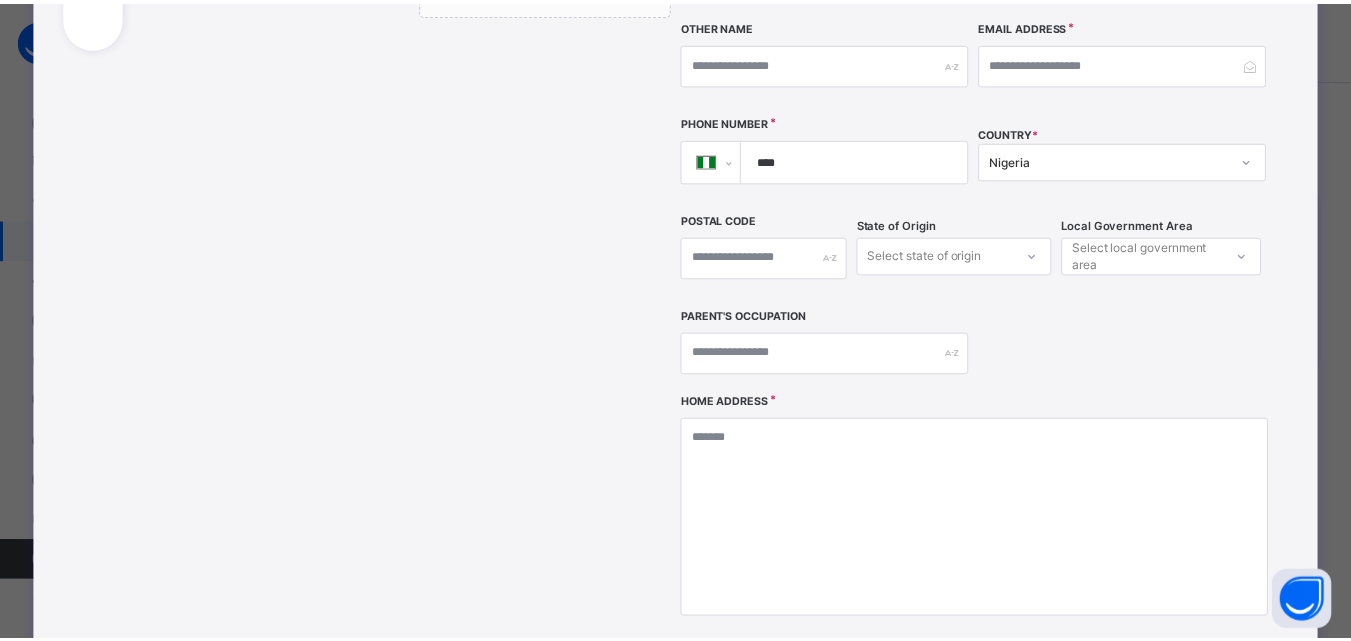 scroll, scrollTop: 0, scrollLeft: 0, axis: both 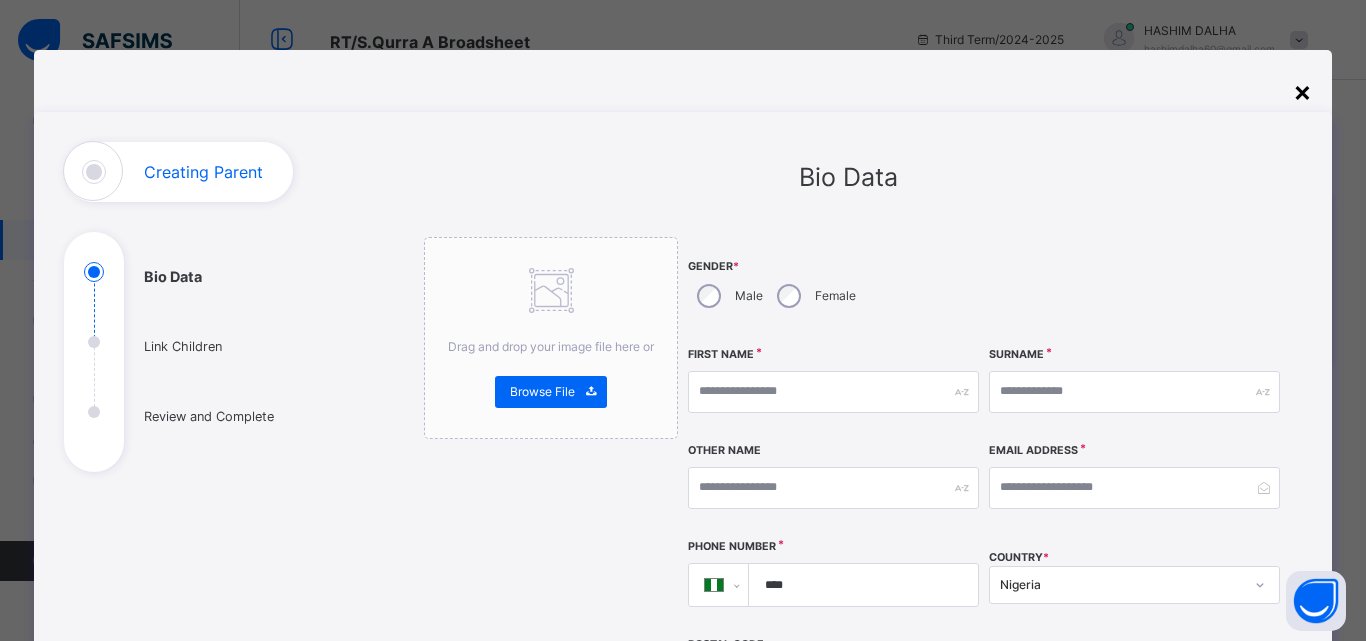 click on "×" at bounding box center (1302, 91) 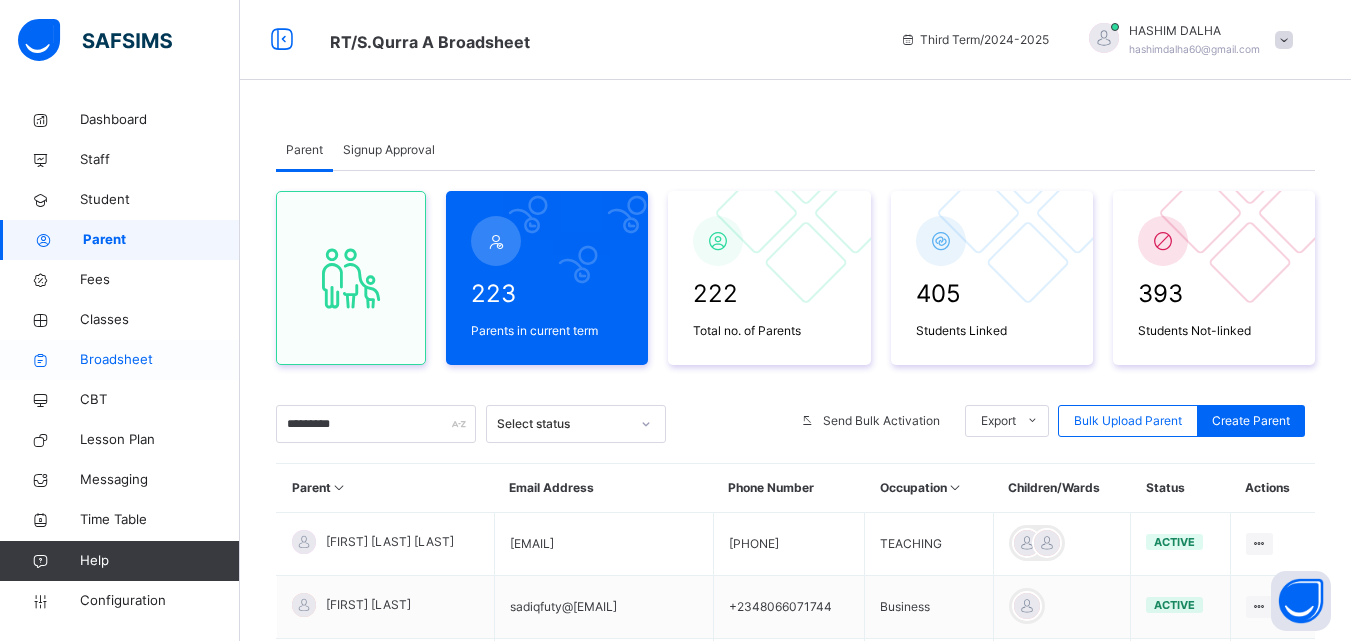 click on "Broadsheet" at bounding box center [160, 360] 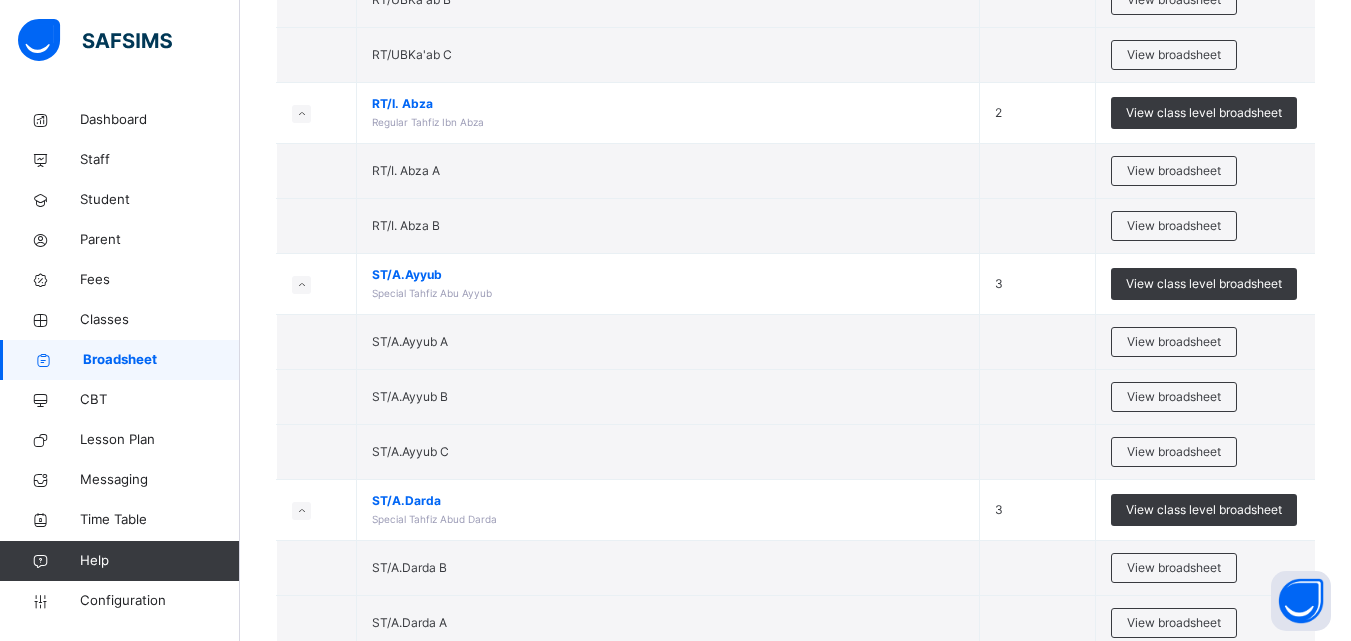 scroll, scrollTop: 1740, scrollLeft: 0, axis: vertical 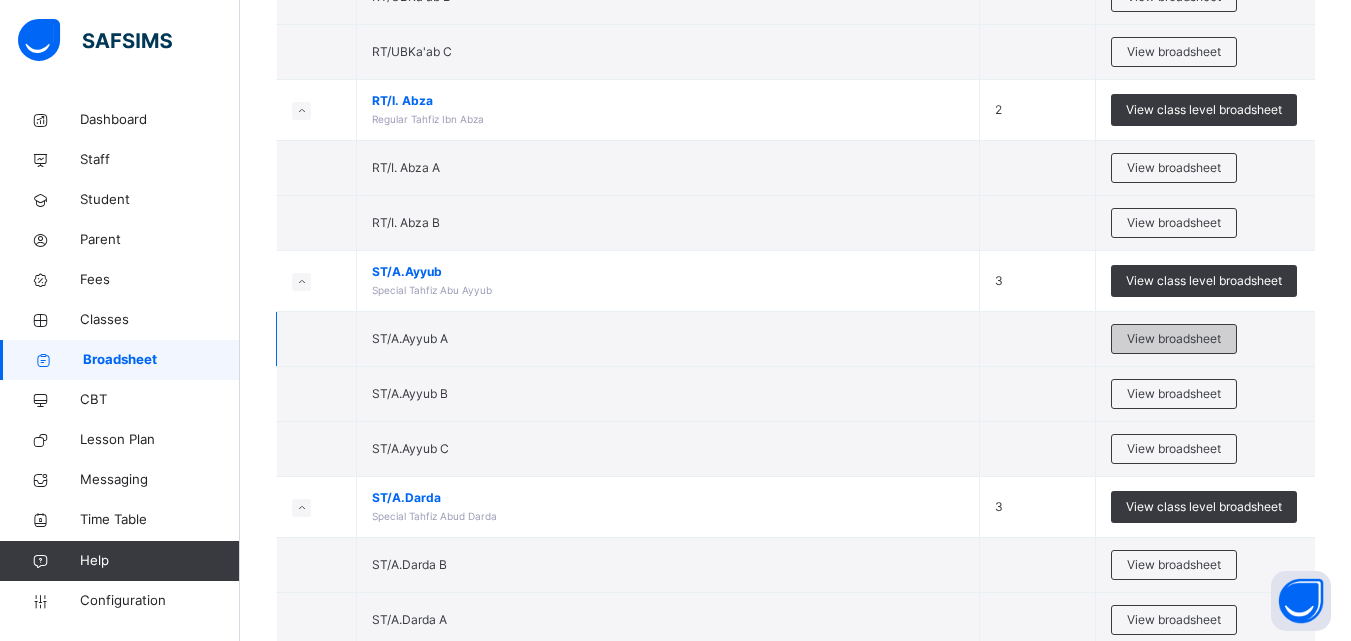 click on "View broadsheet" at bounding box center (1174, 339) 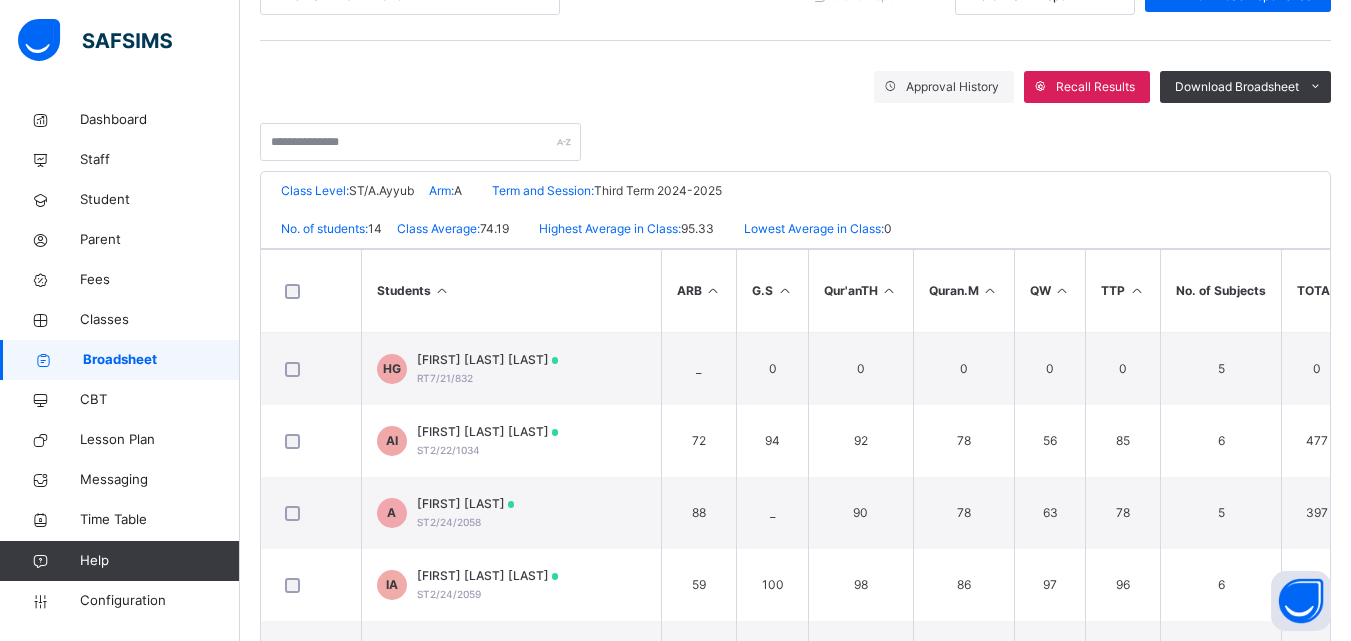 scroll, scrollTop: 340, scrollLeft: 0, axis: vertical 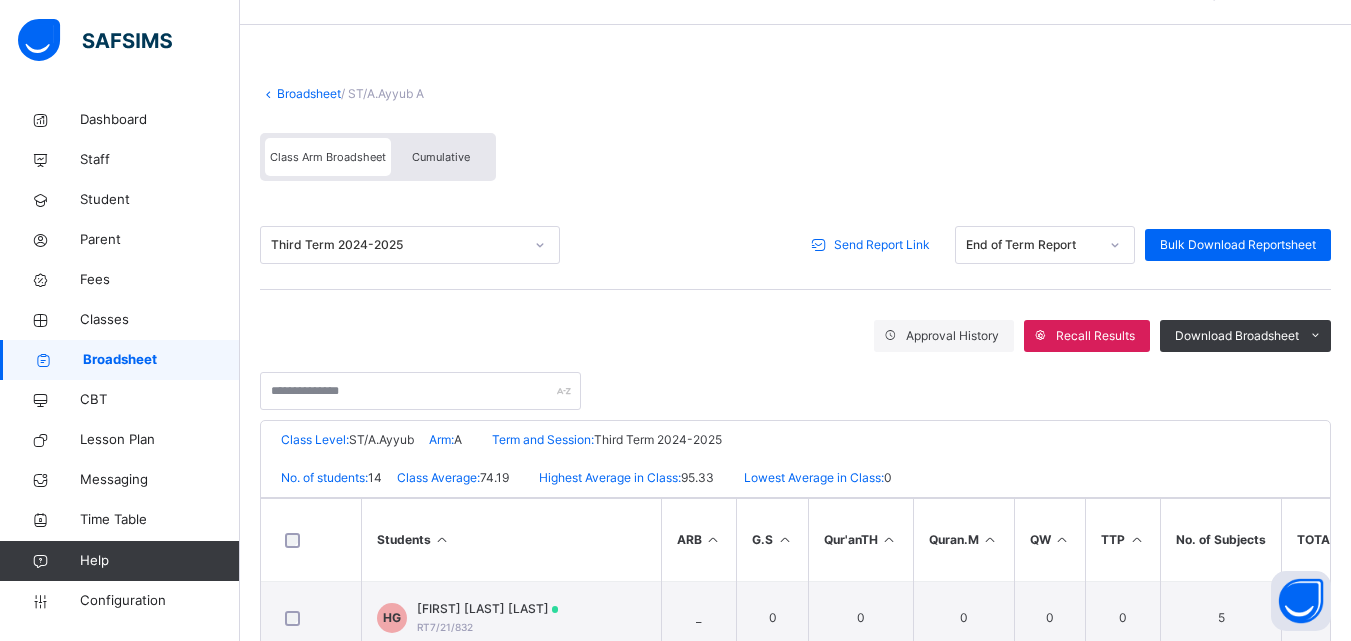 click on "Send Report Link" at bounding box center (882, 245) 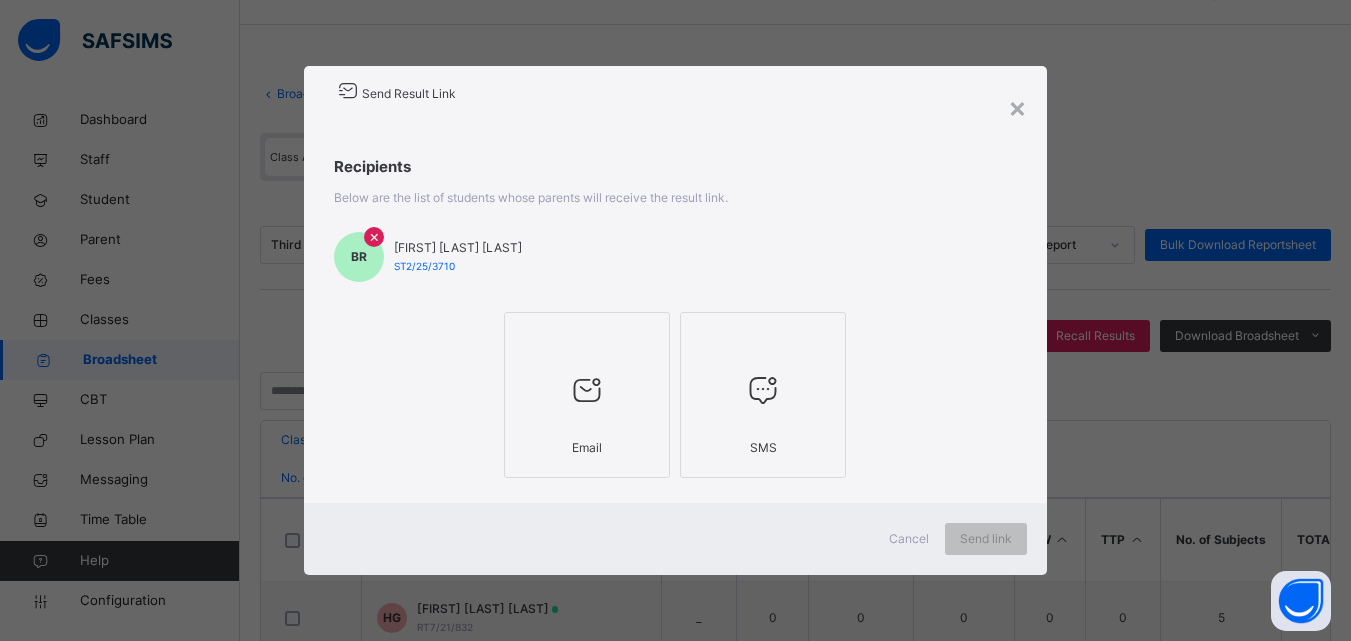 click at bounding box center (587, 390) 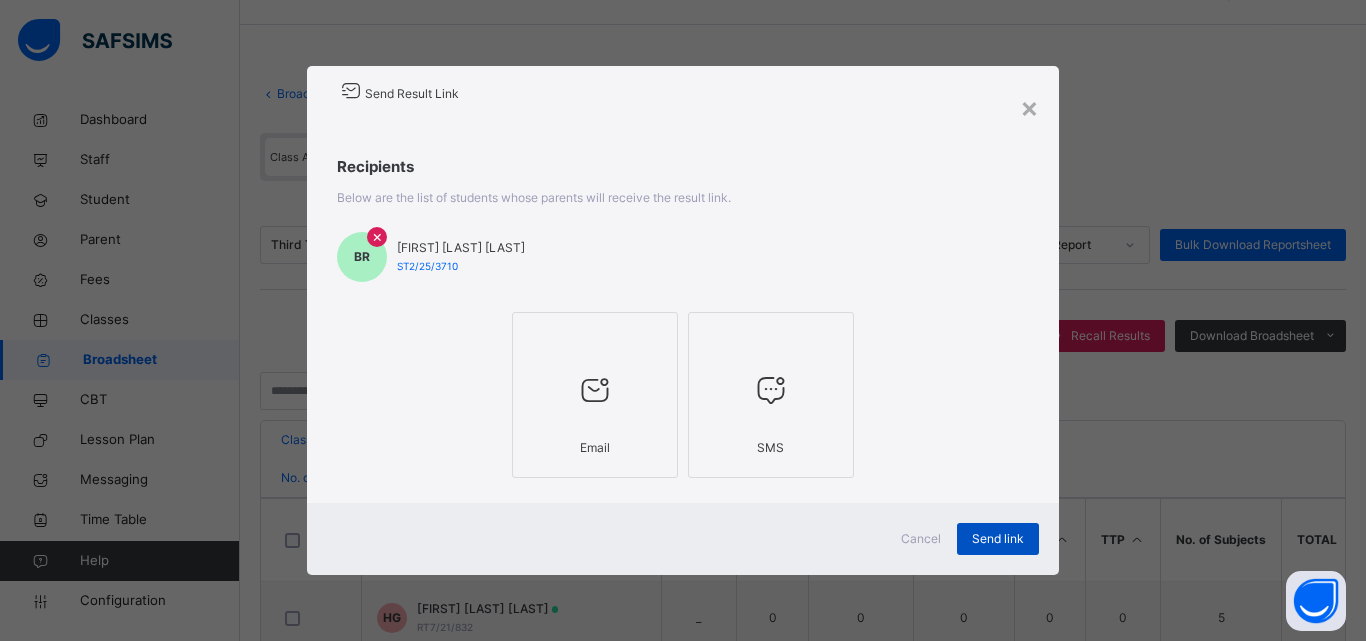 click on "Send link" at bounding box center [998, 539] 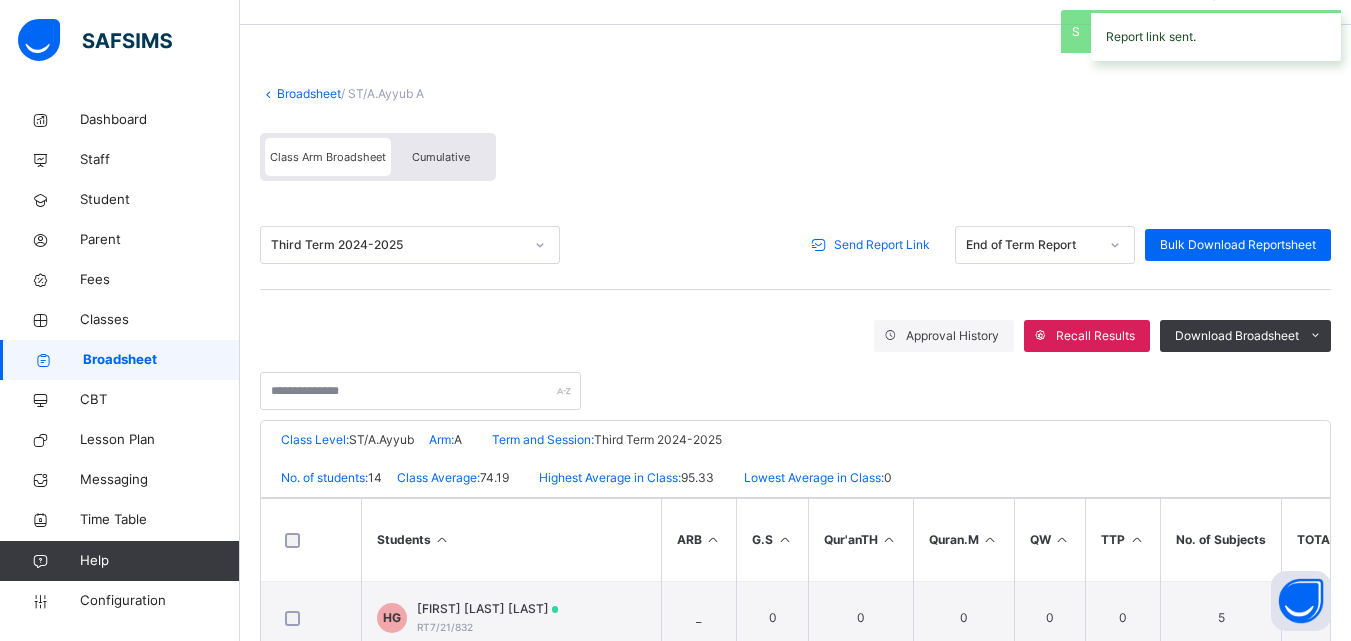 click on "[ID]" at bounding box center (795, 94) 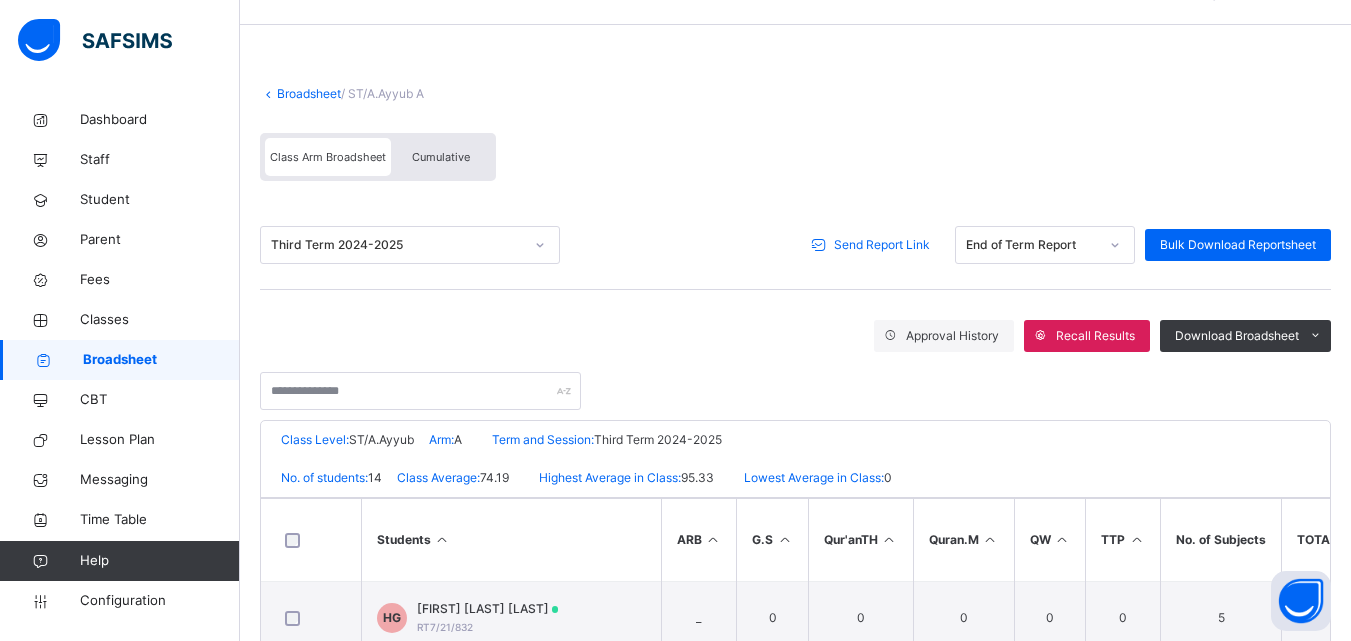 click on "Broadsheet" at bounding box center [309, 93] 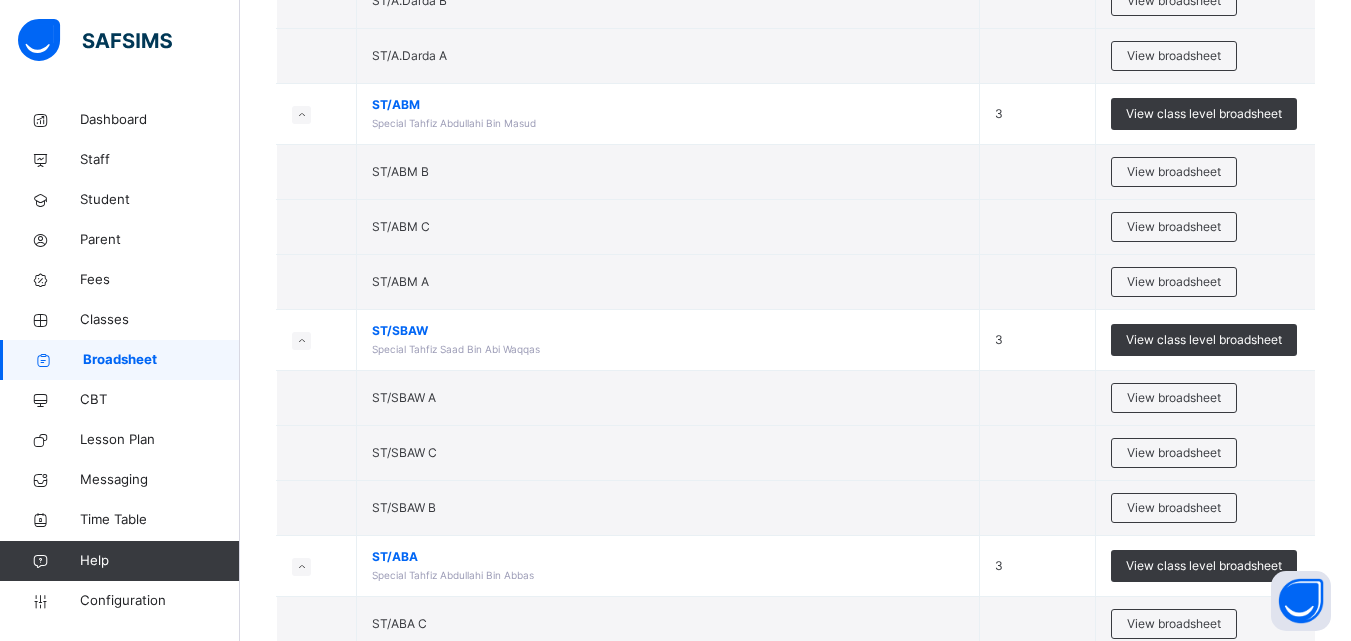 scroll, scrollTop: 2369, scrollLeft: 0, axis: vertical 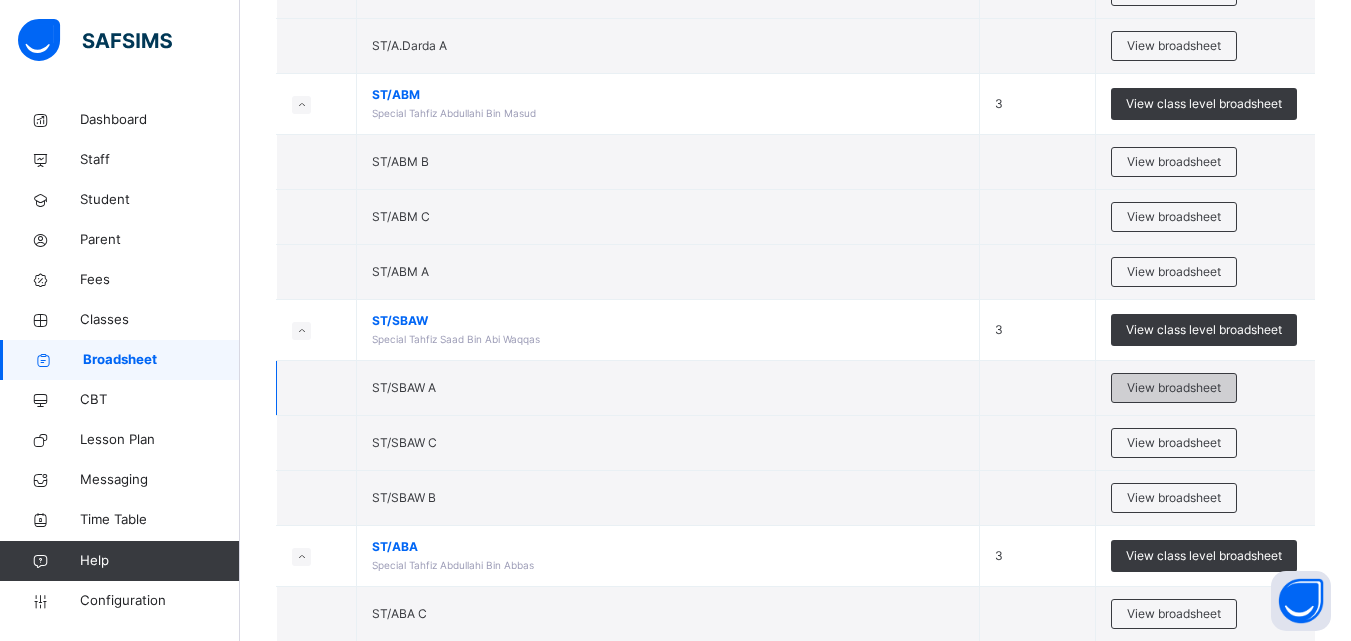 click on "View broadsheet" at bounding box center (1174, 388) 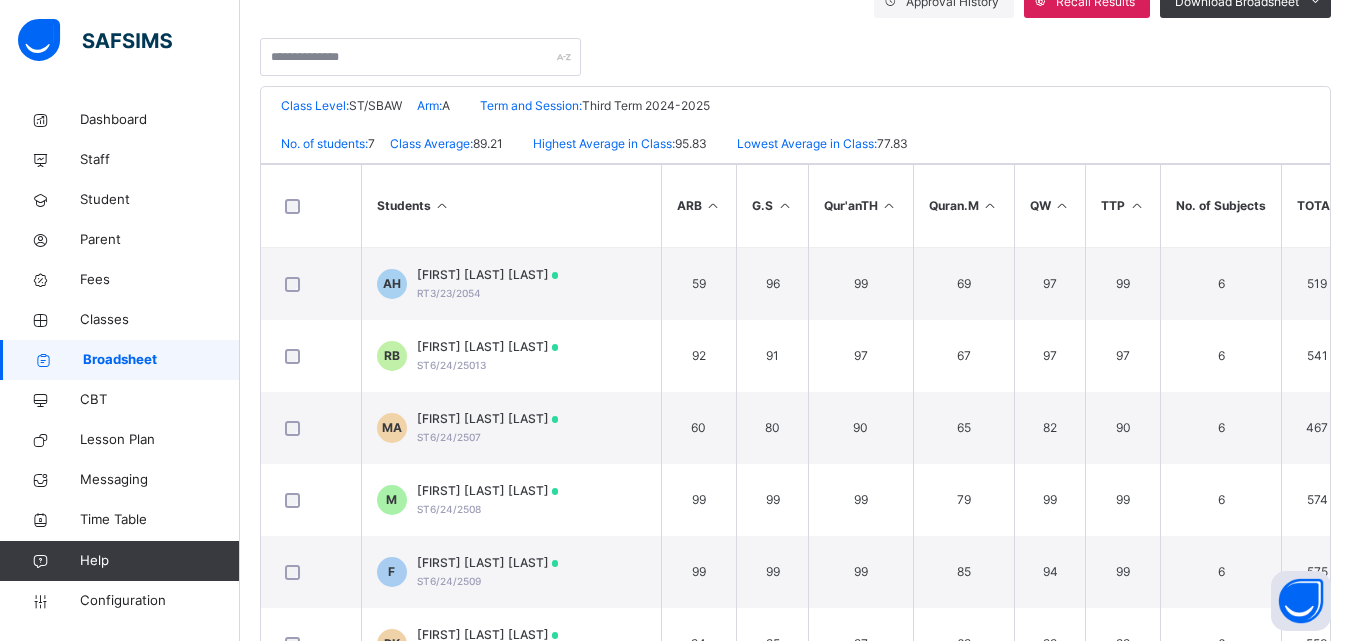 scroll, scrollTop: 401, scrollLeft: 0, axis: vertical 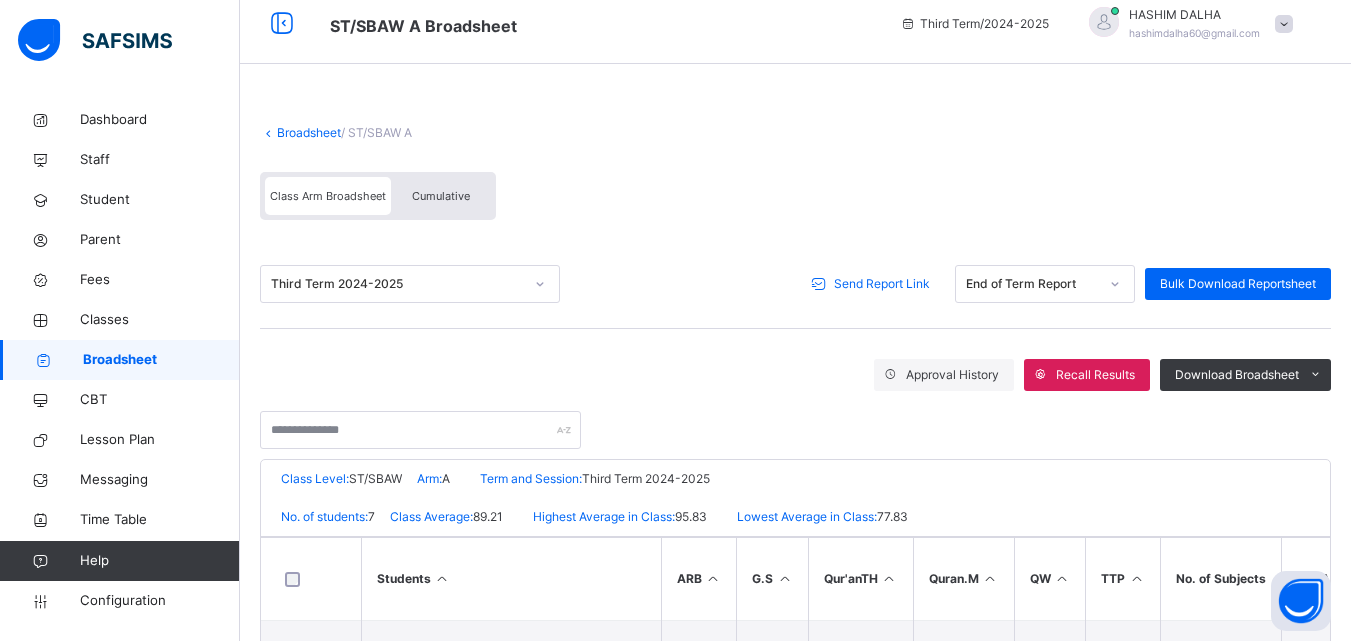 click on "Send Report Link" at bounding box center (882, 284) 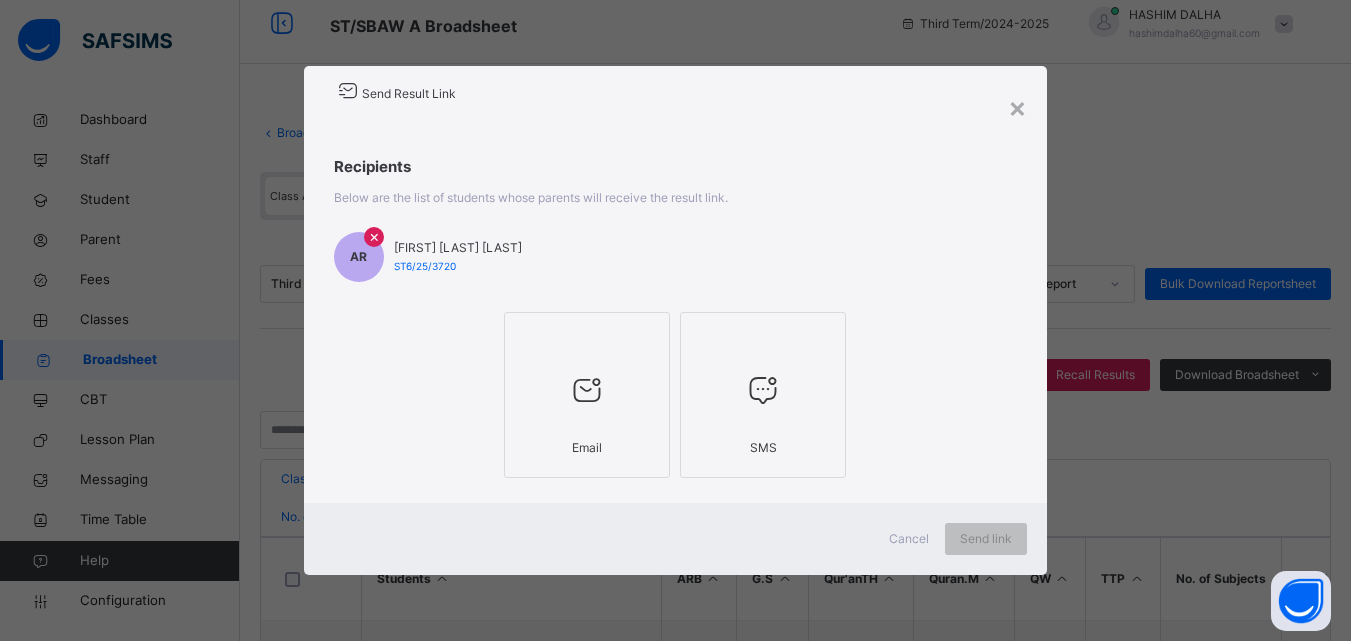 click at bounding box center (587, 390) 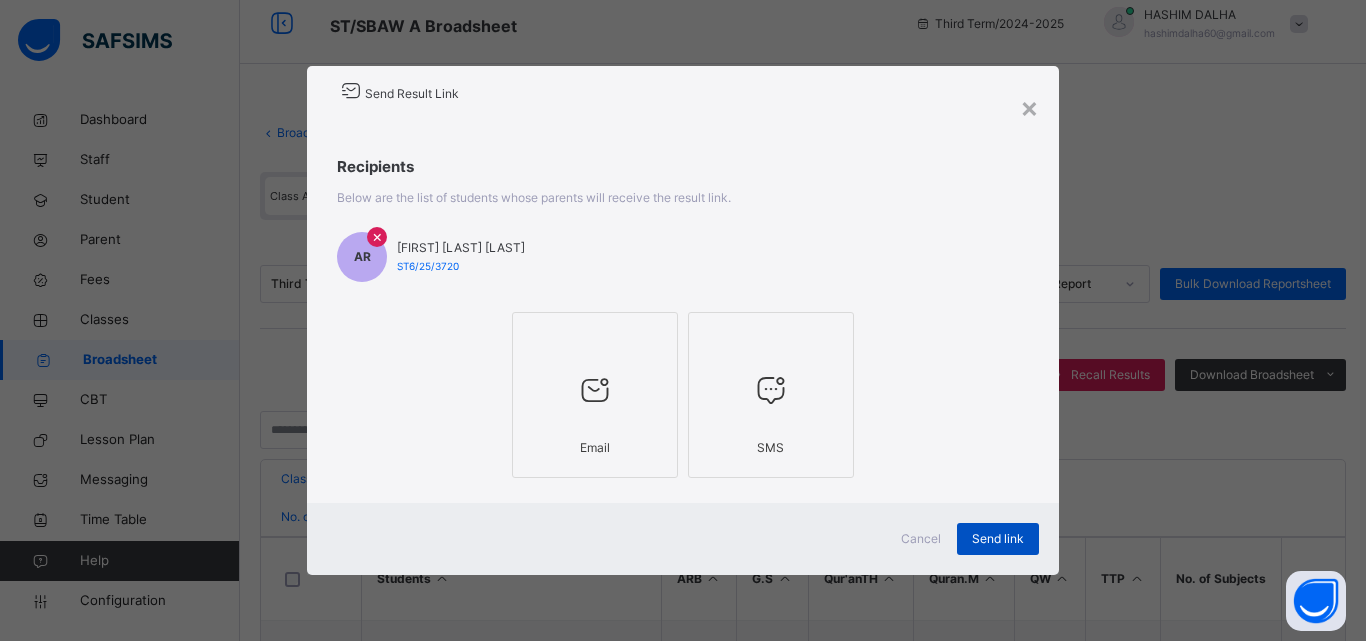 click on "Send link" at bounding box center (998, 539) 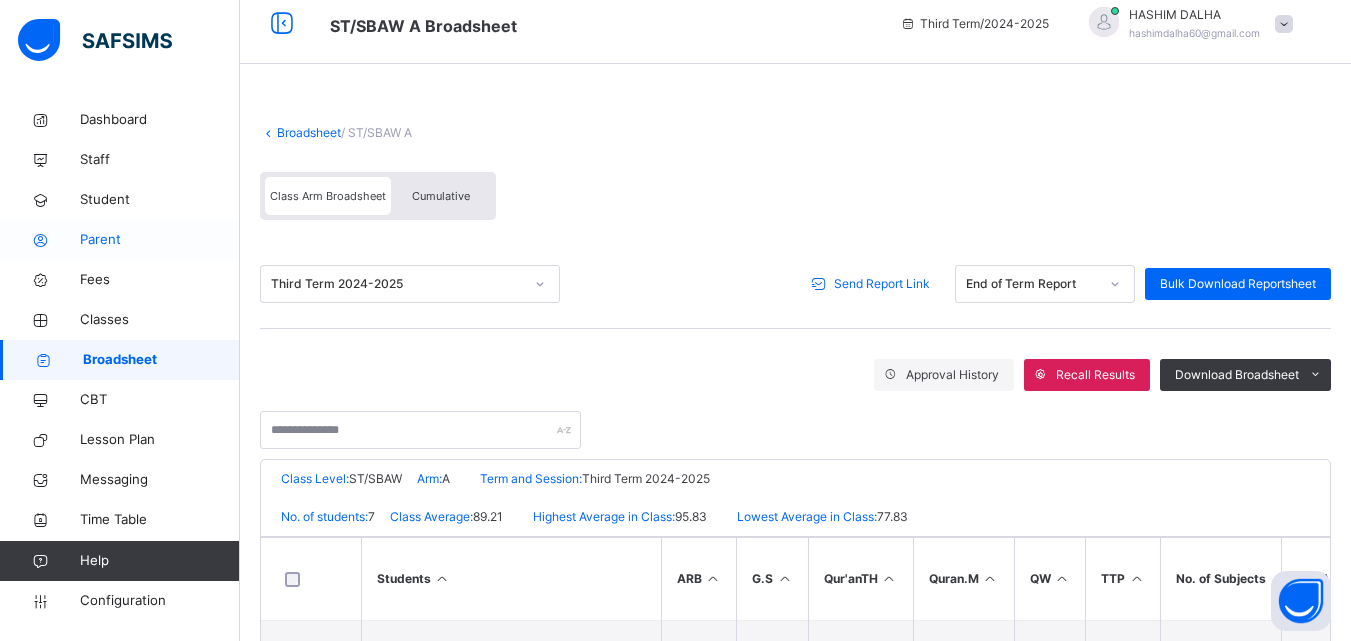 click on "Parent" at bounding box center (160, 240) 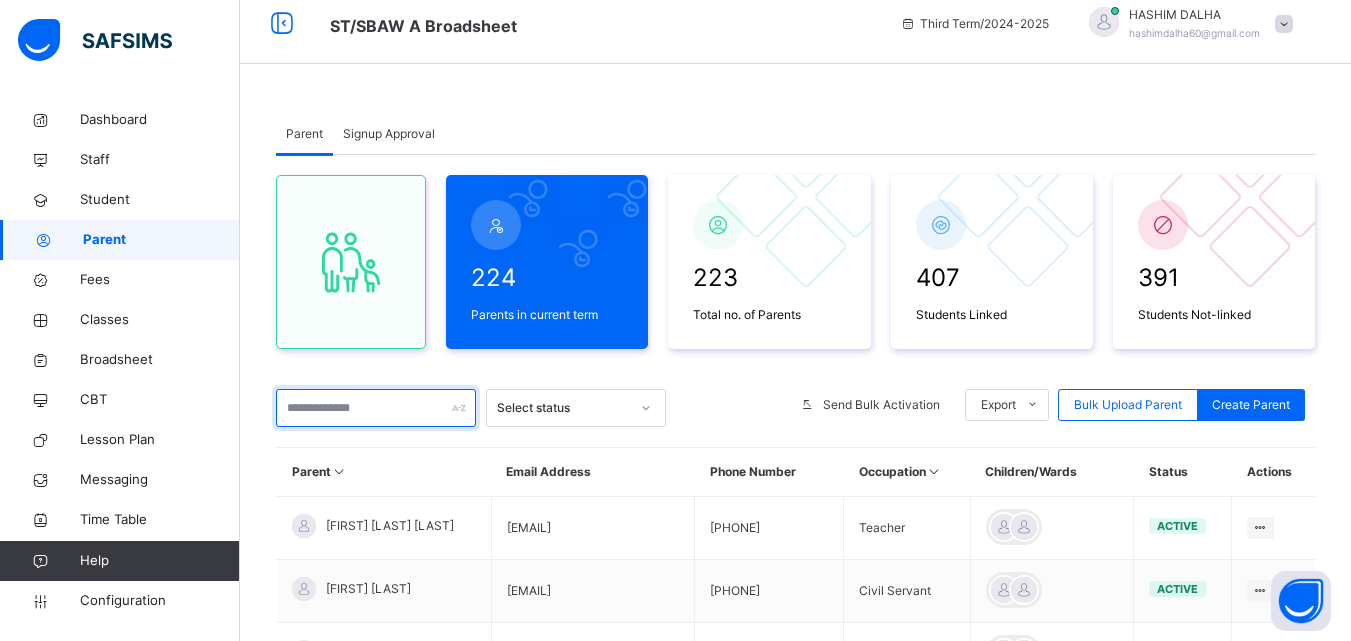 click at bounding box center [376, 408] 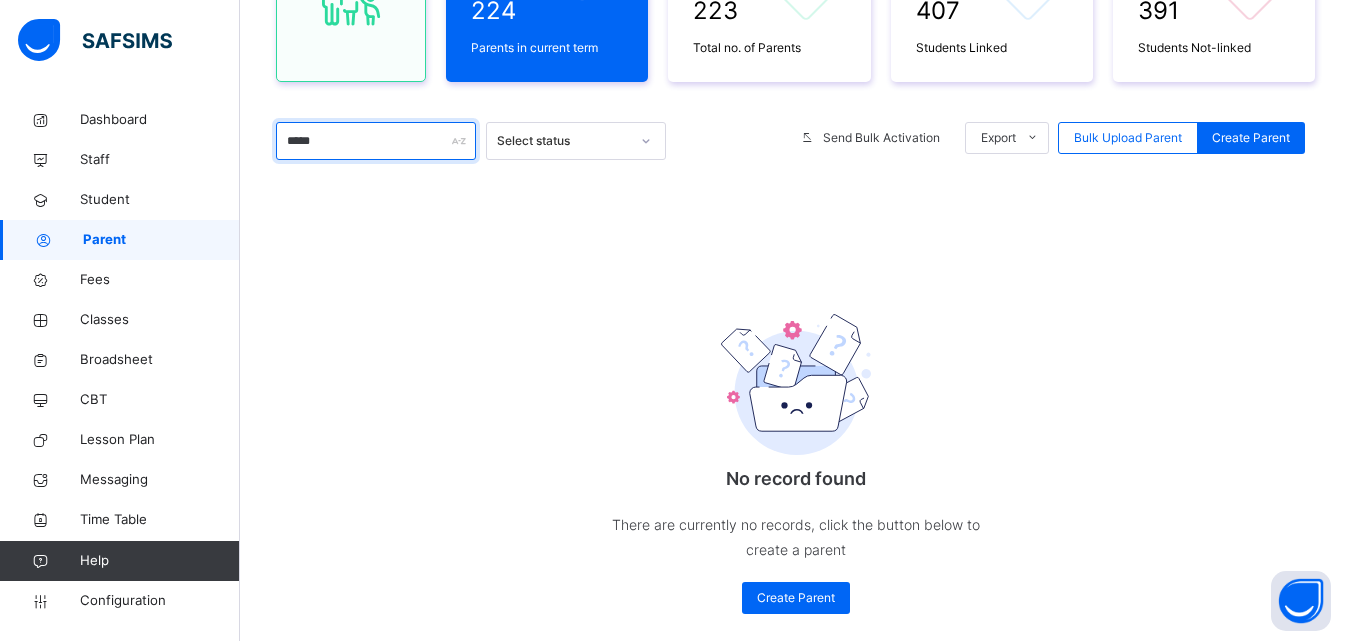 scroll, scrollTop: 288, scrollLeft: 0, axis: vertical 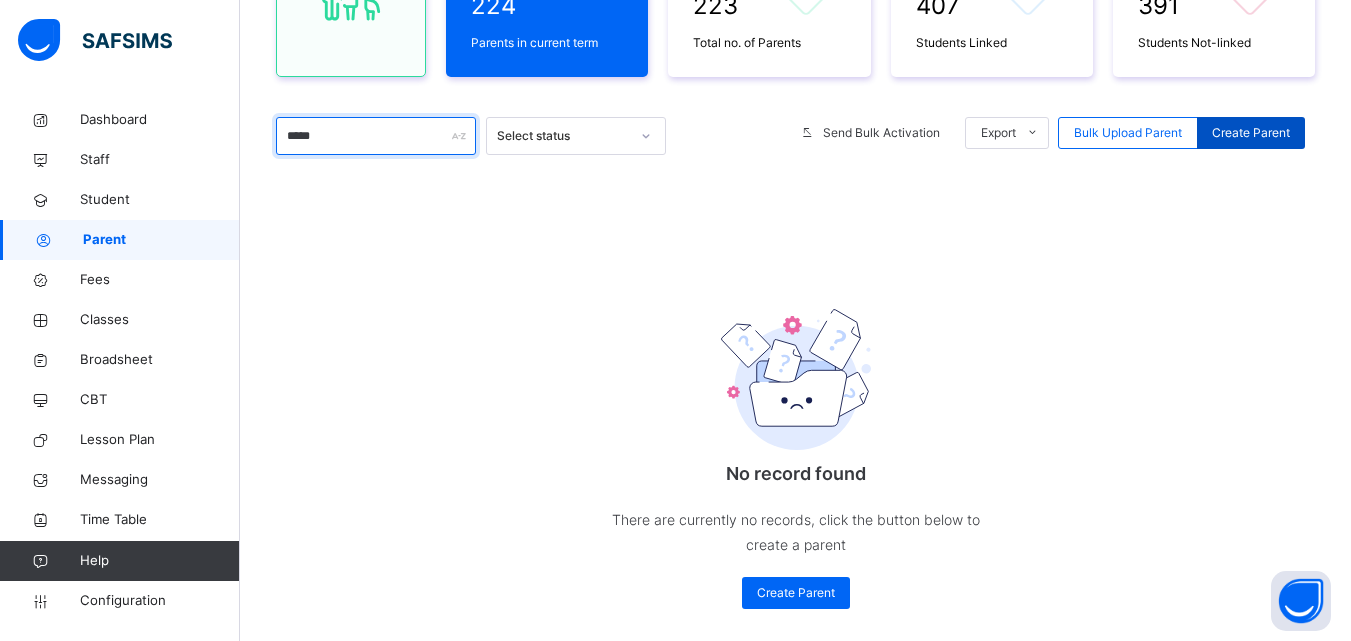 type on "*****" 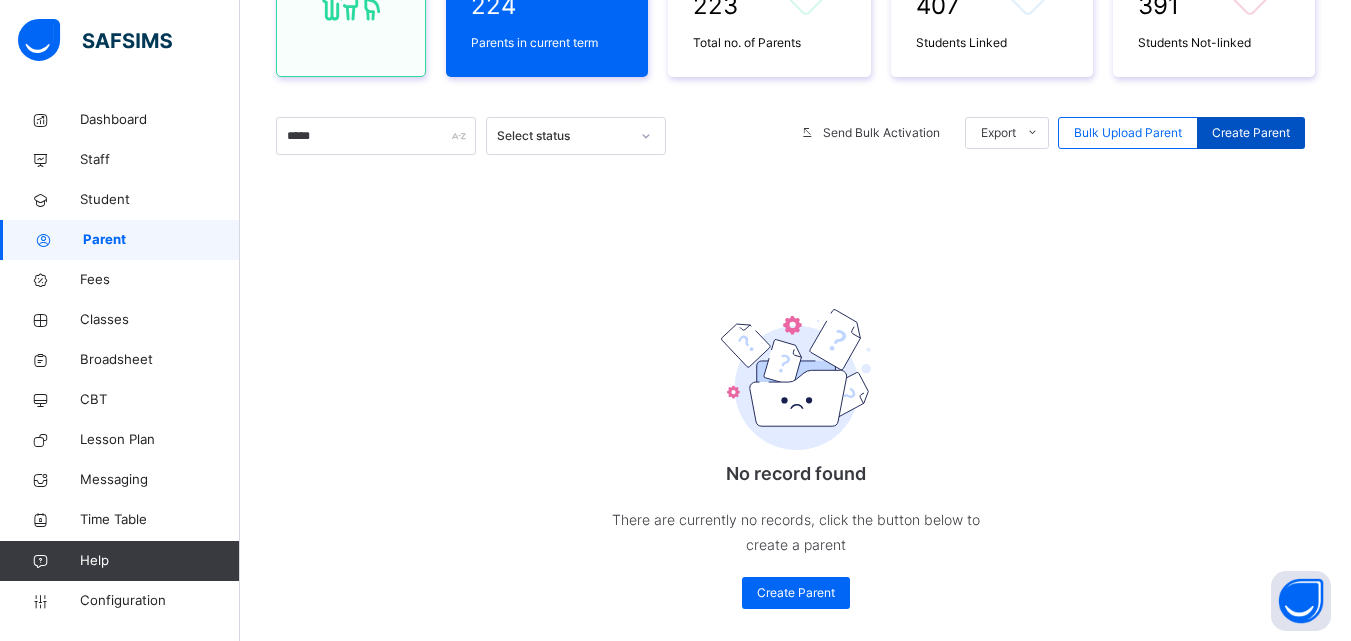 click on "Create Parent" at bounding box center (1251, 133) 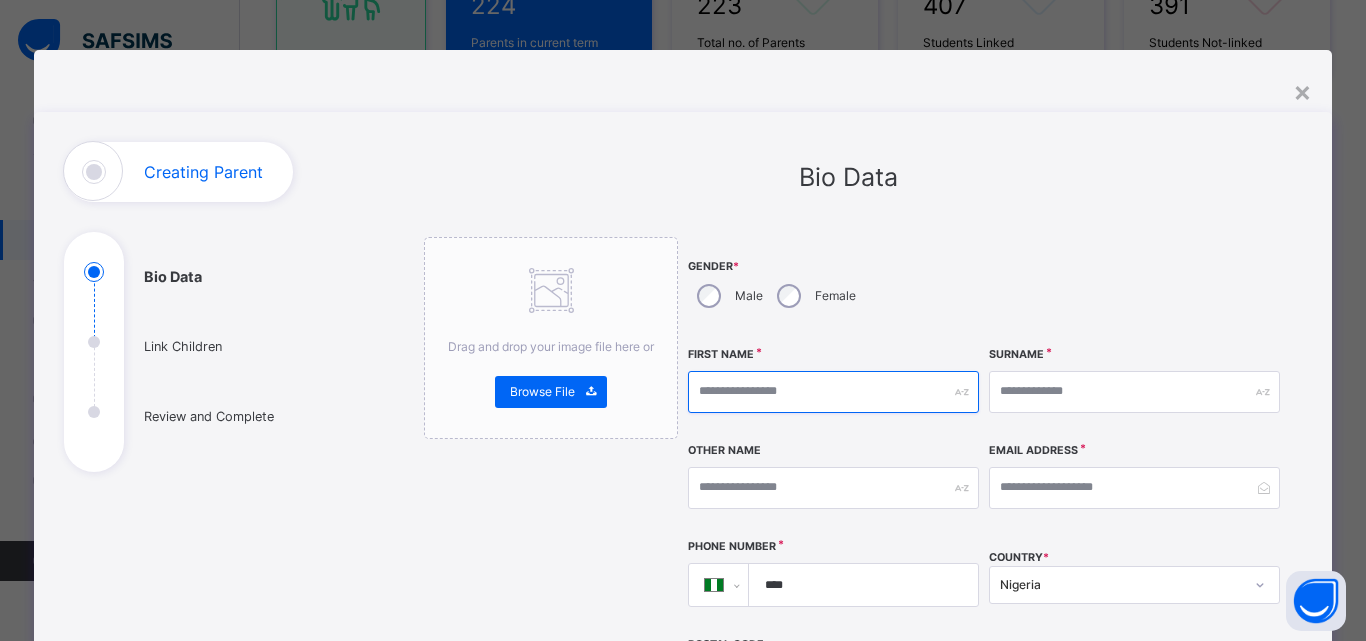 click at bounding box center (833, 392) 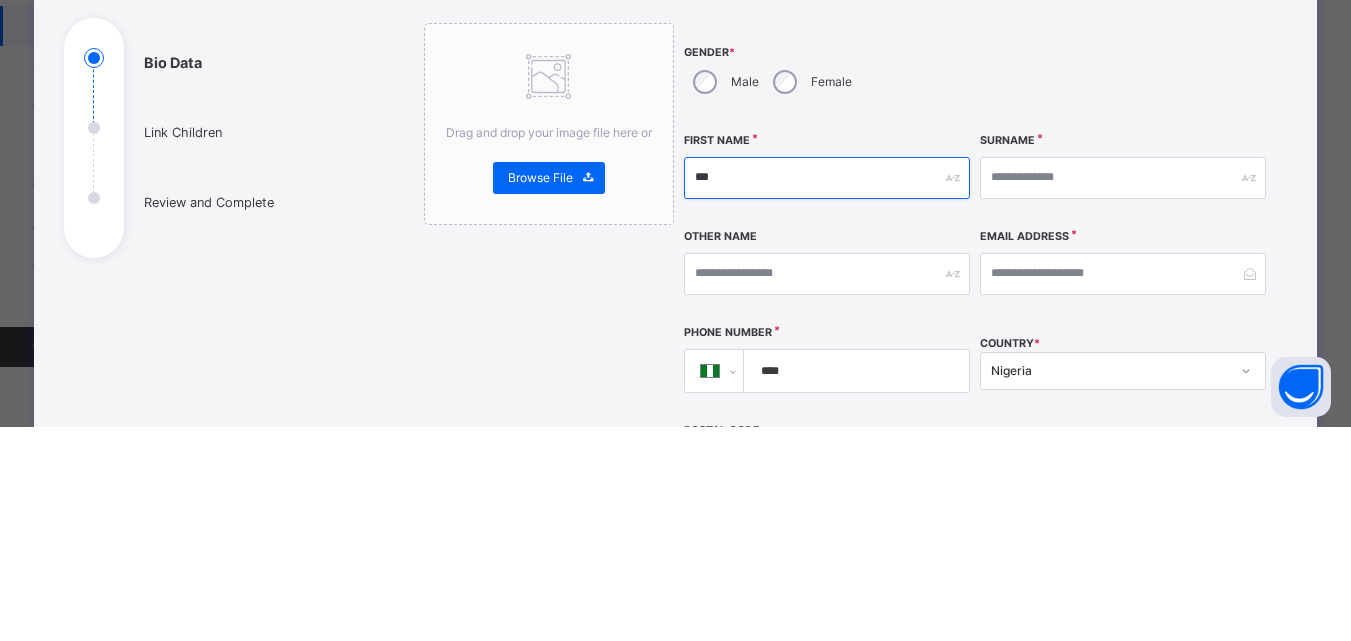 type on "***" 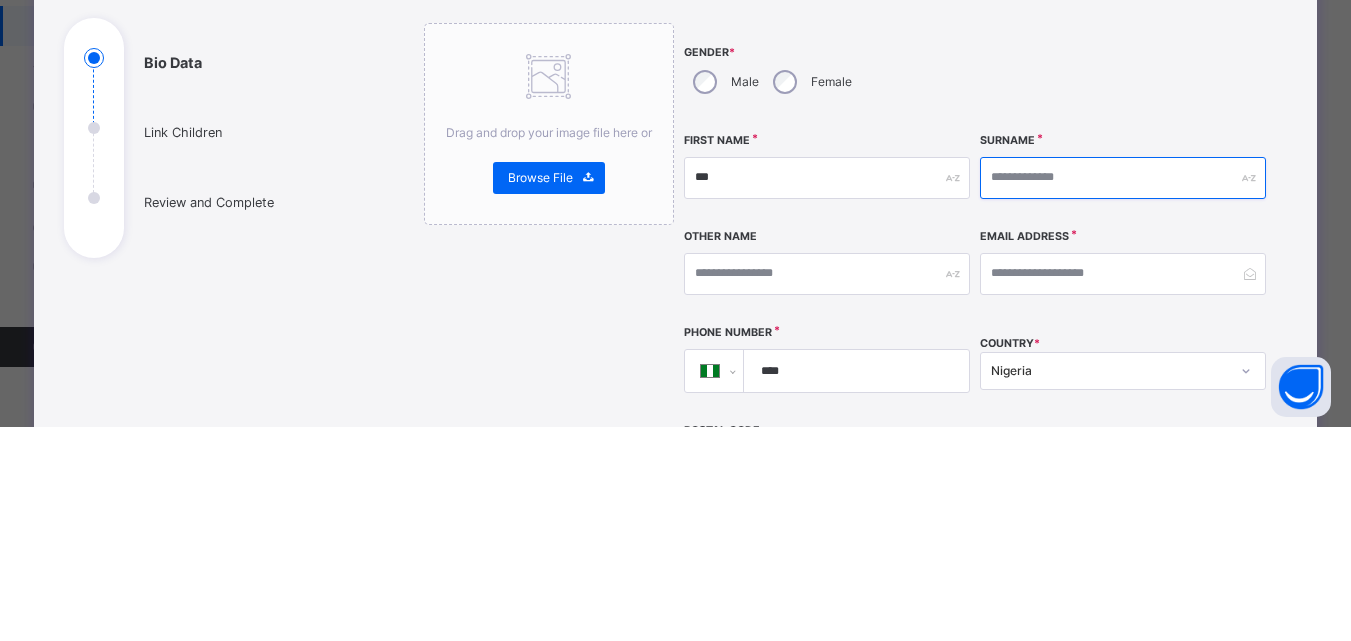 click at bounding box center [1123, 392] 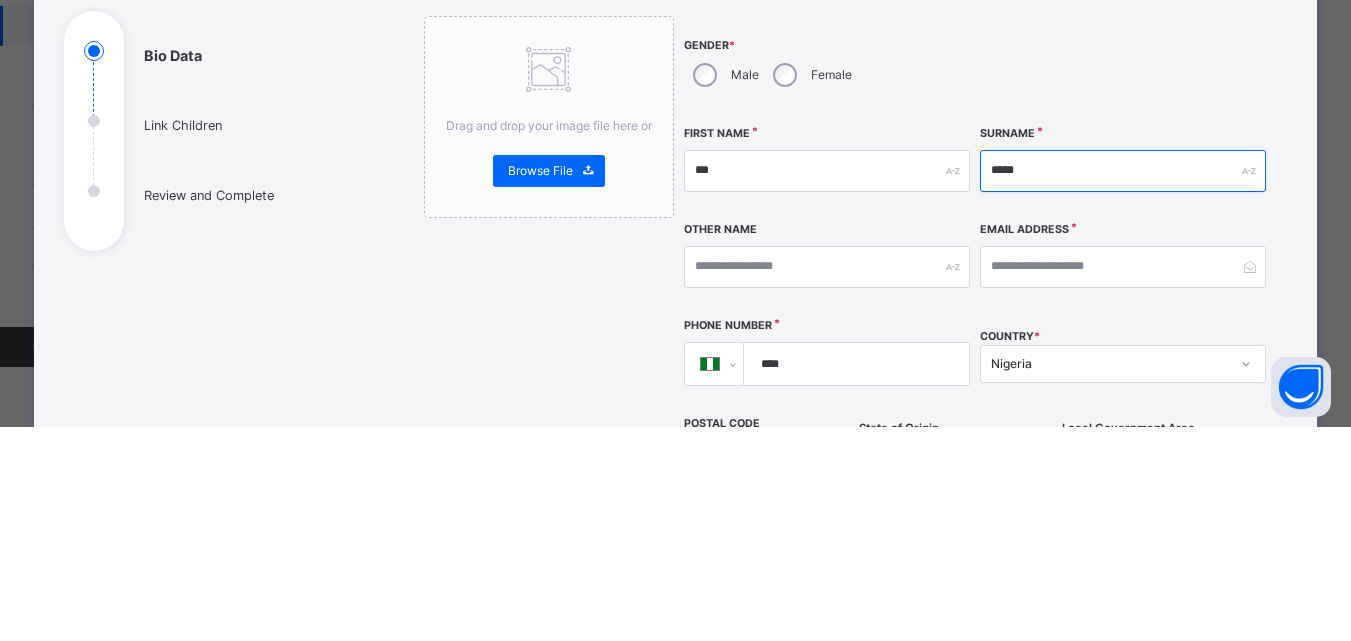 scroll, scrollTop: 14, scrollLeft: 0, axis: vertical 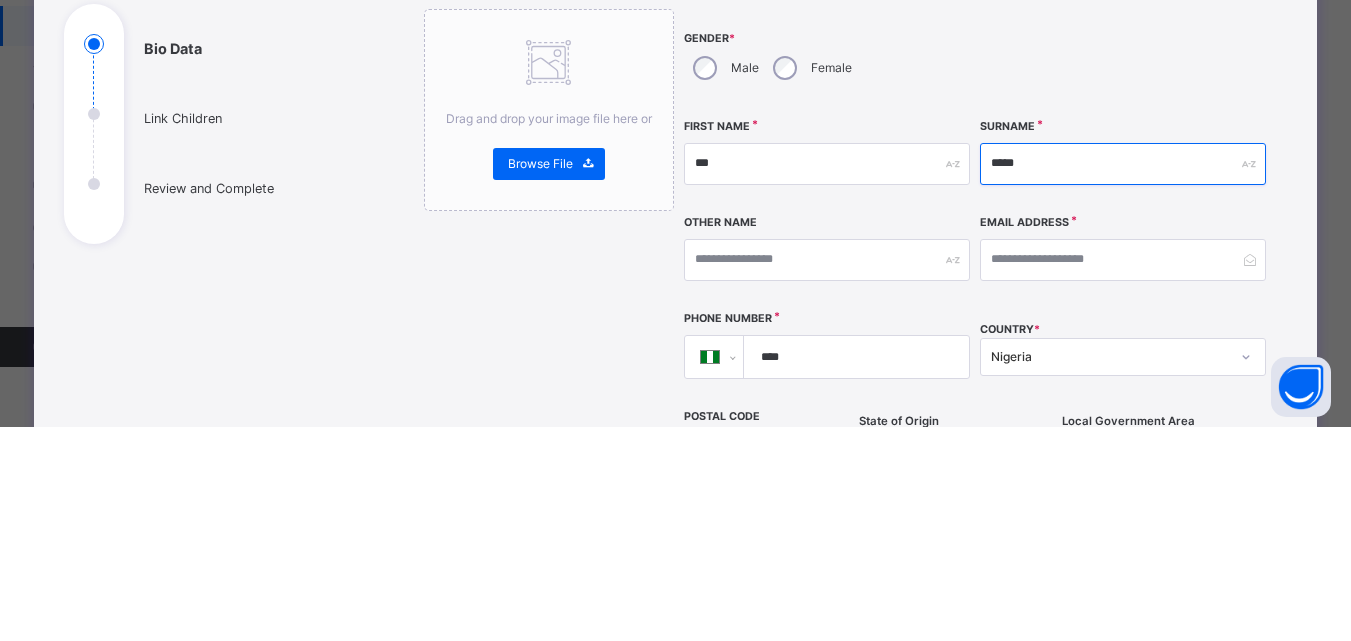 type on "*****" 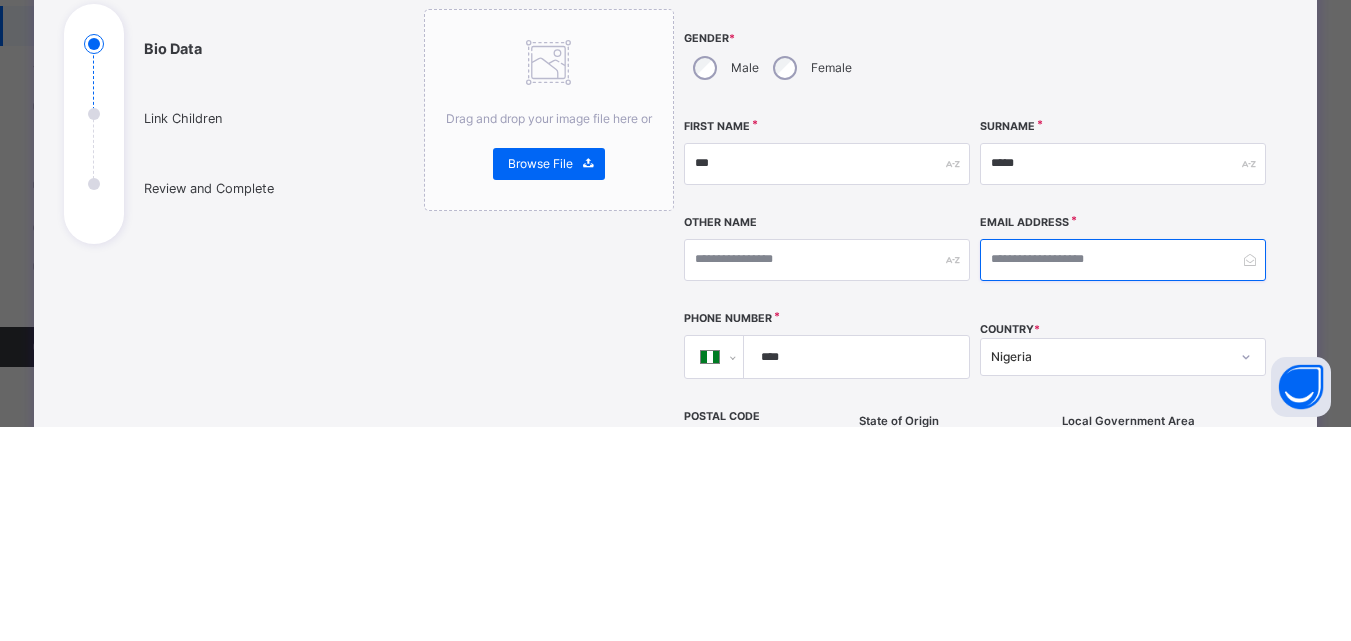 click at bounding box center (1123, 474) 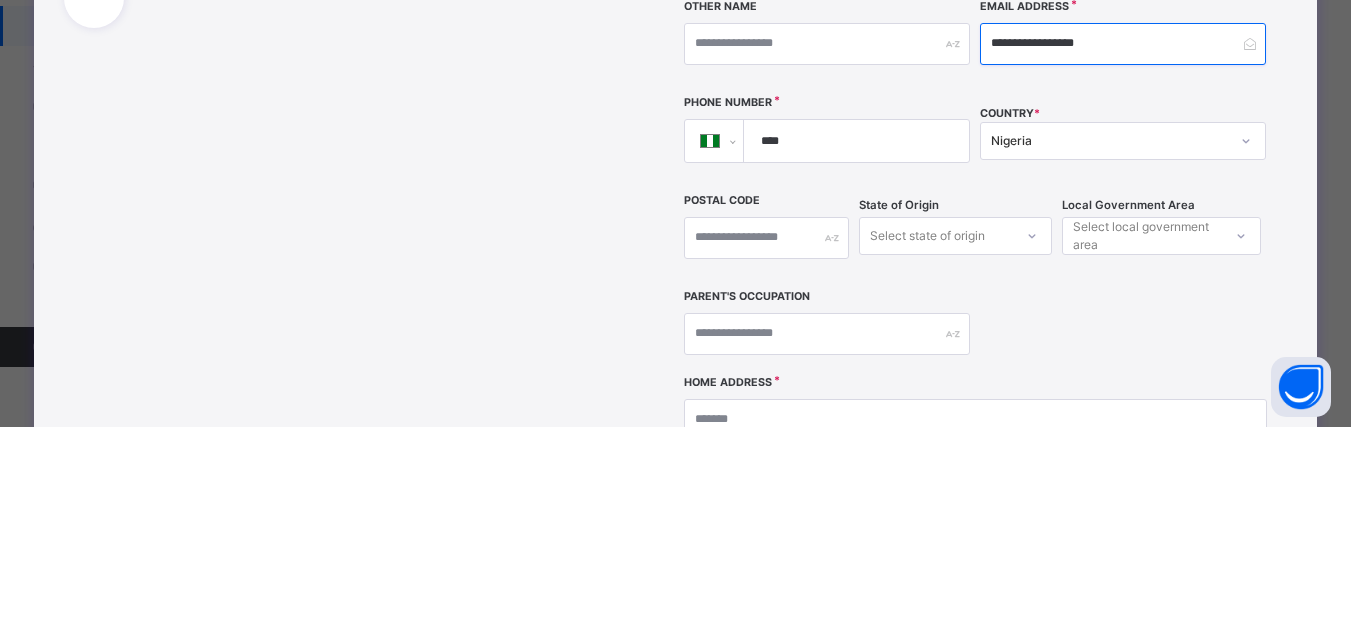 scroll, scrollTop: 234, scrollLeft: 0, axis: vertical 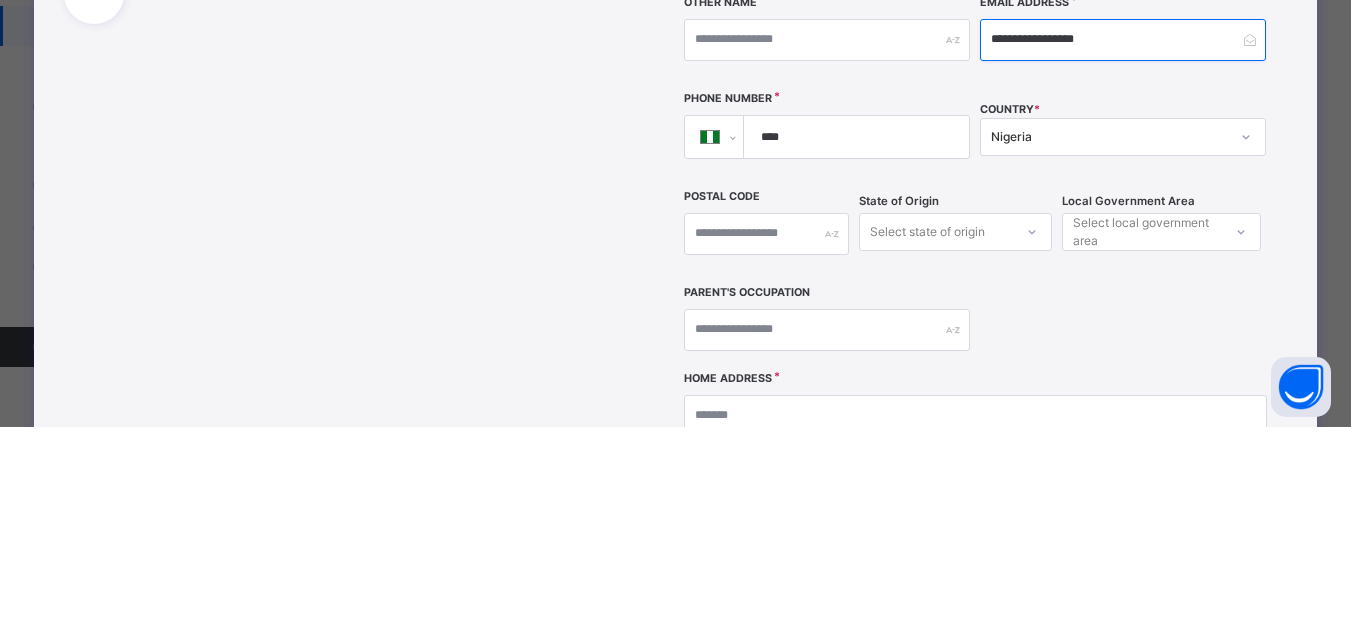 type on "**********" 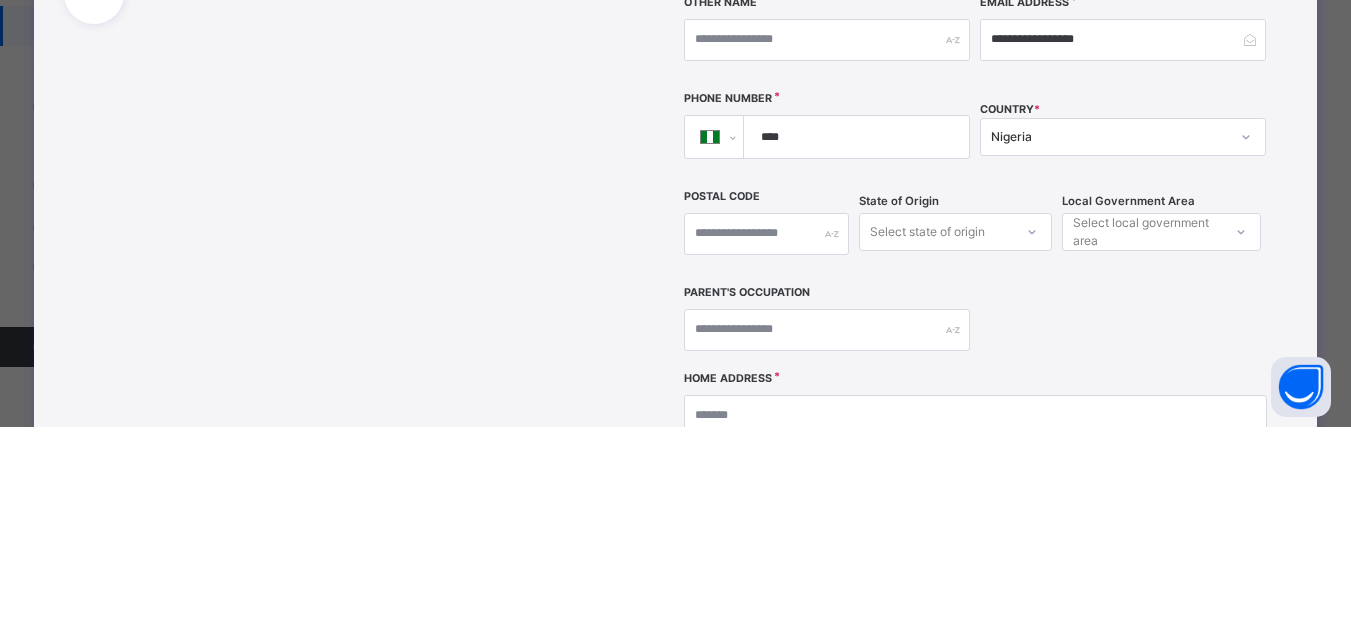 click on "****" at bounding box center (853, 351) 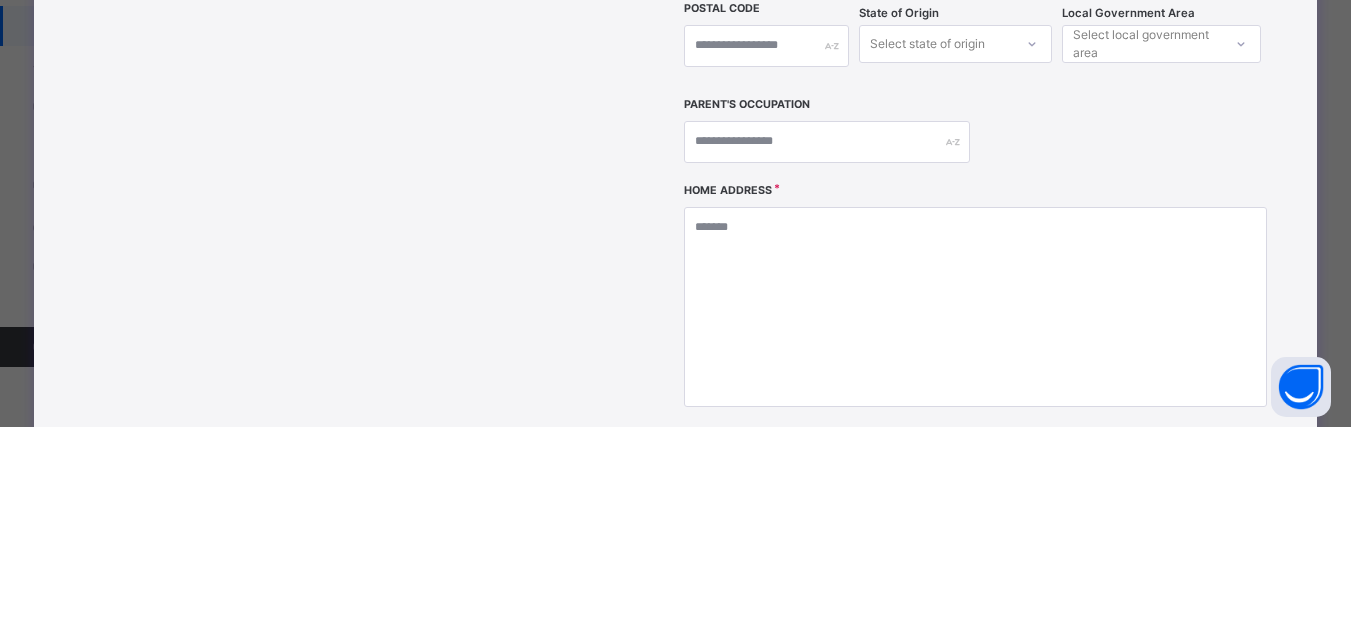 scroll, scrollTop: 431, scrollLeft: 0, axis: vertical 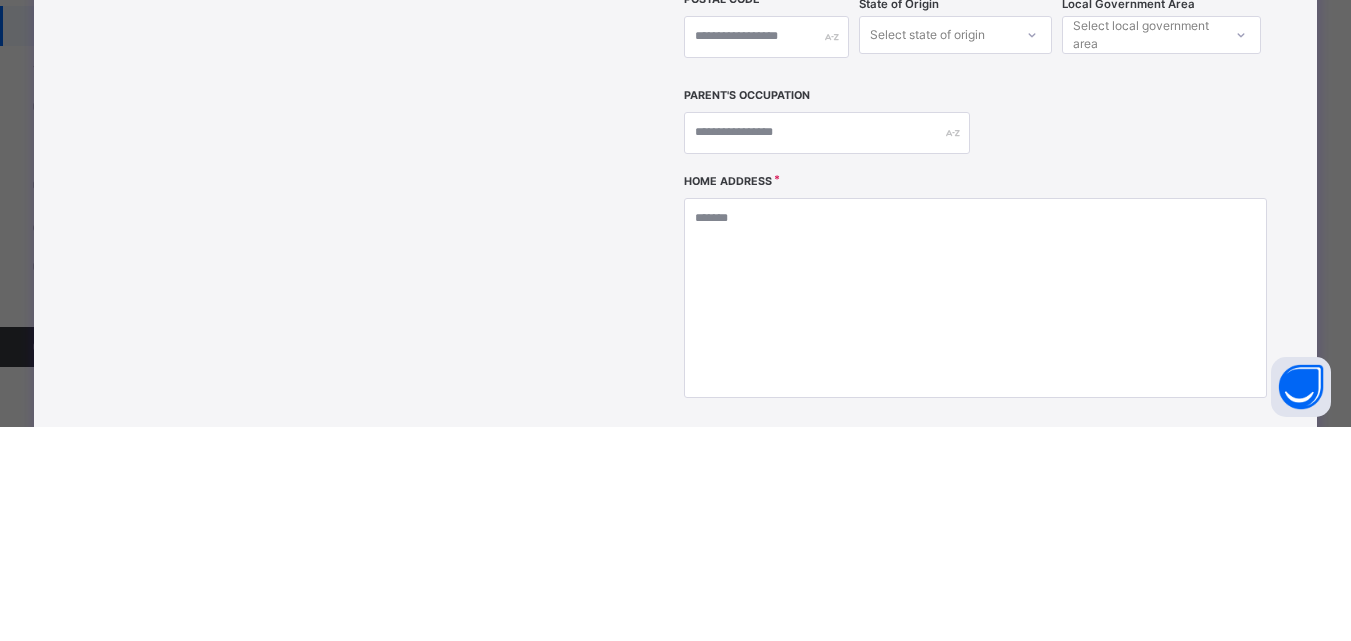 type on "**********" 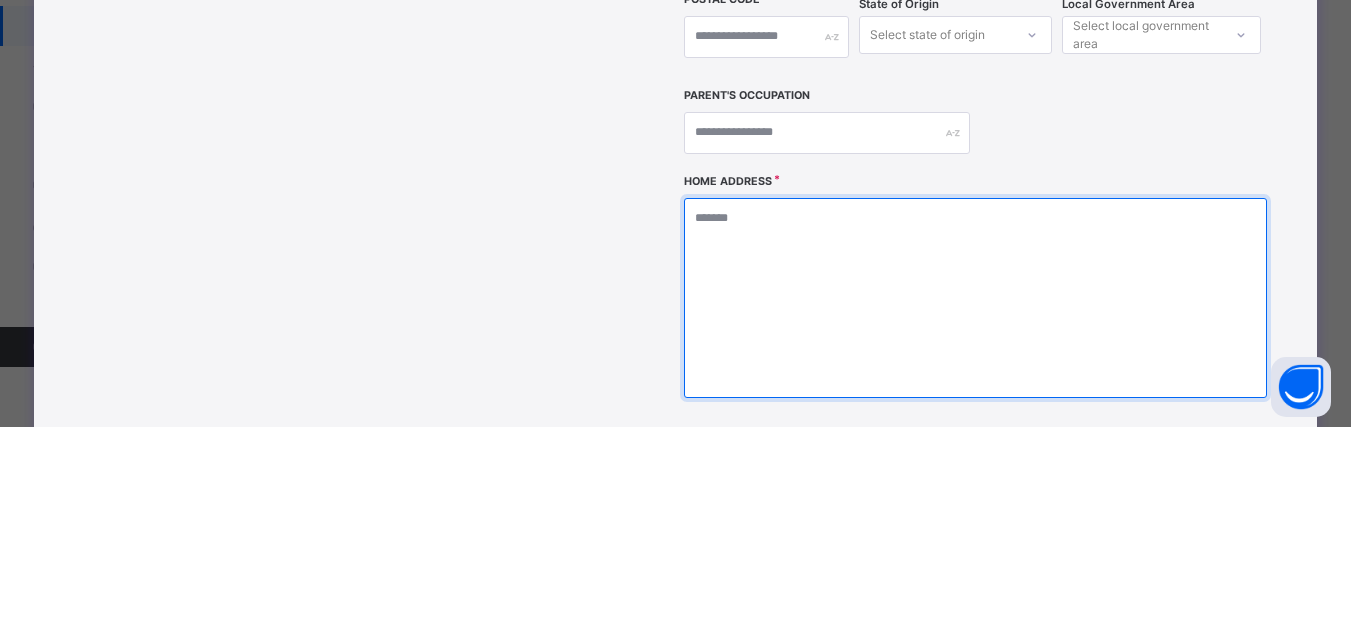 click at bounding box center (975, 512) 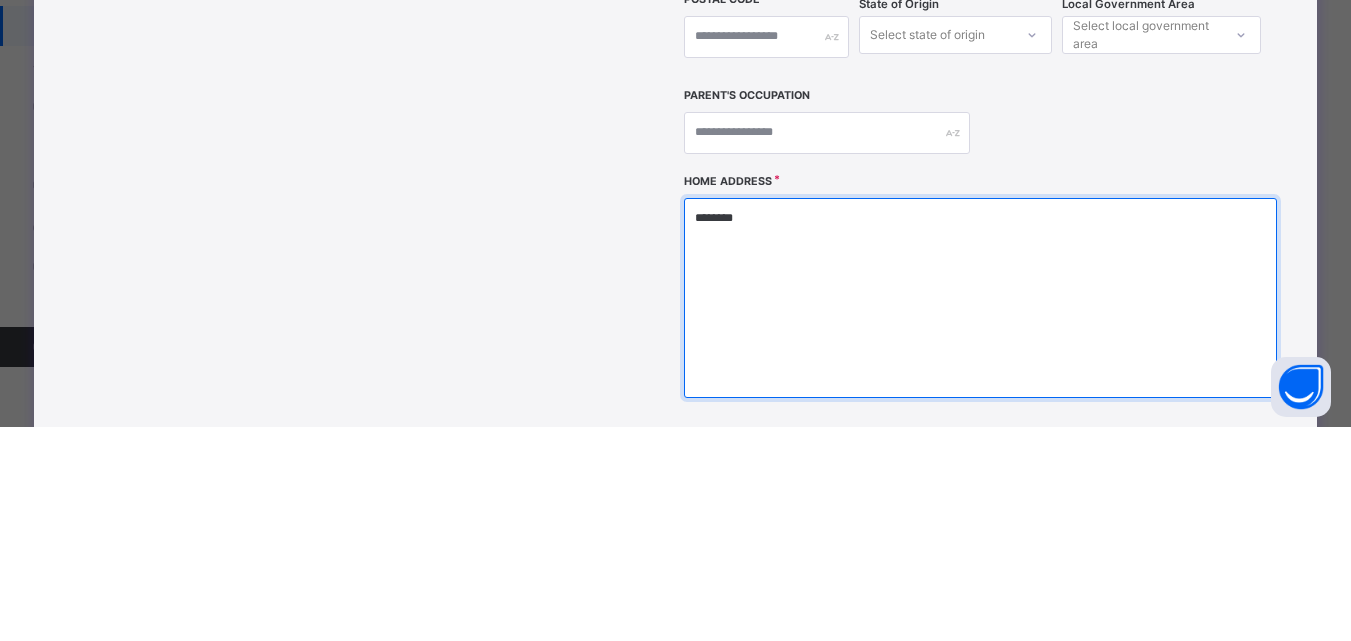 type on "*********" 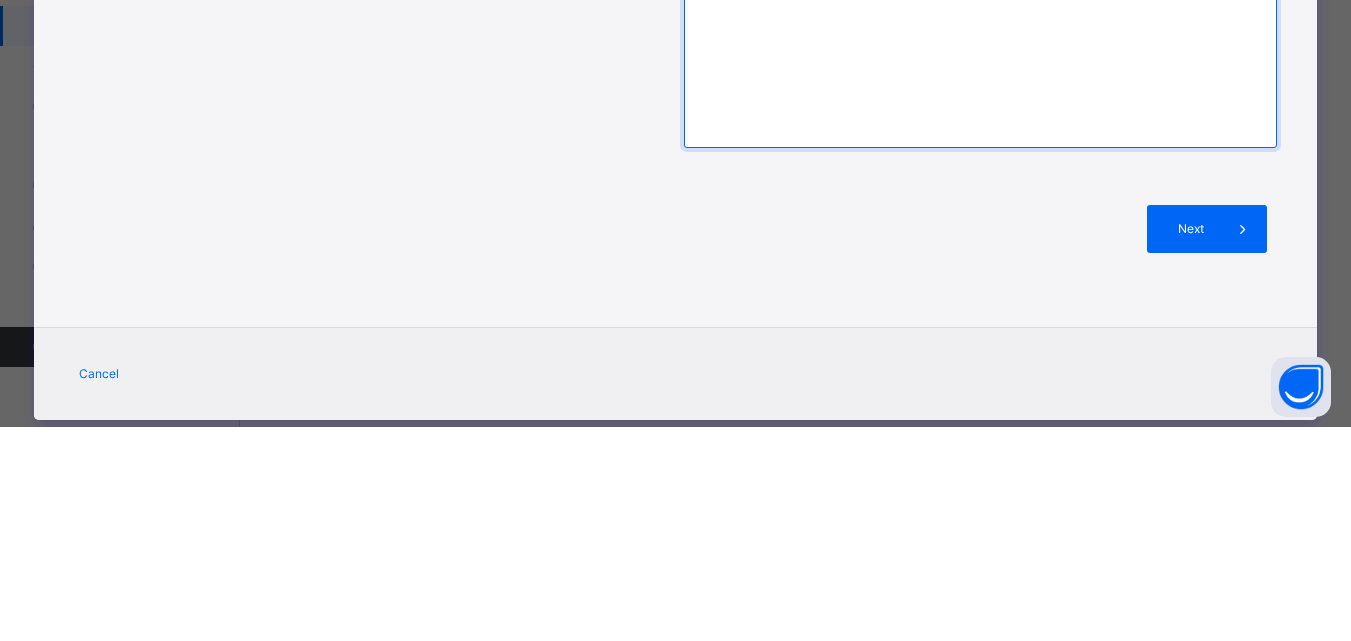 scroll, scrollTop: 724, scrollLeft: 0, axis: vertical 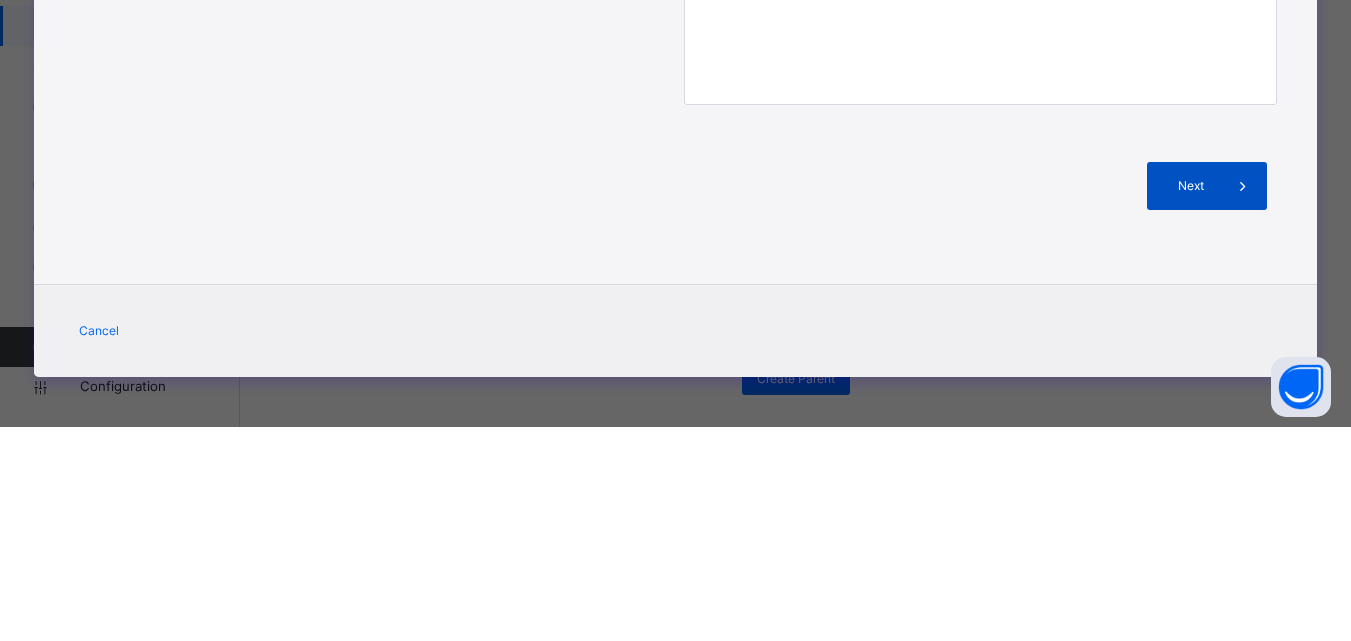 click on "Next" at bounding box center (1190, 400) 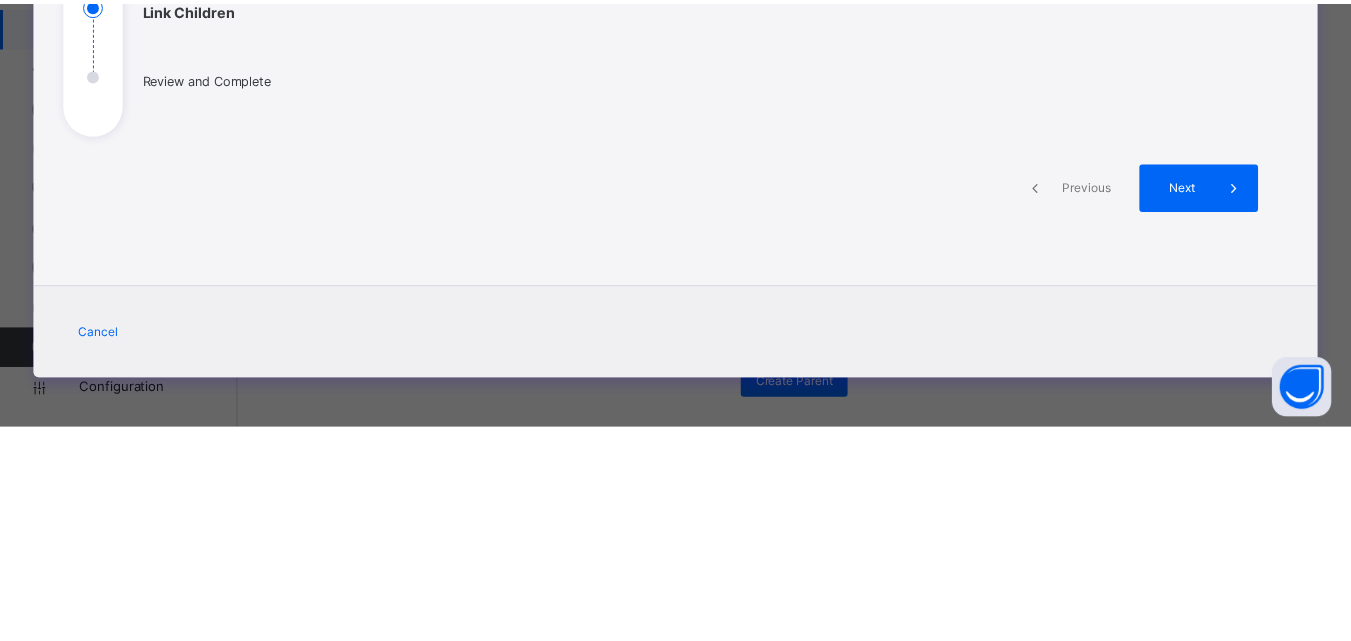 scroll, scrollTop: 124, scrollLeft: 0, axis: vertical 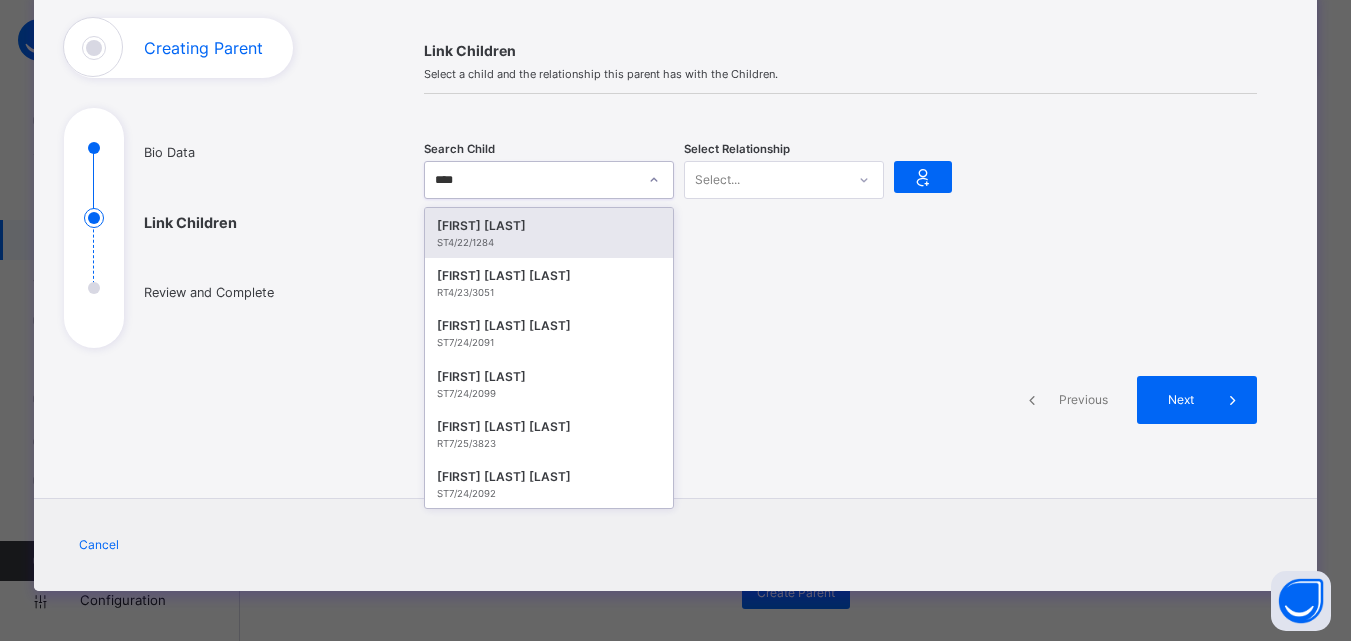 type on "*****" 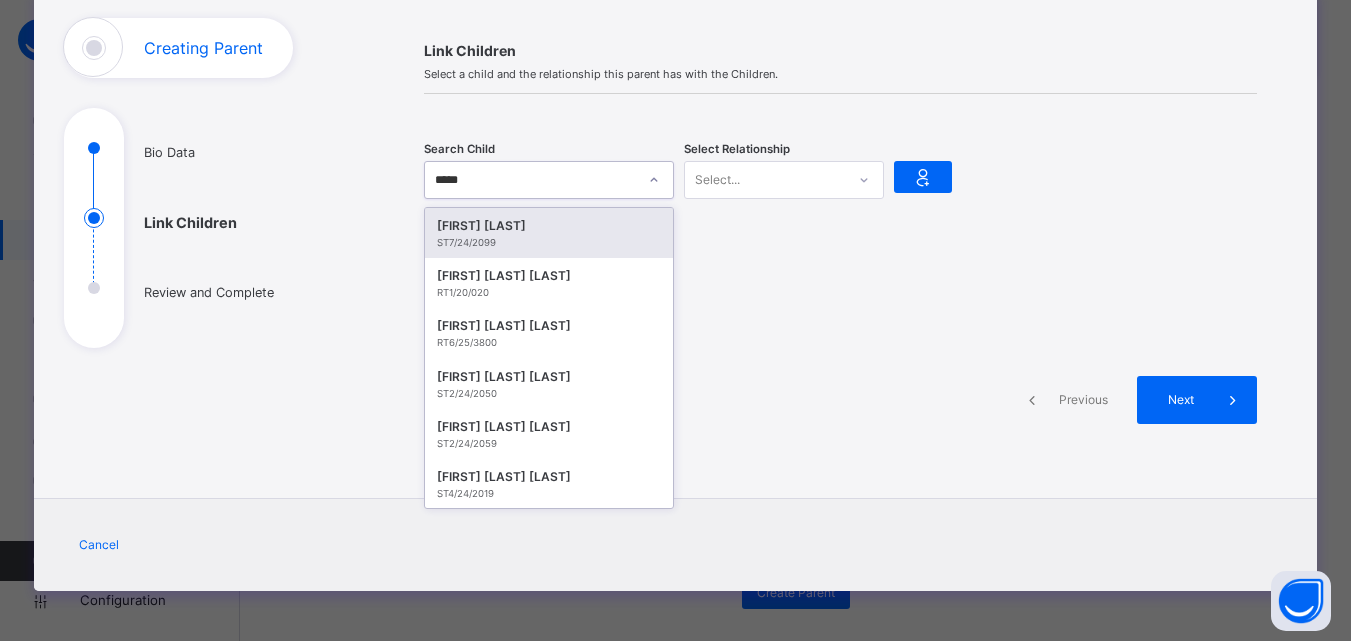 click on "ST7/24/2099" at bounding box center (549, 243) 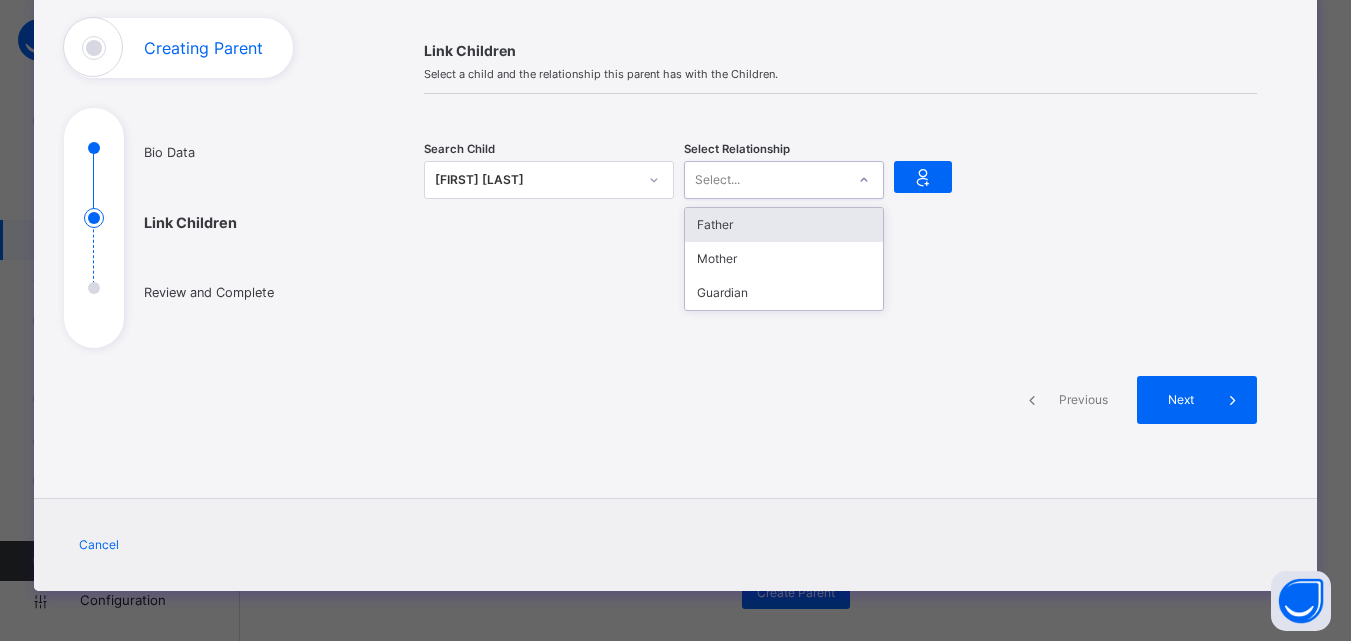 click on "Father" at bounding box center [784, 225] 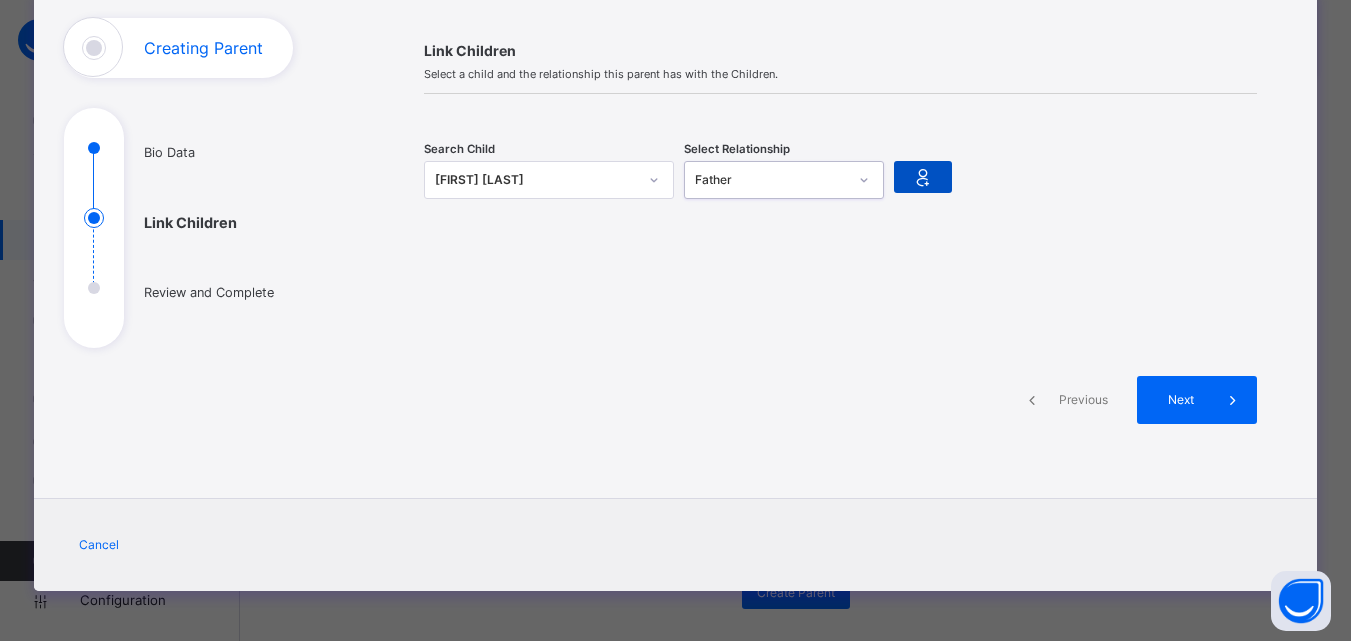 click at bounding box center [923, 177] 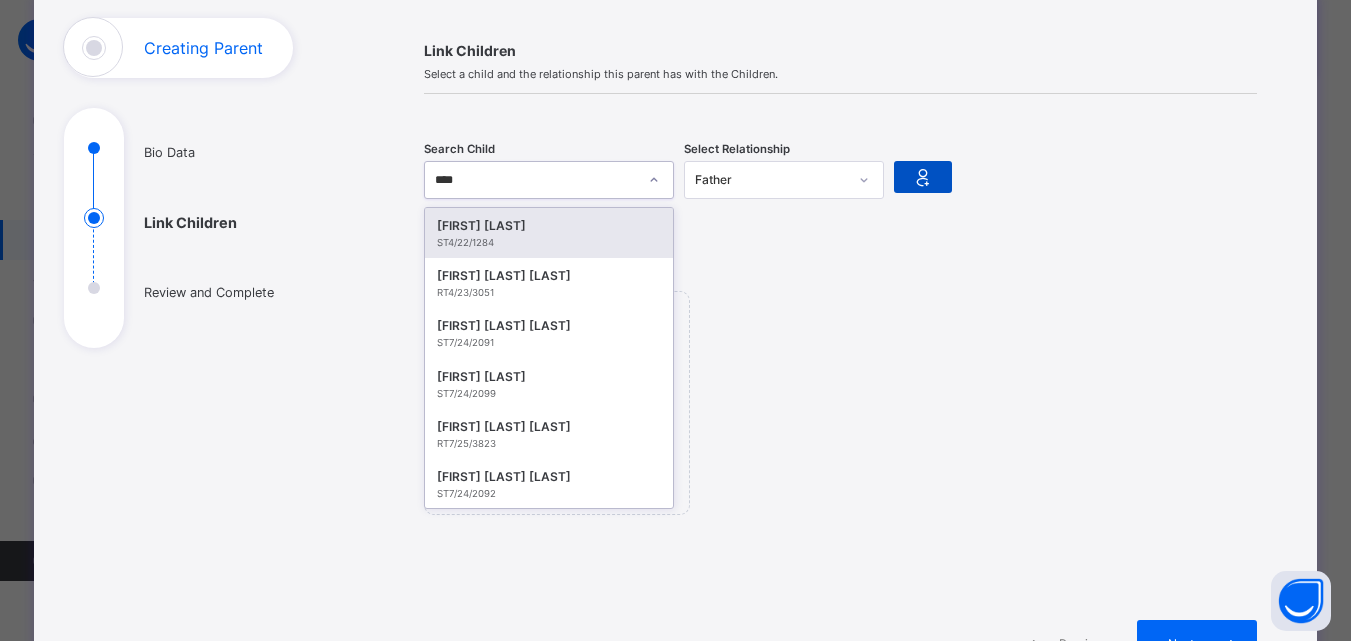 type on "*****" 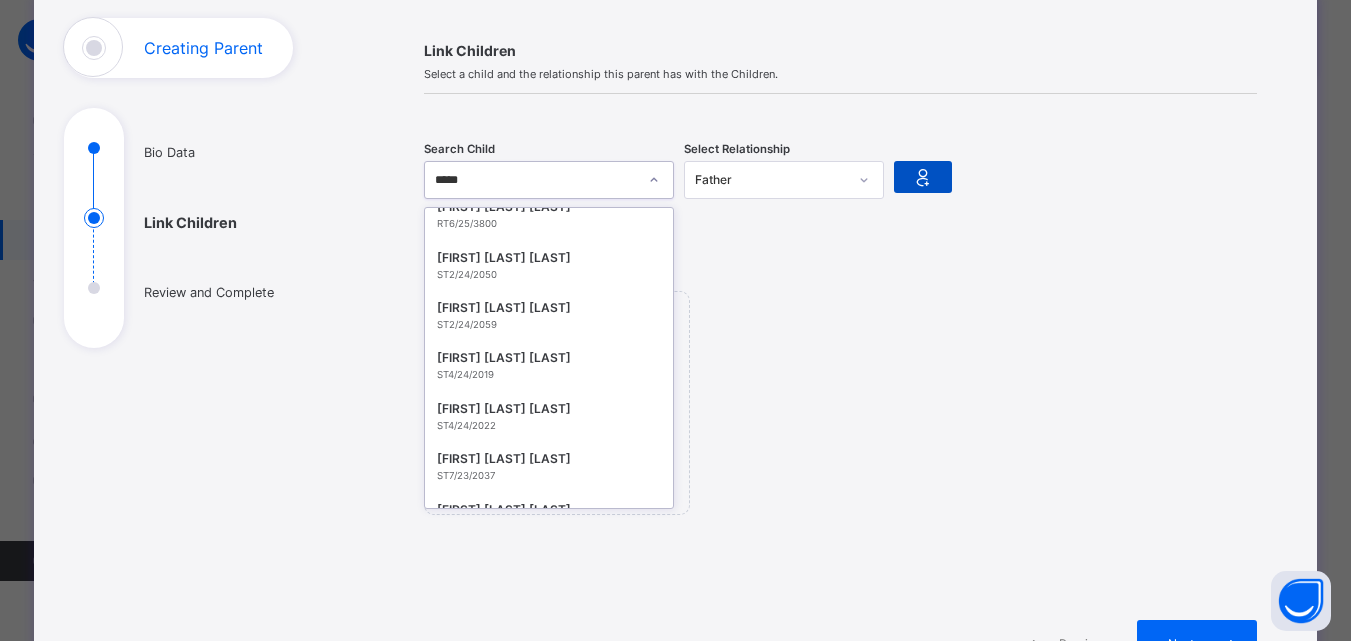 scroll, scrollTop: 0, scrollLeft: 0, axis: both 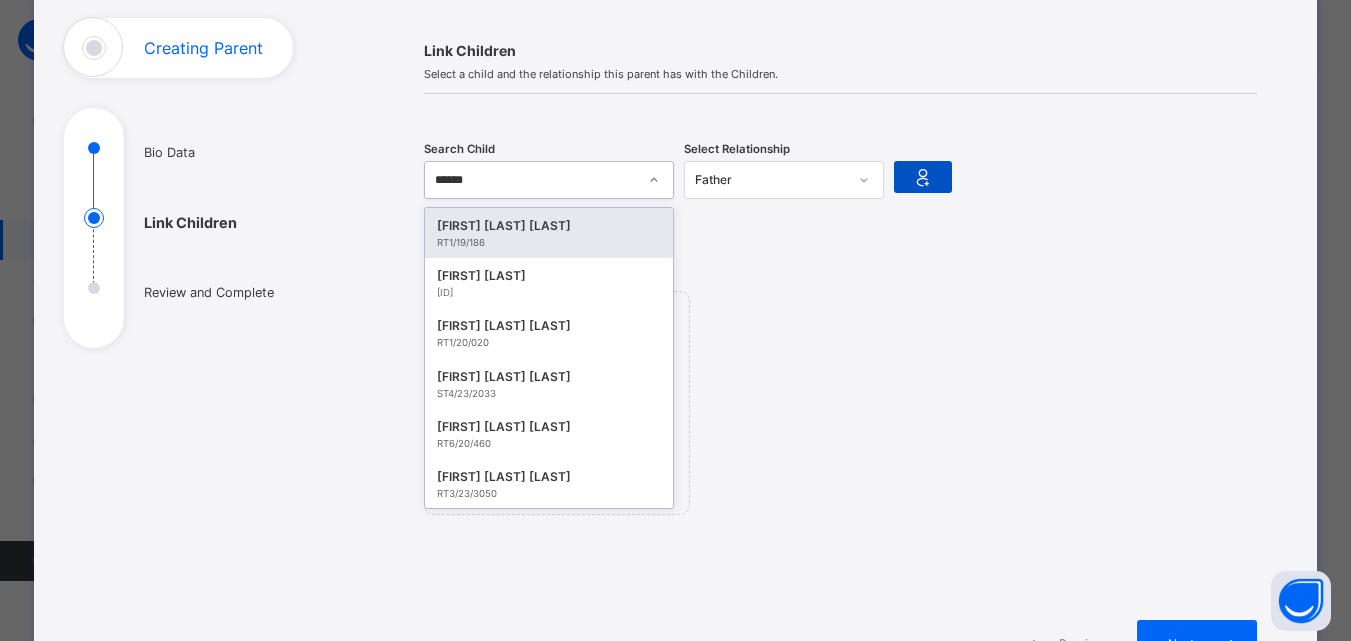 type on "*****" 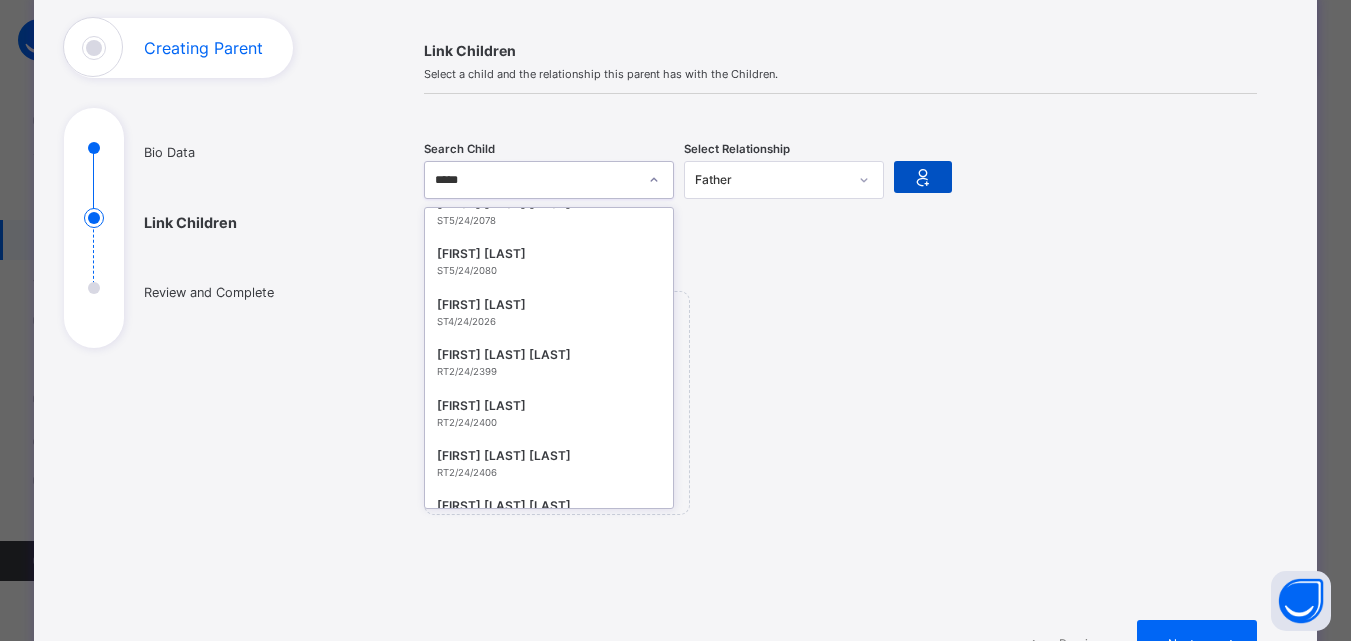 scroll, scrollTop: 1363, scrollLeft: 0, axis: vertical 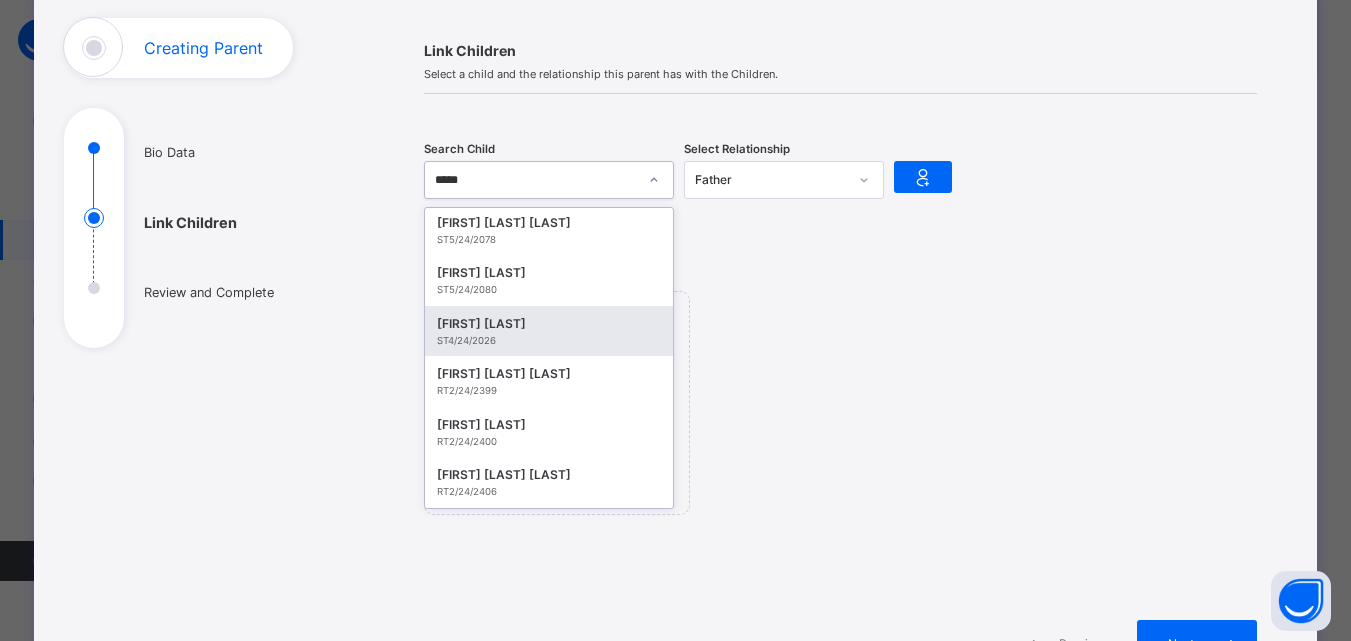 click on "[FIRST] [LAST]" at bounding box center (549, 324) 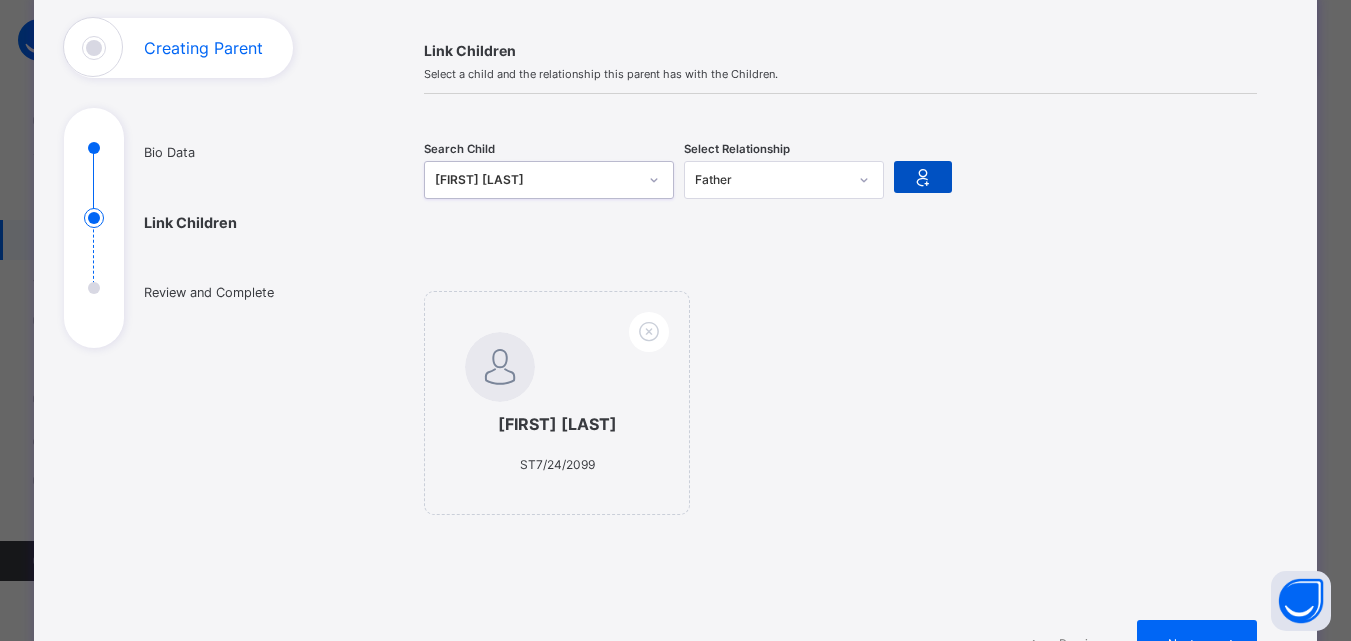 click at bounding box center (923, 177) 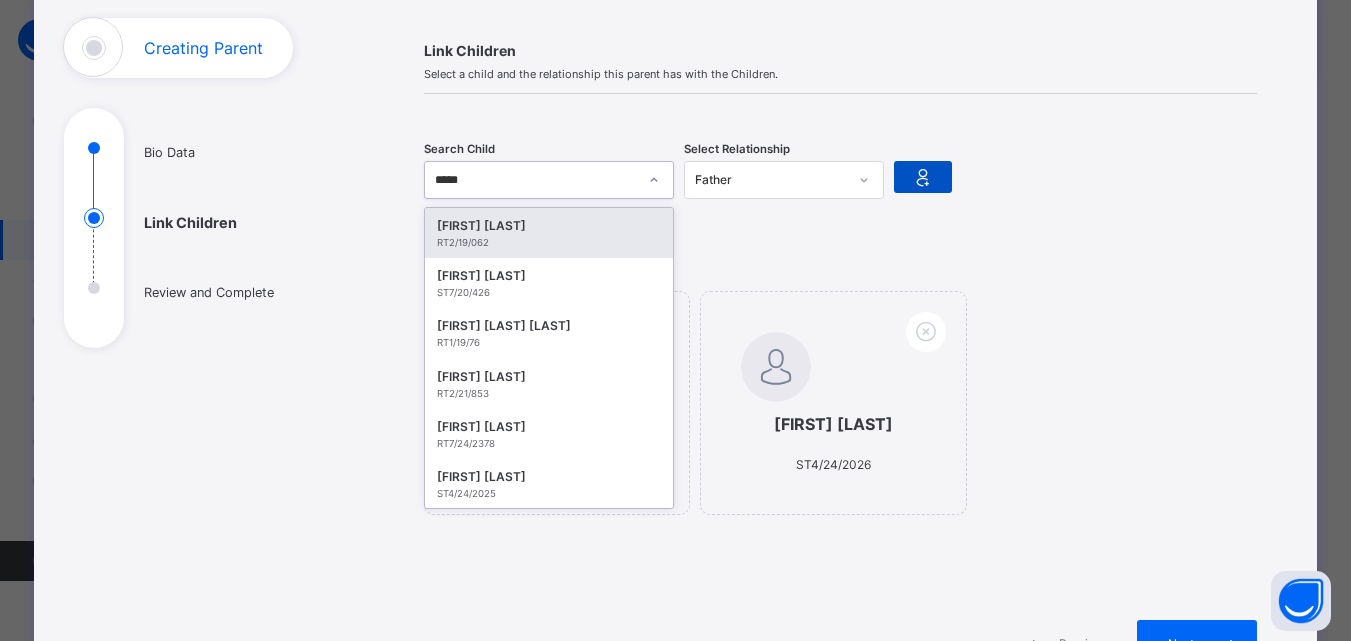 type on "******" 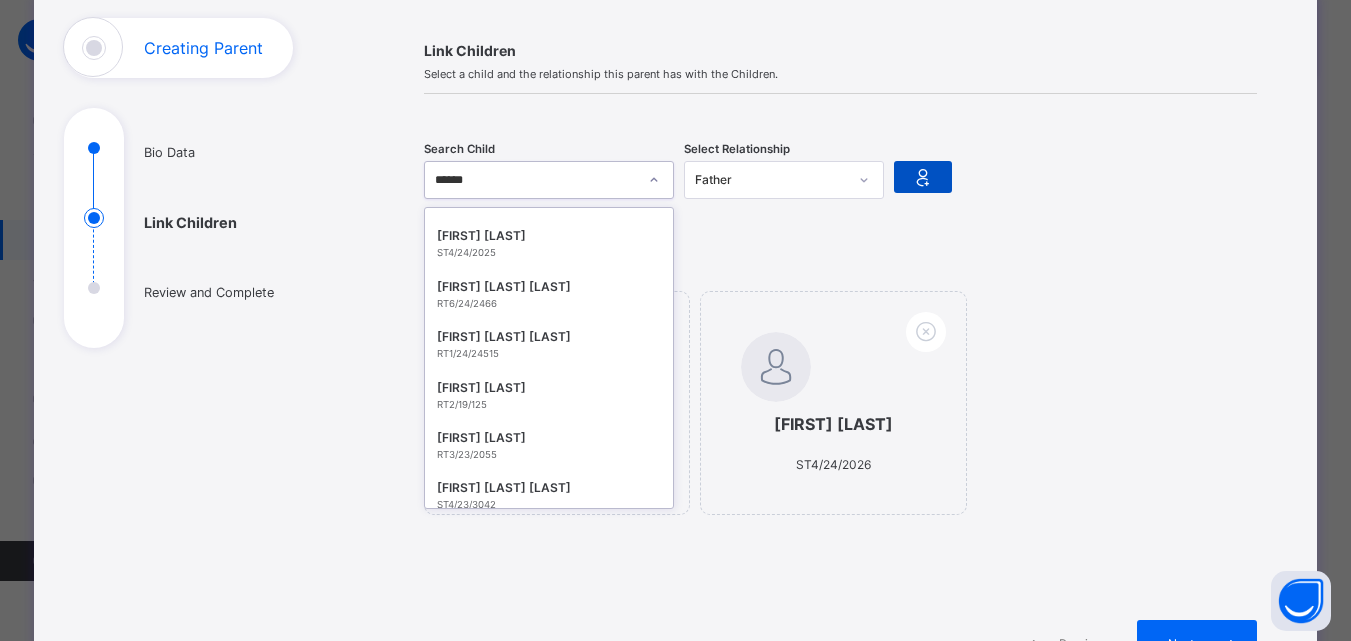 scroll, scrollTop: 215, scrollLeft: 0, axis: vertical 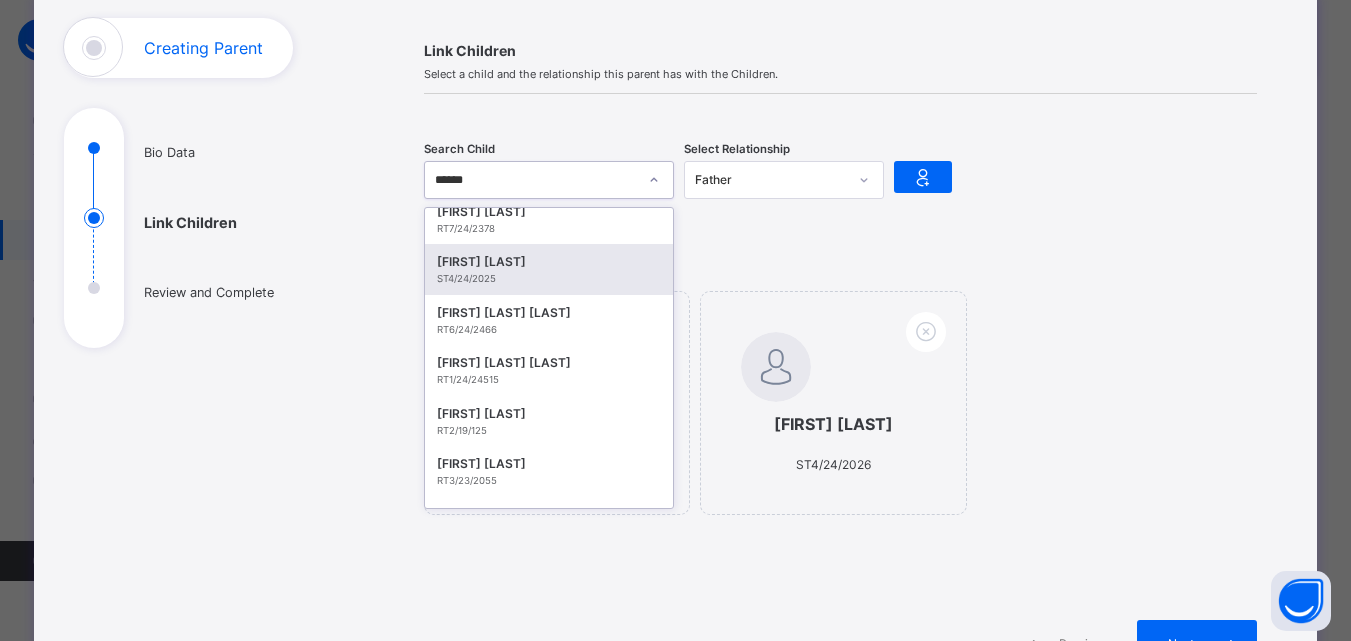 click on "ST4/24/2025" at bounding box center (549, 279) 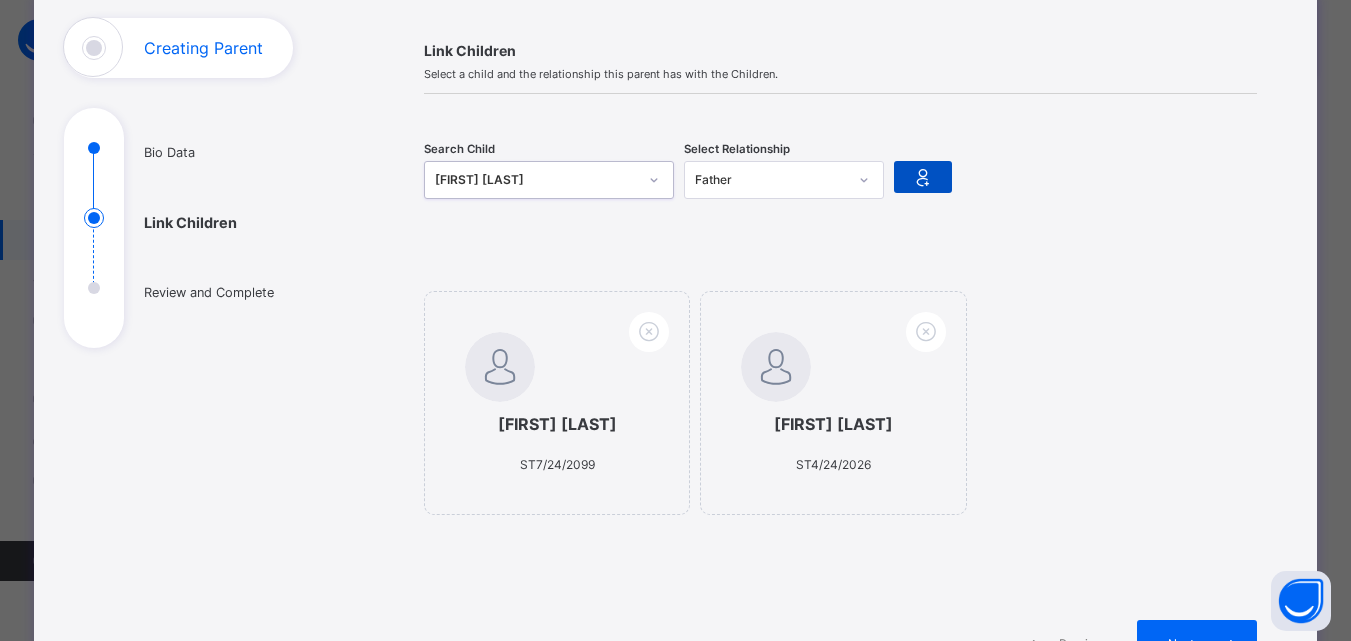 click at bounding box center [923, 177] 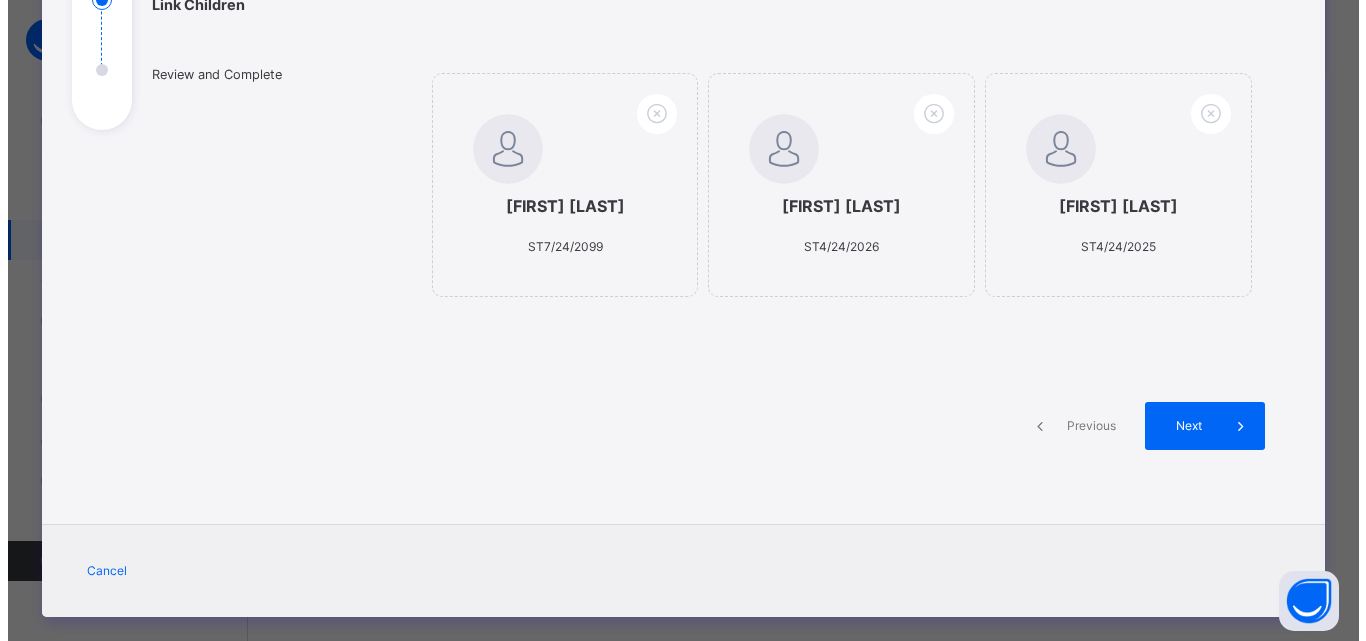 scroll, scrollTop: 368, scrollLeft: 0, axis: vertical 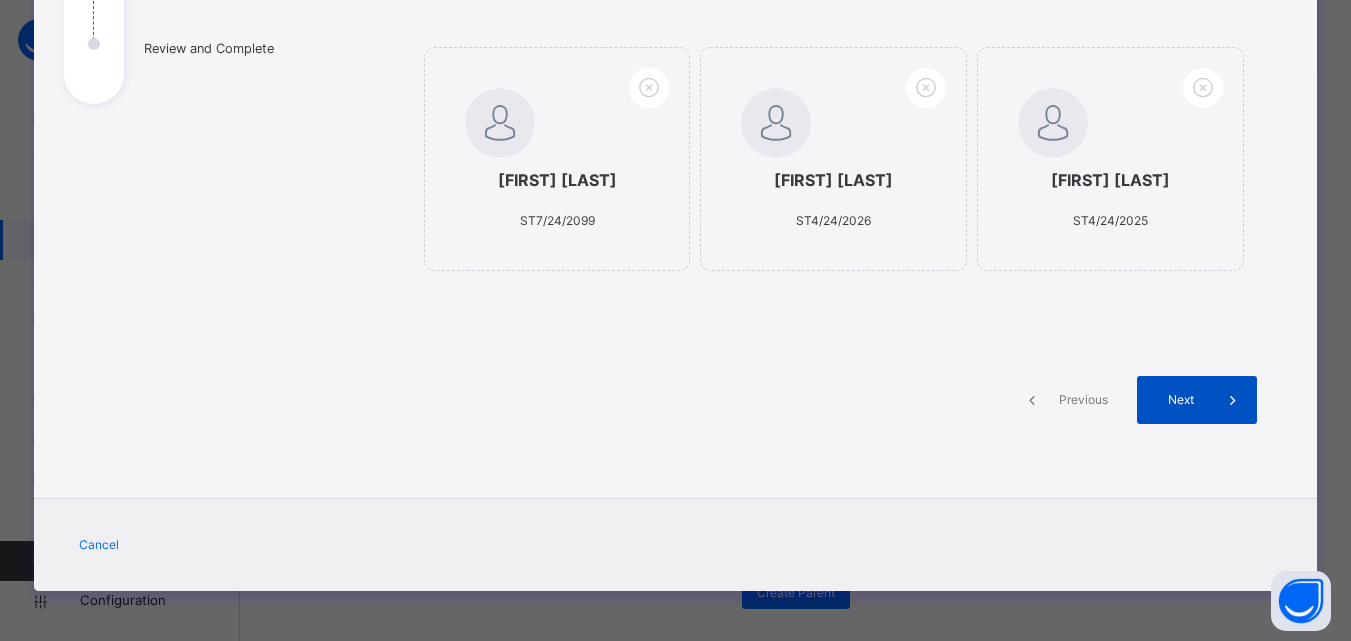 click on "Next" at bounding box center (1180, 400) 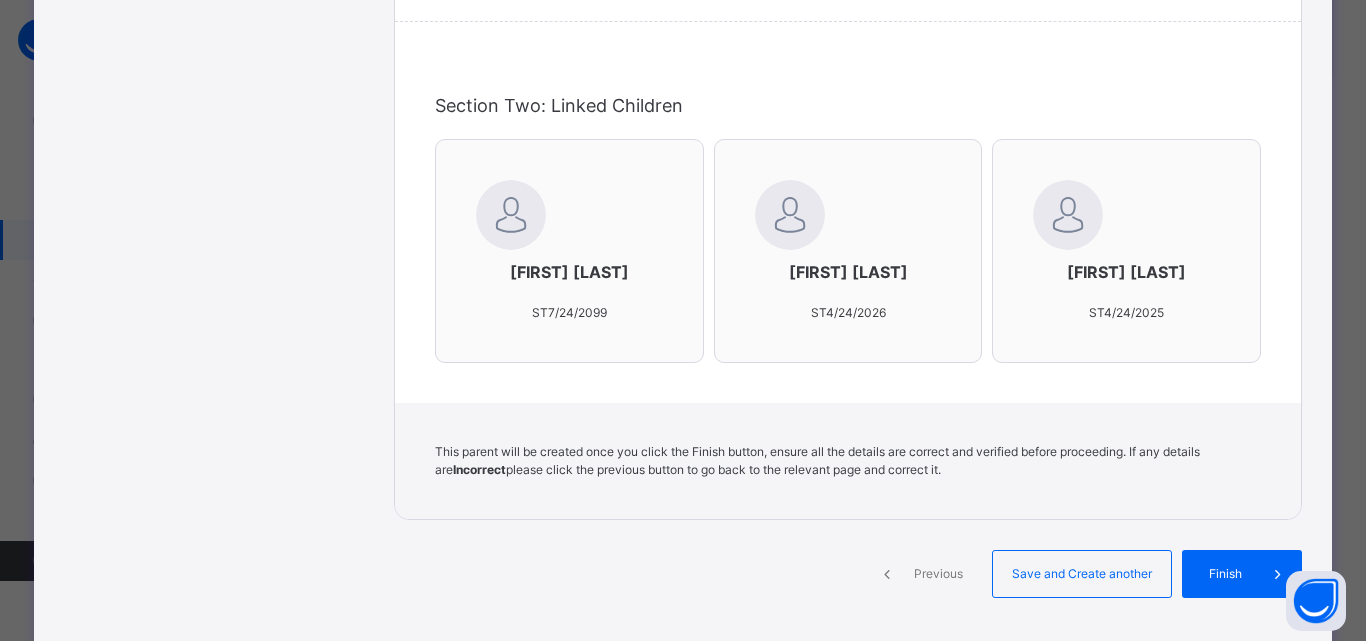 scroll, scrollTop: 741, scrollLeft: 0, axis: vertical 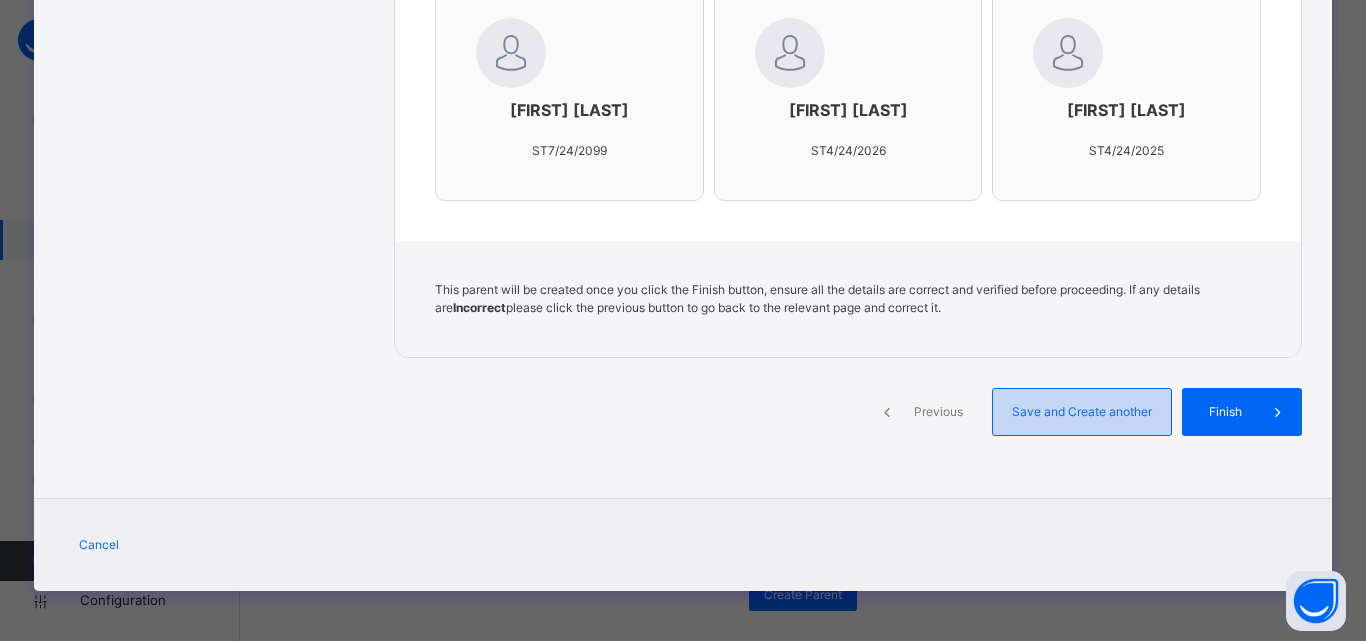 click on "Save and Create another" at bounding box center [1082, 412] 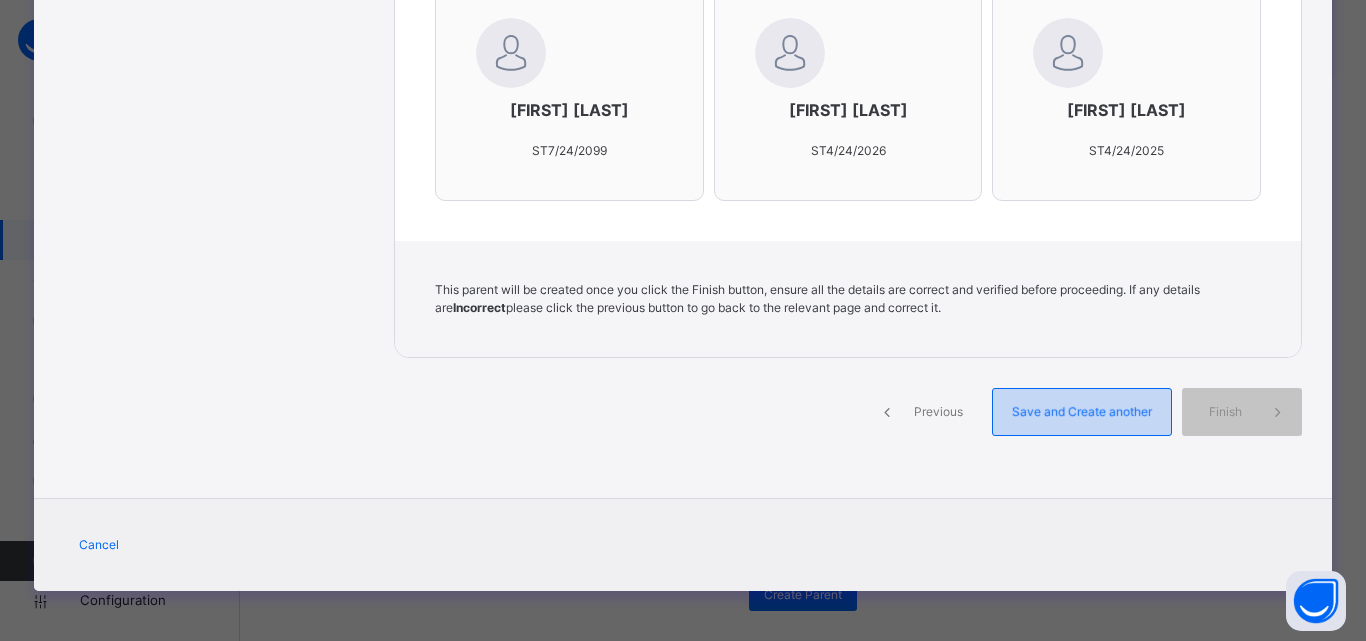 select on "**" 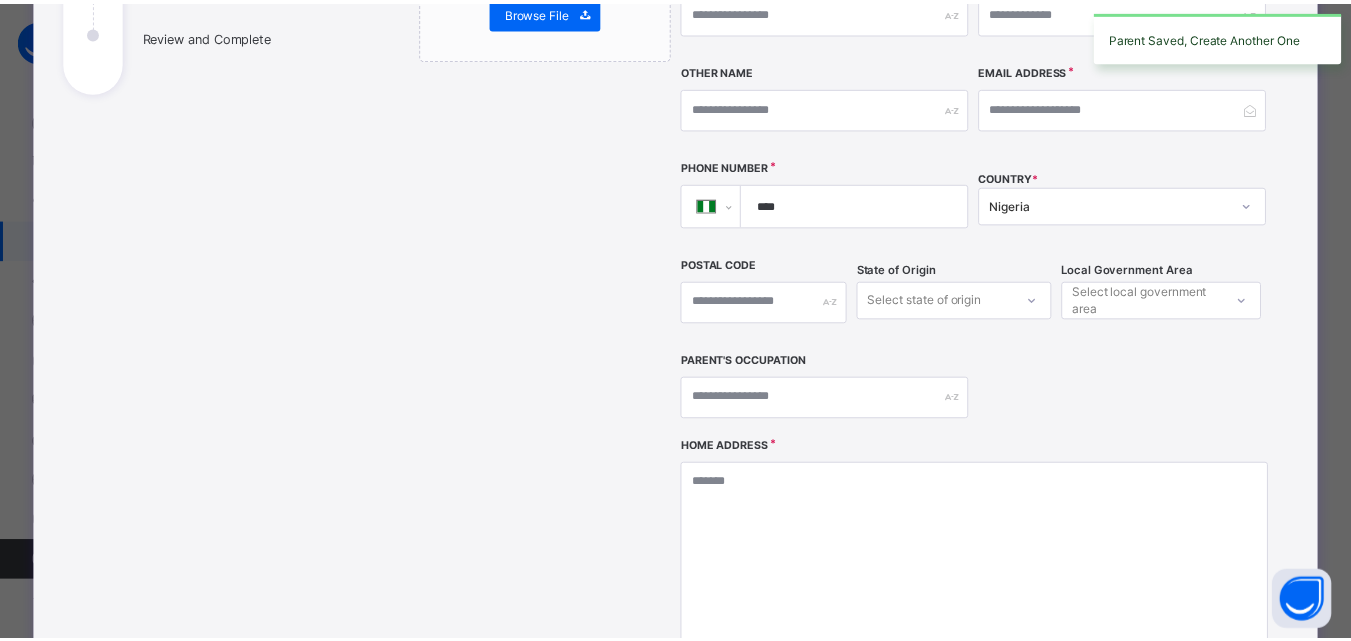 scroll, scrollTop: 0, scrollLeft: 0, axis: both 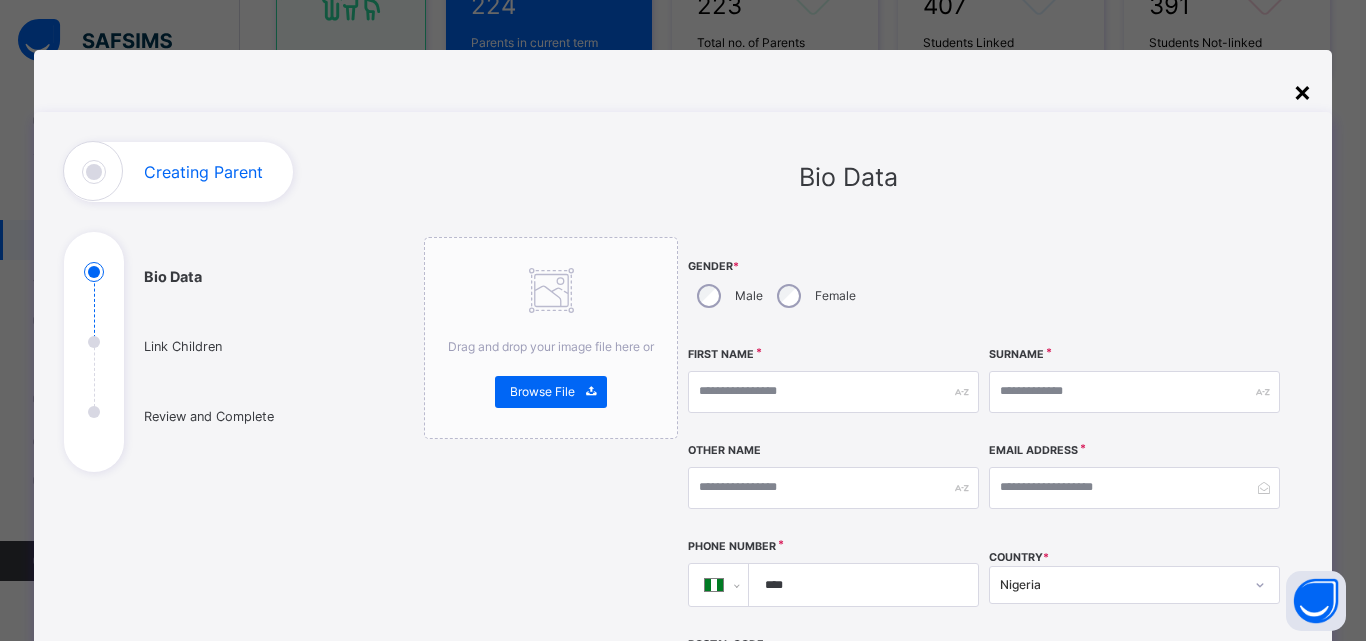 click on "×" at bounding box center [1302, 91] 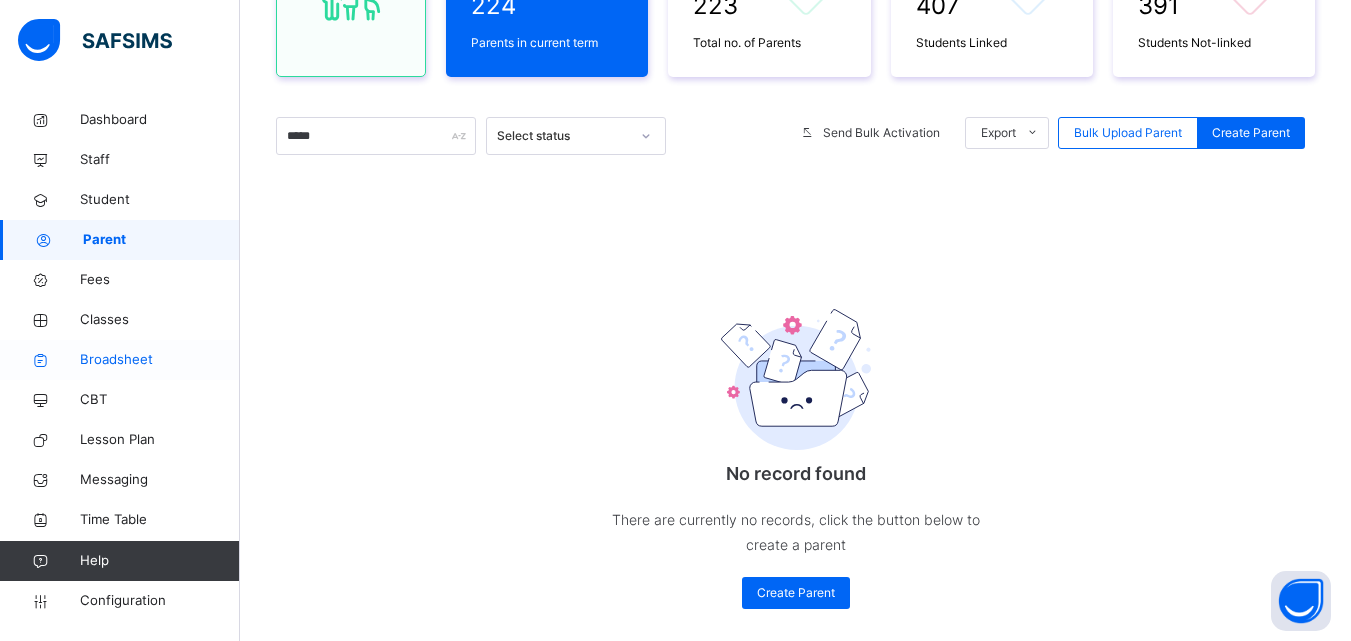 click on "Broadsheet" at bounding box center [160, 360] 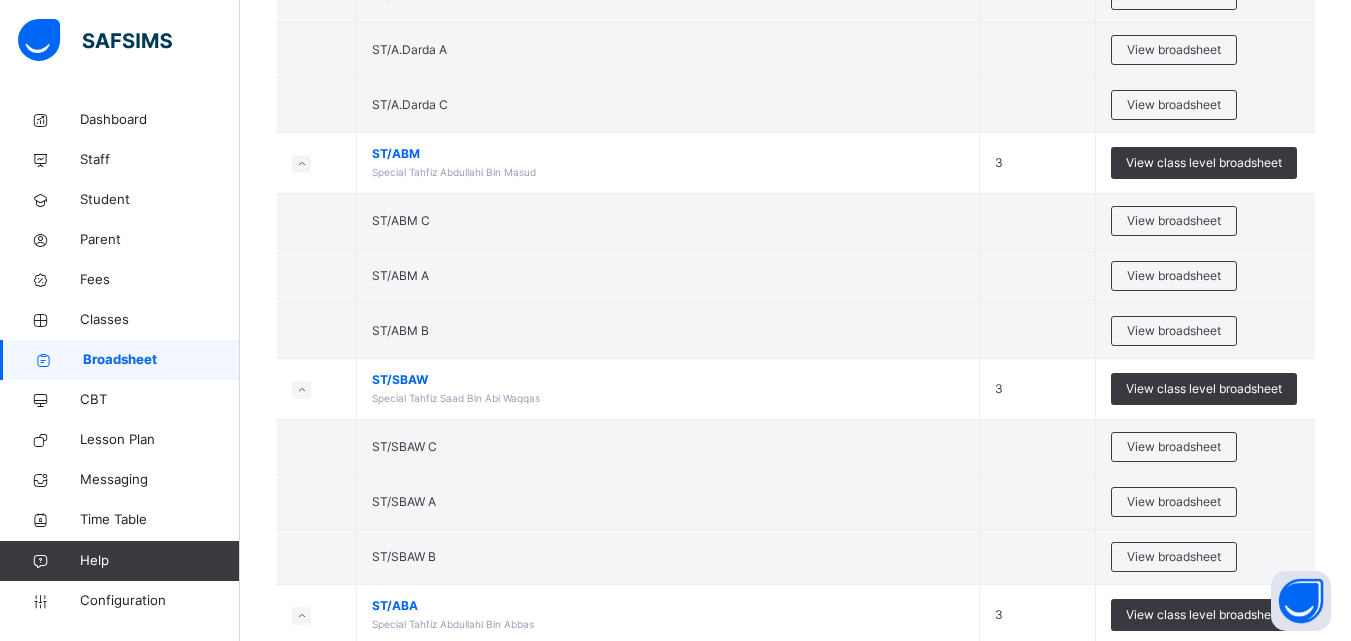 scroll, scrollTop: 2325, scrollLeft: 0, axis: vertical 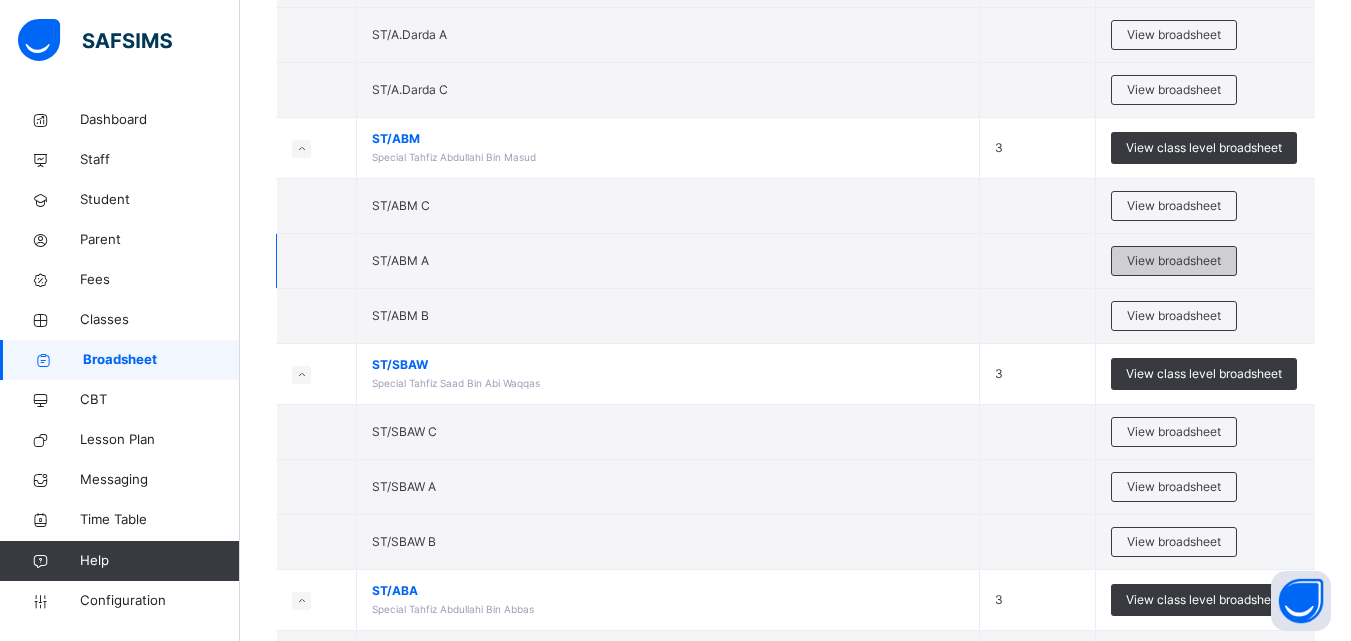 click on "View broadsheet" at bounding box center (1174, 261) 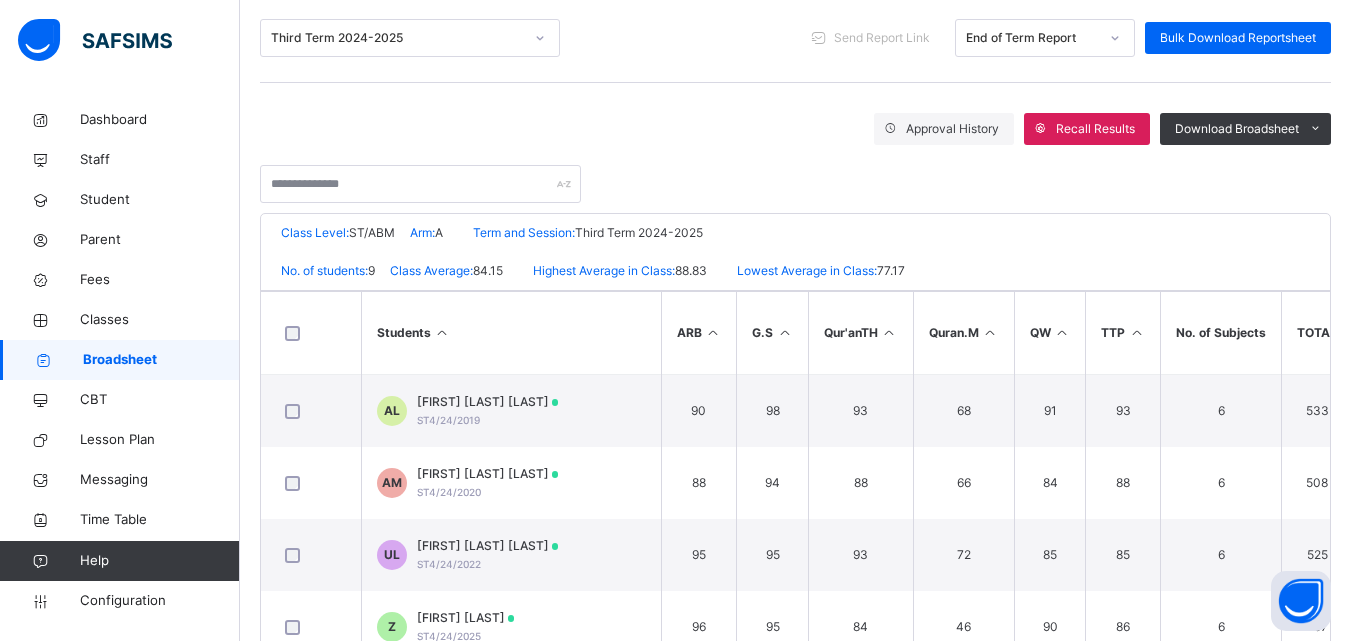scroll, scrollTop: 312, scrollLeft: 0, axis: vertical 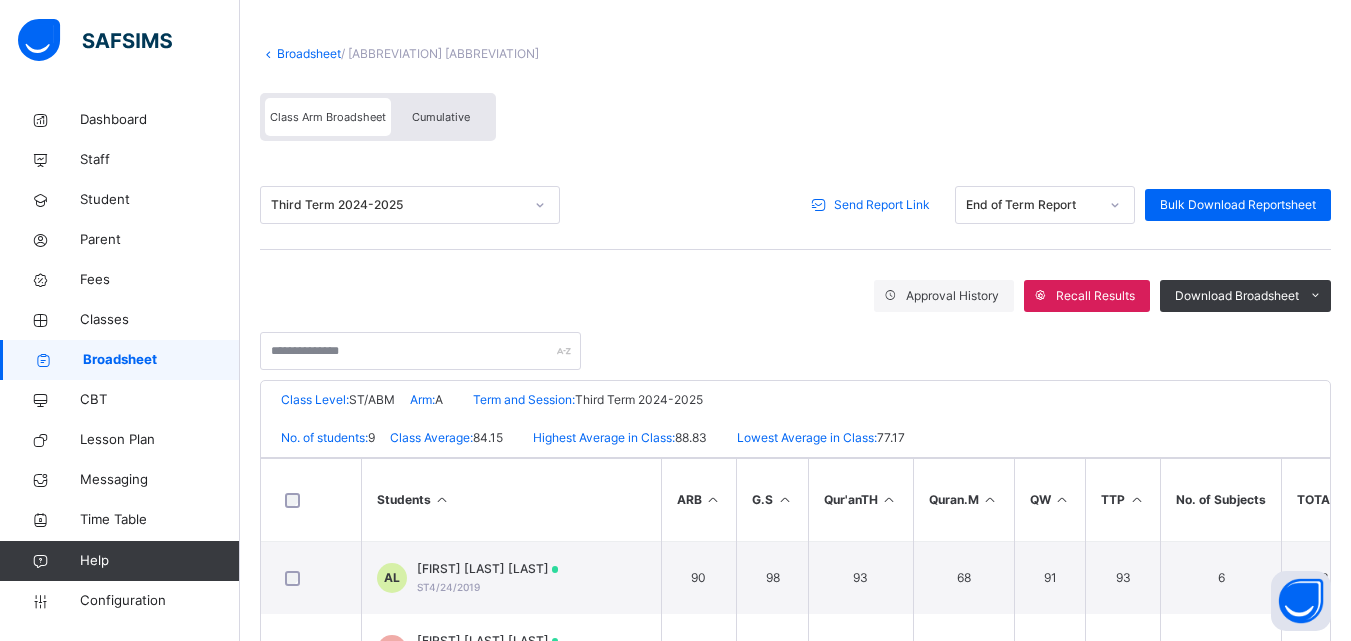 click on "Send Report Link" at bounding box center (882, 205) 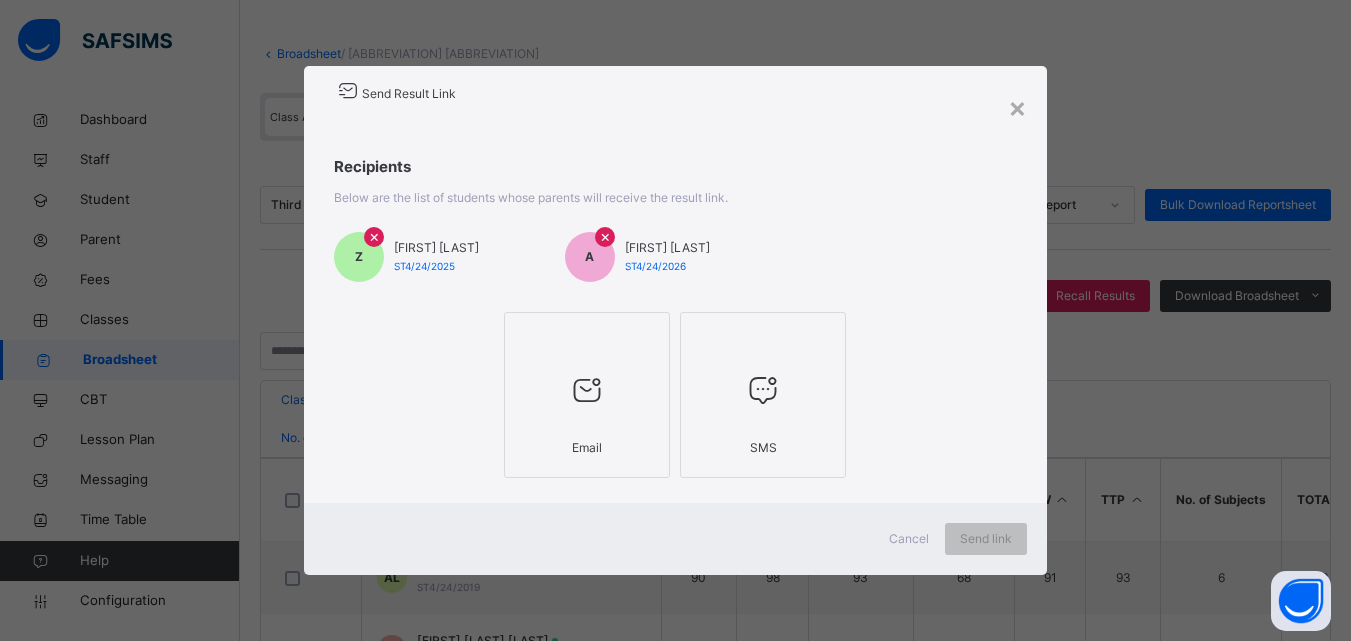 click at bounding box center [587, 391] 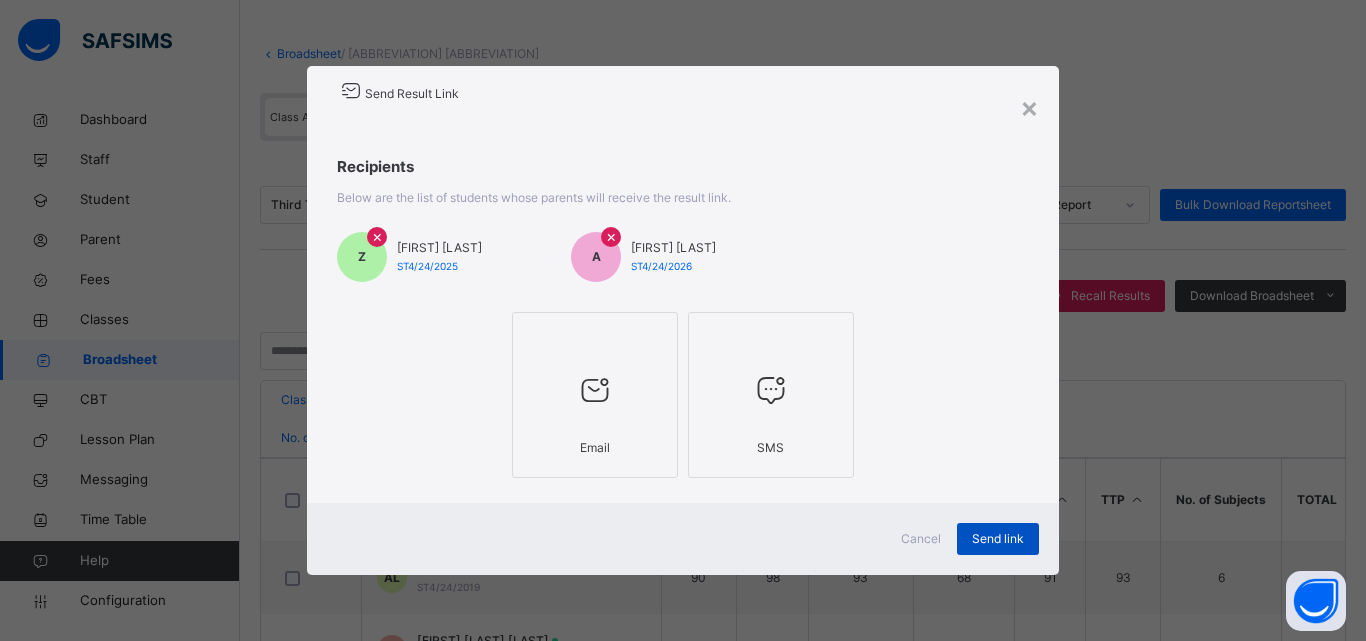 click on "Send link" at bounding box center [998, 539] 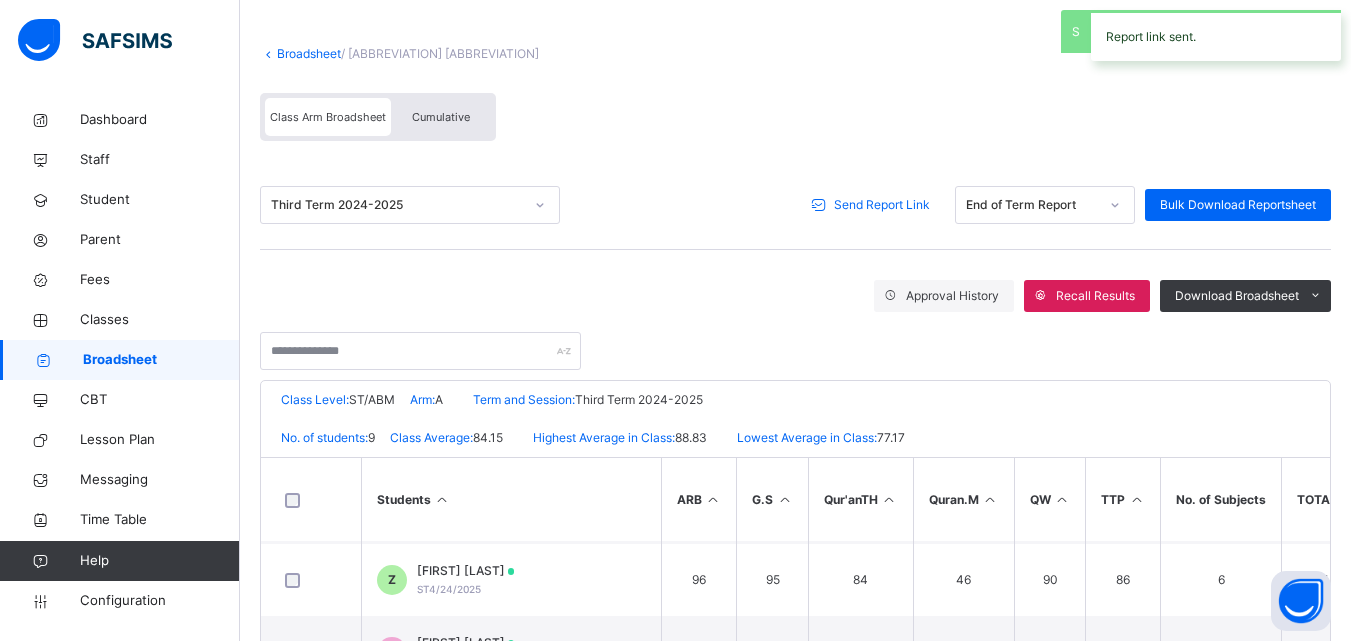 scroll, scrollTop: 241, scrollLeft: 0, axis: vertical 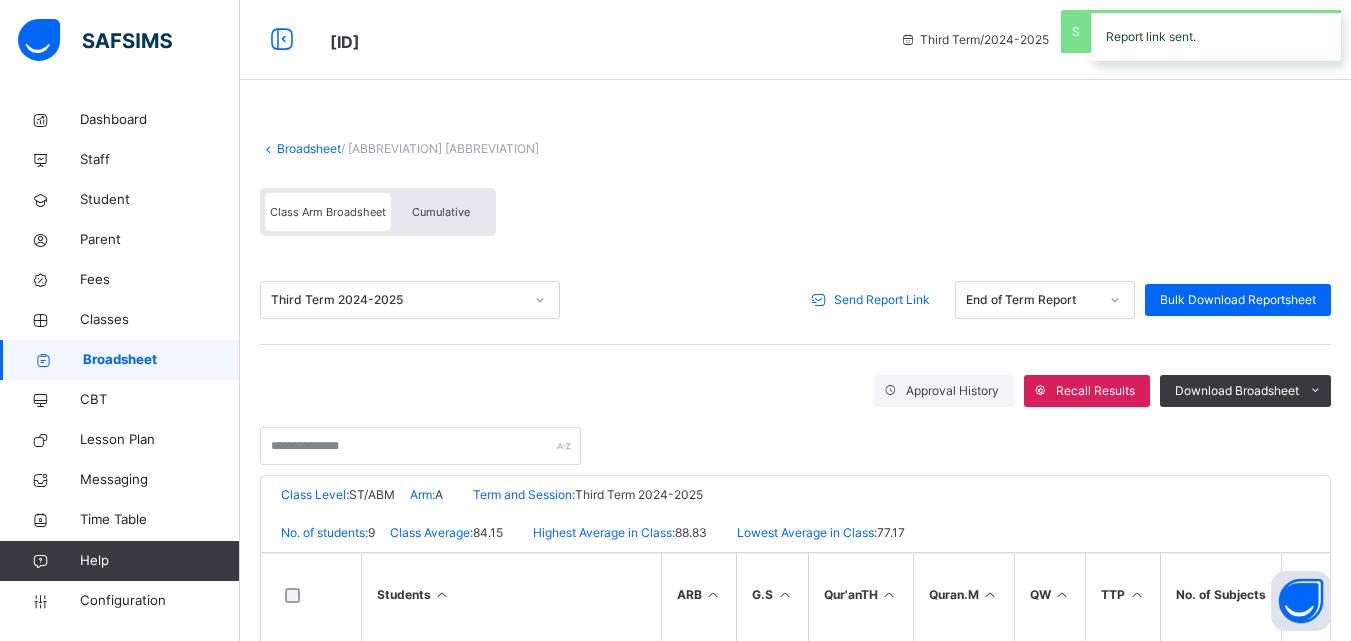 click on "Broadsheet" at bounding box center [309, 148] 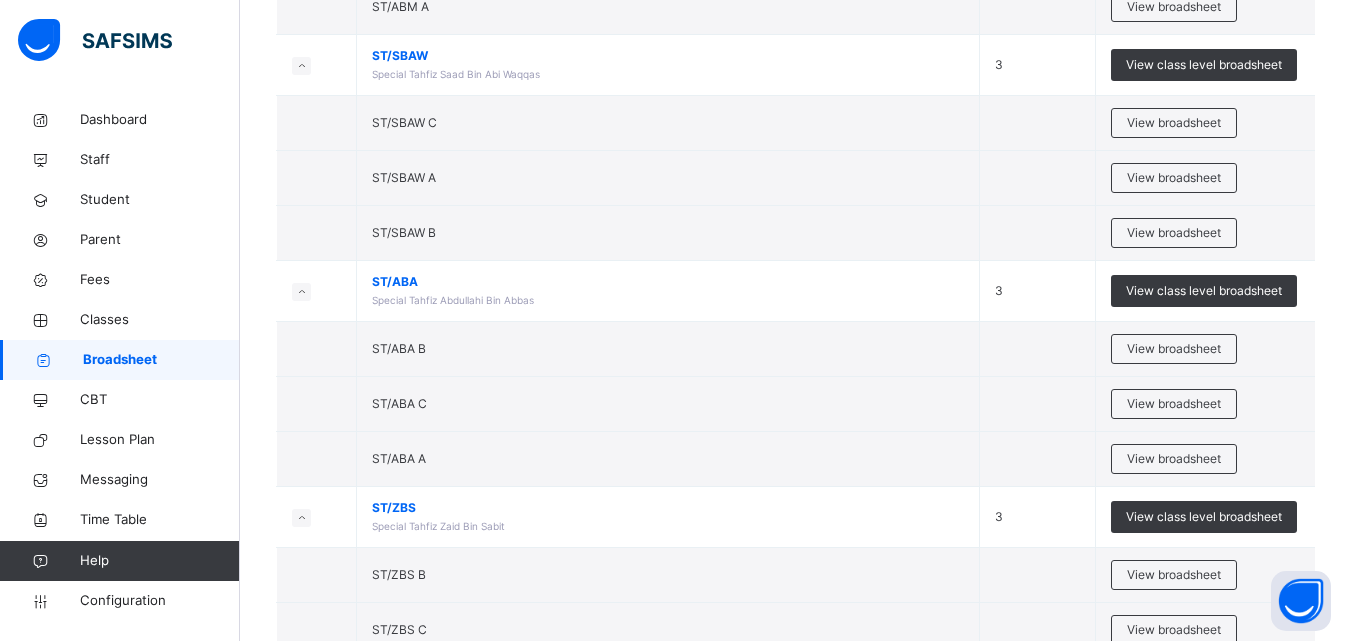 scroll, scrollTop: 3269, scrollLeft: 0, axis: vertical 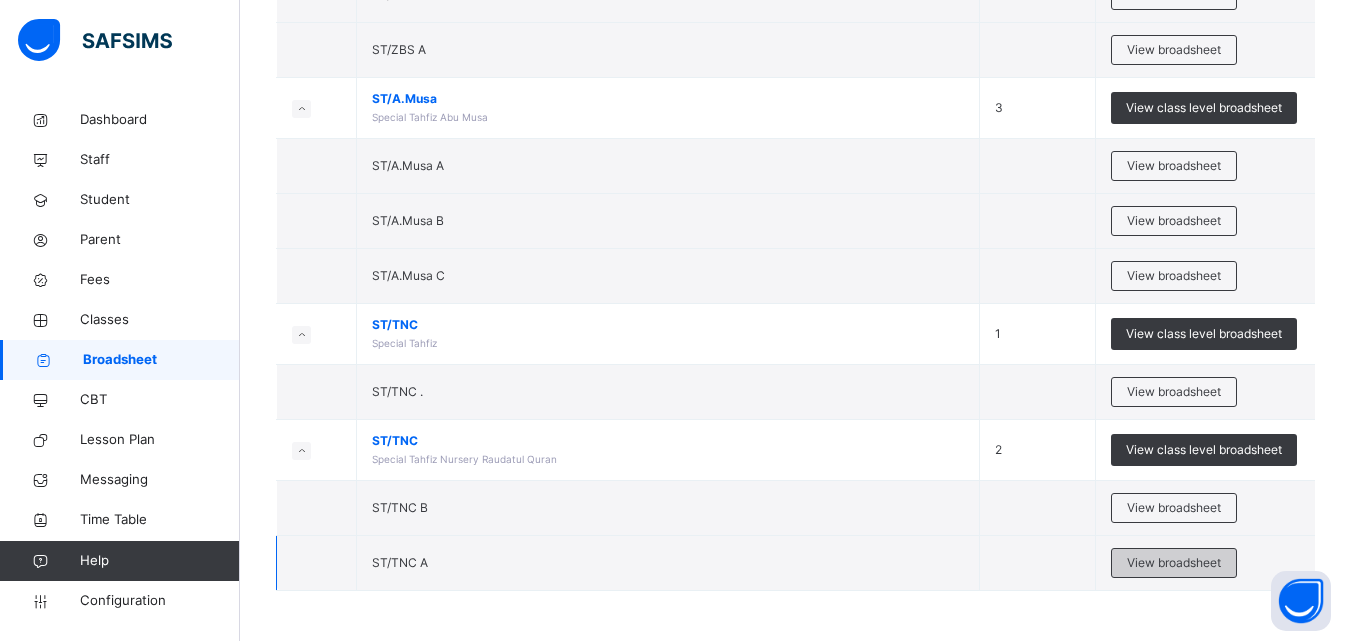 click on "View broadsheet" at bounding box center (1174, 563) 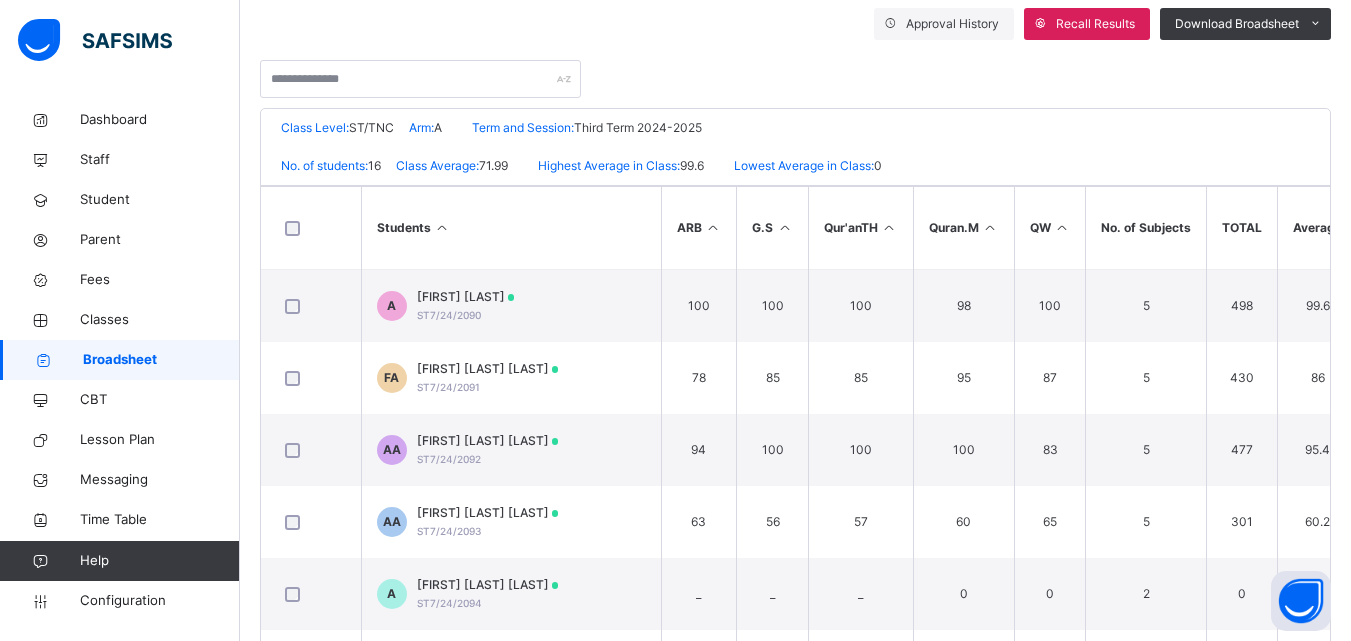 scroll, scrollTop: 375, scrollLeft: 0, axis: vertical 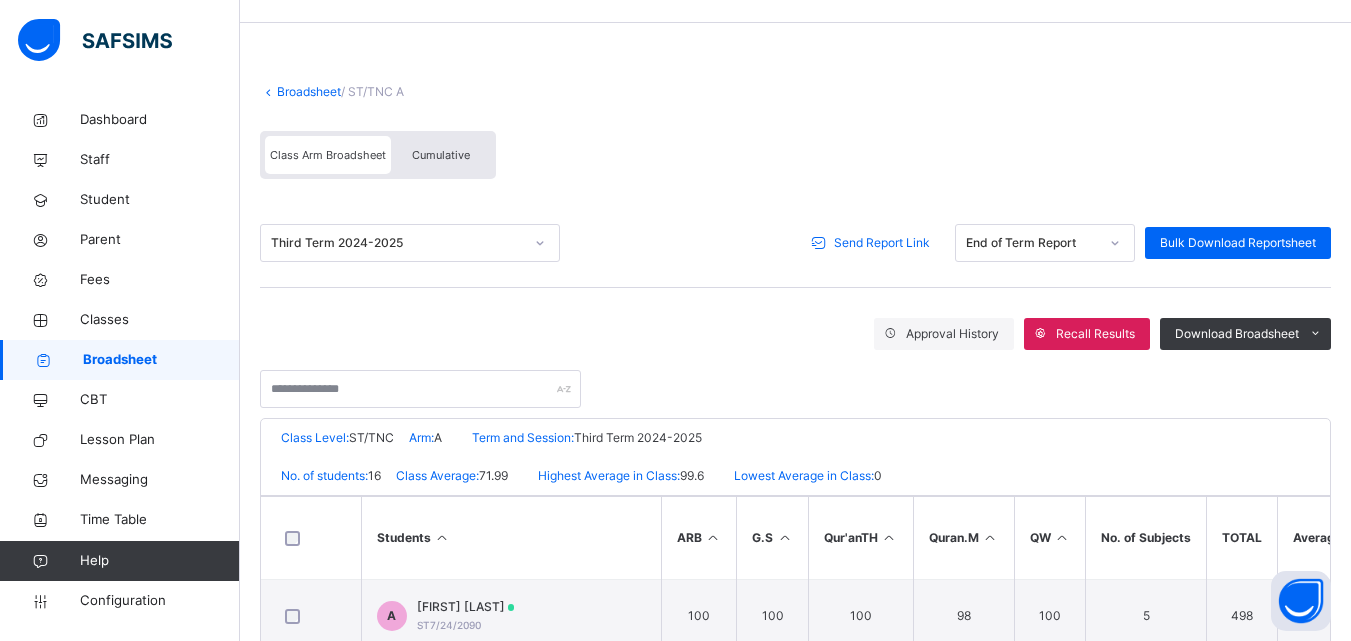 click on "Send Report Link" at bounding box center (882, 243) 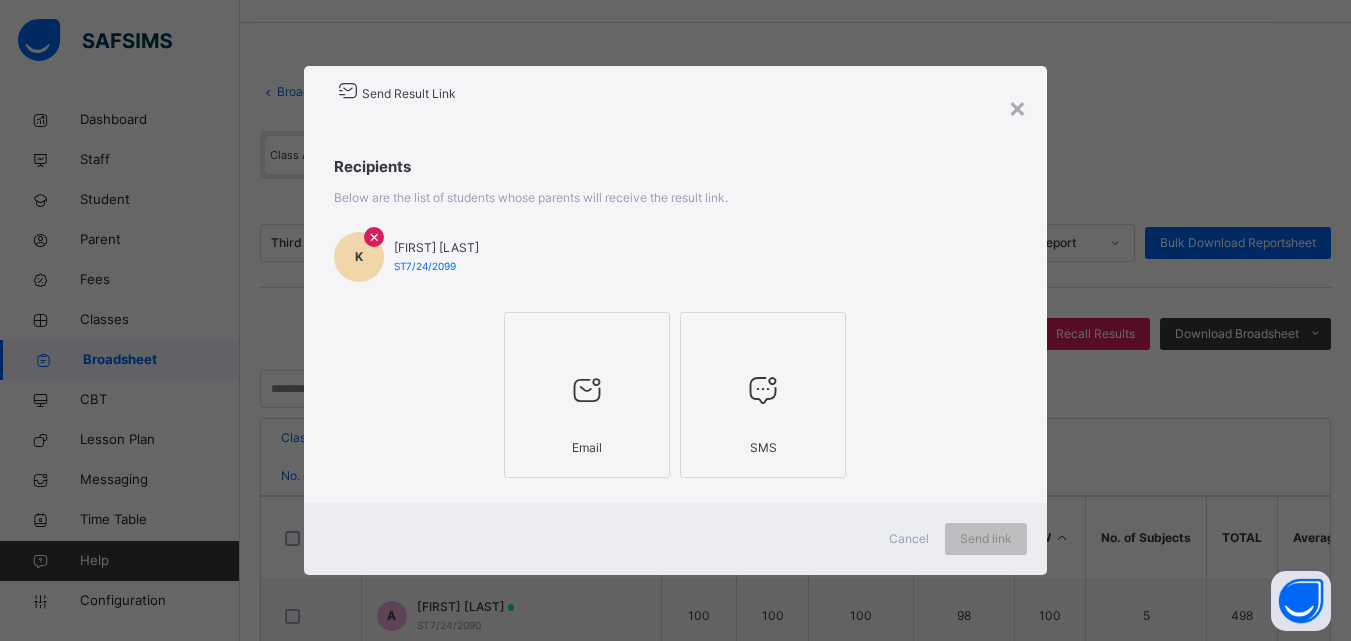 click at bounding box center (587, 390) 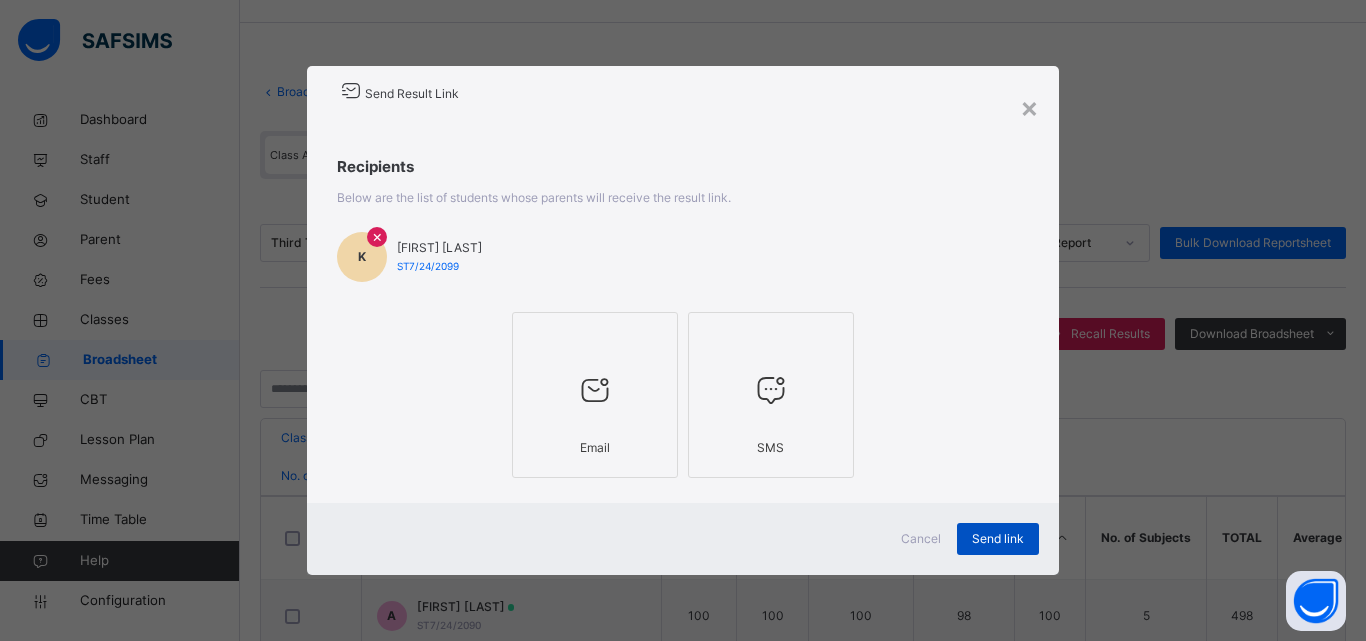 click on "Send link" at bounding box center (998, 539) 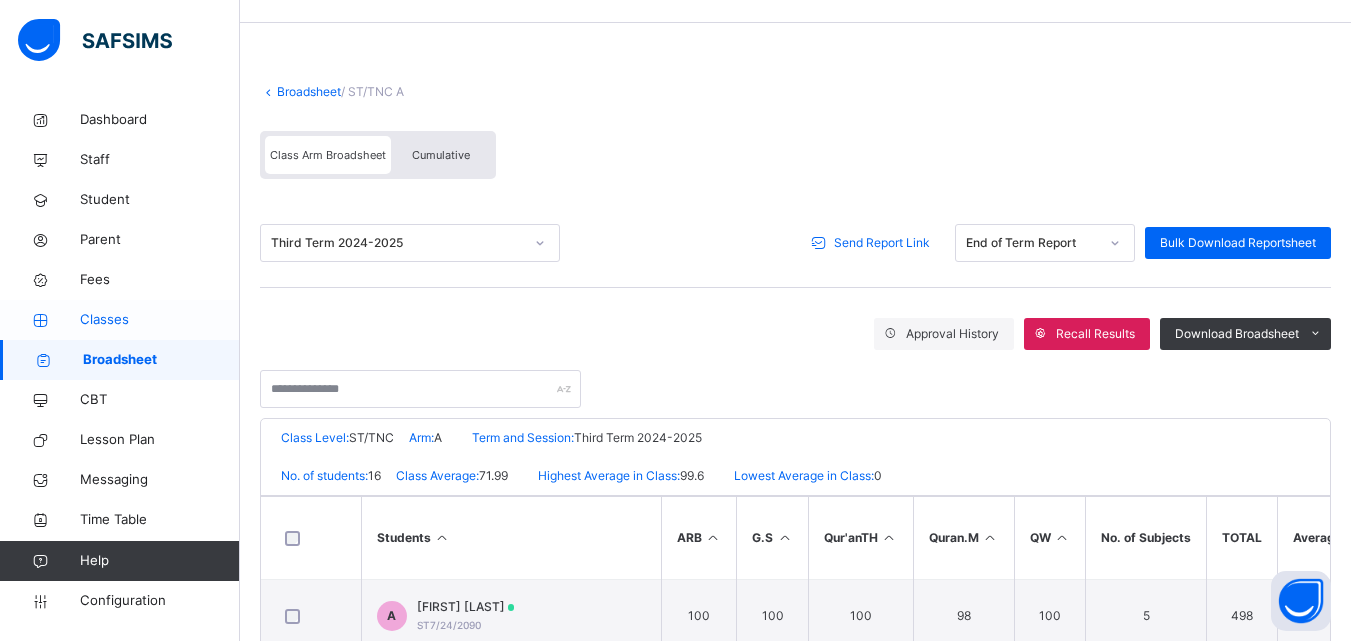 click on "Classes" at bounding box center [160, 320] 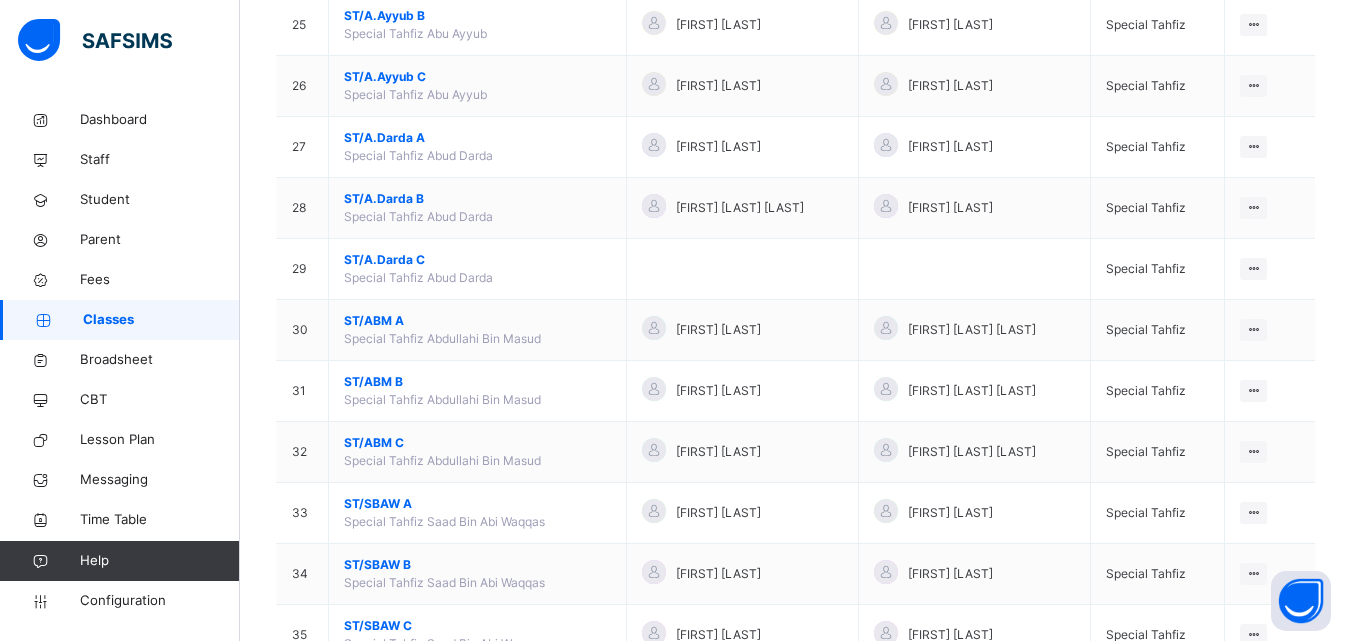 scroll, scrollTop: 1716, scrollLeft: 0, axis: vertical 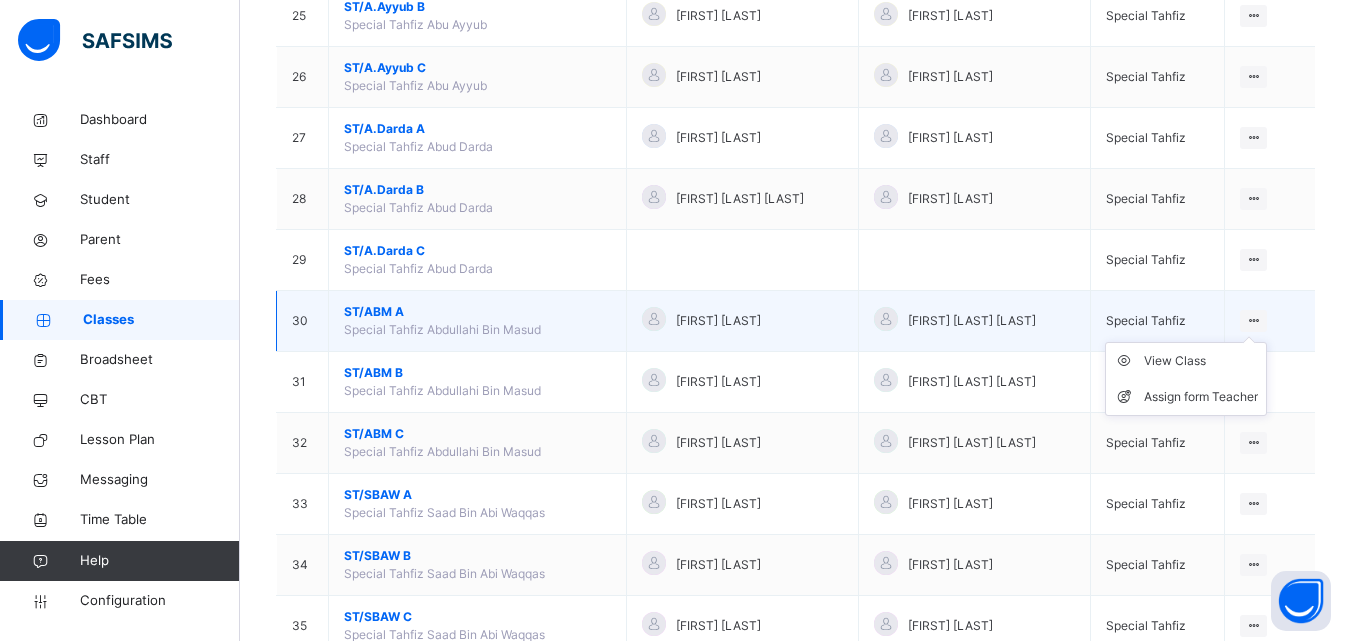 click at bounding box center [1253, 320] 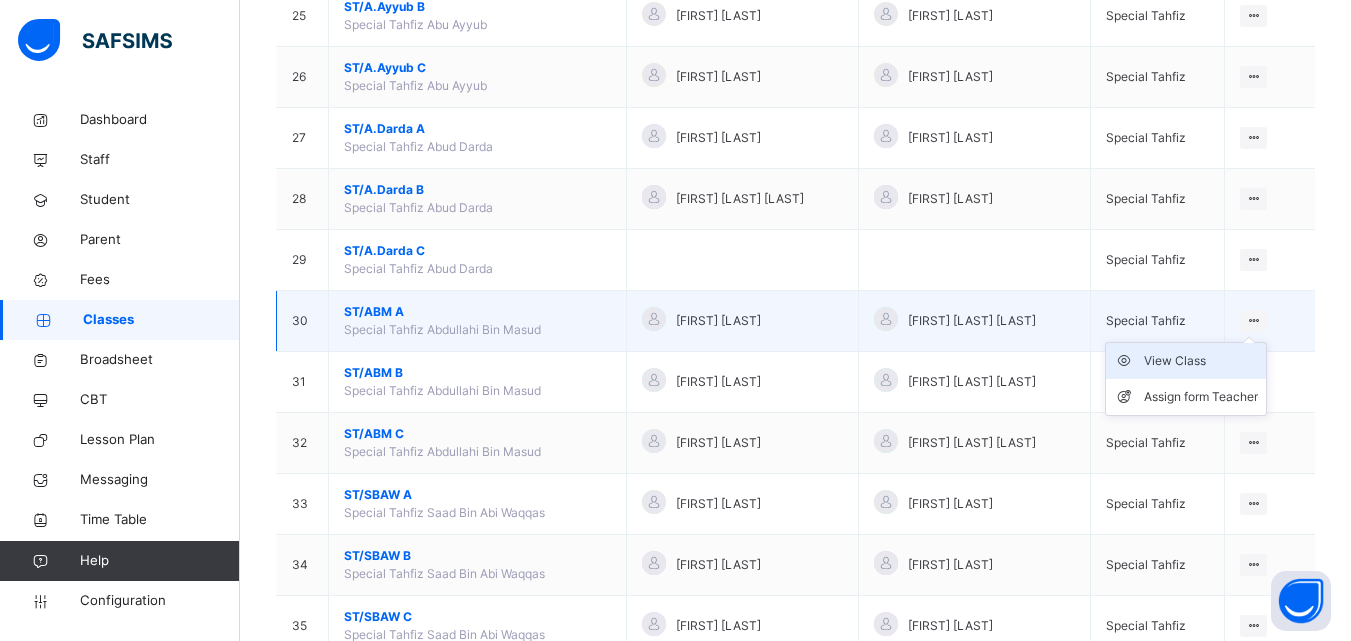 click on "View Class" at bounding box center [1201, 361] 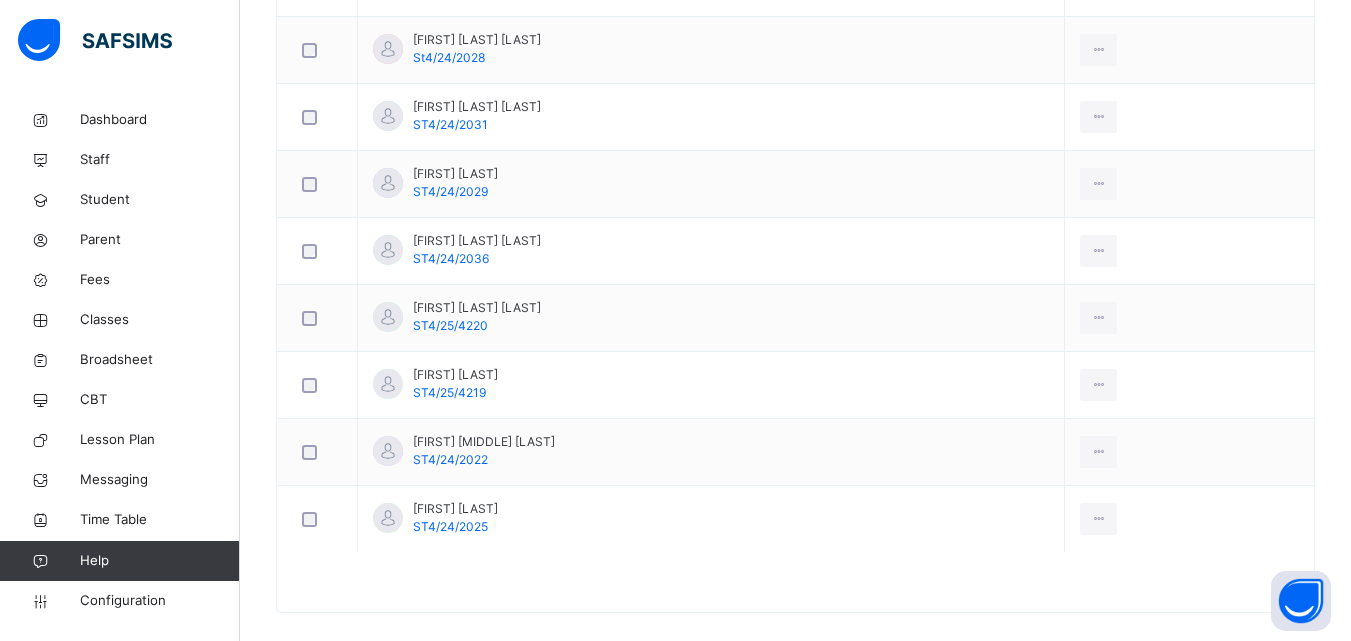 scroll, scrollTop: 861, scrollLeft: 0, axis: vertical 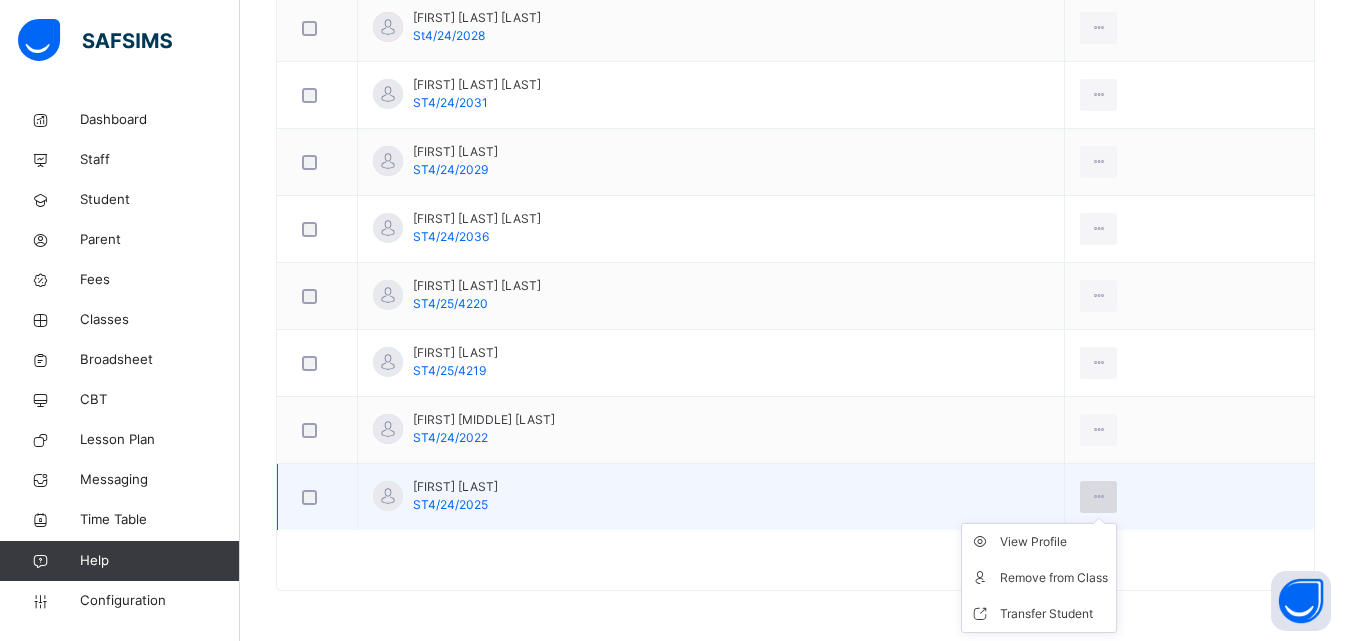 click at bounding box center (1098, 497) 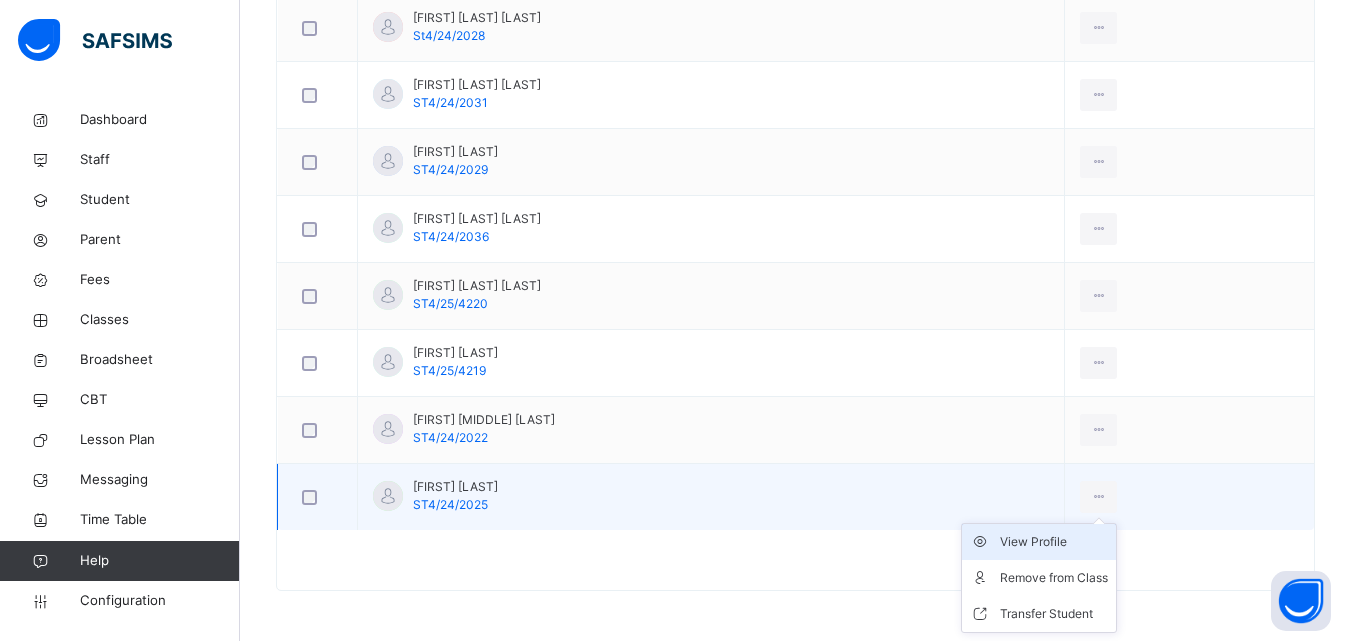 click on "View Profile" at bounding box center [1054, 542] 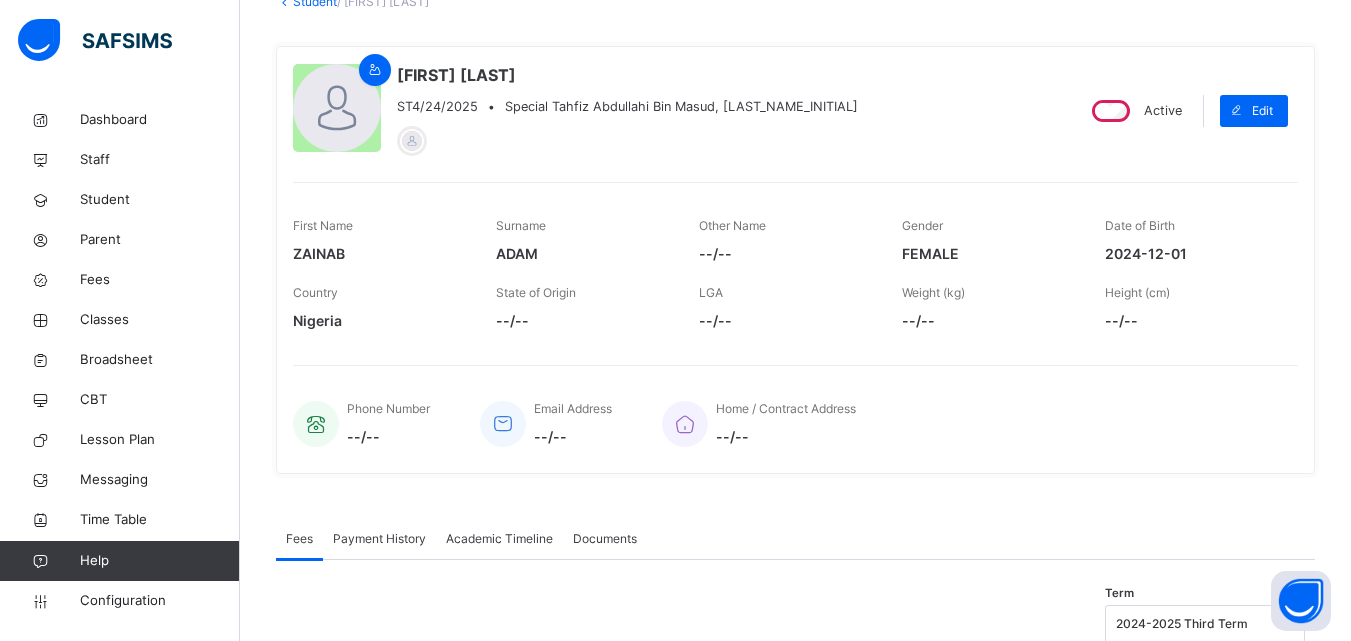 scroll, scrollTop: 123, scrollLeft: 0, axis: vertical 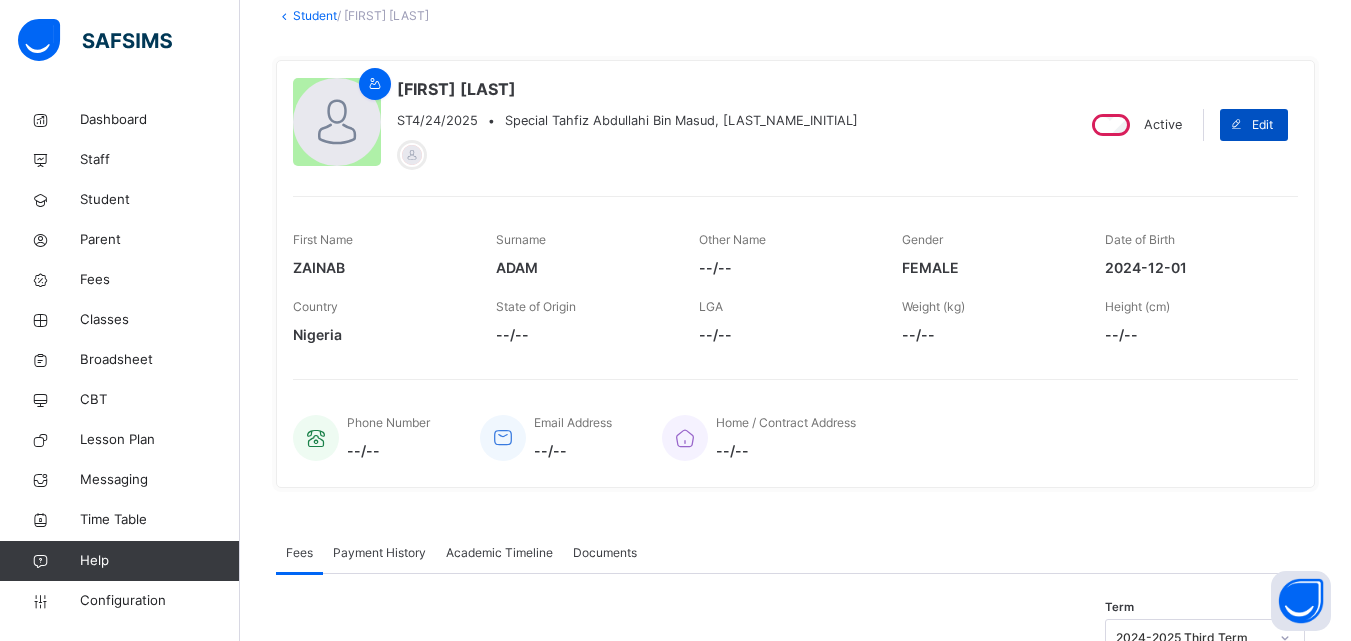 click at bounding box center (1236, 125) 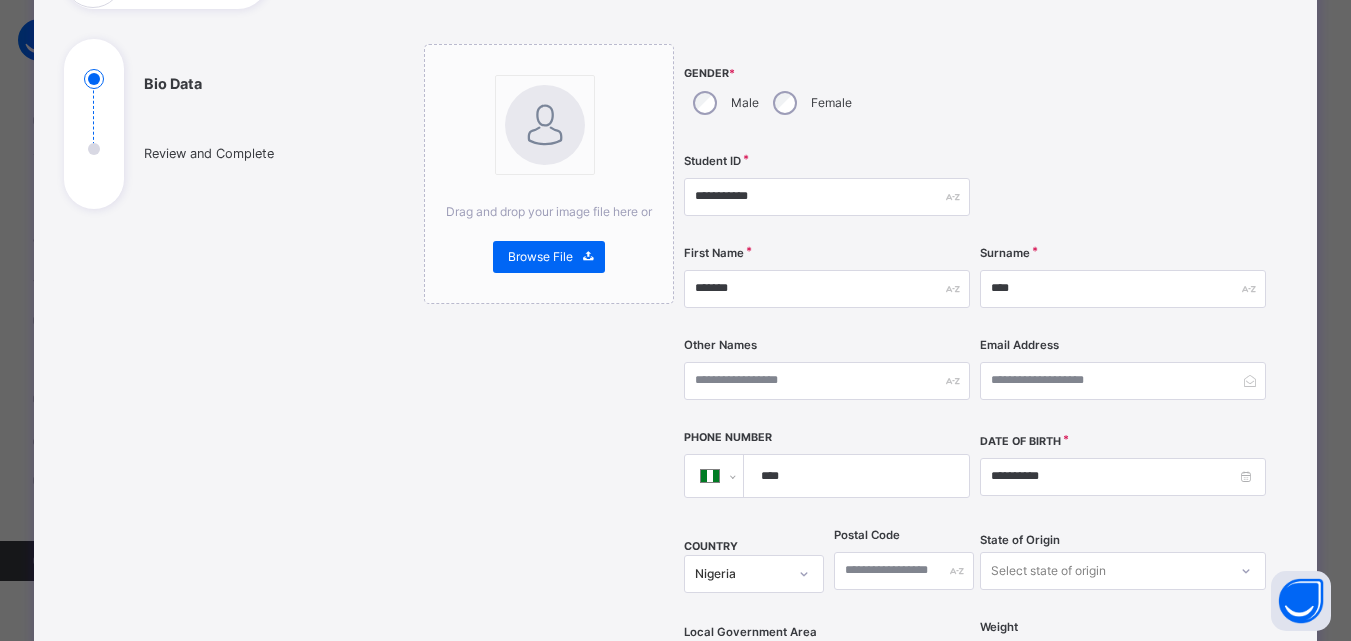 scroll, scrollTop: 202, scrollLeft: 0, axis: vertical 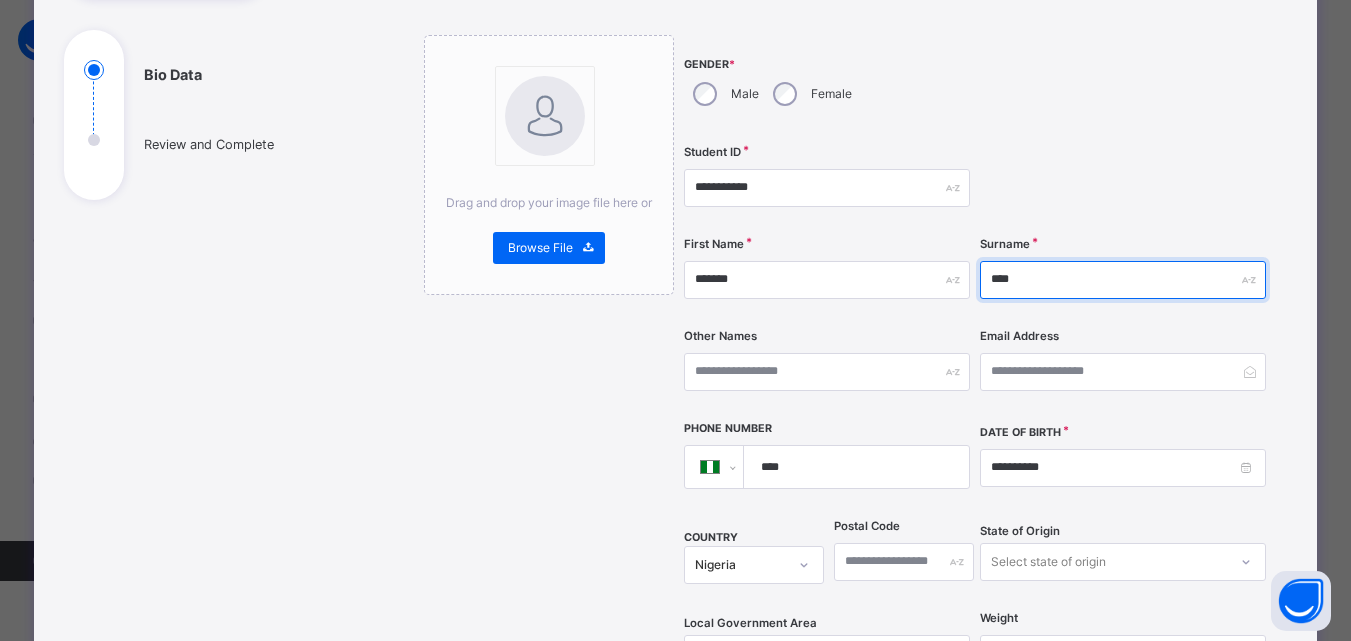 click on "****" at bounding box center [1123, 280] 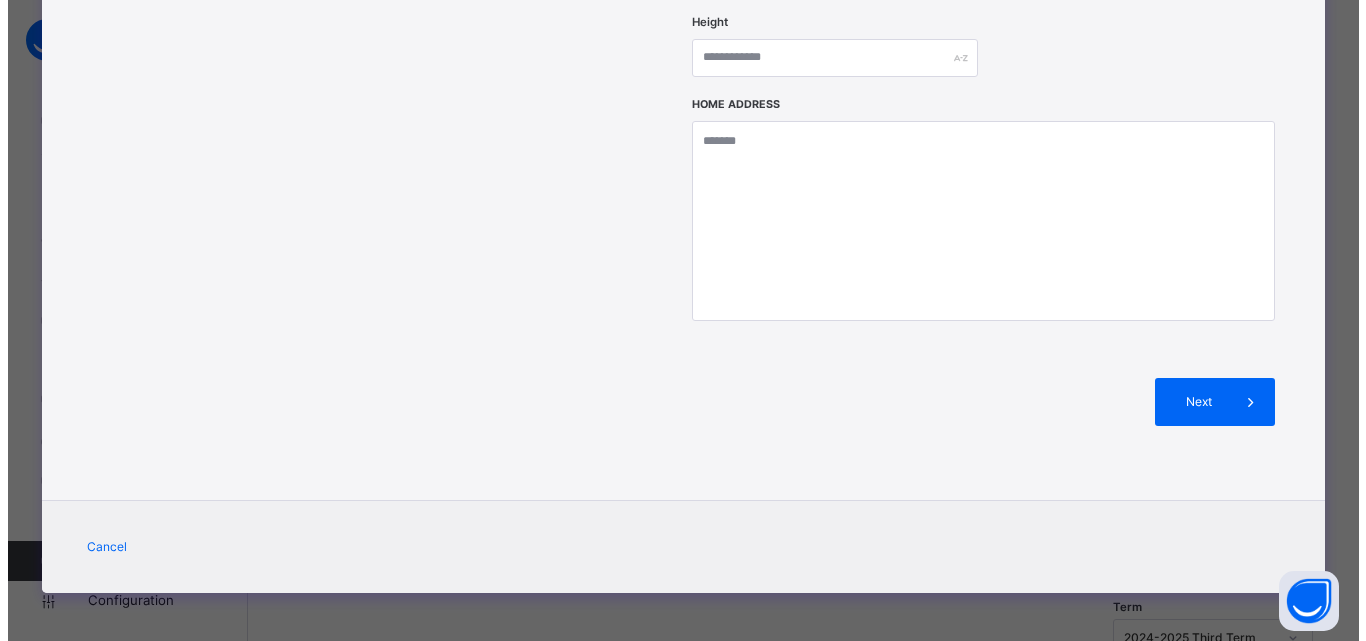 scroll, scrollTop: 892, scrollLeft: 0, axis: vertical 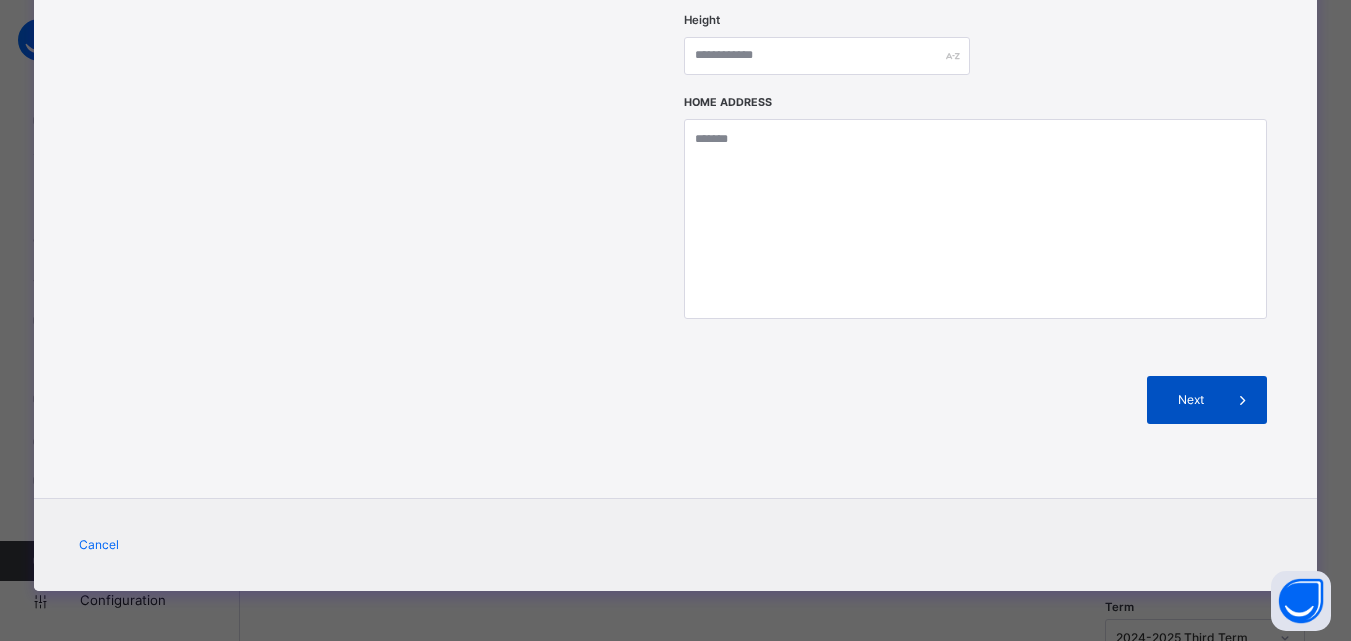 type on "*****" 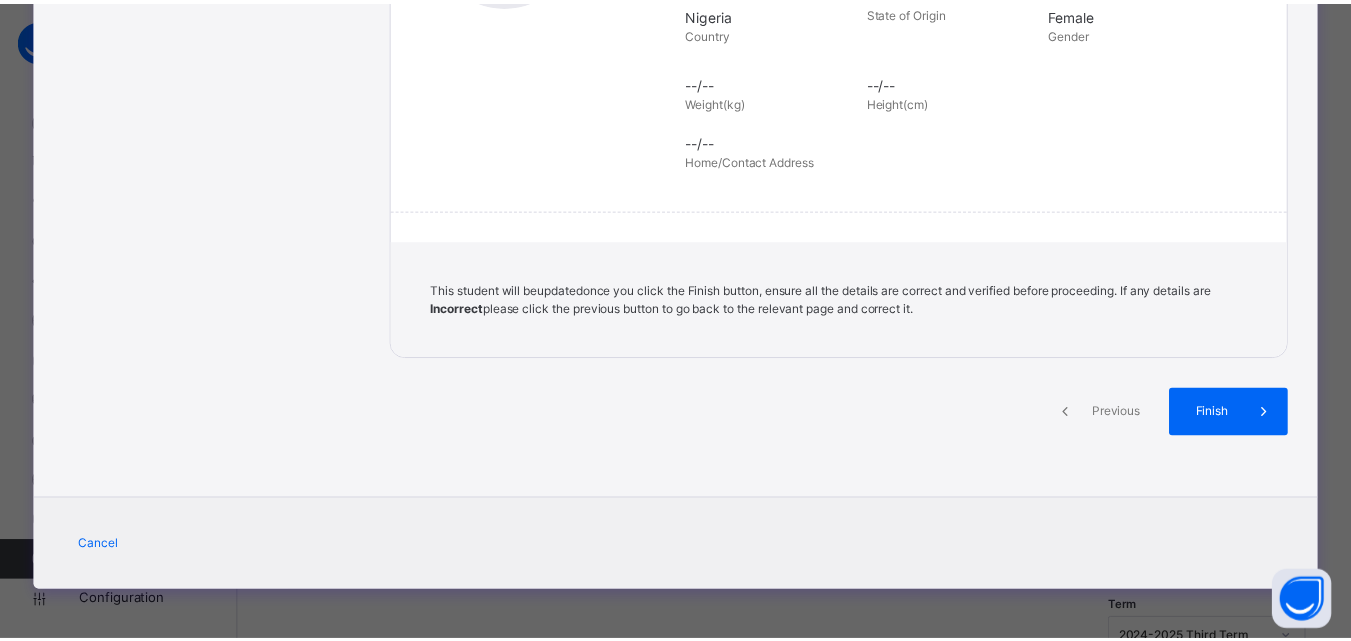 scroll, scrollTop: 459, scrollLeft: 0, axis: vertical 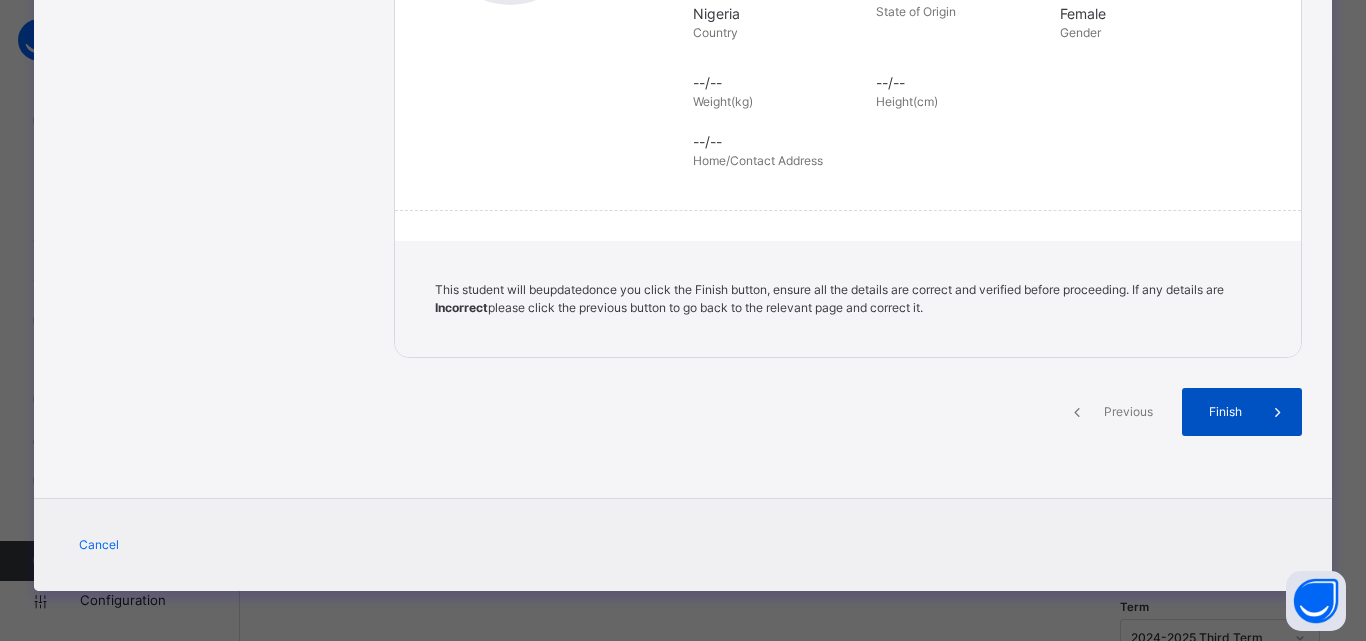 click on "Finish" at bounding box center [1225, 412] 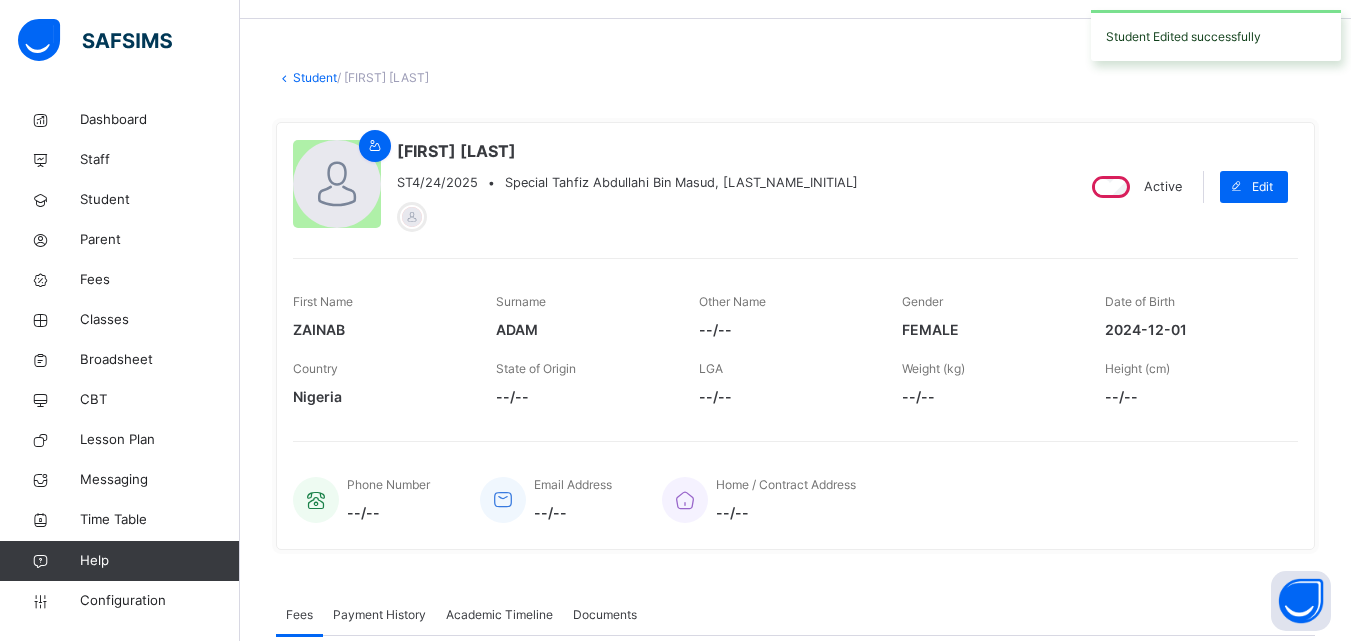 scroll, scrollTop: 0, scrollLeft: 0, axis: both 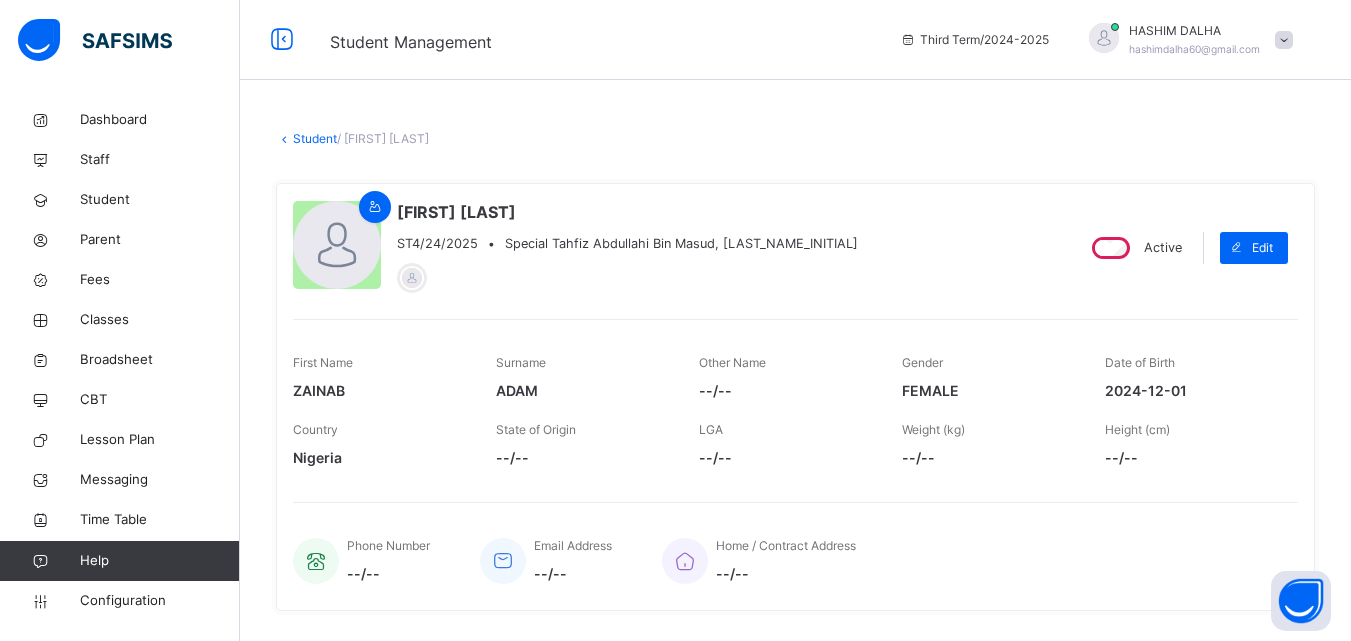 click on "Student" at bounding box center [315, 138] 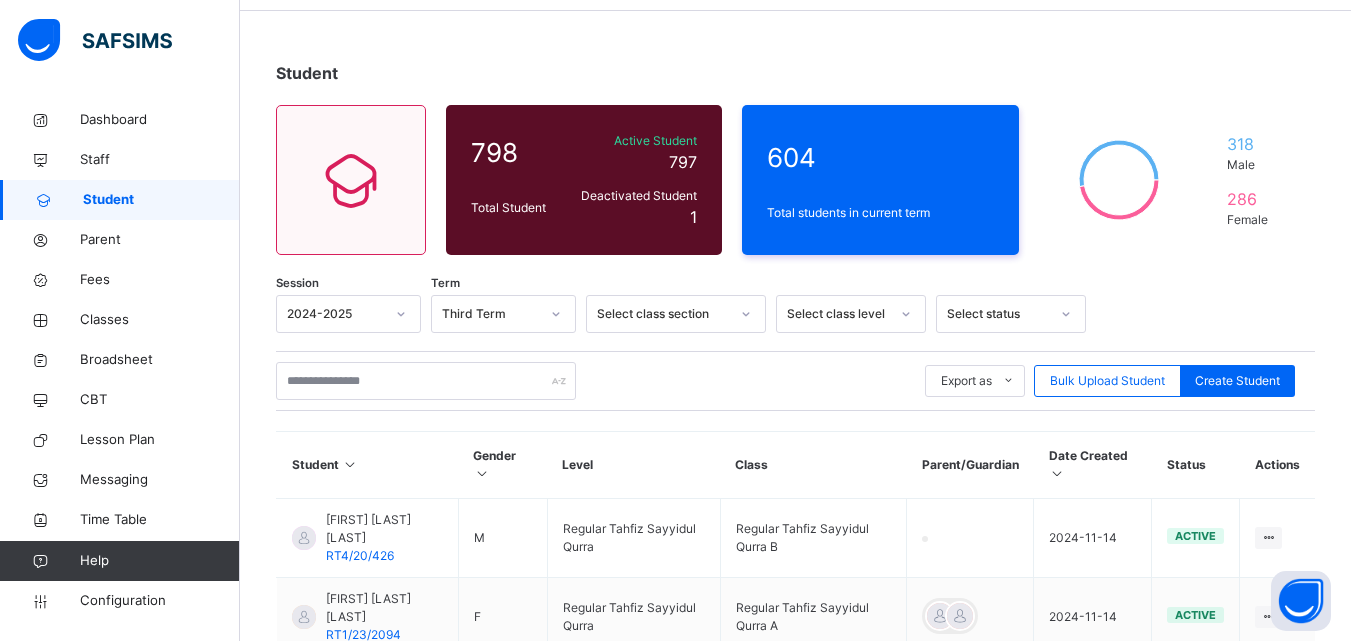 scroll, scrollTop: 0, scrollLeft: 0, axis: both 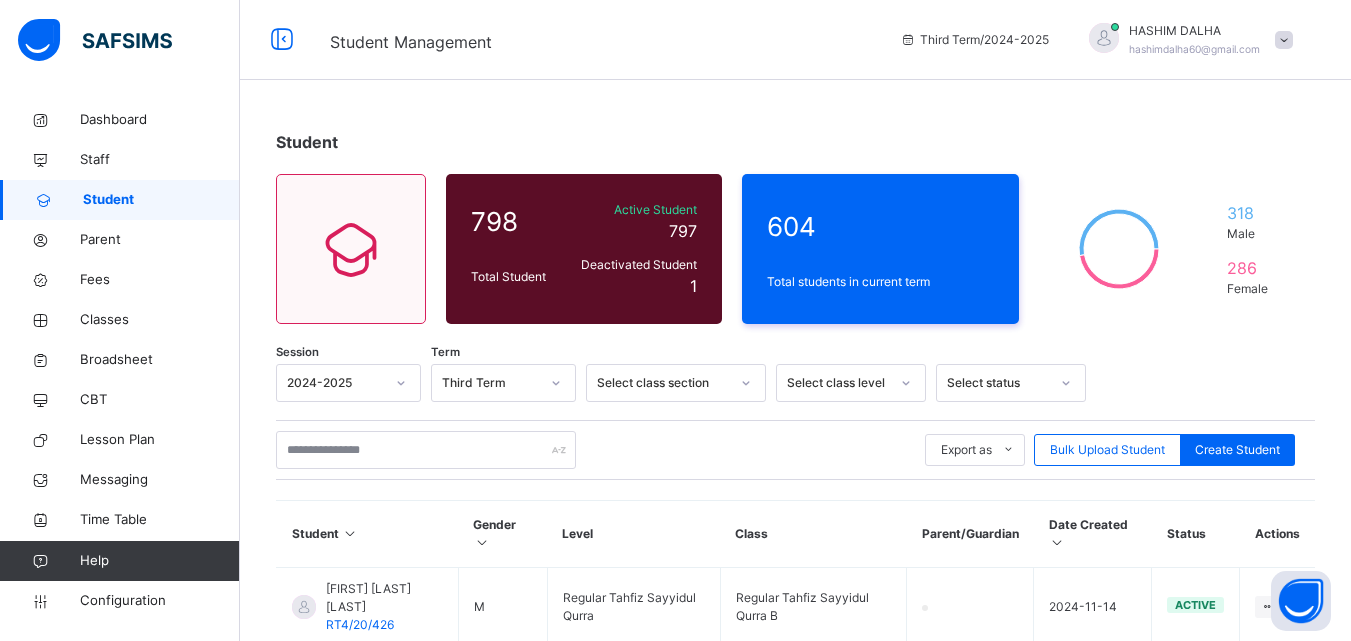 click on "Student" at bounding box center [161, 200] 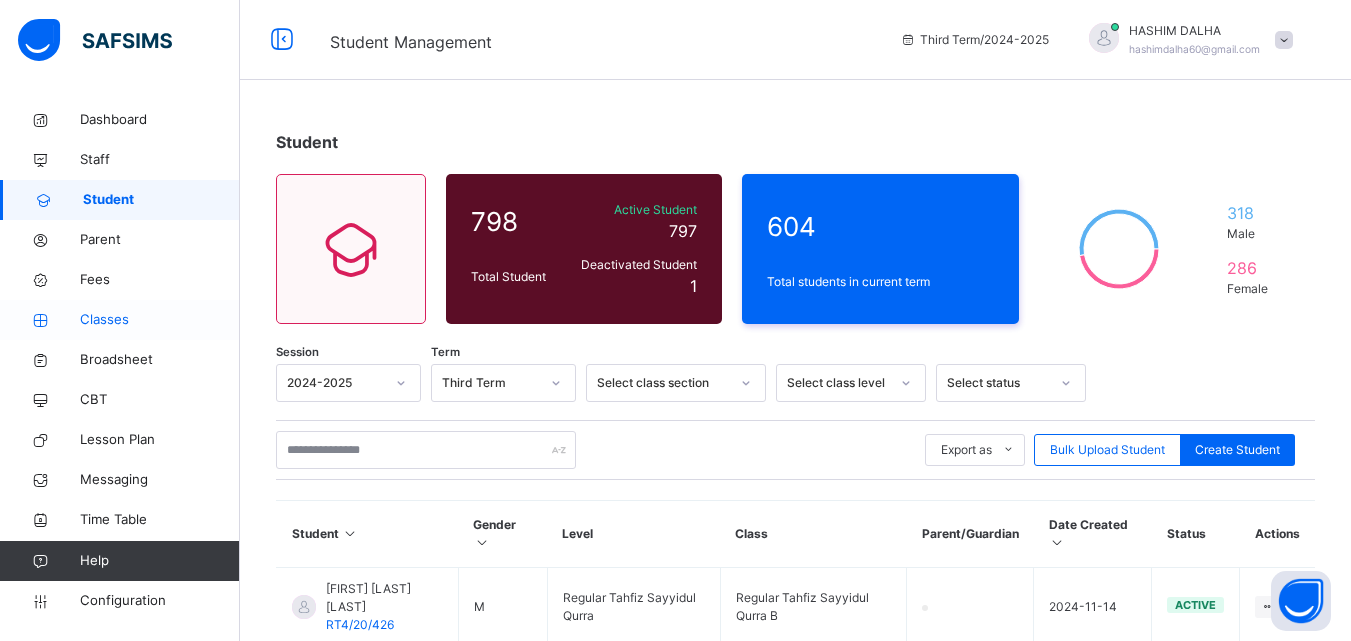 click on "Classes" at bounding box center [160, 320] 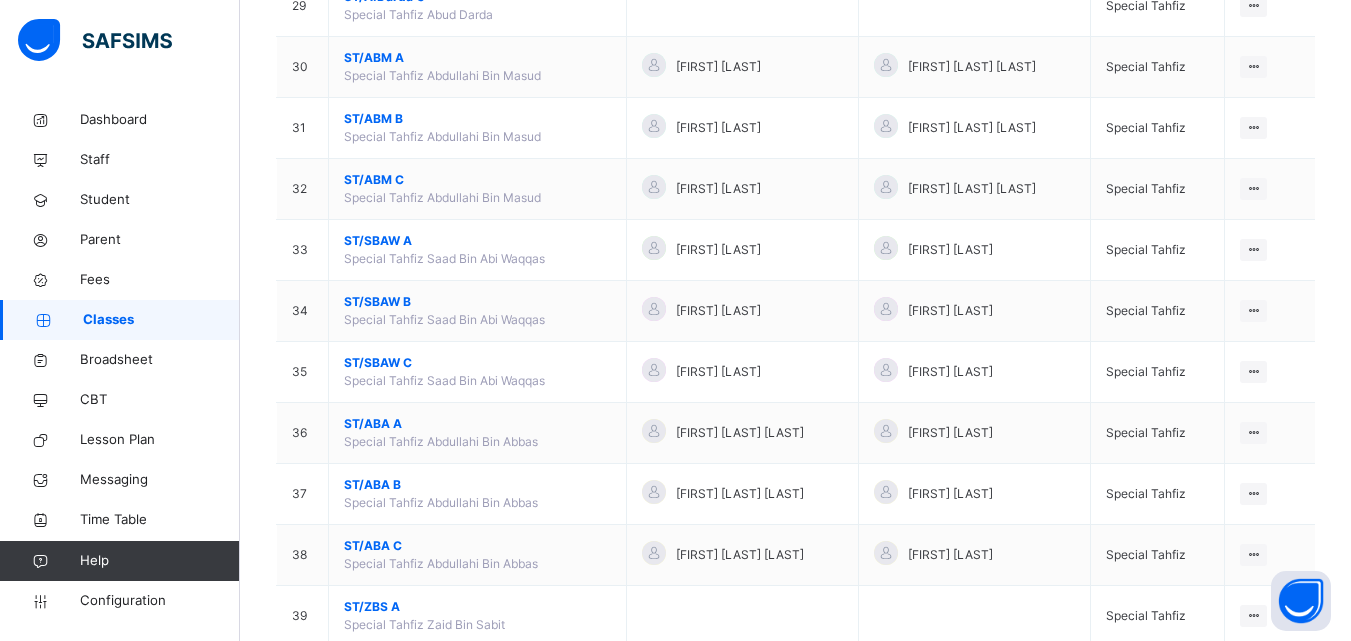 scroll, scrollTop: 1974, scrollLeft: 0, axis: vertical 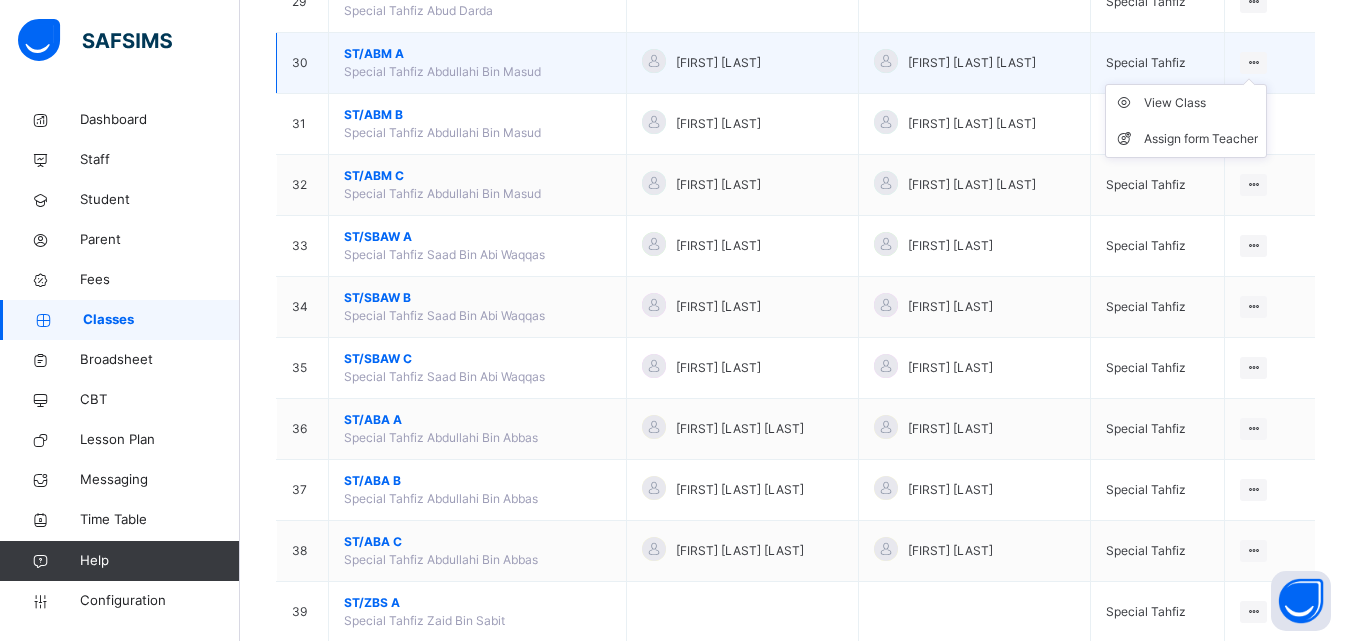 click on "View Class Assign form Teacher" at bounding box center (1186, 121) 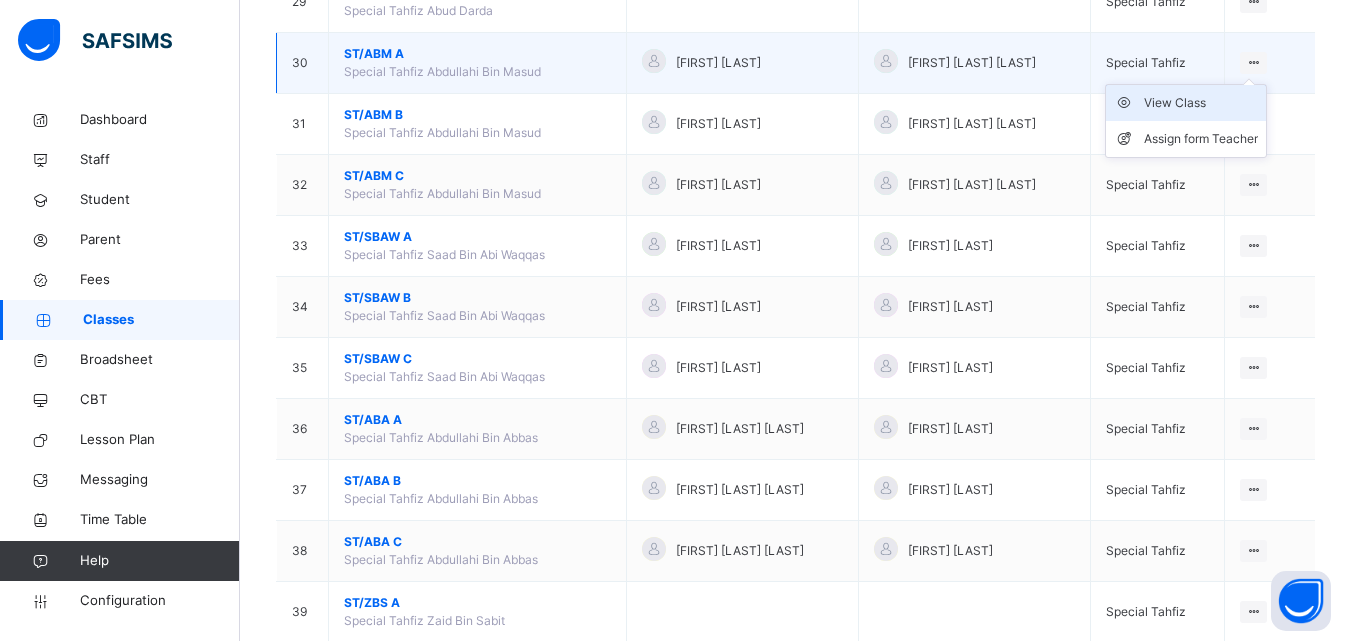 click on "View Class" at bounding box center (1201, 103) 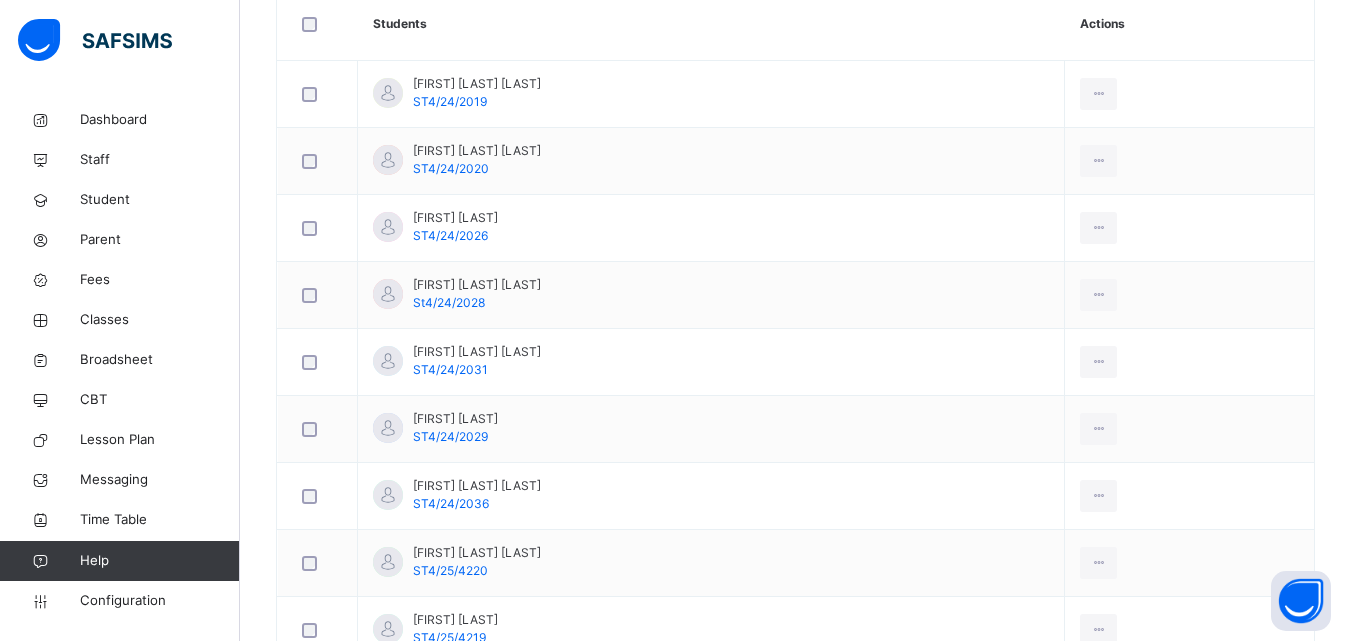 scroll, scrollTop: 572, scrollLeft: 0, axis: vertical 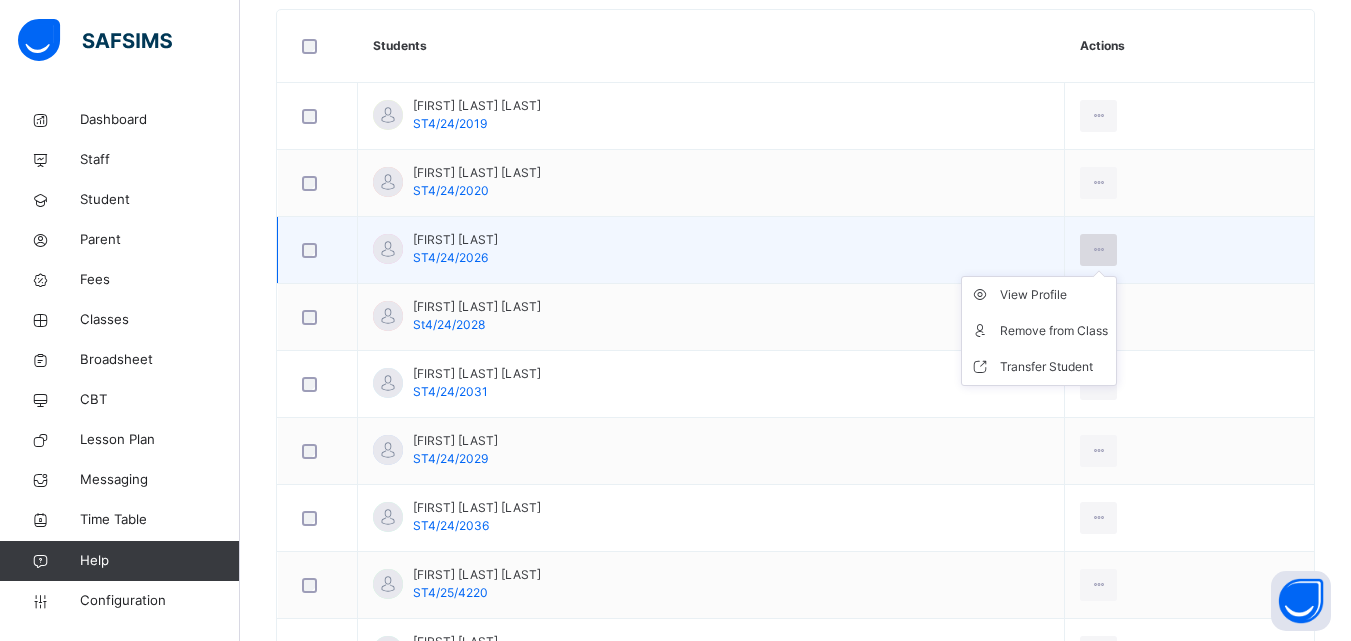 click at bounding box center [1098, 250] 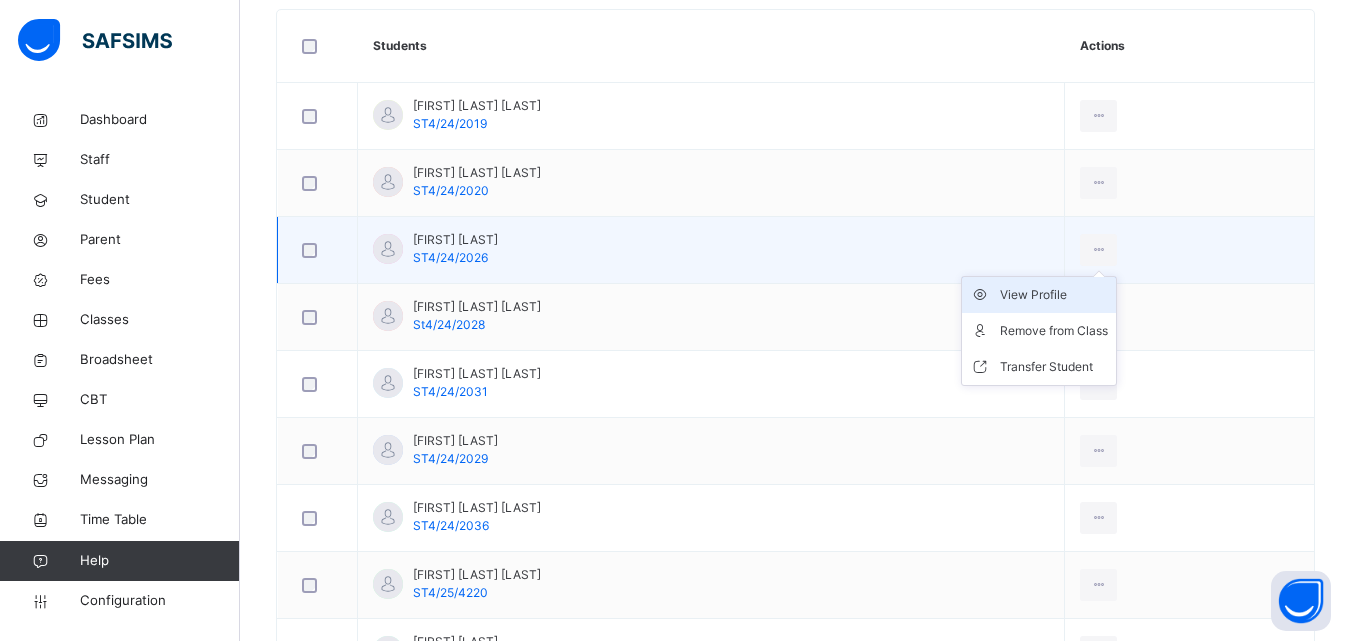 click on "View Profile" at bounding box center [1054, 295] 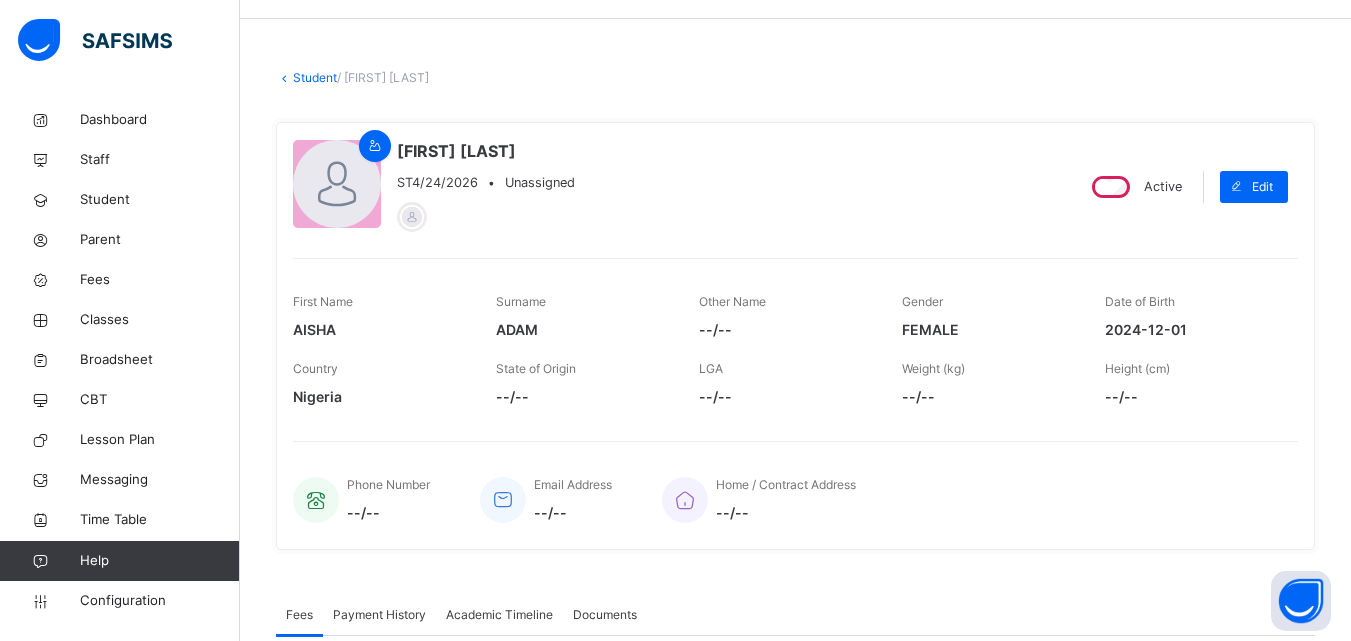 scroll, scrollTop: 57, scrollLeft: 0, axis: vertical 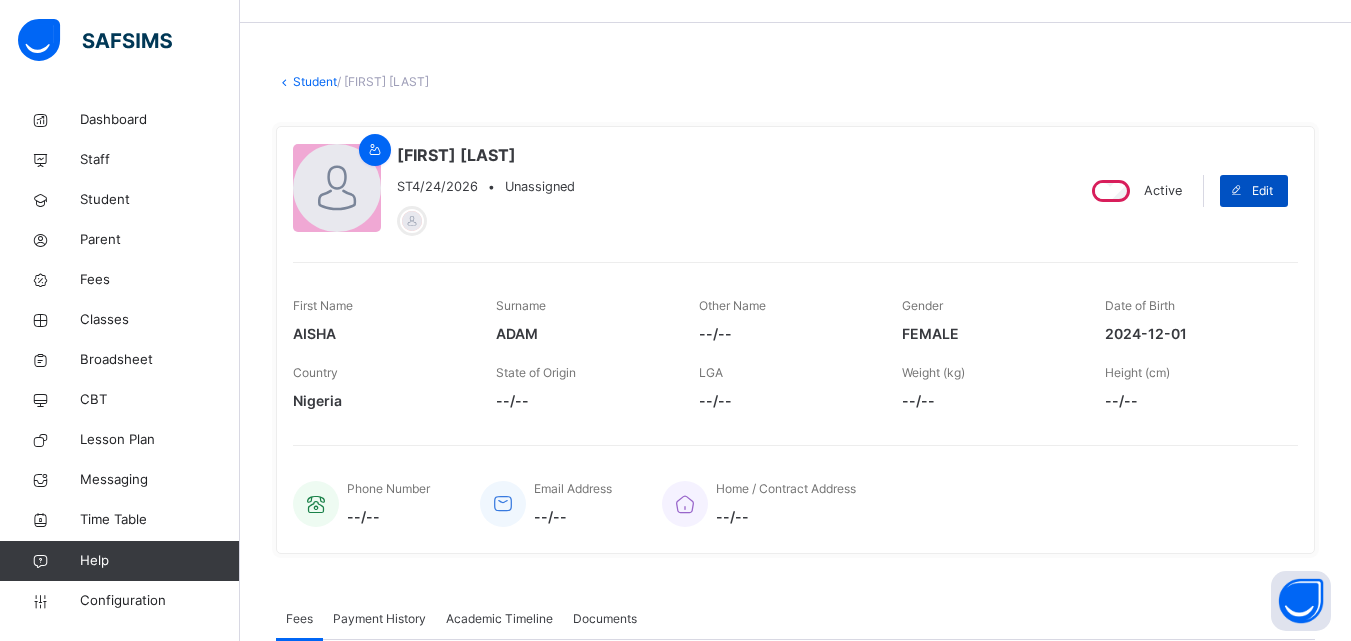 click at bounding box center (1236, 191) 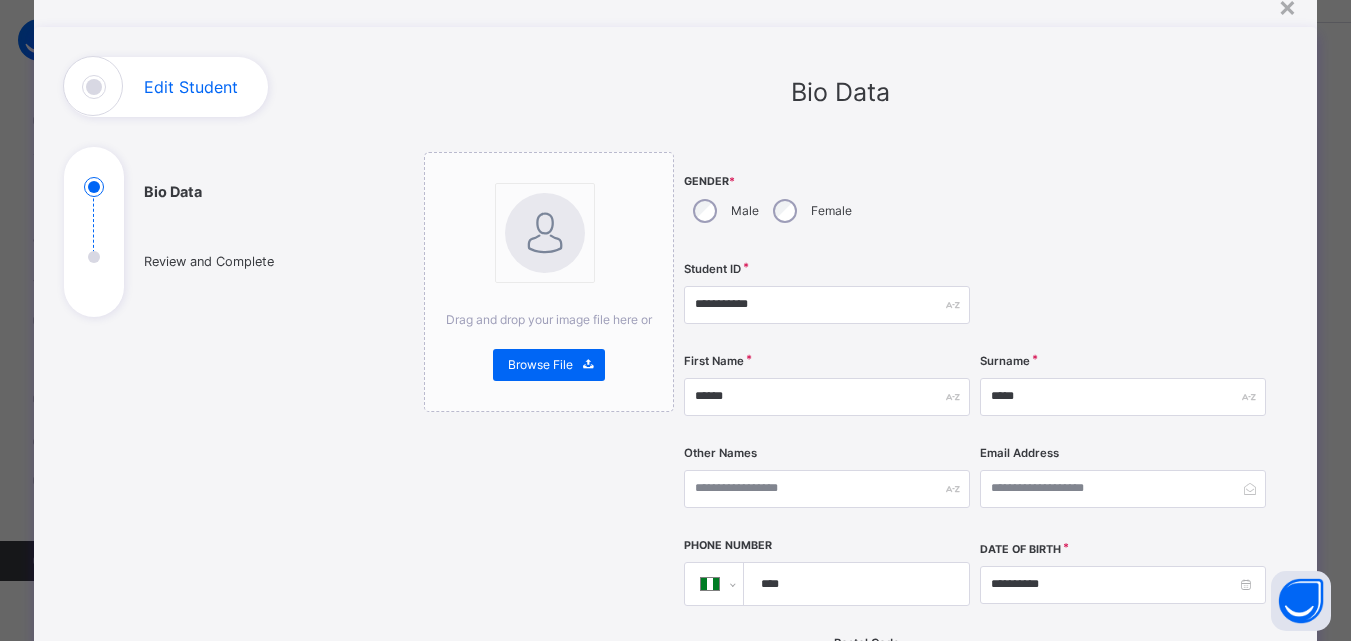 scroll, scrollTop: 86, scrollLeft: 0, axis: vertical 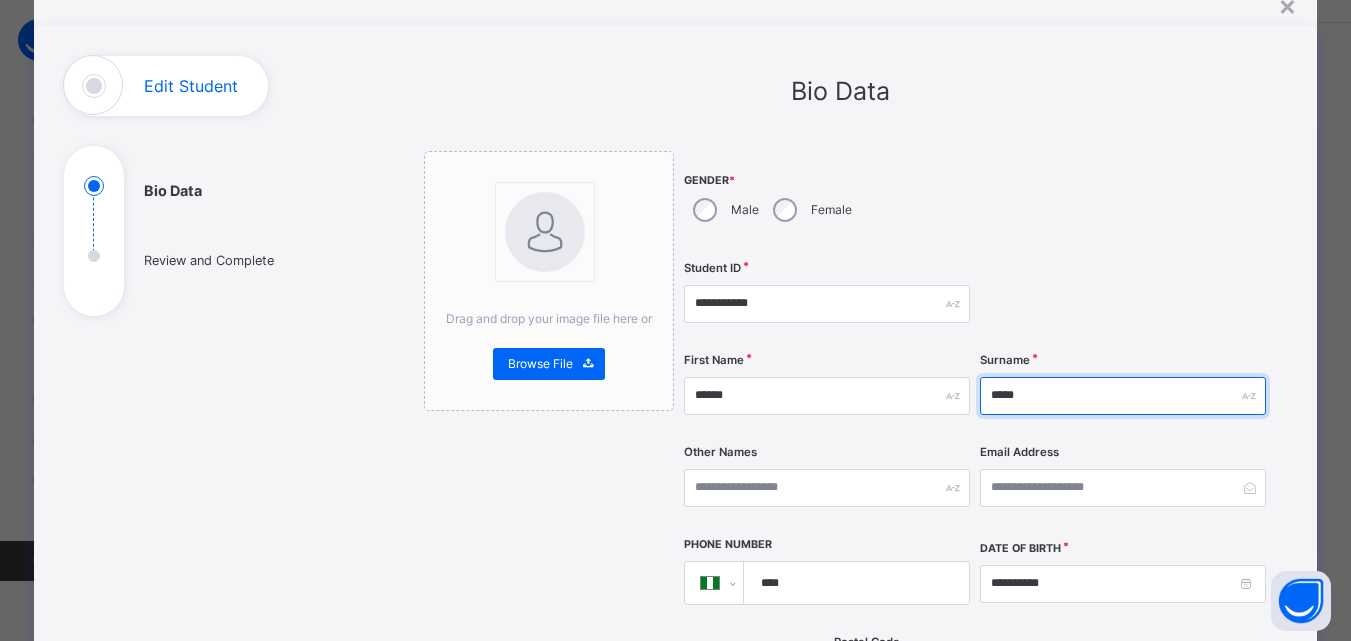 click on "****" at bounding box center [1123, 396] 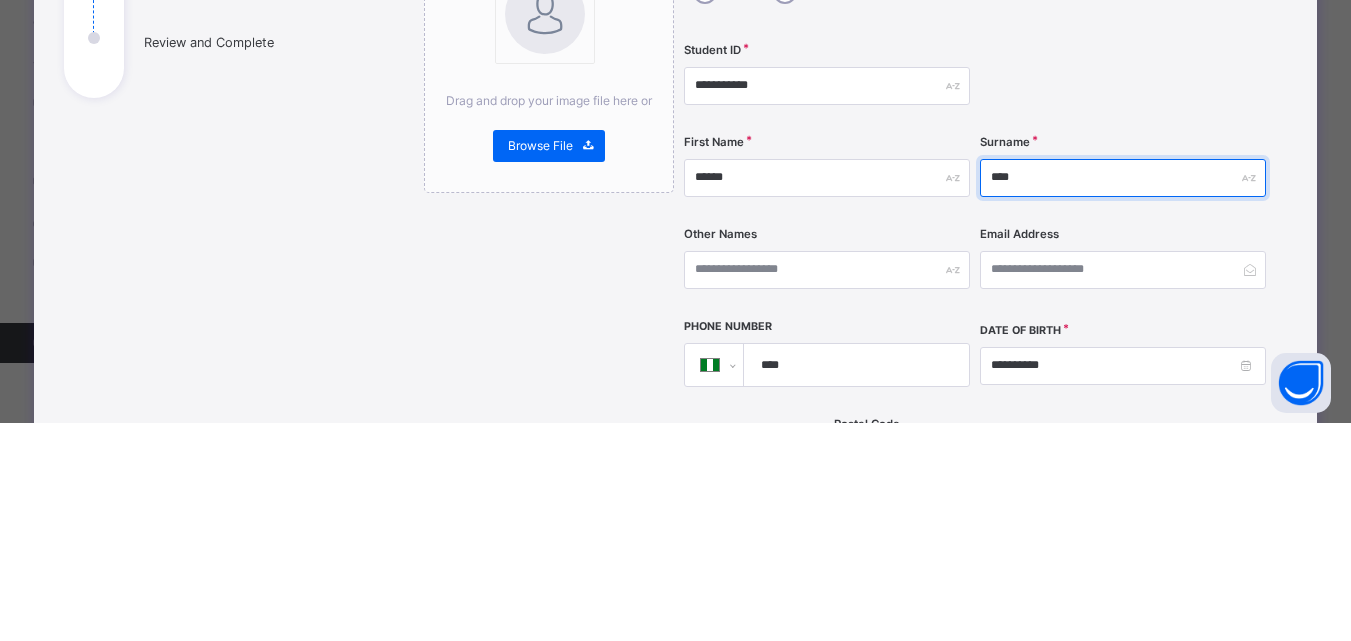 type on "*****" 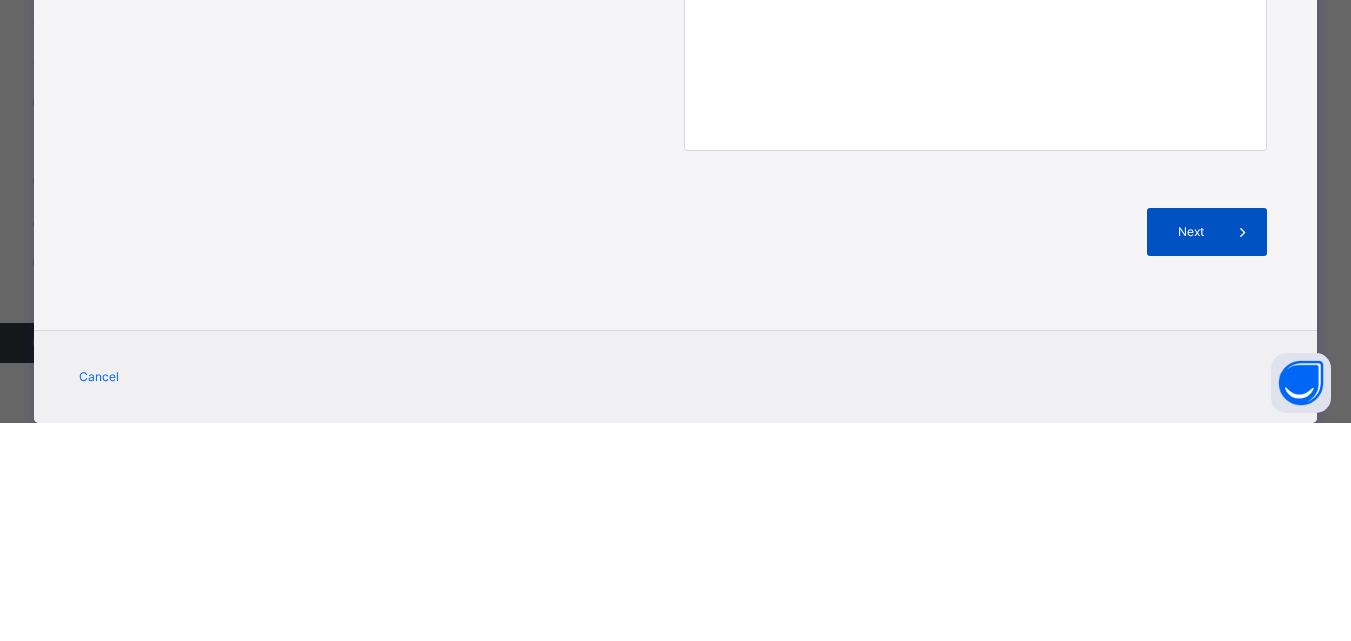 click on "Next" at bounding box center (1207, 450) 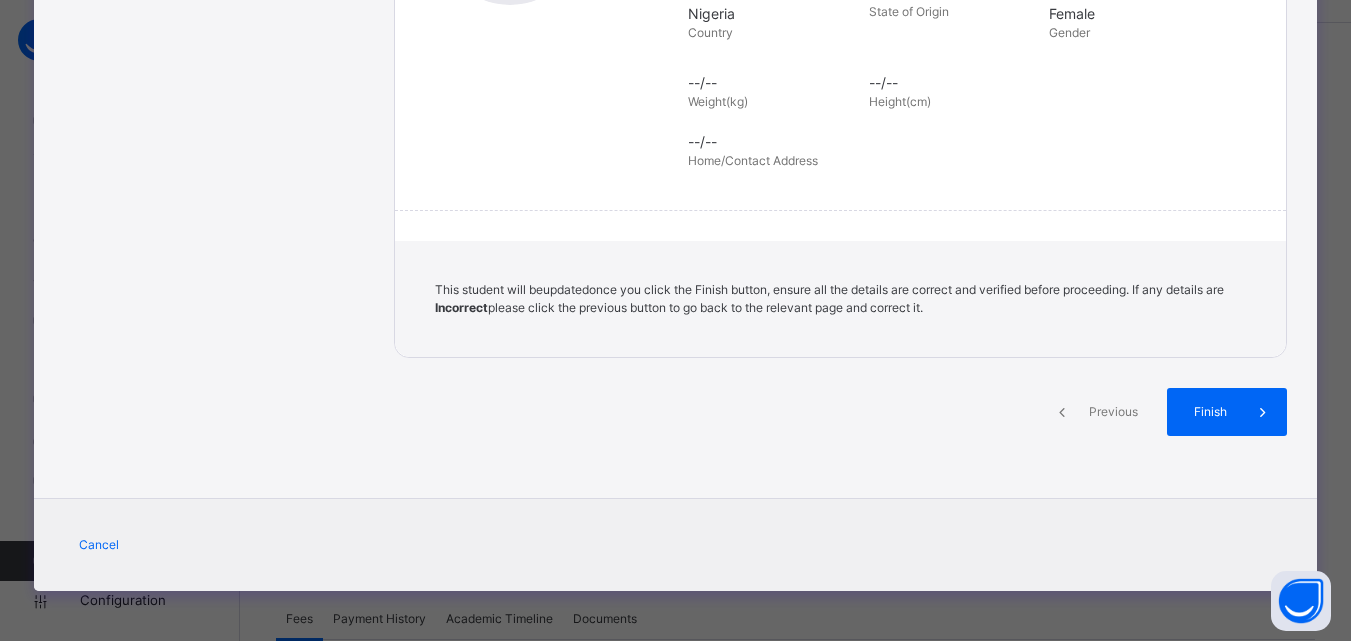 scroll, scrollTop: 459, scrollLeft: 0, axis: vertical 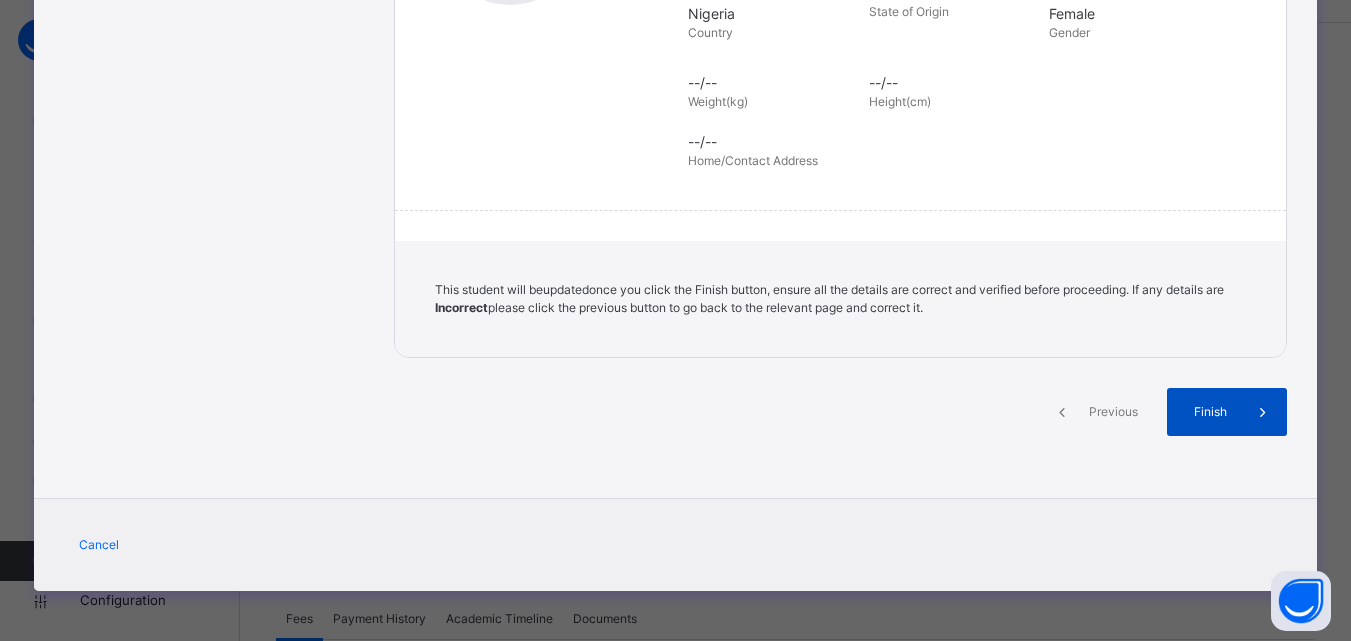 click on "Finish" at bounding box center [1227, 412] 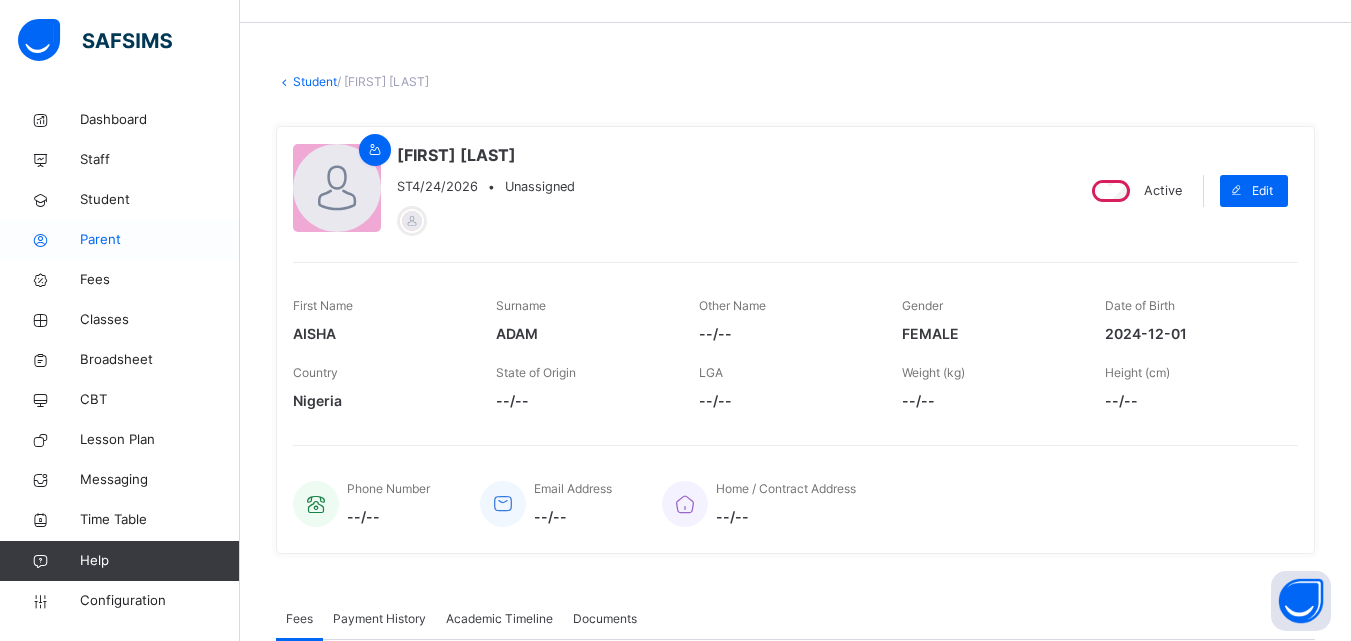 click on "Parent" at bounding box center [160, 240] 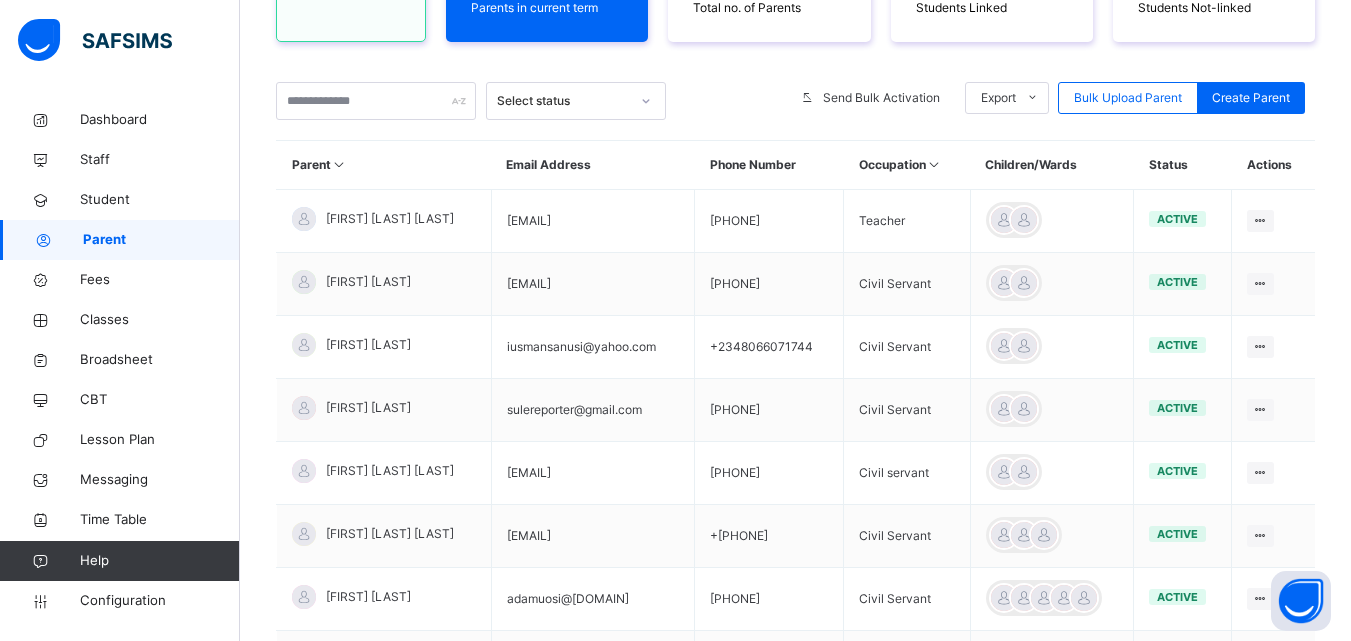 scroll, scrollTop: 325, scrollLeft: 0, axis: vertical 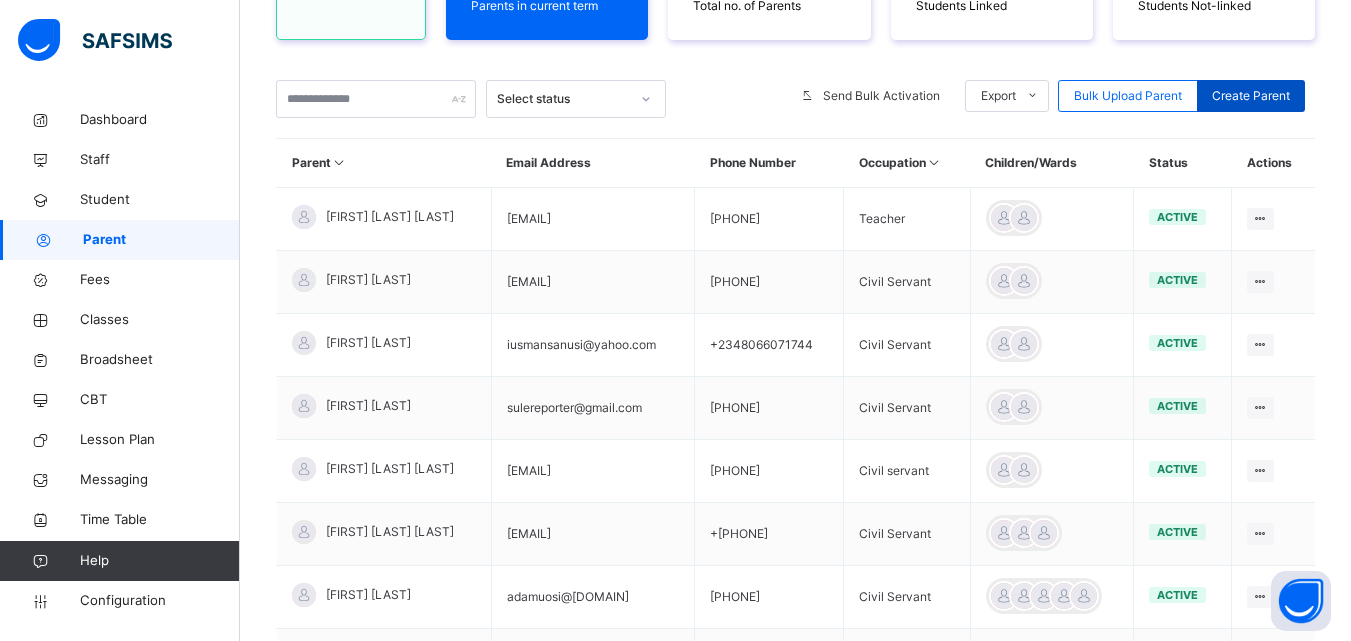 click on "Create Parent" at bounding box center (1251, 96) 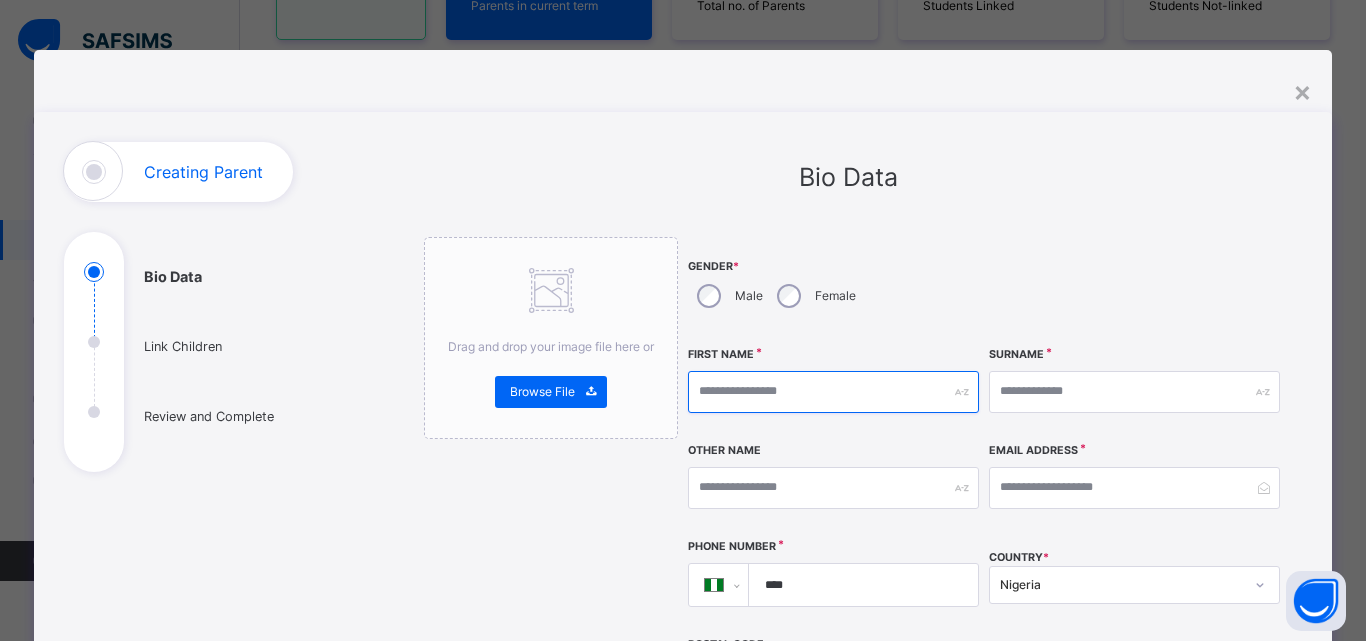 click at bounding box center (833, 392) 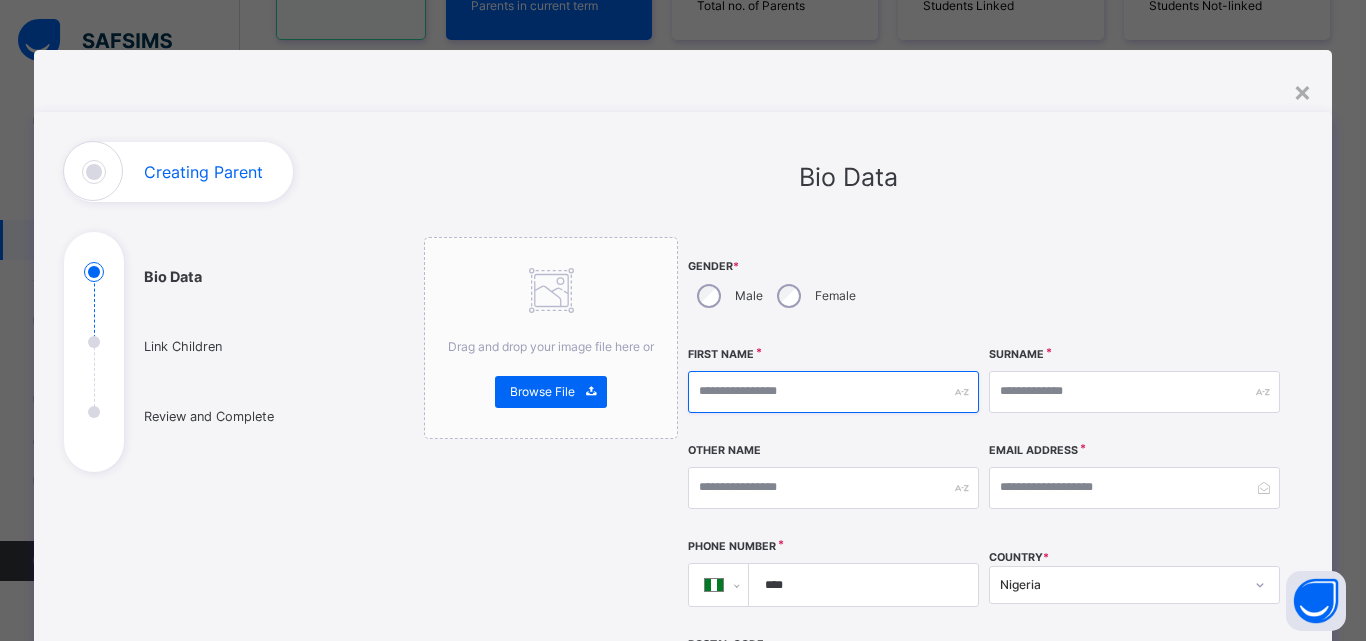 click at bounding box center (833, 392) 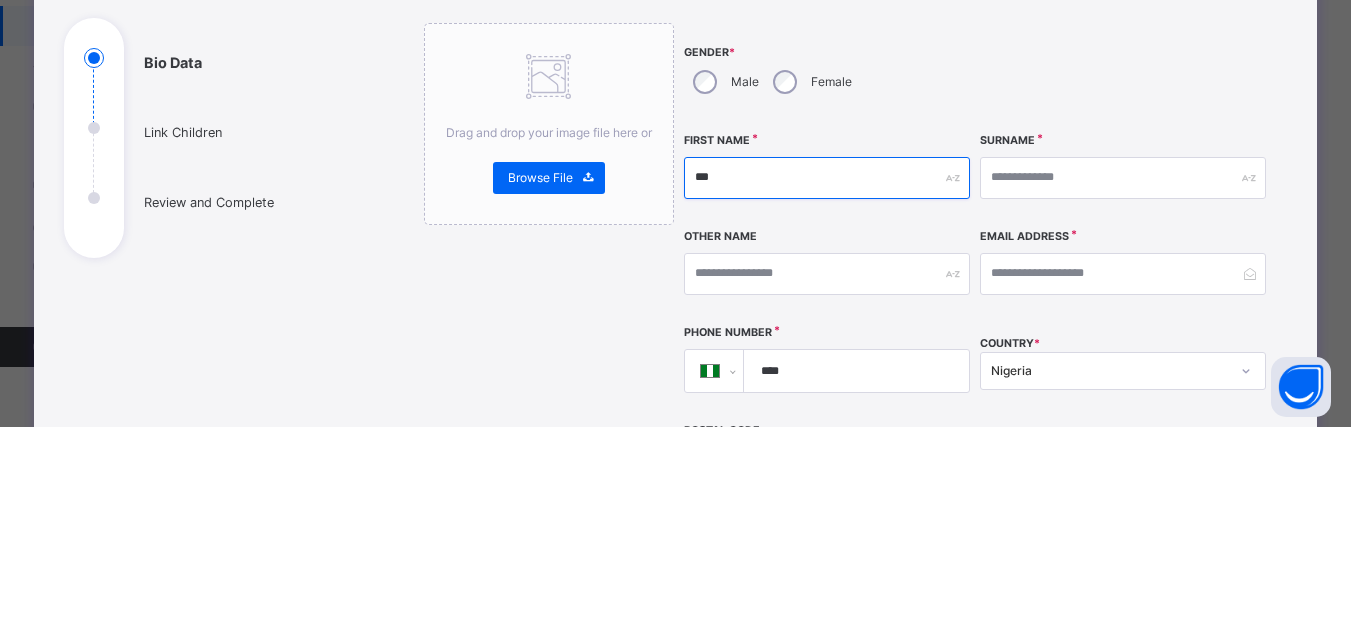 type on "***" 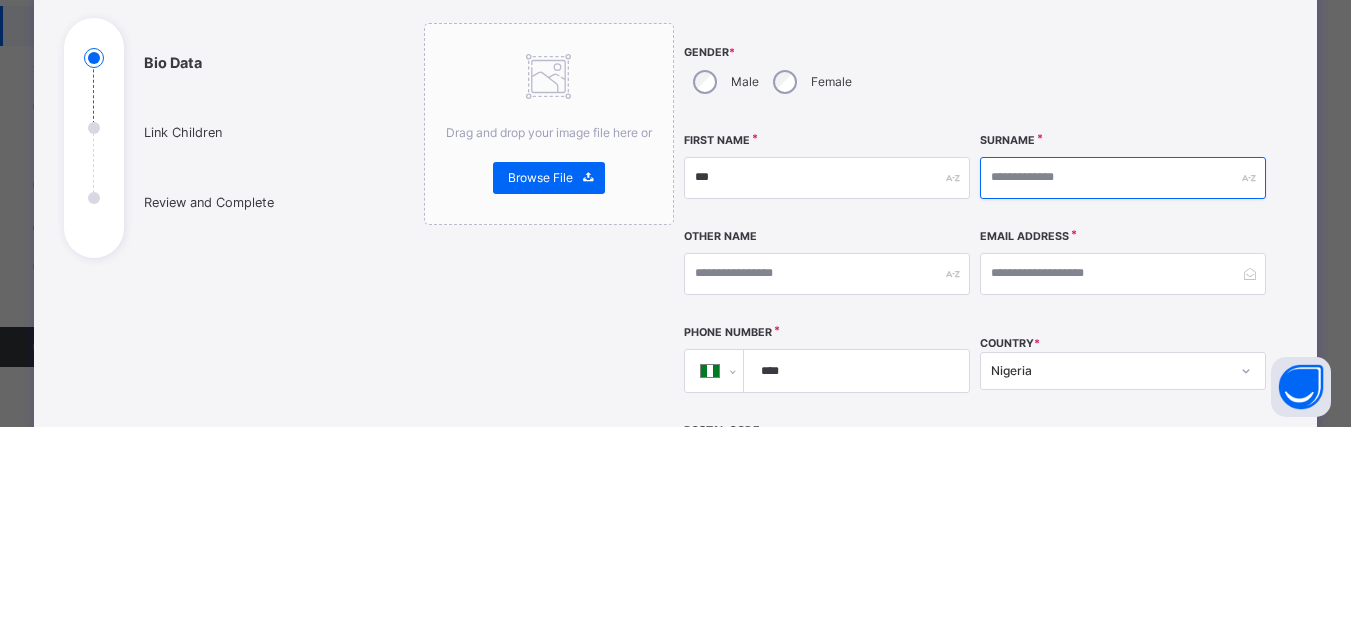 click at bounding box center (1123, 392) 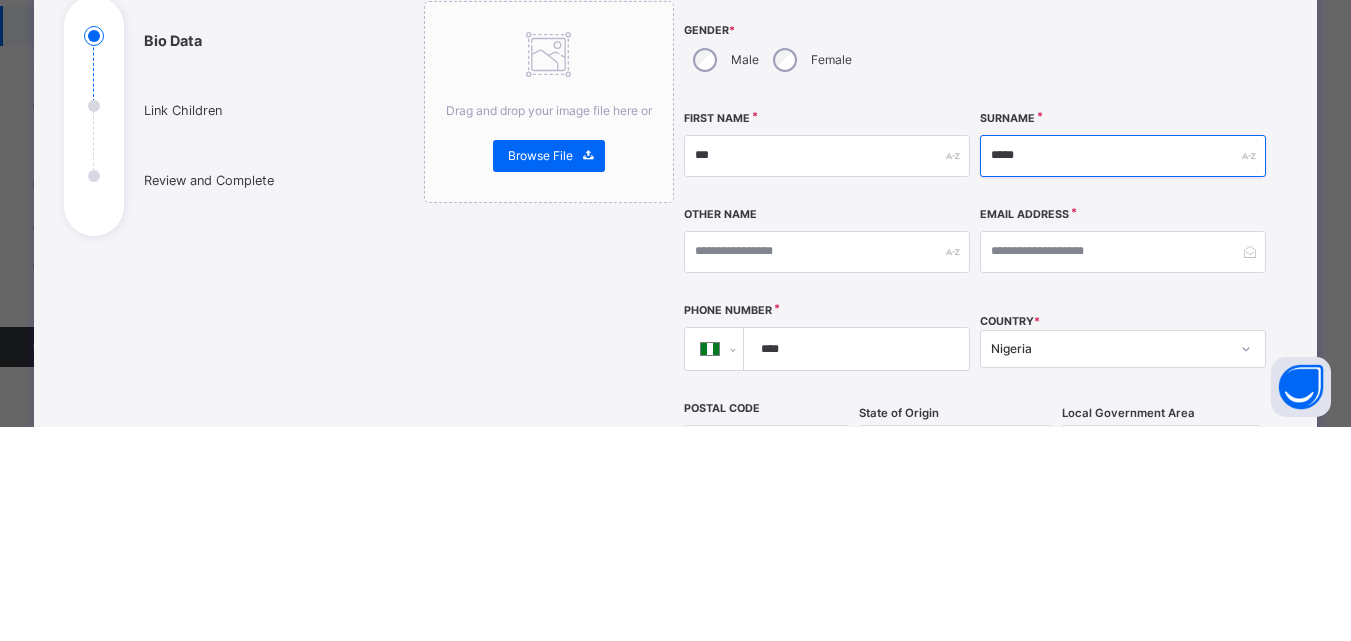 scroll, scrollTop: 36, scrollLeft: 0, axis: vertical 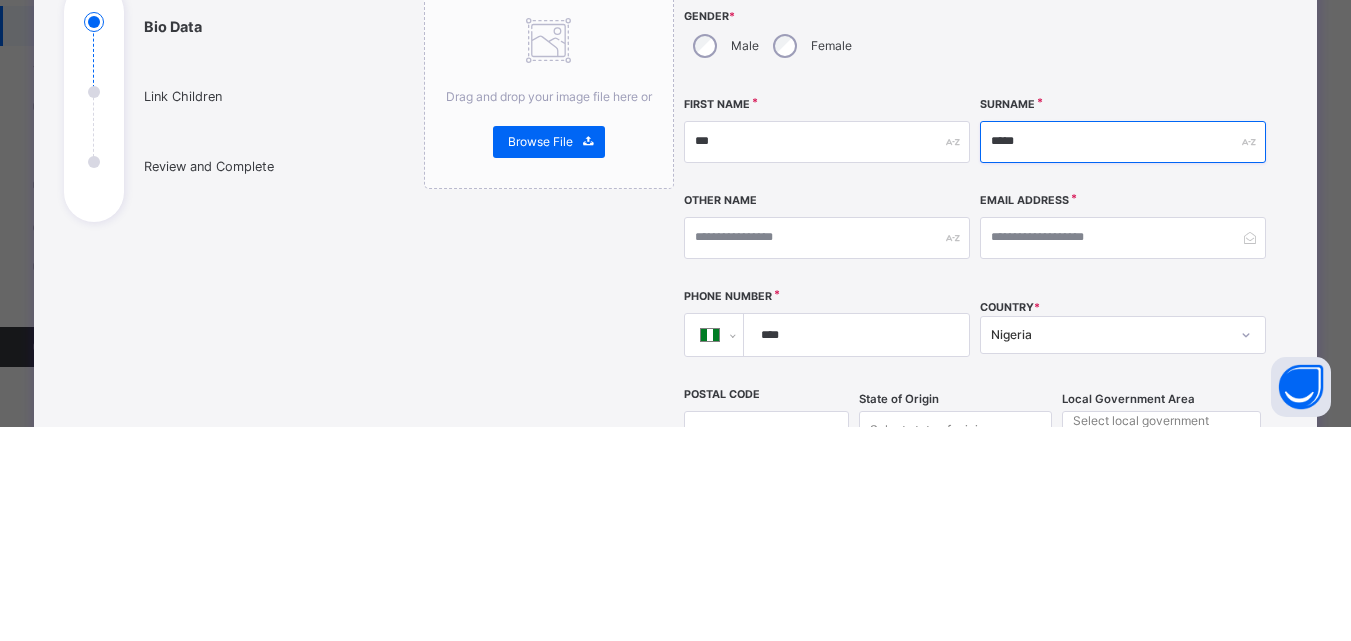 type on "*****" 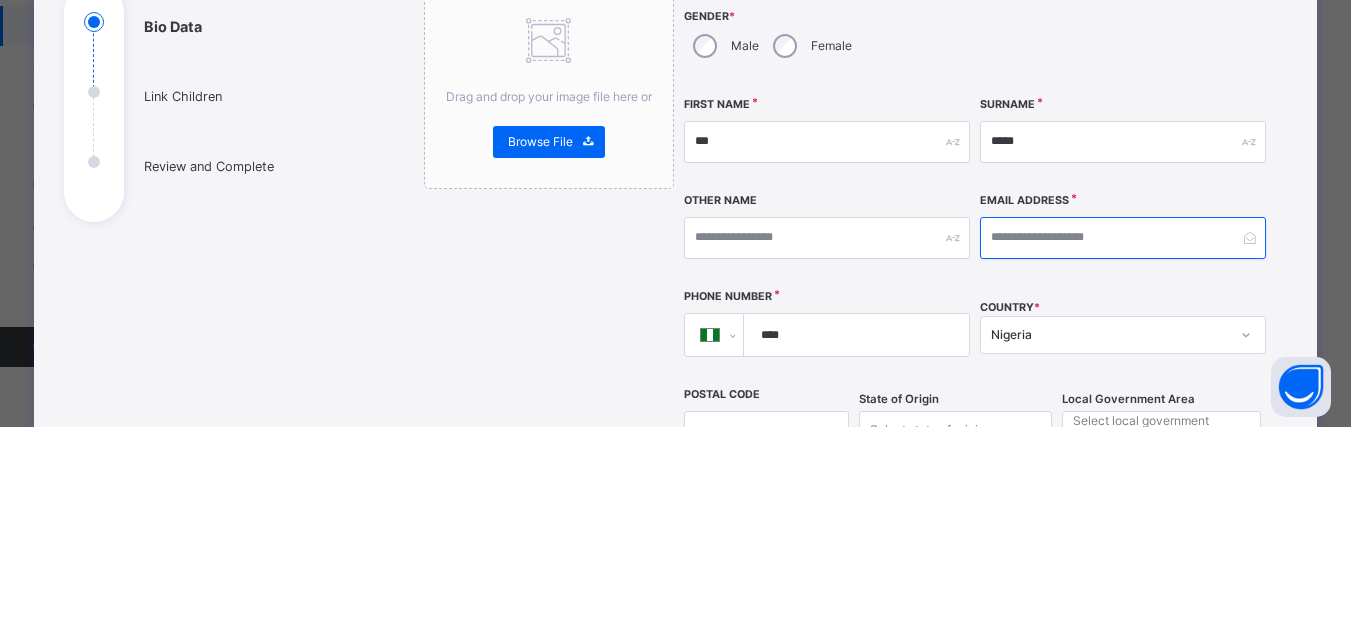click at bounding box center [1123, 452] 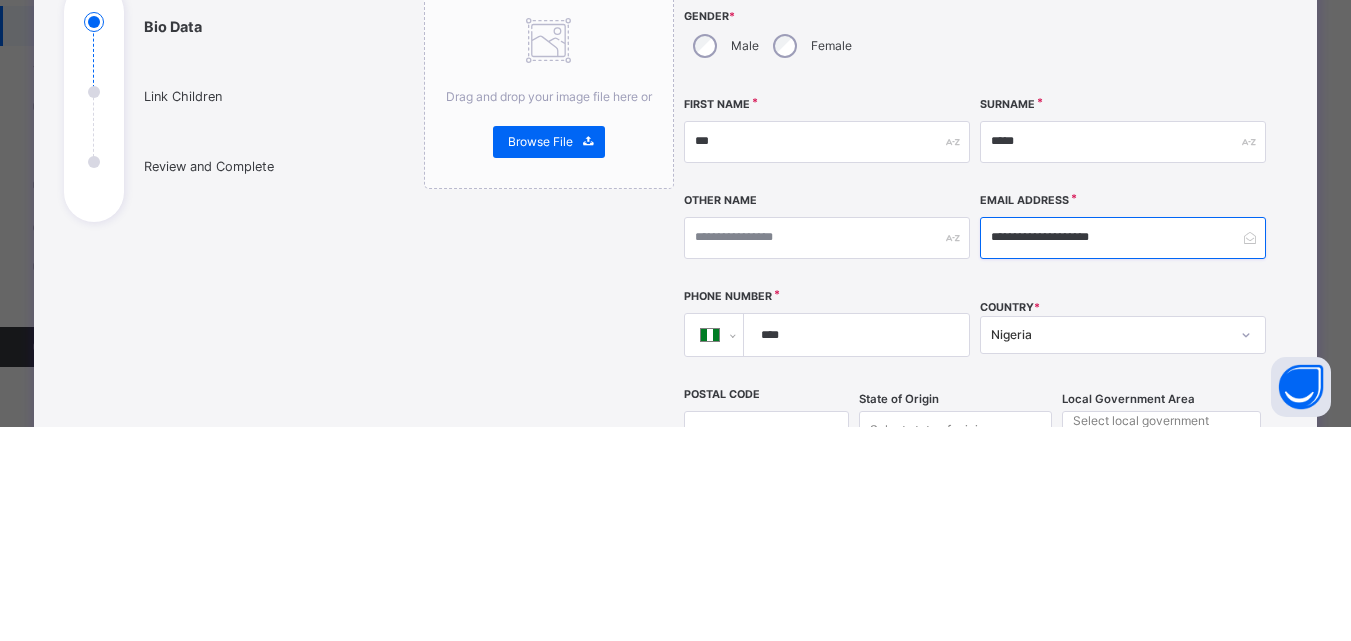 type on "**********" 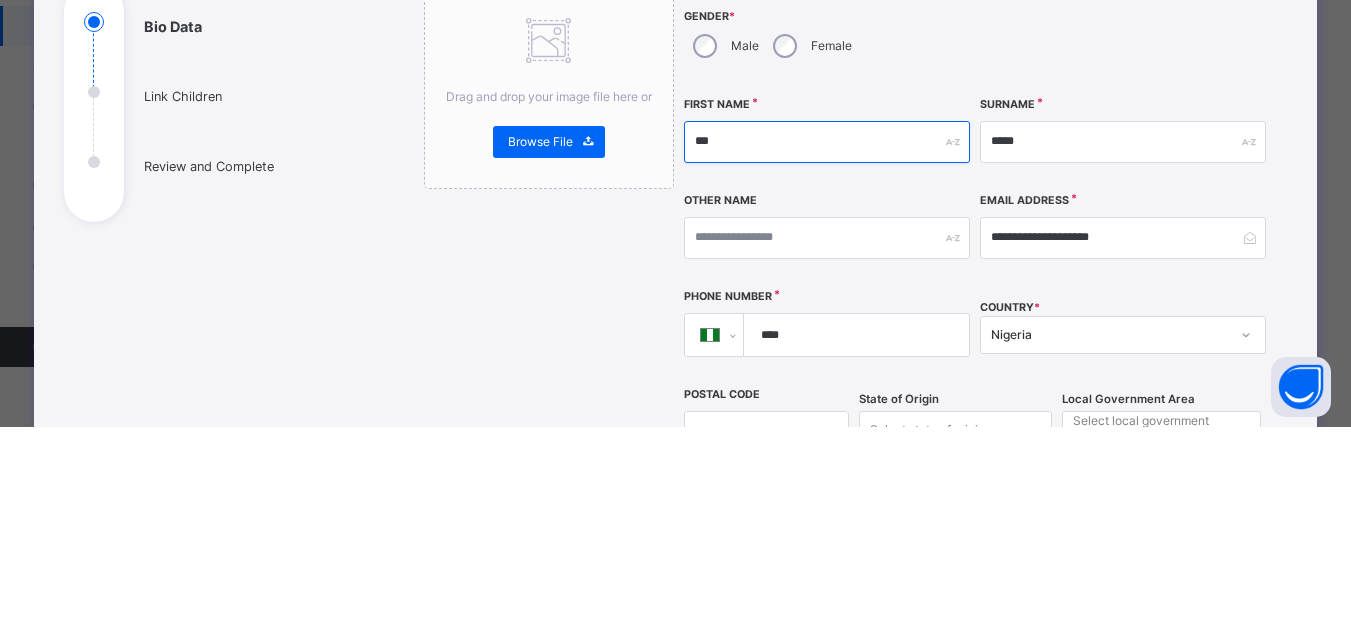 click on "***" at bounding box center [827, 356] 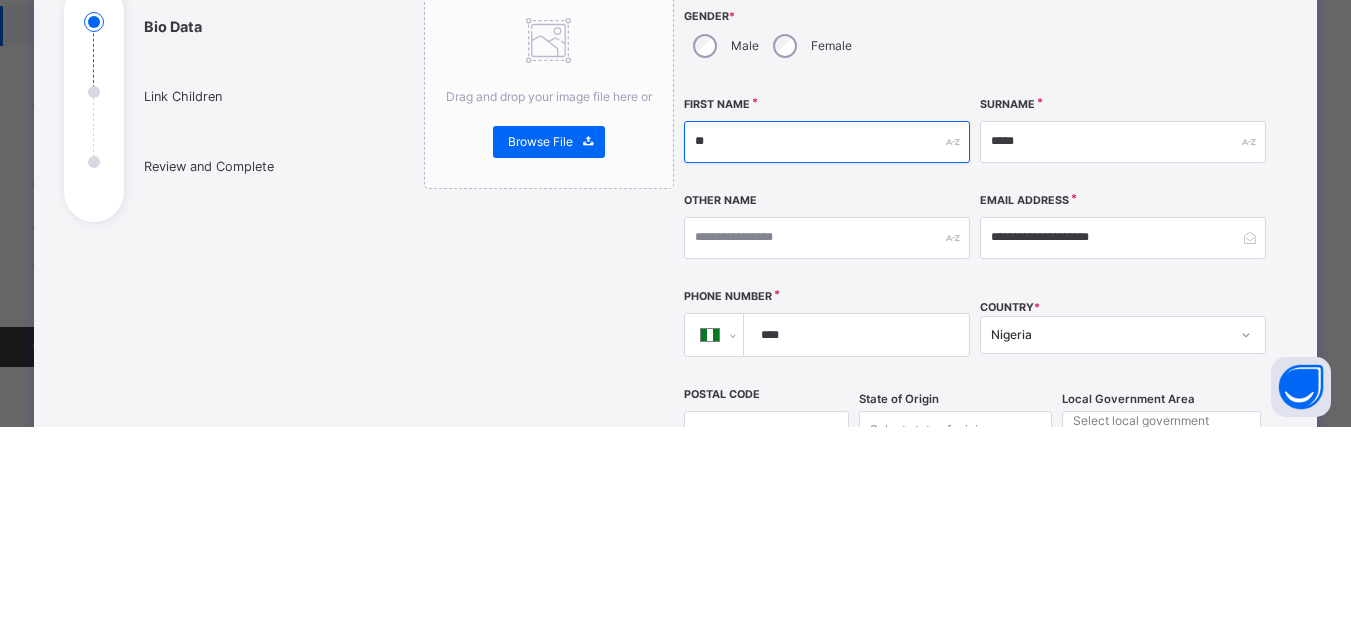 type on "*" 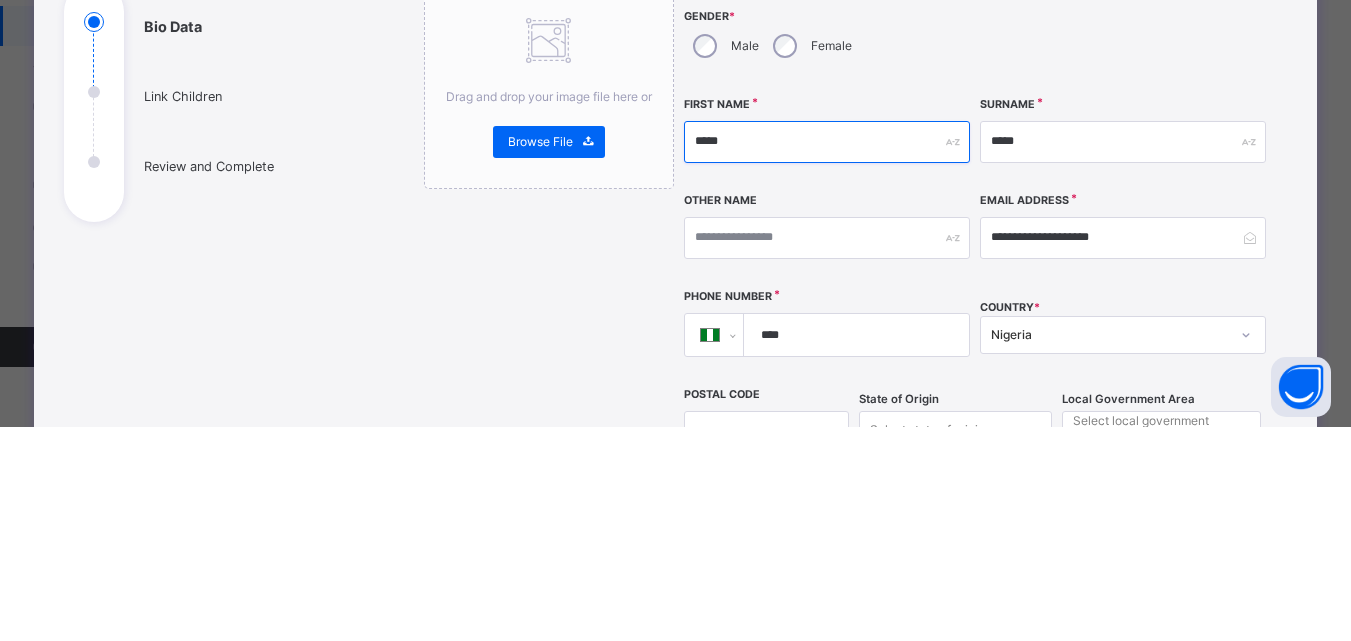 type on "*****" 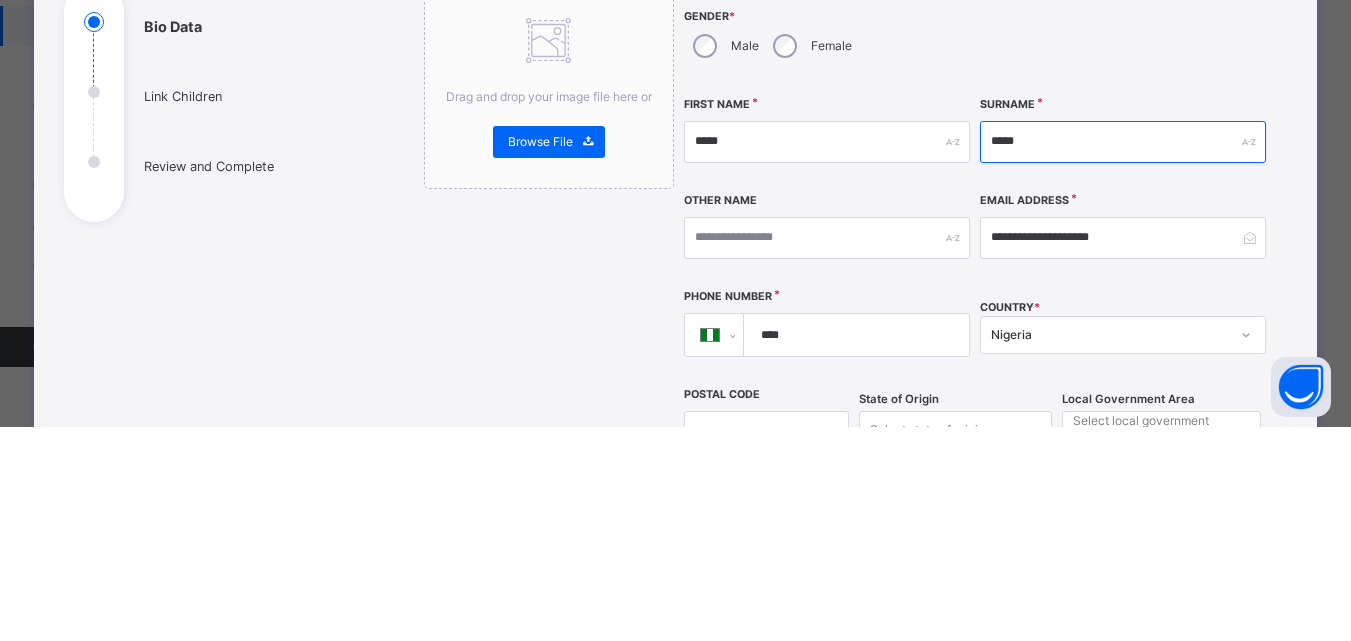 click on "*****" at bounding box center [1123, 356] 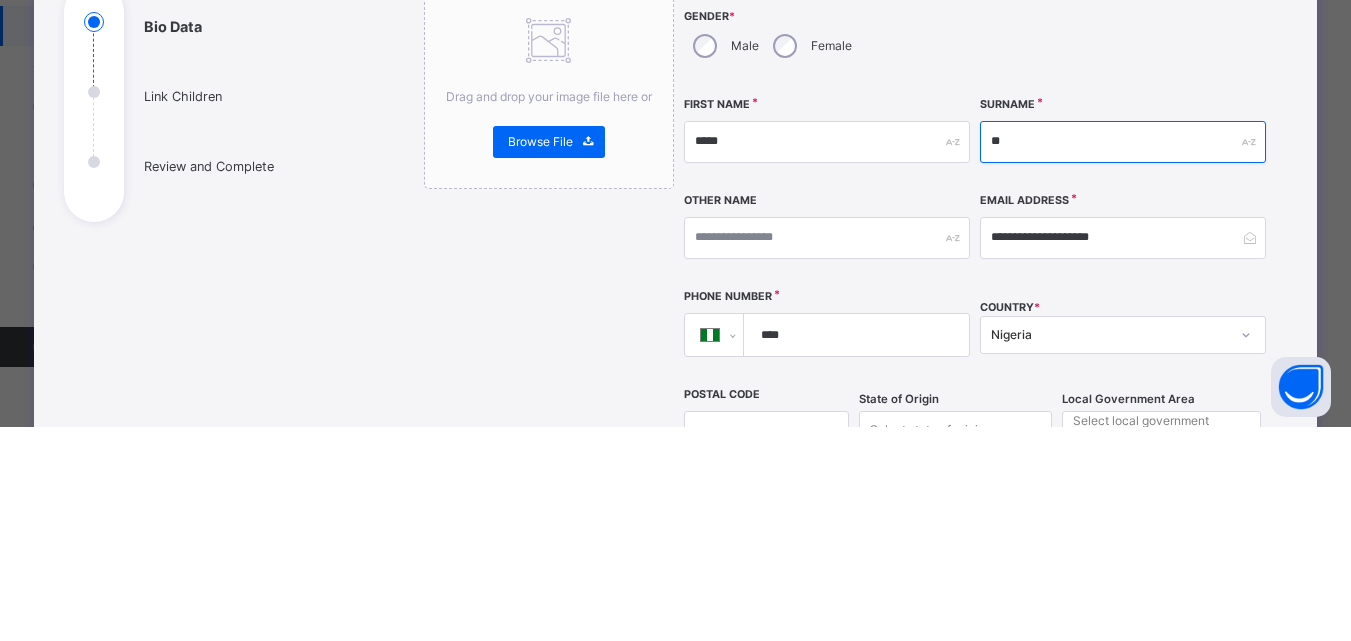 type on "*" 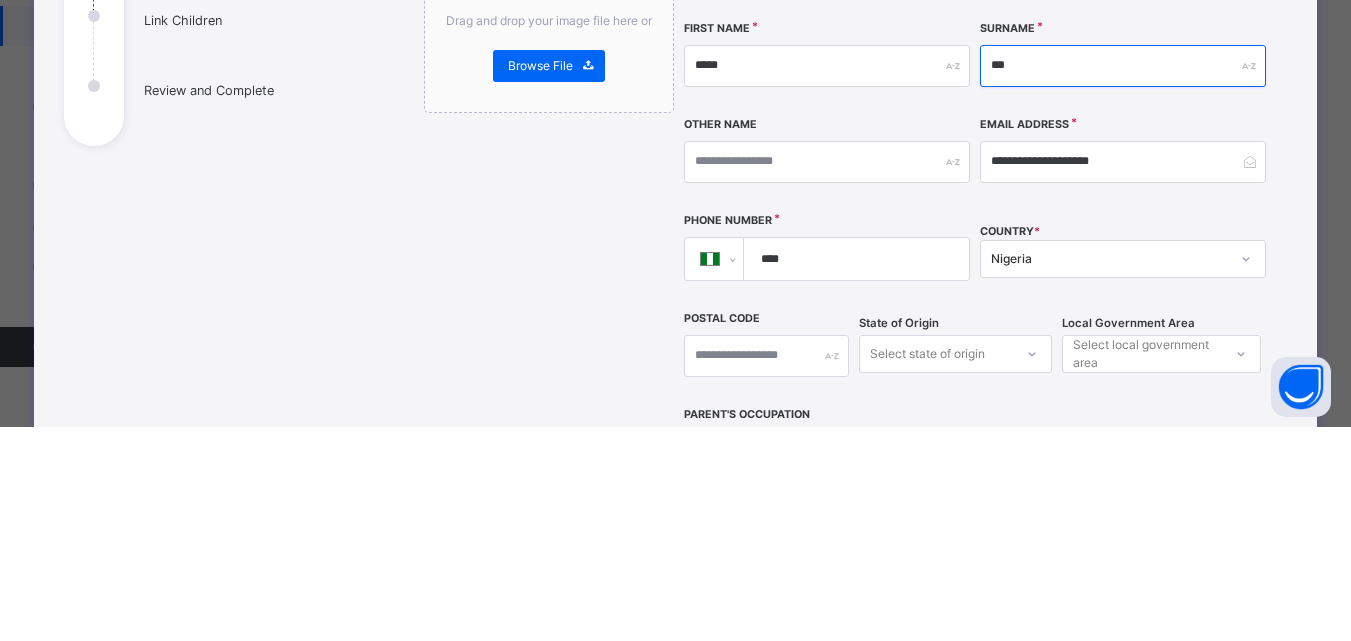 scroll, scrollTop: 113, scrollLeft: 0, axis: vertical 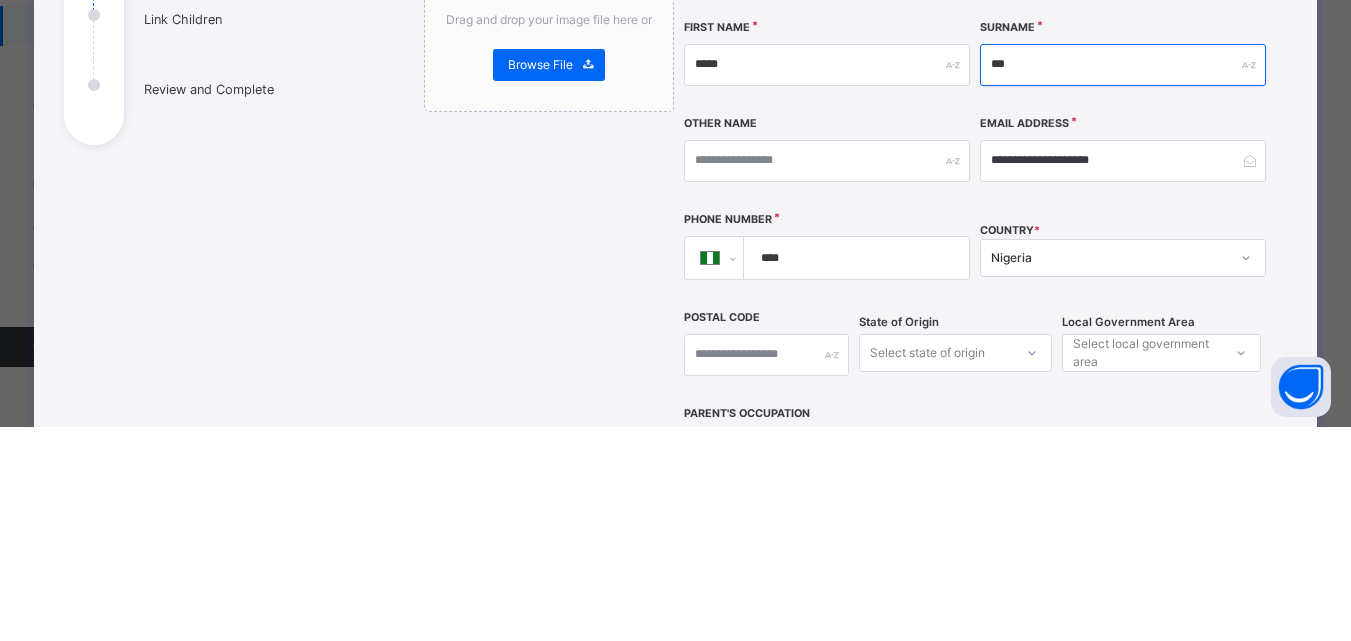 type on "***" 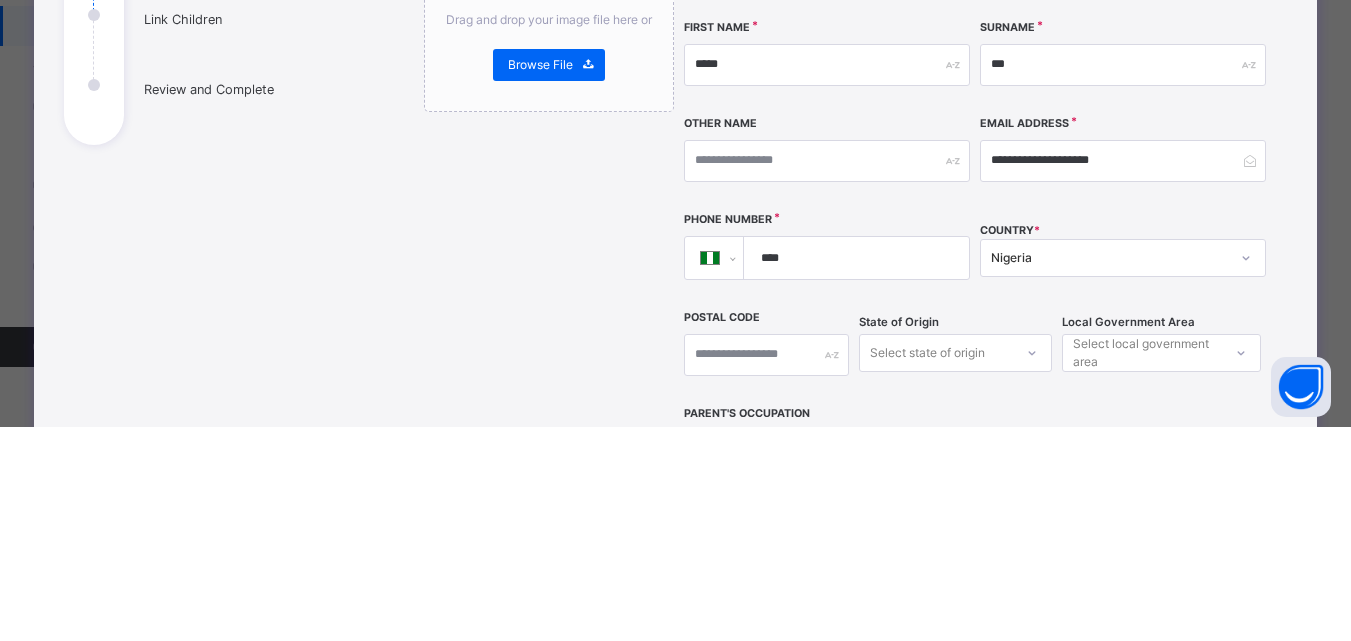 click on "****" at bounding box center (853, 472) 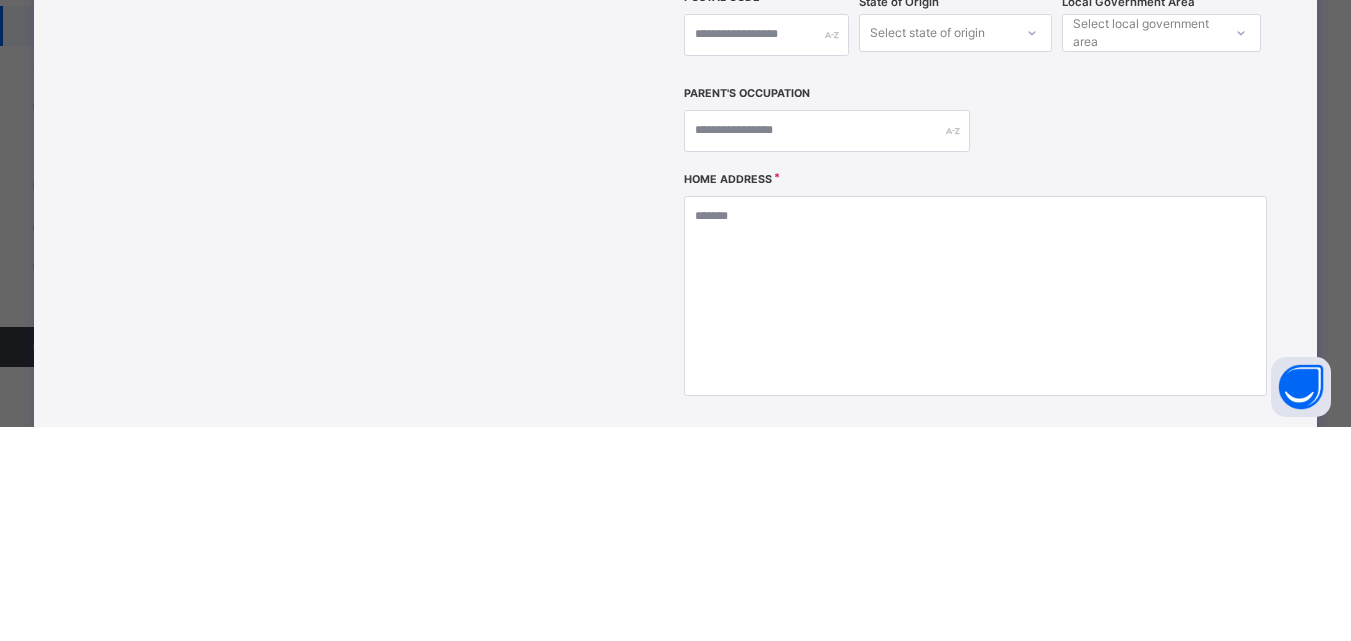 scroll, scrollTop: 437, scrollLeft: 0, axis: vertical 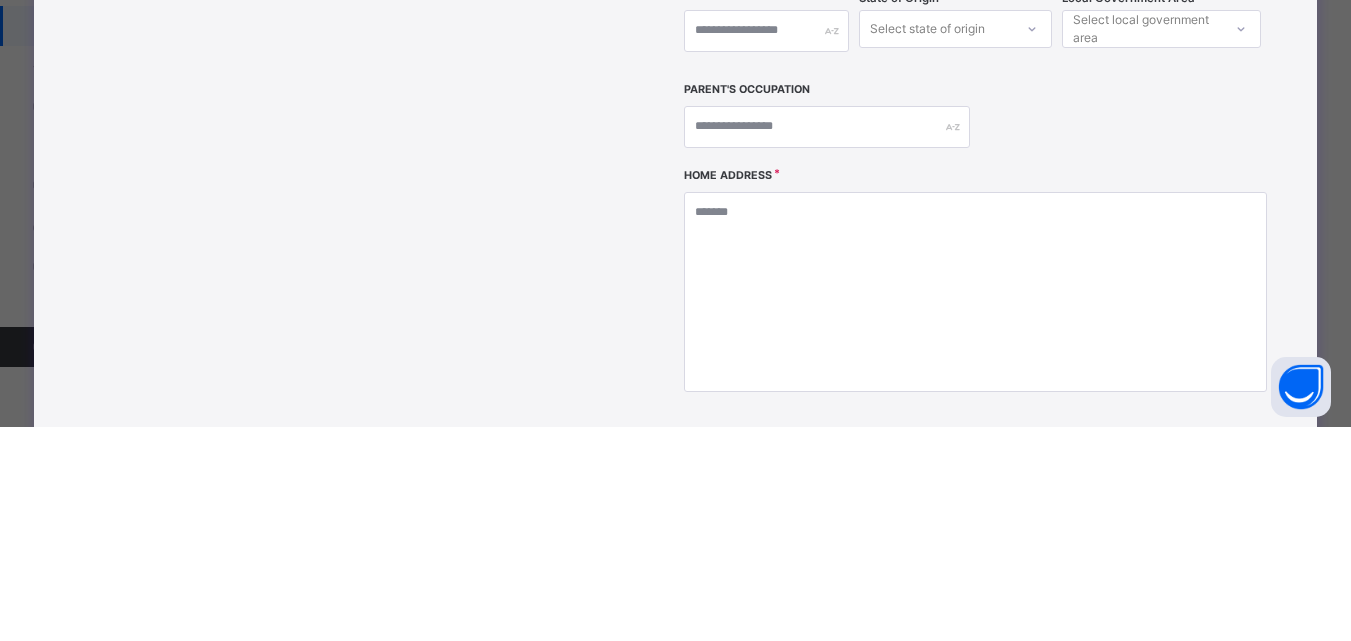type on "**********" 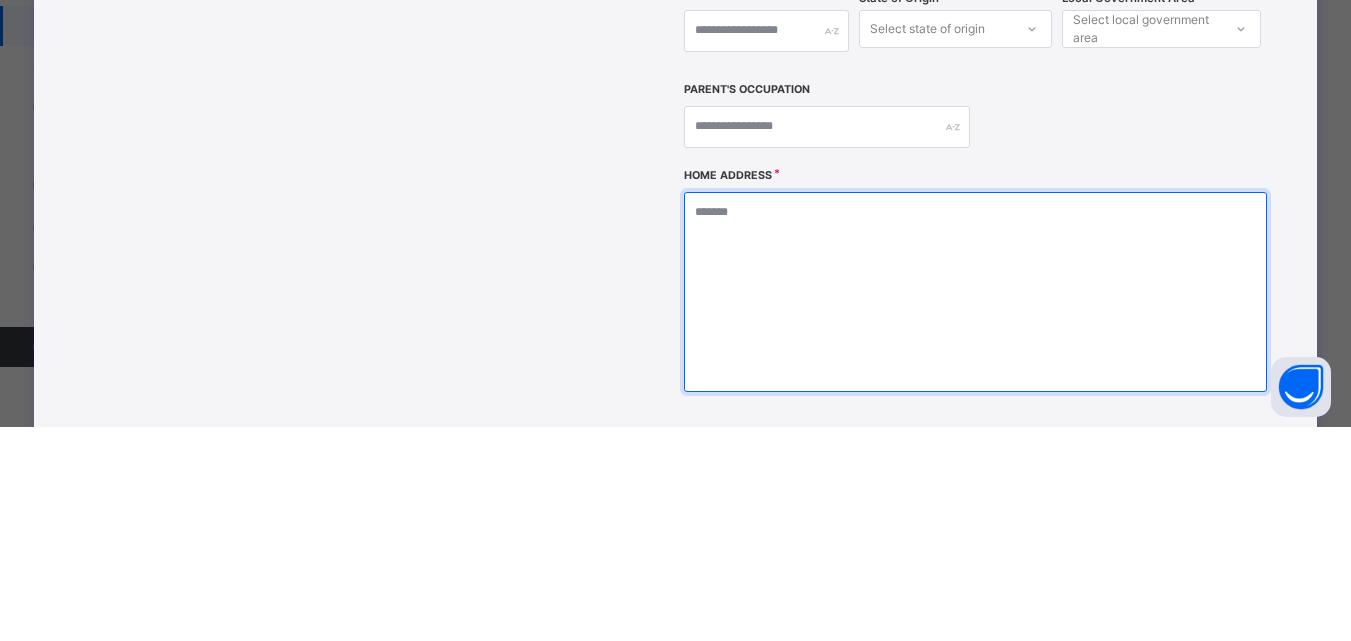 click at bounding box center [975, 506] 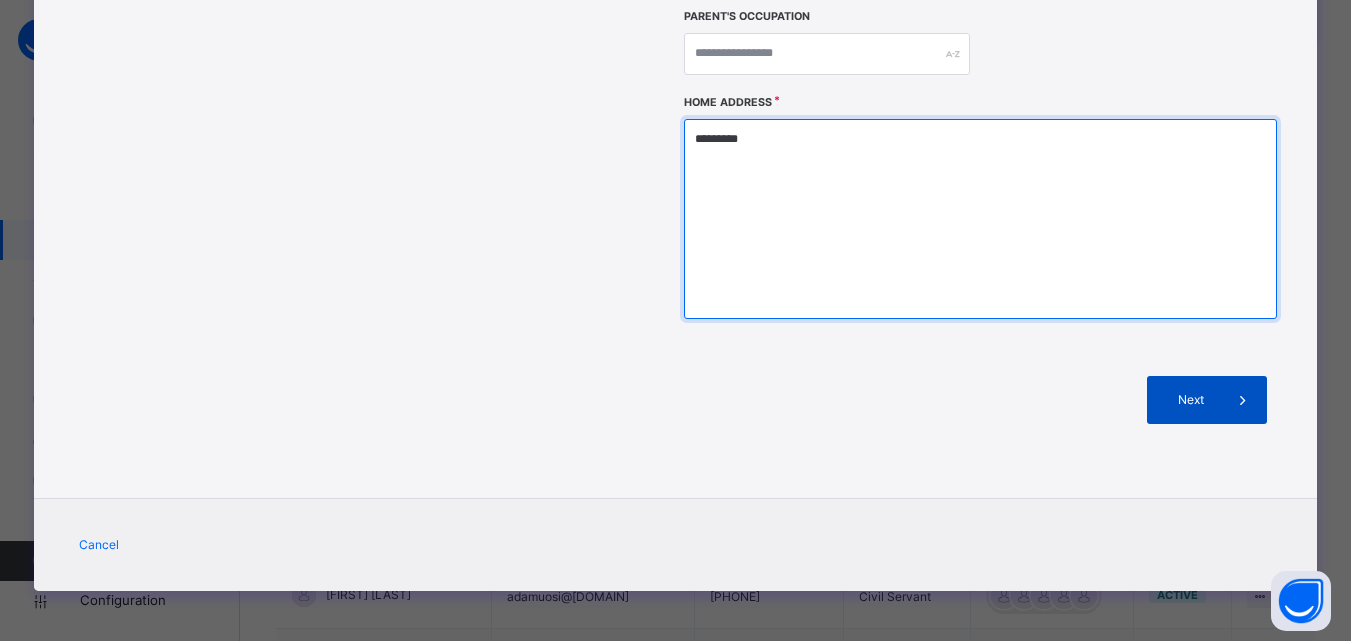 type on "*********" 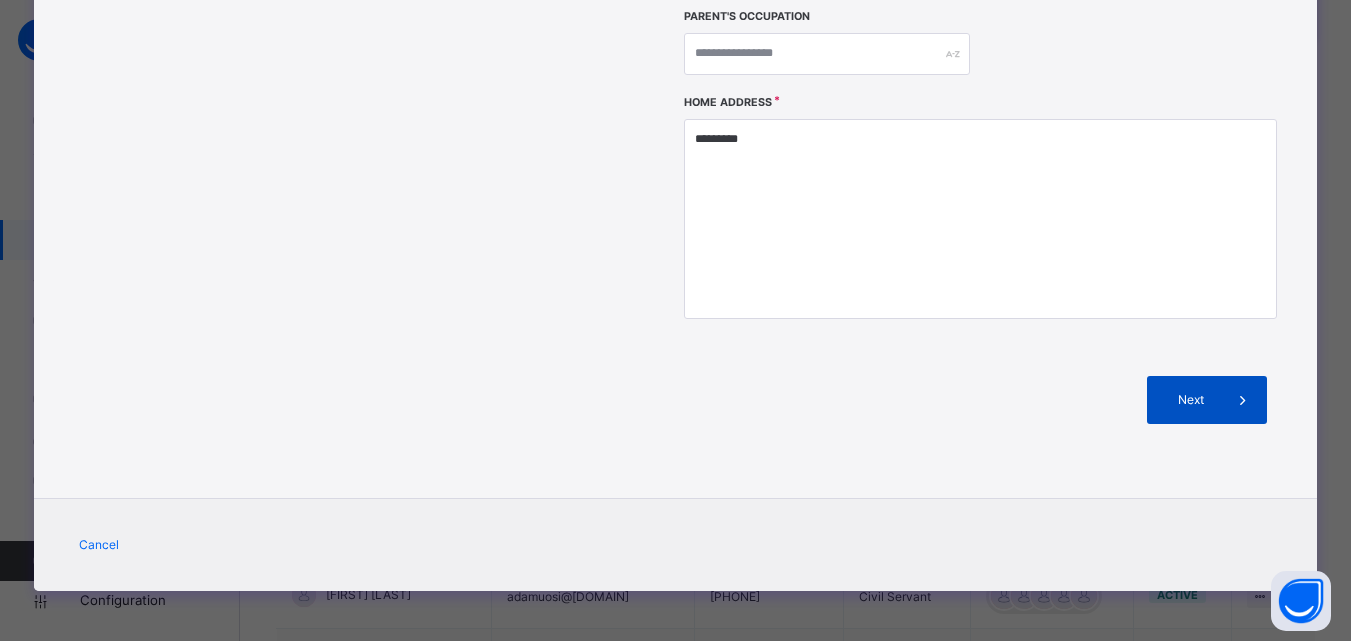 click on "Next" at bounding box center (1190, 400) 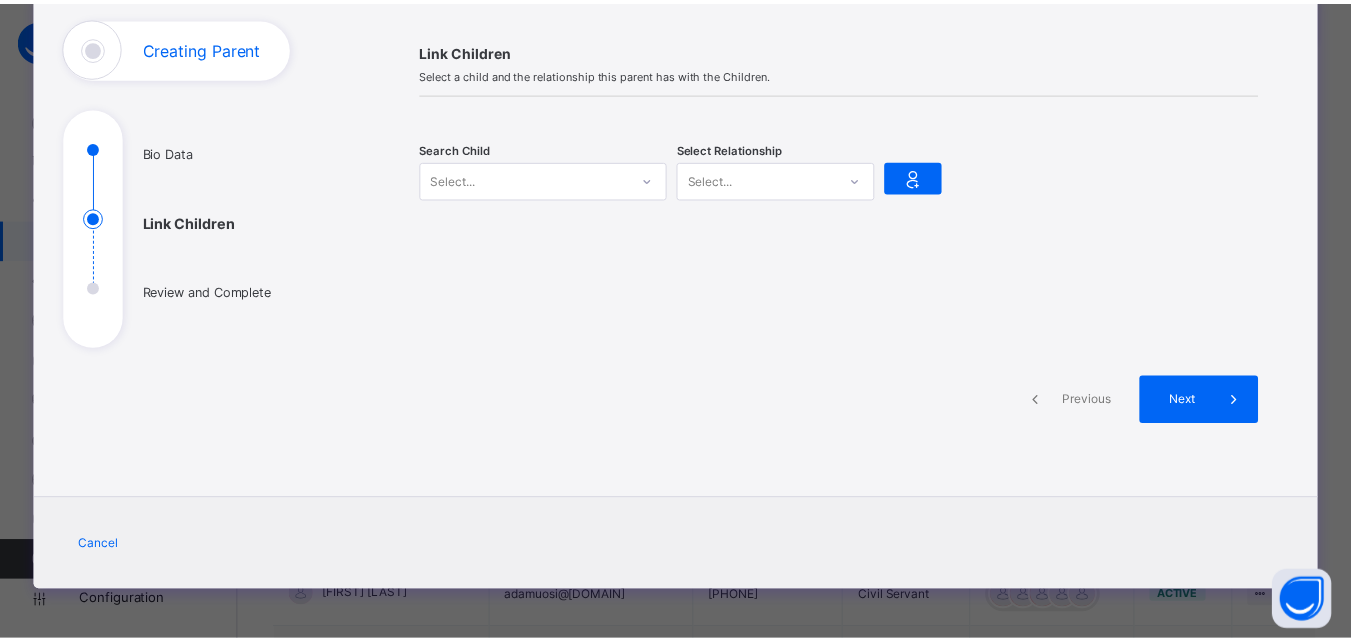 scroll, scrollTop: 124, scrollLeft: 0, axis: vertical 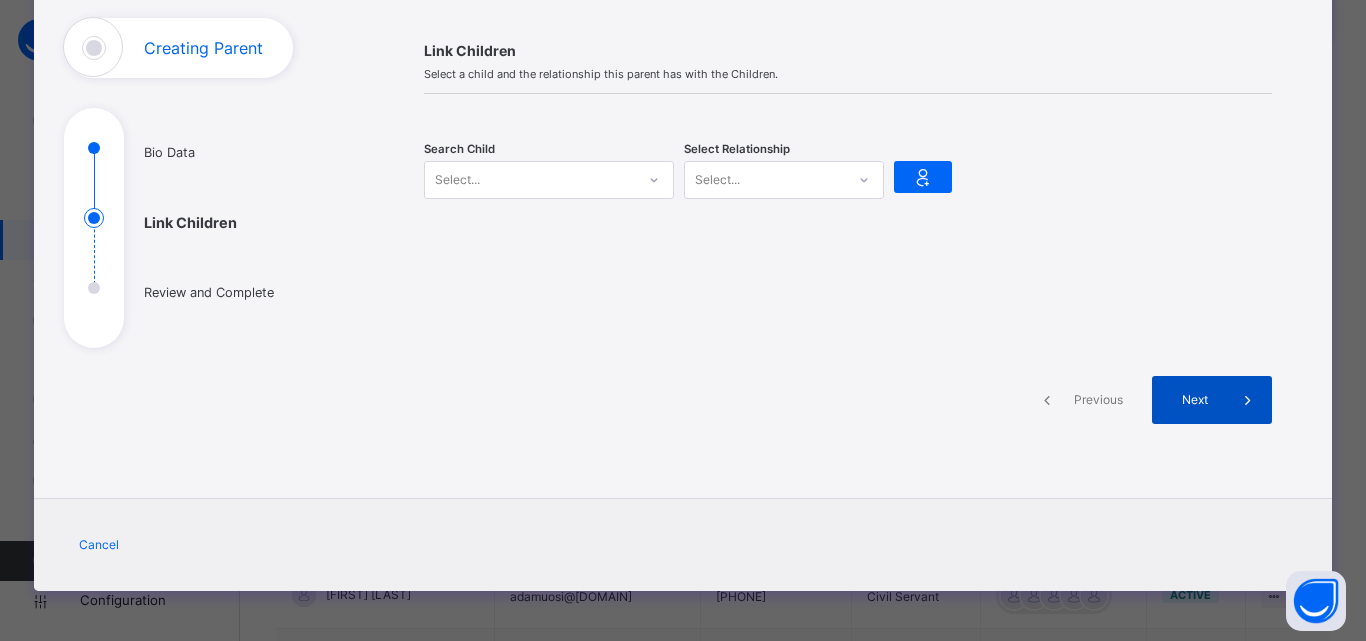 click on "Next" at bounding box center [1195, 400] 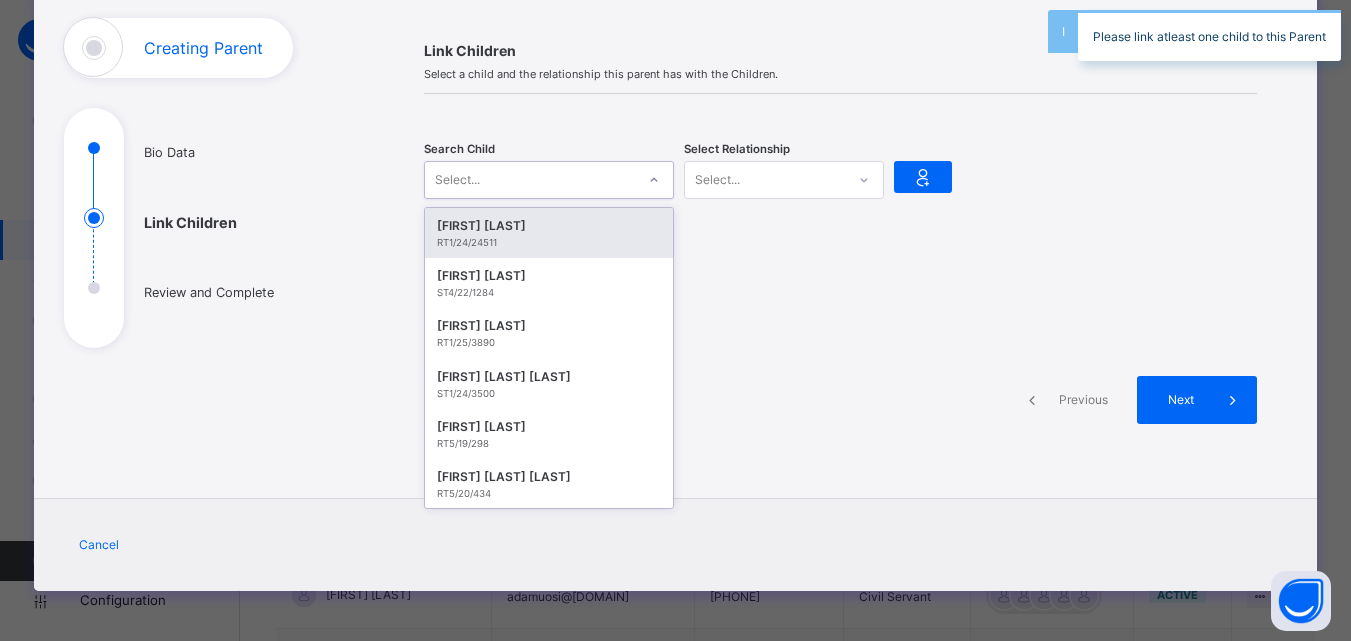 click at bounding box center [840, 291] 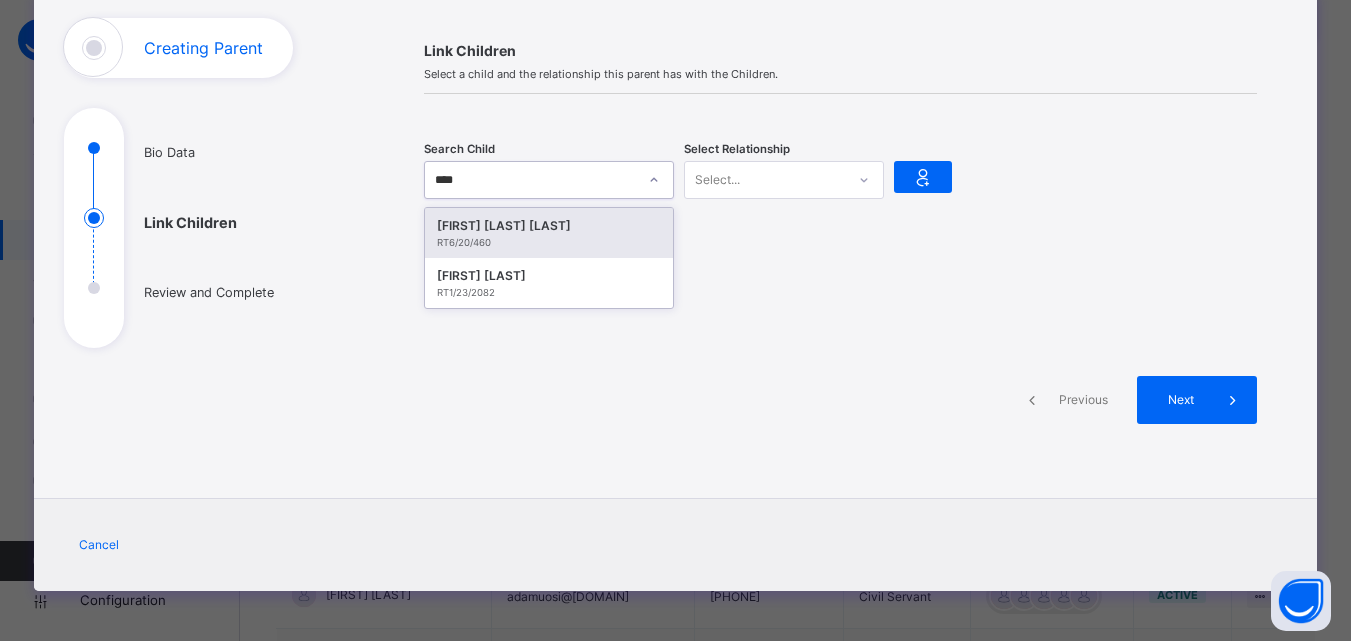 type on "*****" 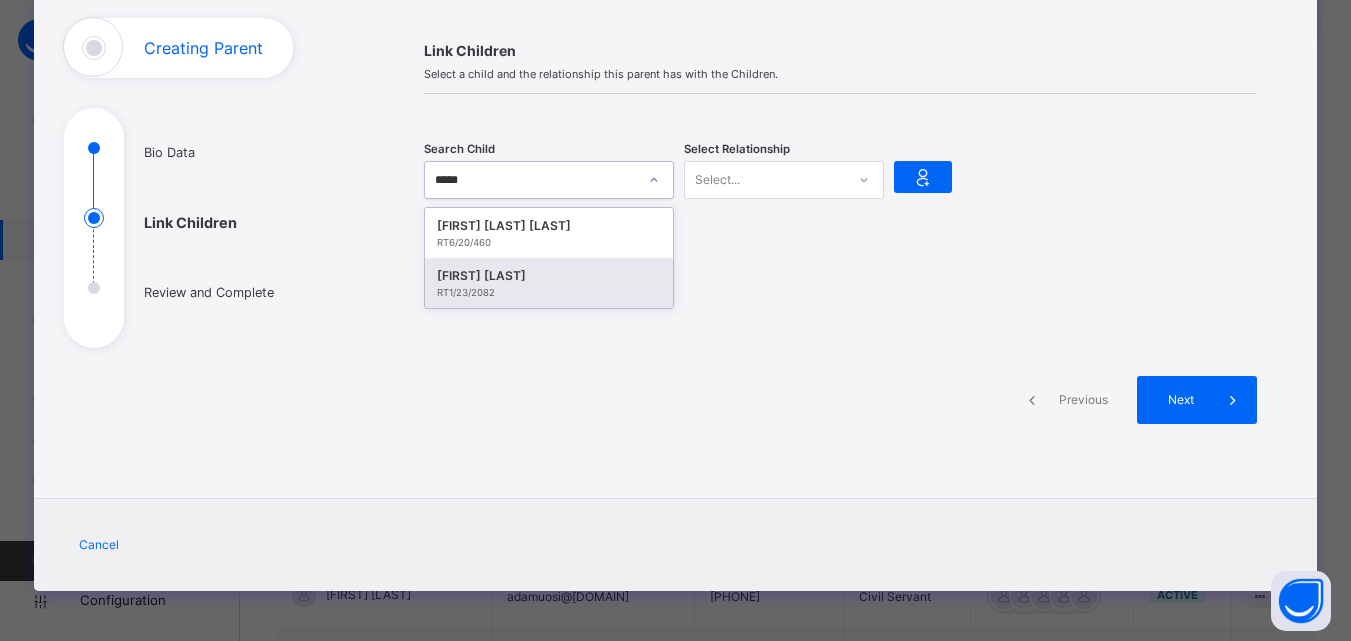 click on "RT1/23/2082" at bounding box center (549, 293) 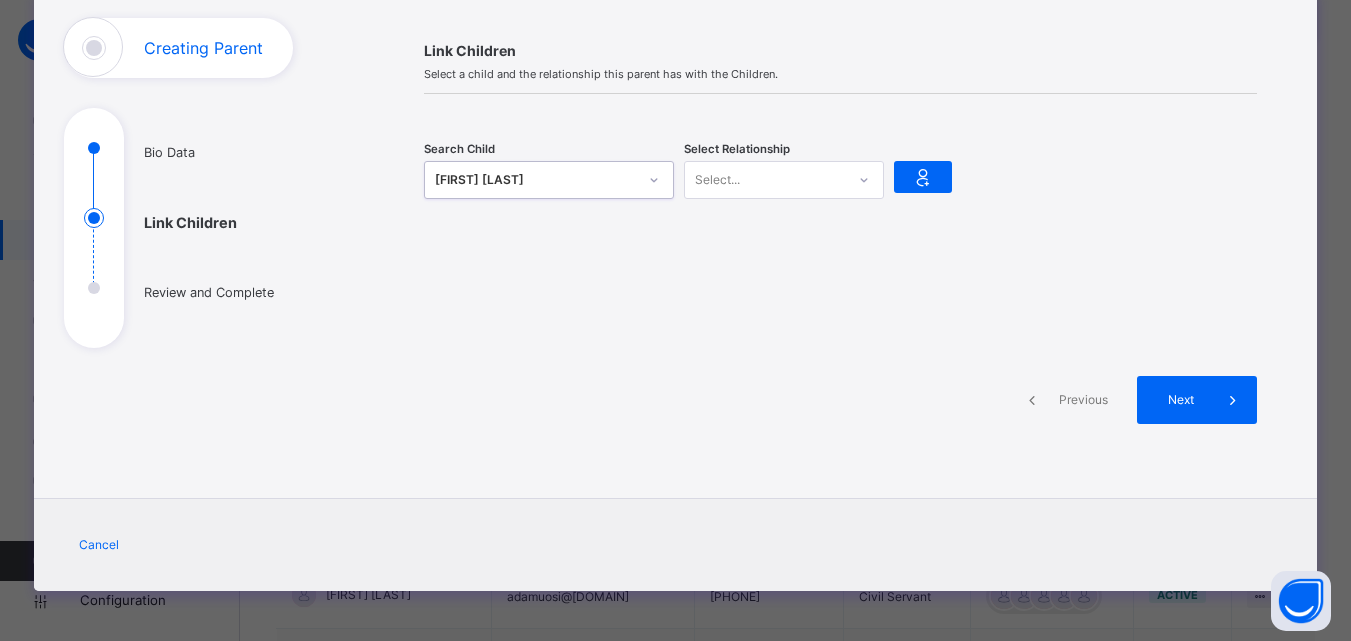 click 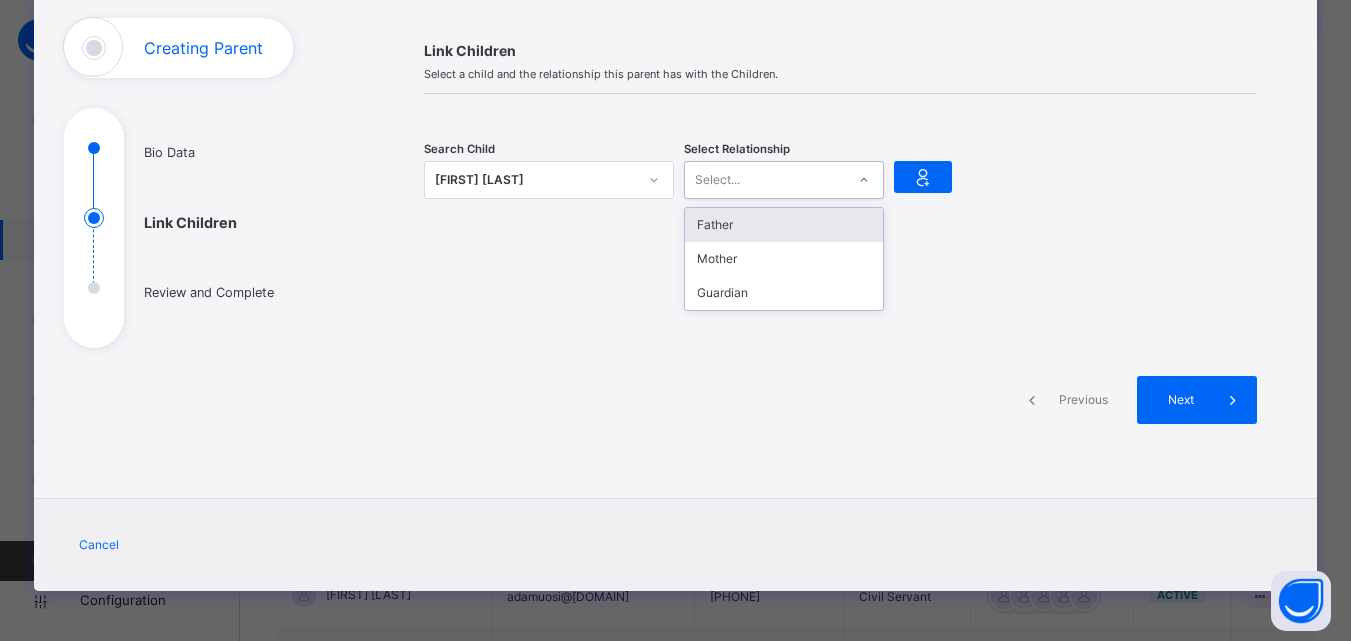 click on "Father" at bounding box center [784, 225] 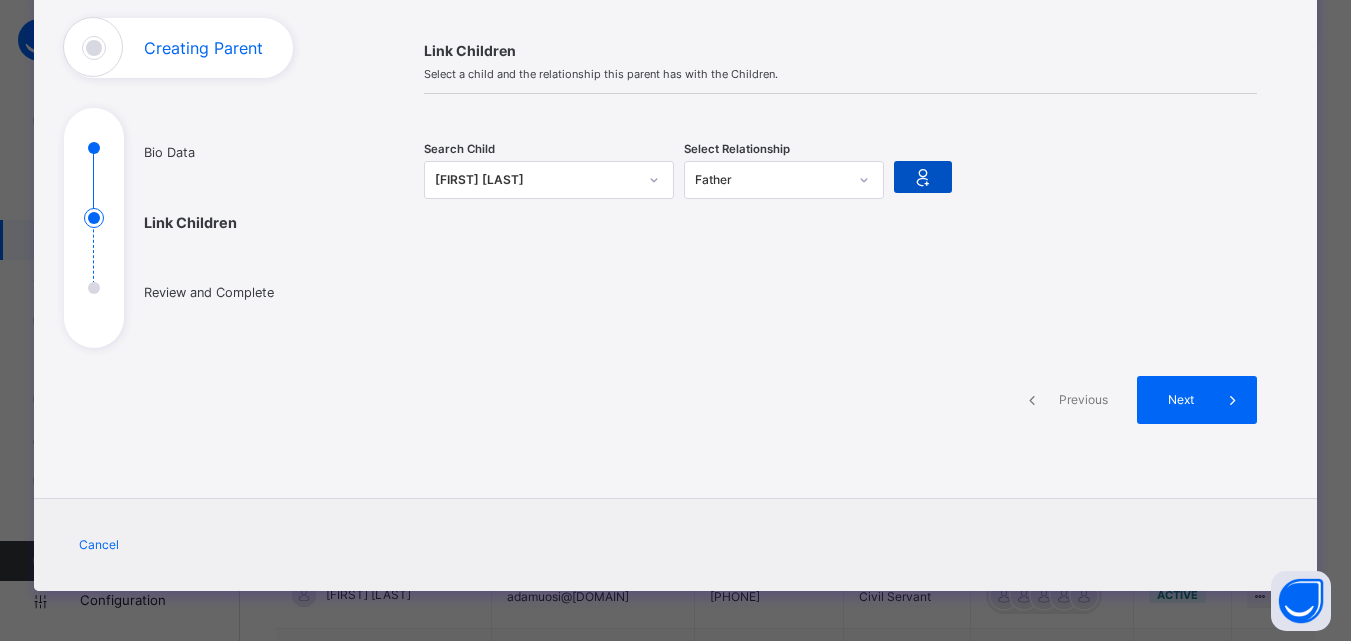 click at bounding box center (923, 177) 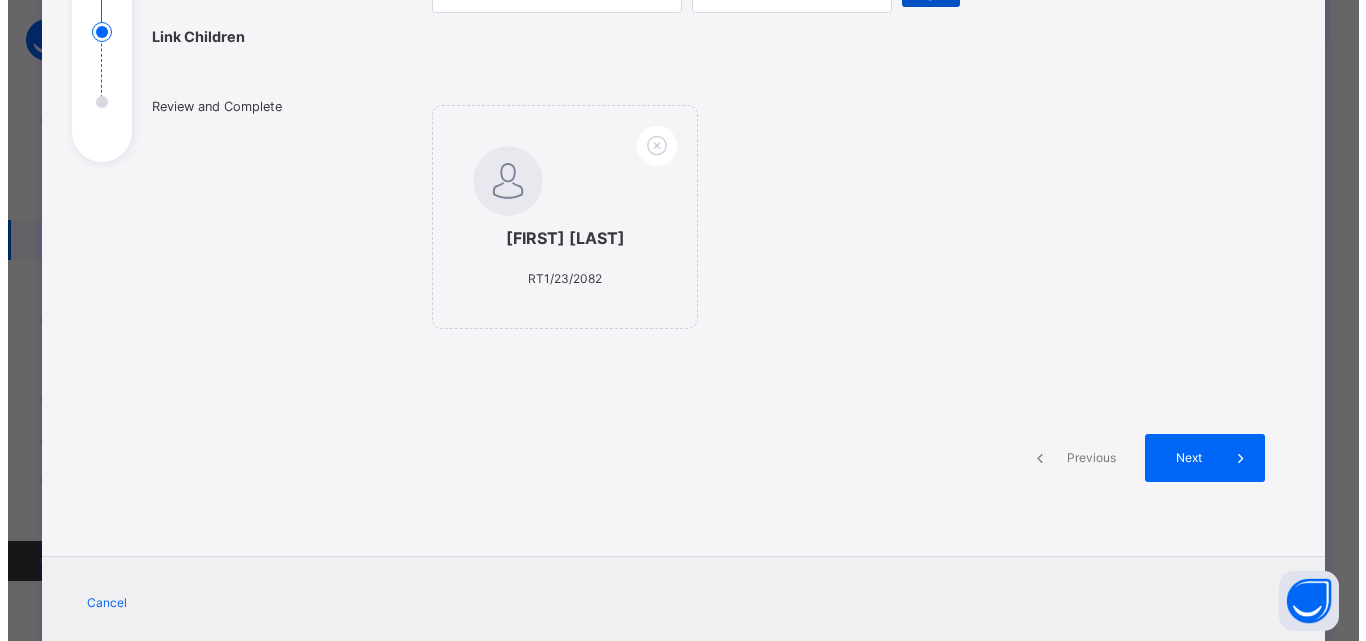 scroll, scrollTop: 368, scrollLeft: 0, axis: vertical 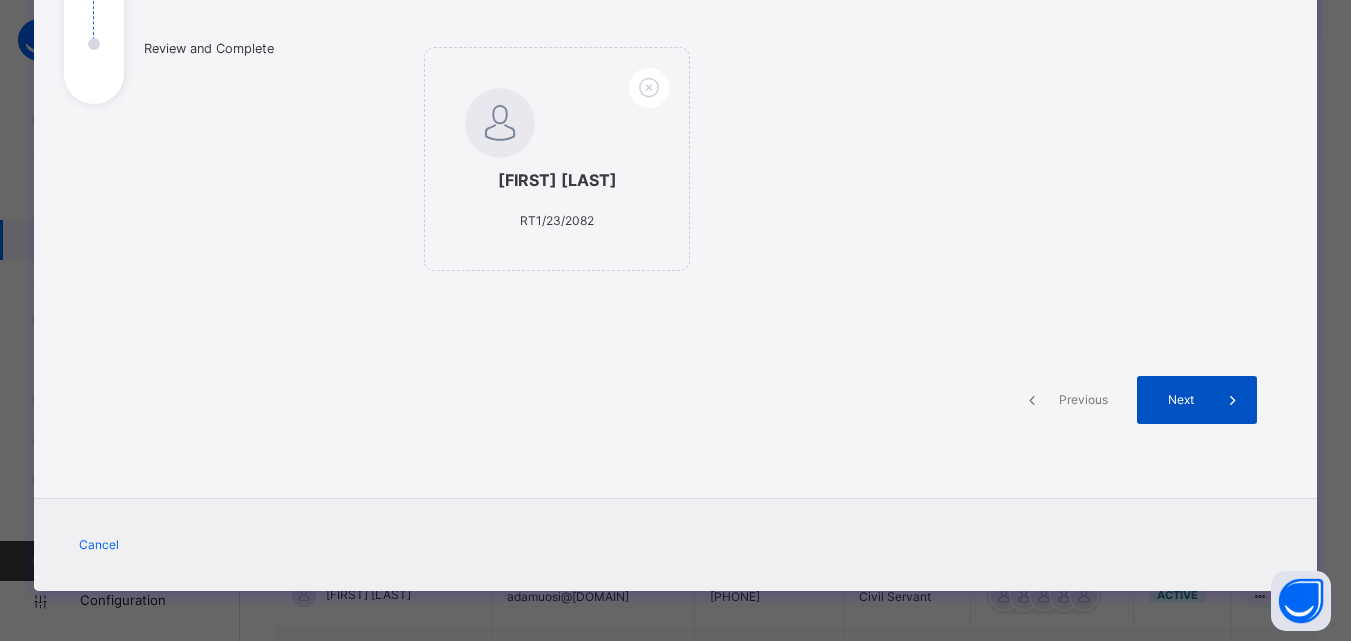 click on "Next" at bounding box center [1180, 400] 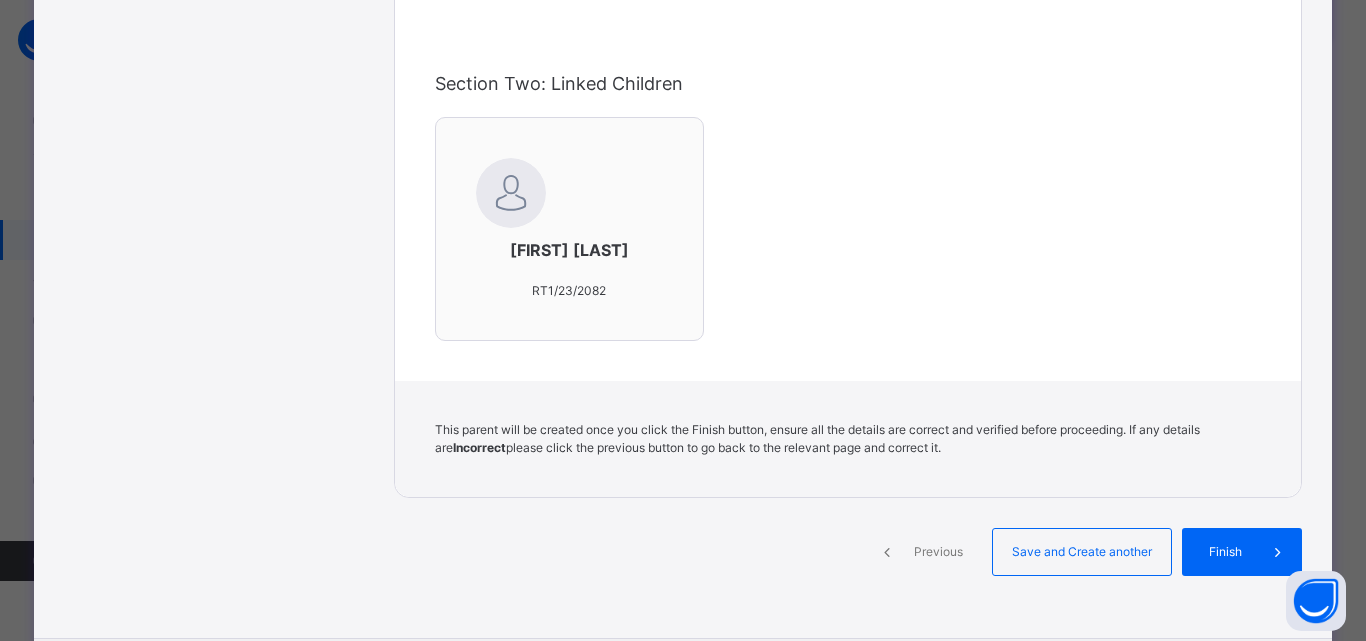 scroll, scrollTop: 741, scrollLeft: 0, axis: vertical 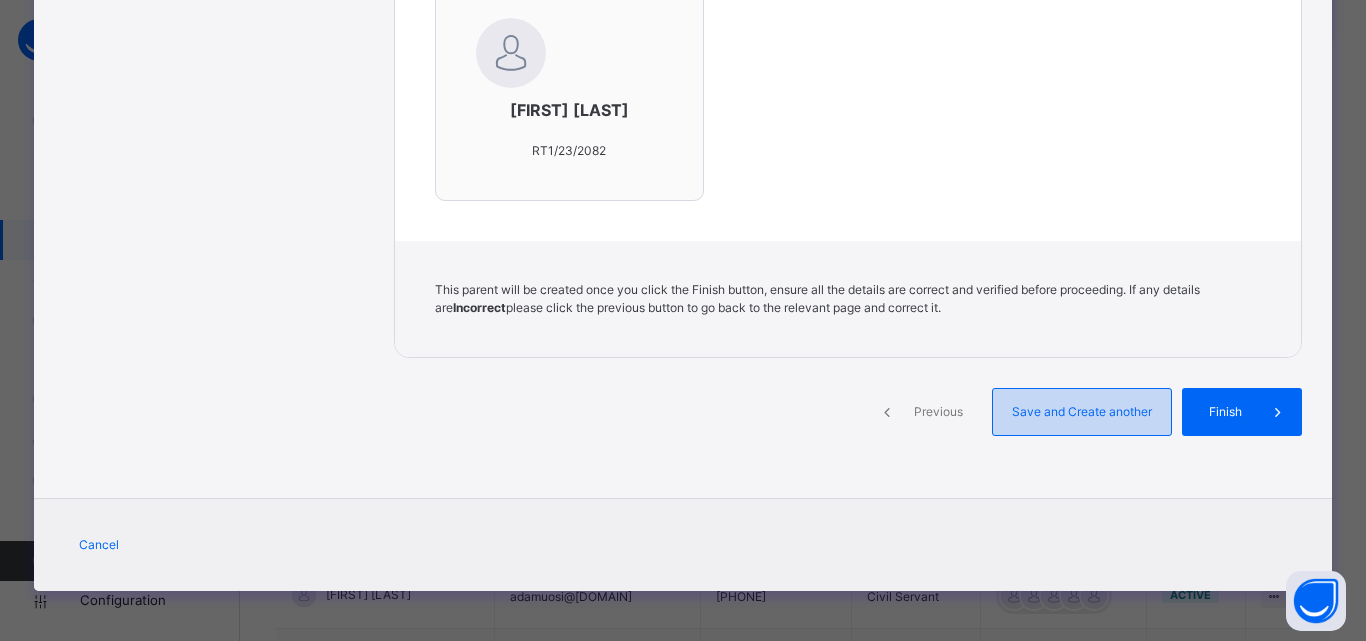 click on "Save and Create another" at bounding box center [1082, 412] 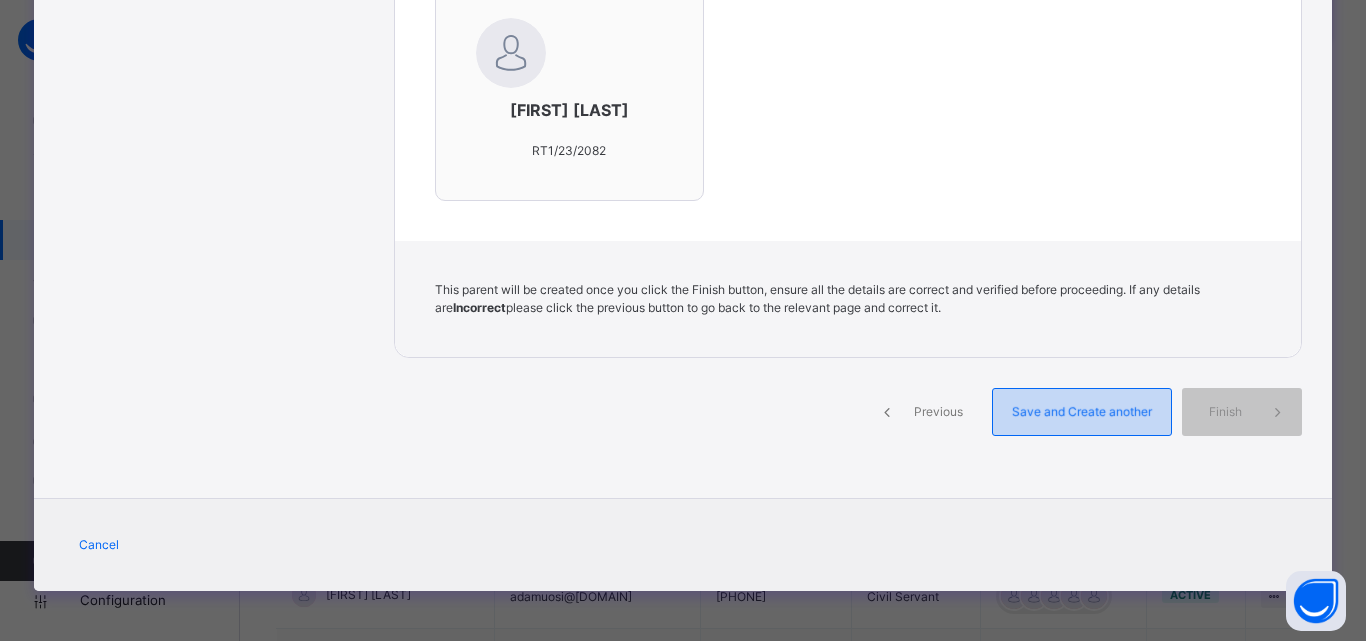 select on "**" 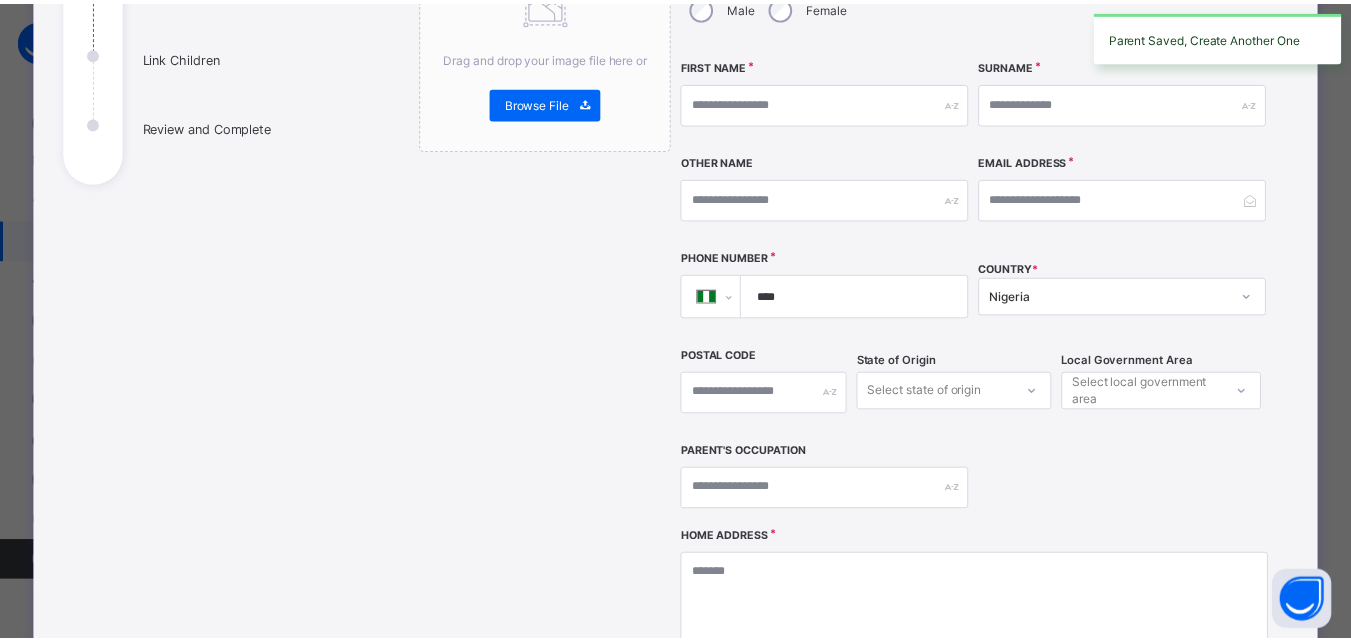 scroll, scrollTop: 0, scrollLeft: 0, axis: both 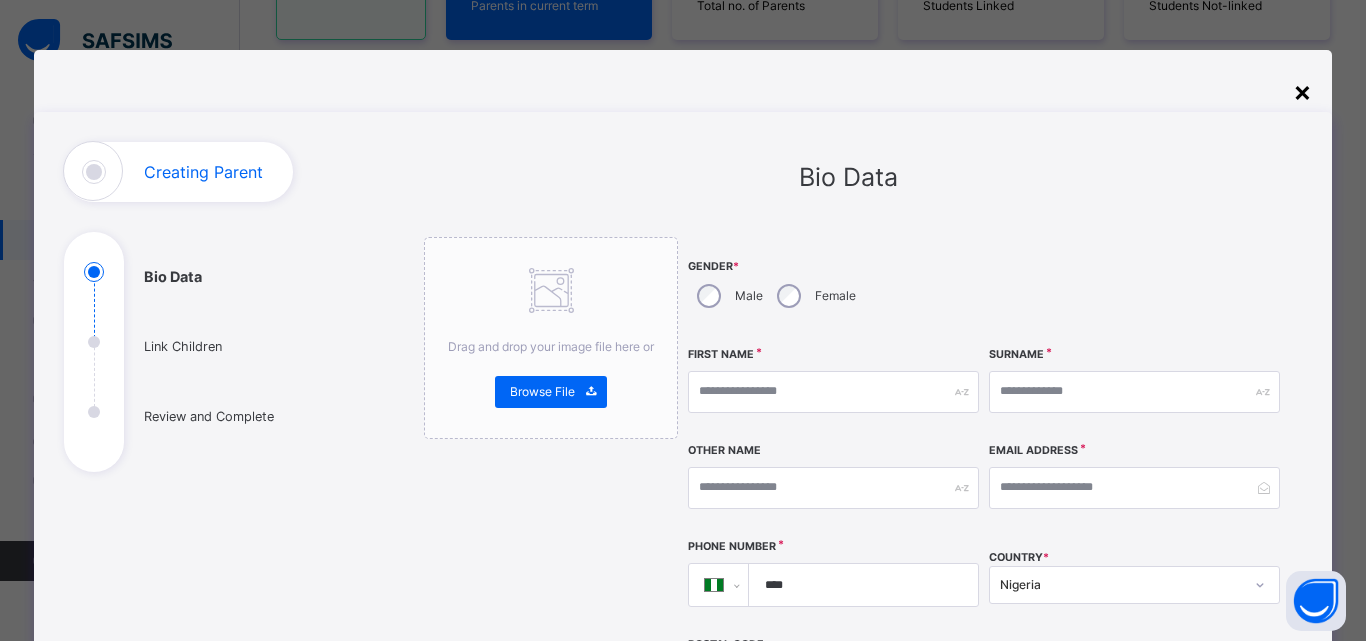 click on "×" at bounding box center [1302, 91] 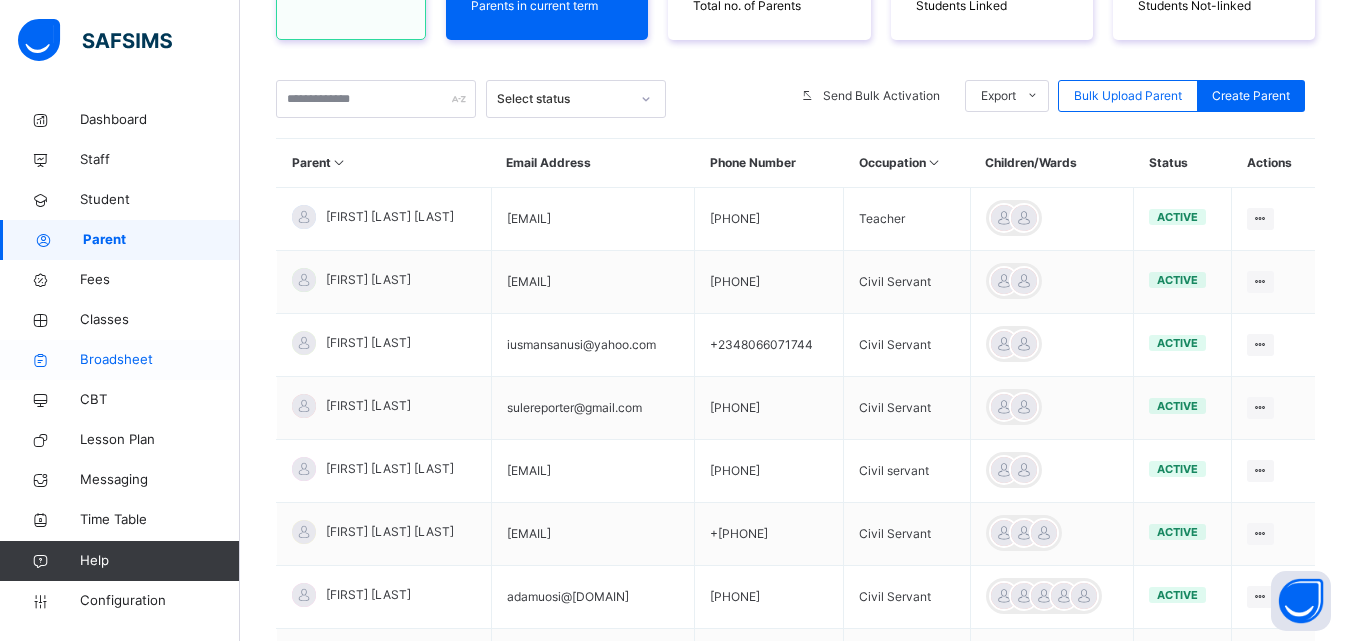 click on "Broadsheet" at bounding box center (160, 360) 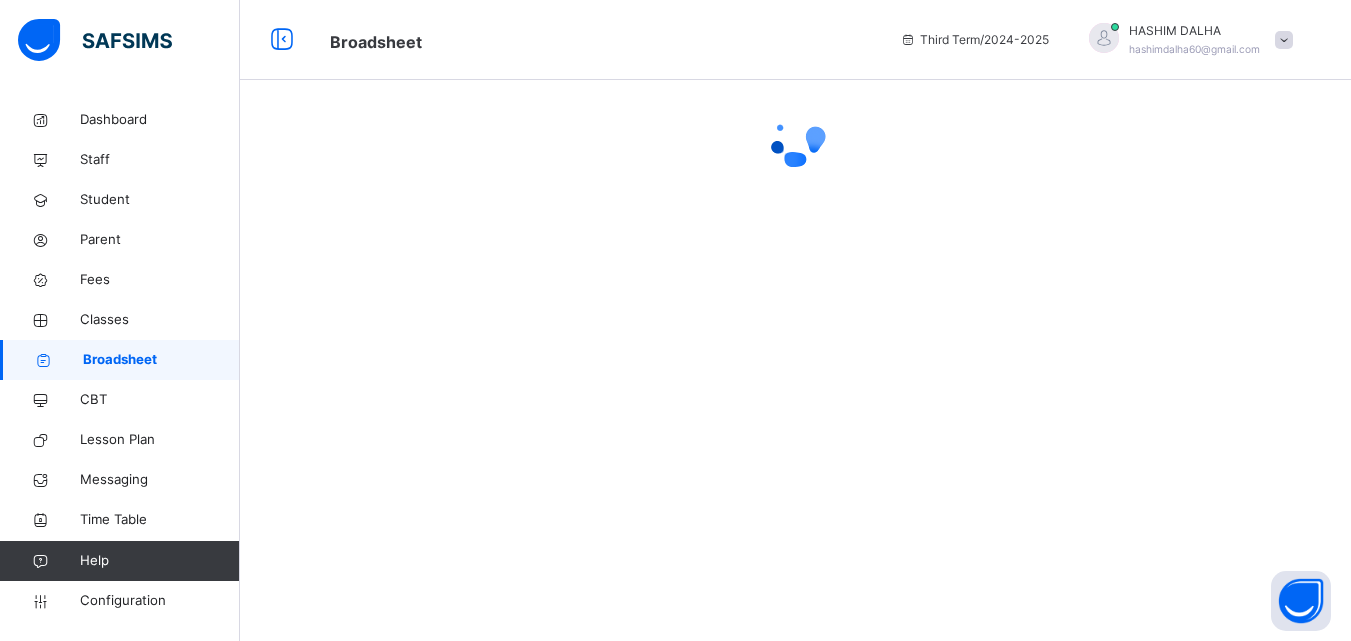scroll, scrollTop: 0, scrollLeft: 0, axis: both 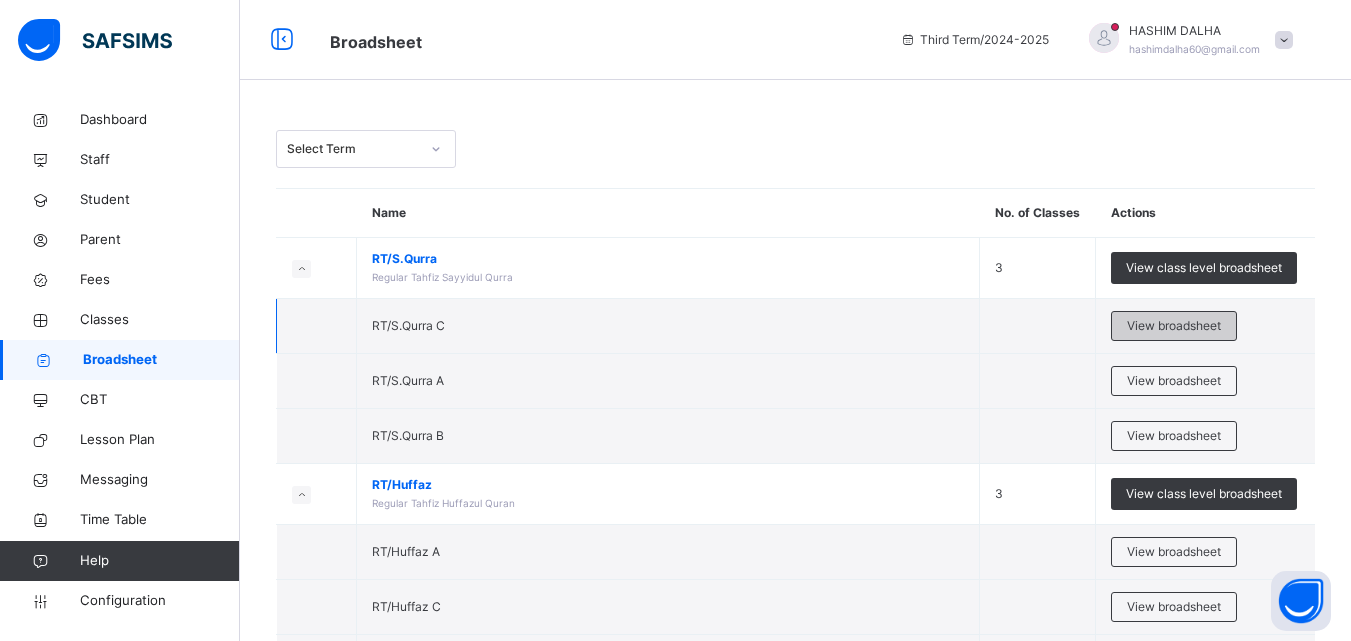 click on "View broadsheet" at bounding box center [1174, 326] 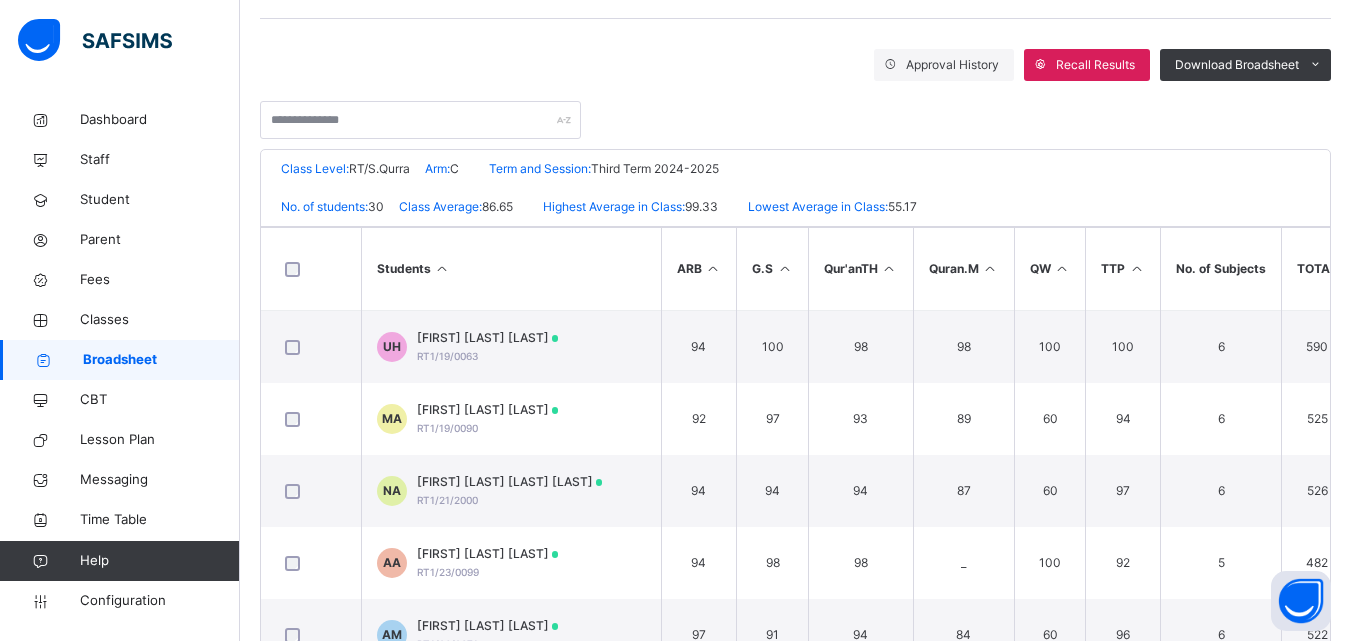 scroll, scrollTop: 328, scrollLeft: 0, axis: vertical 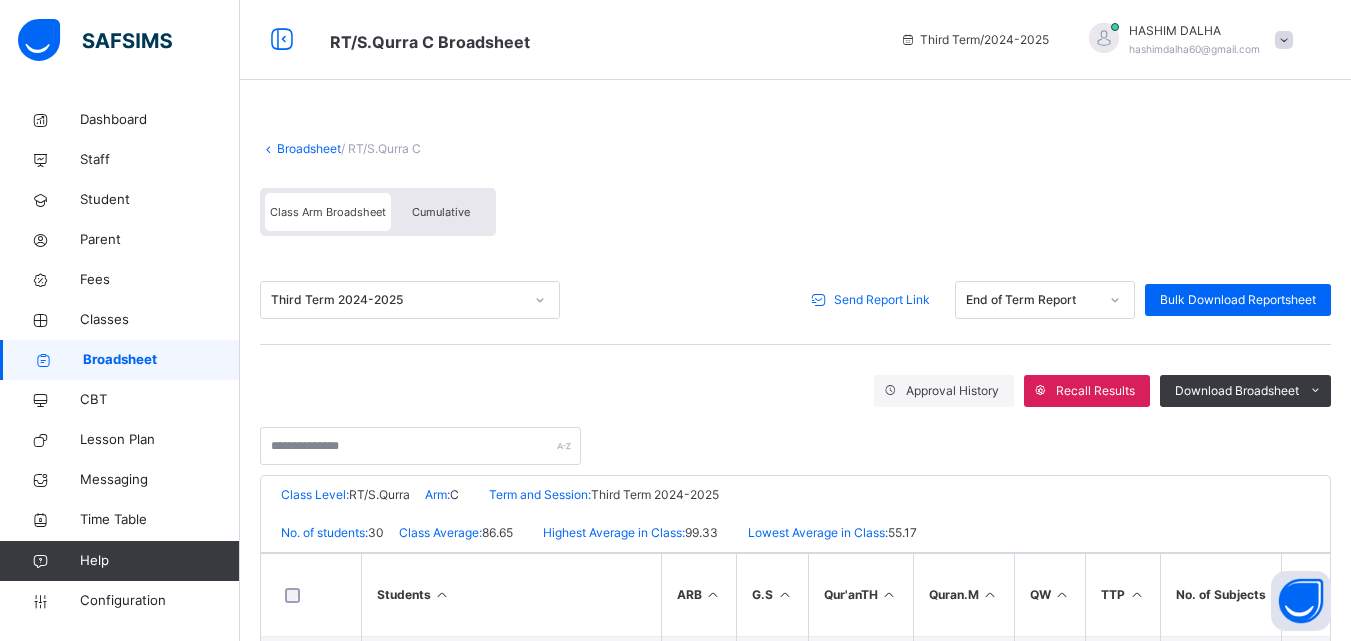click on "Send Report Link" at bounding box center (882, 300) 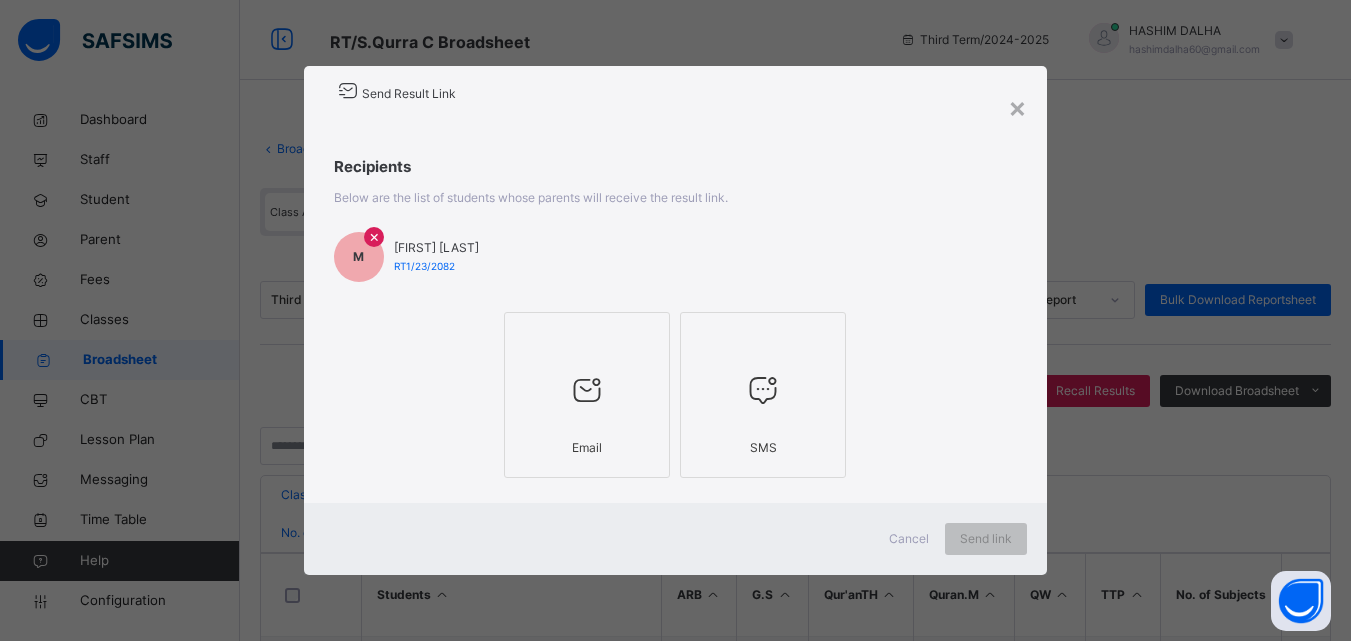 click at bounding box center [587, 390] 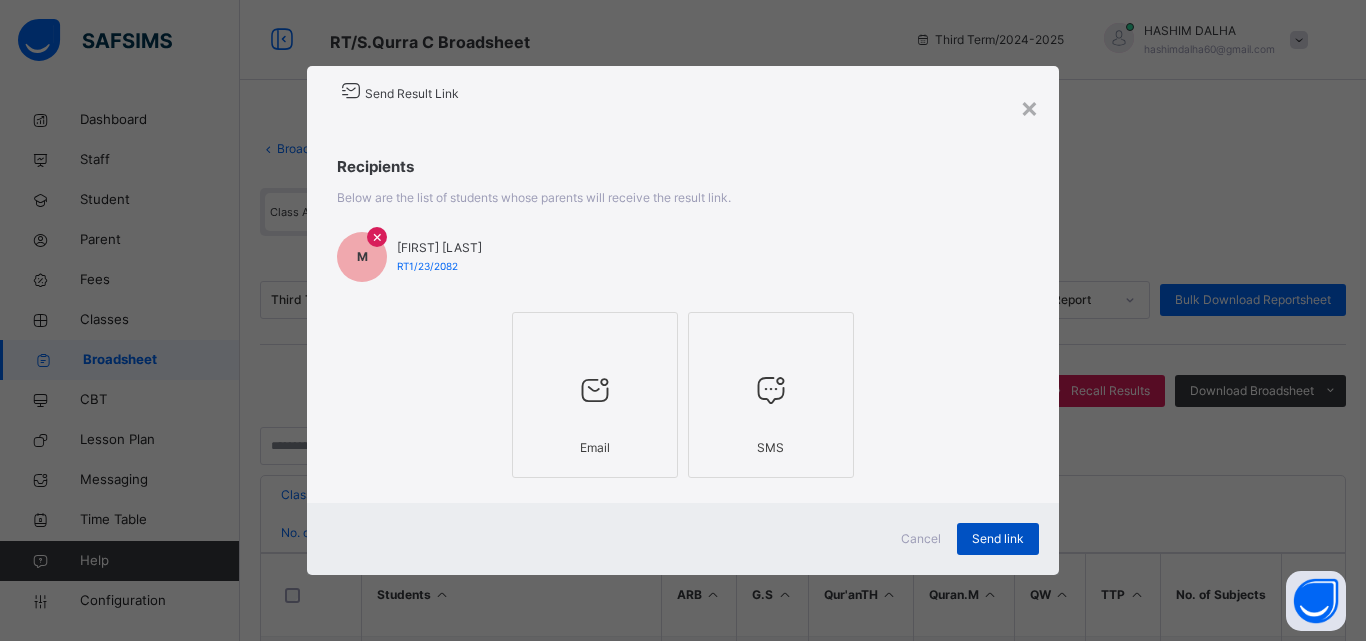 click on "Send link" at bounding box center (998, 539) 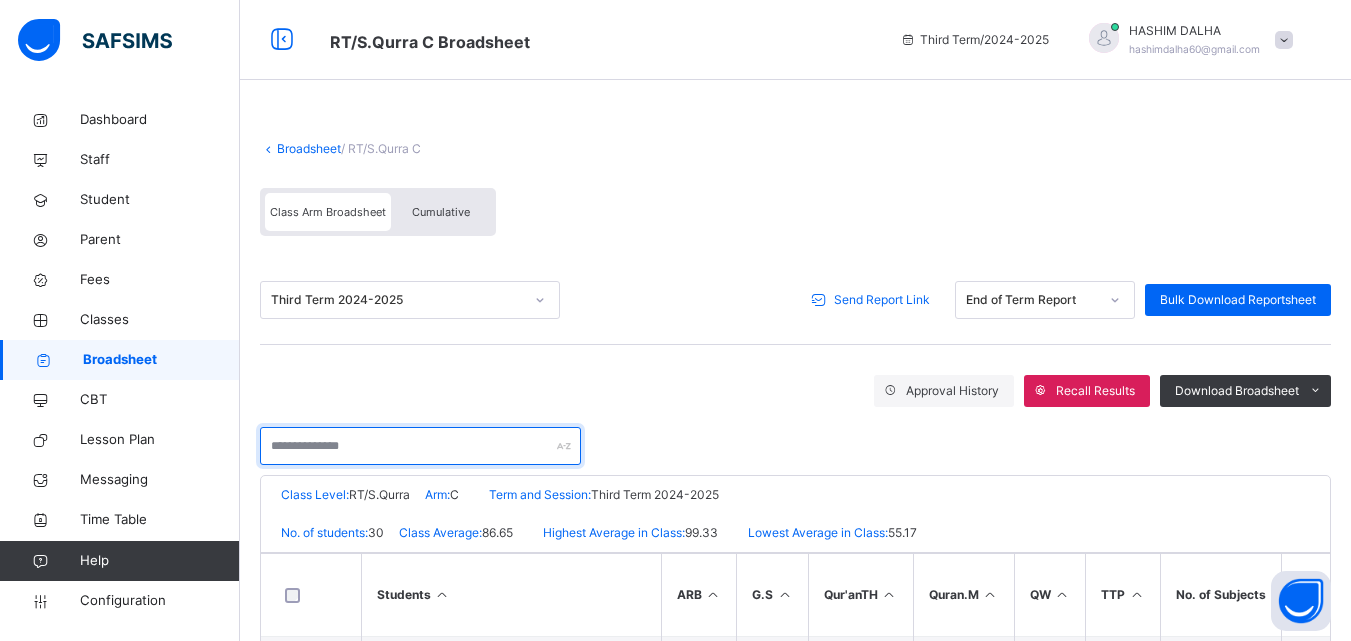 click at bounding box center (420, 446) 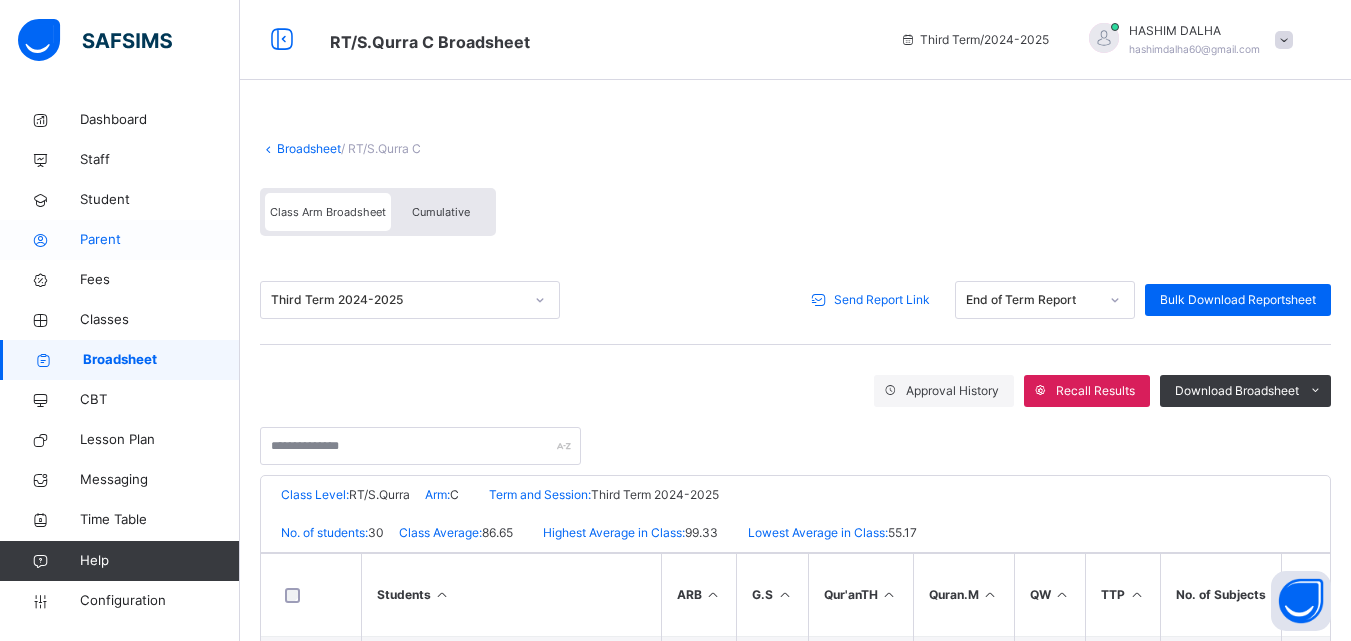 click on "Parent" at bounding box center (160, 240) 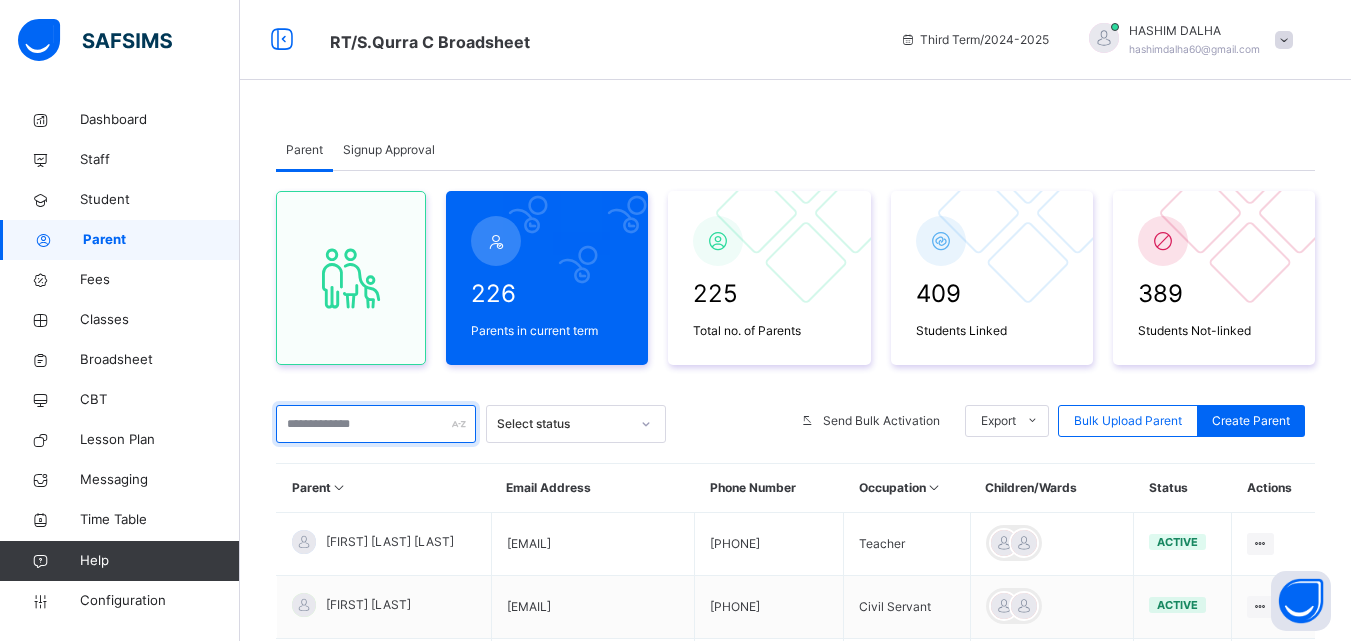 click at bounding box center (376, 424) 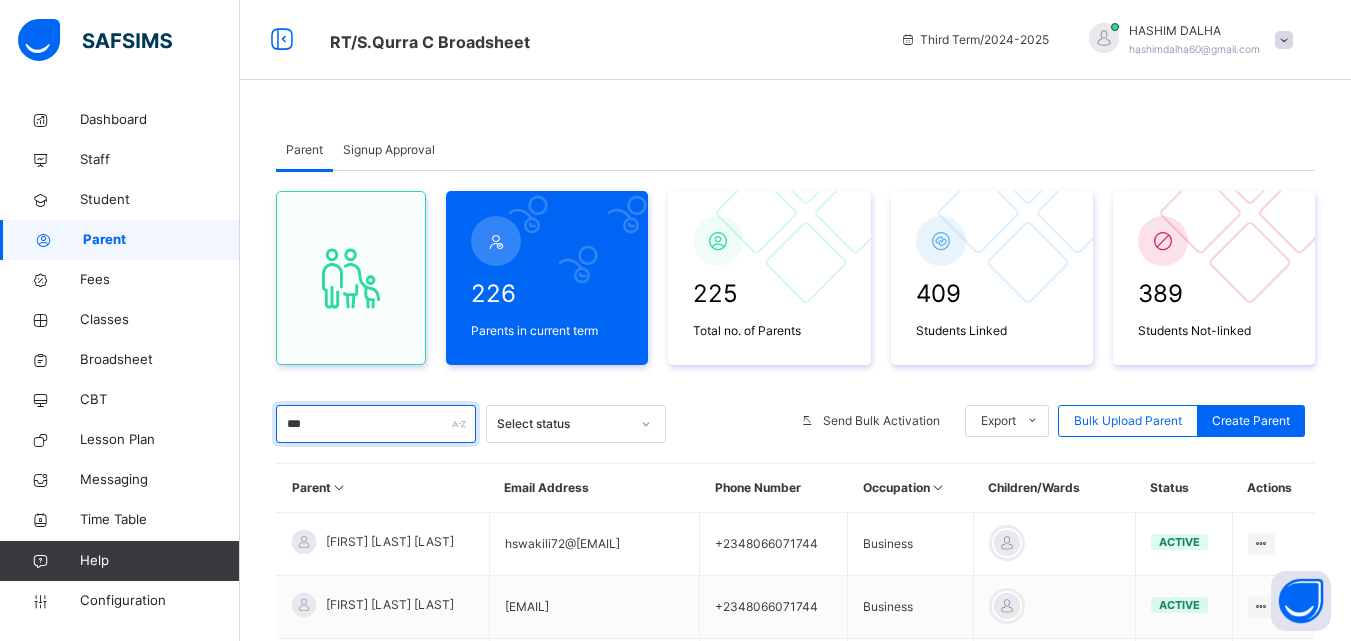 click on "***" at bounding box center (376, 424) 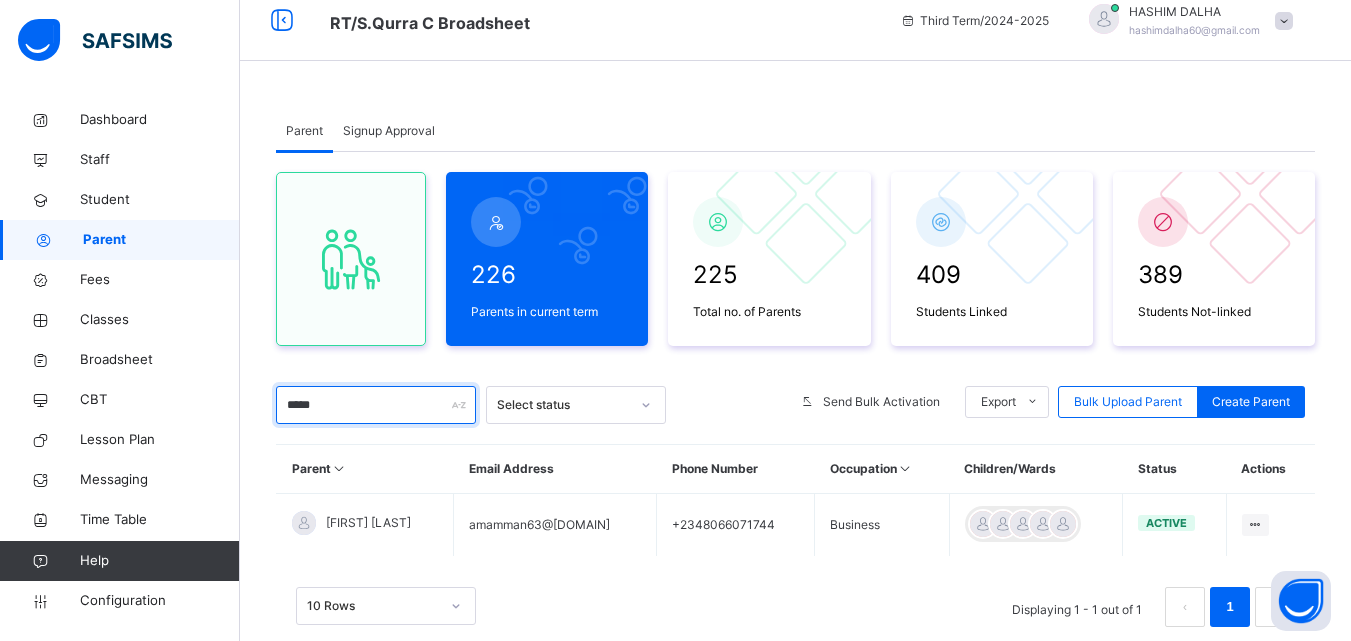scroll, scrollTop: 75, scrollLeft: 0, axis: vertical 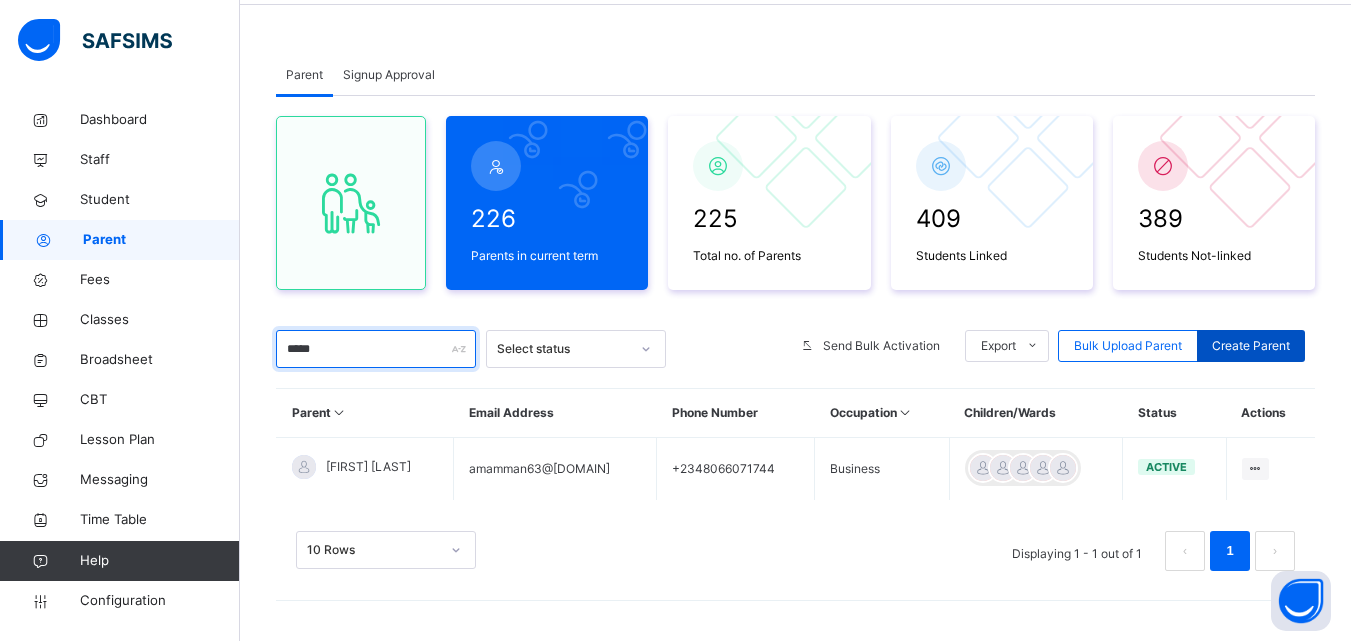 type on "*****" 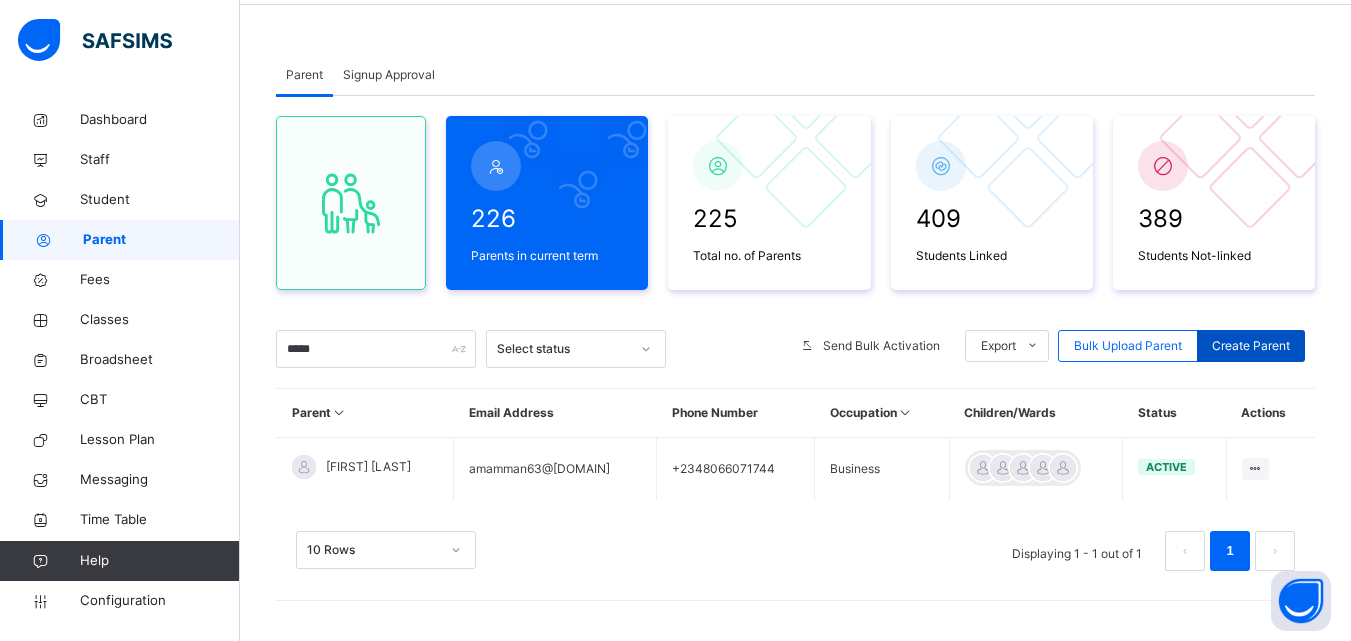 click on "Create Parent" at bounding box center (1251, 346) 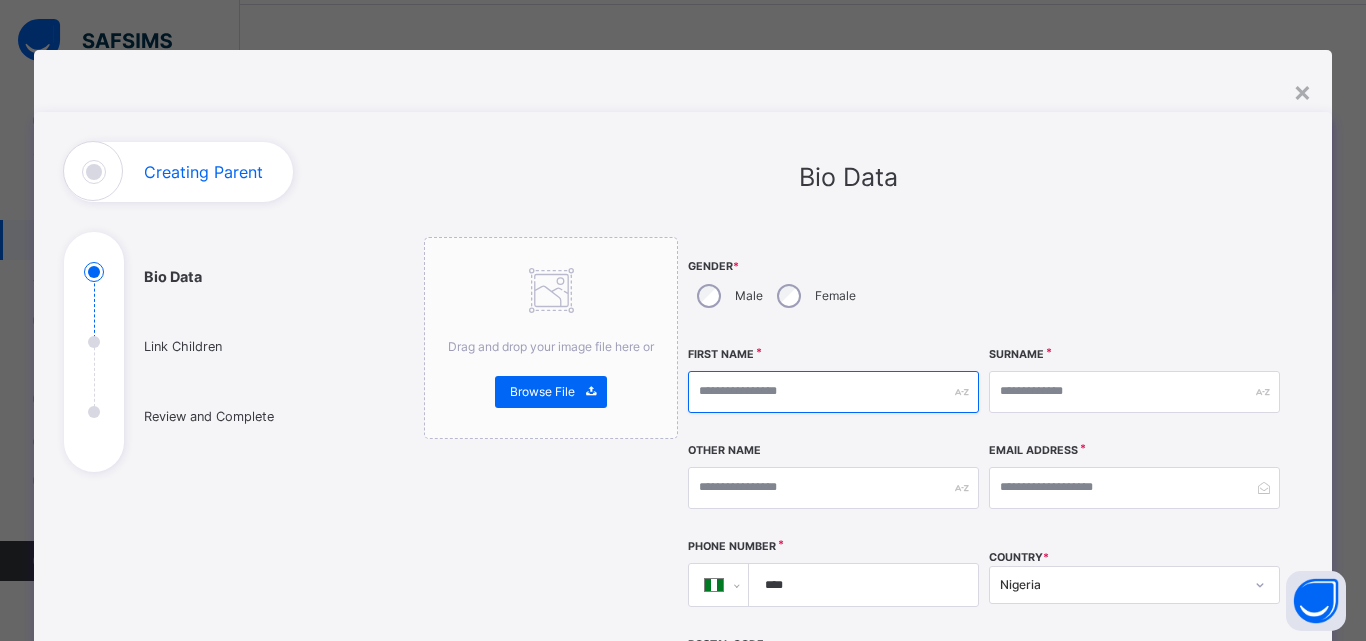 click at bounding box center (833, 392) 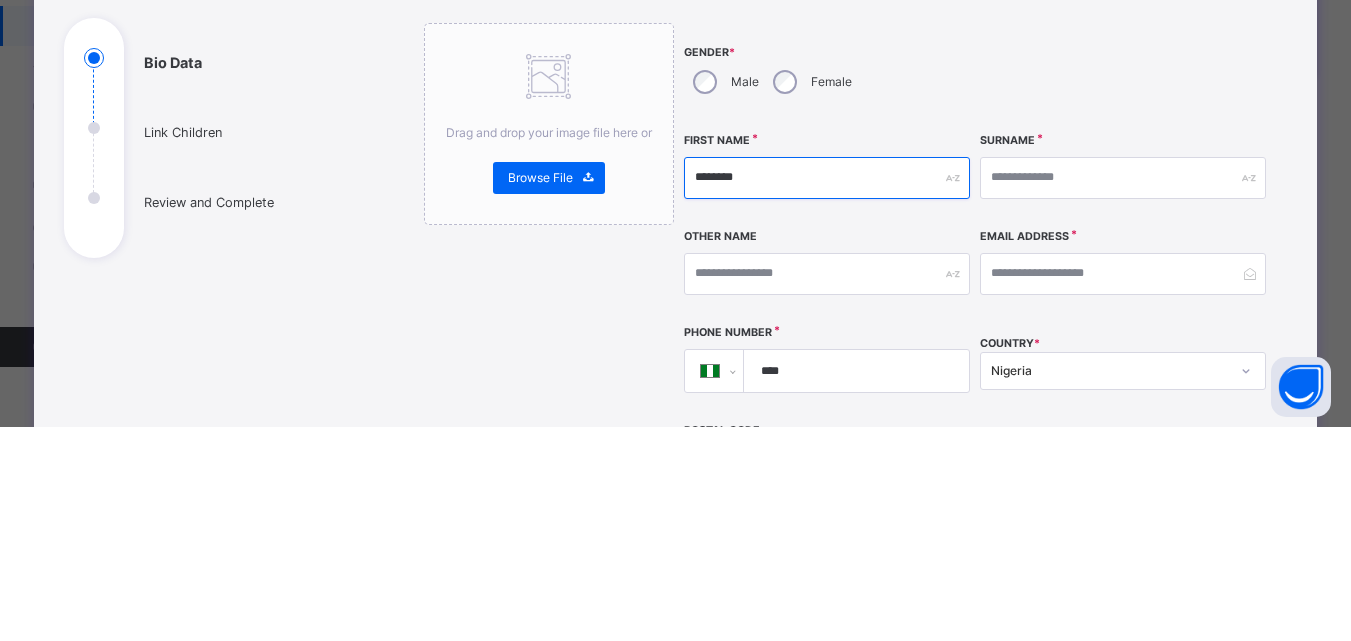 type on "********" 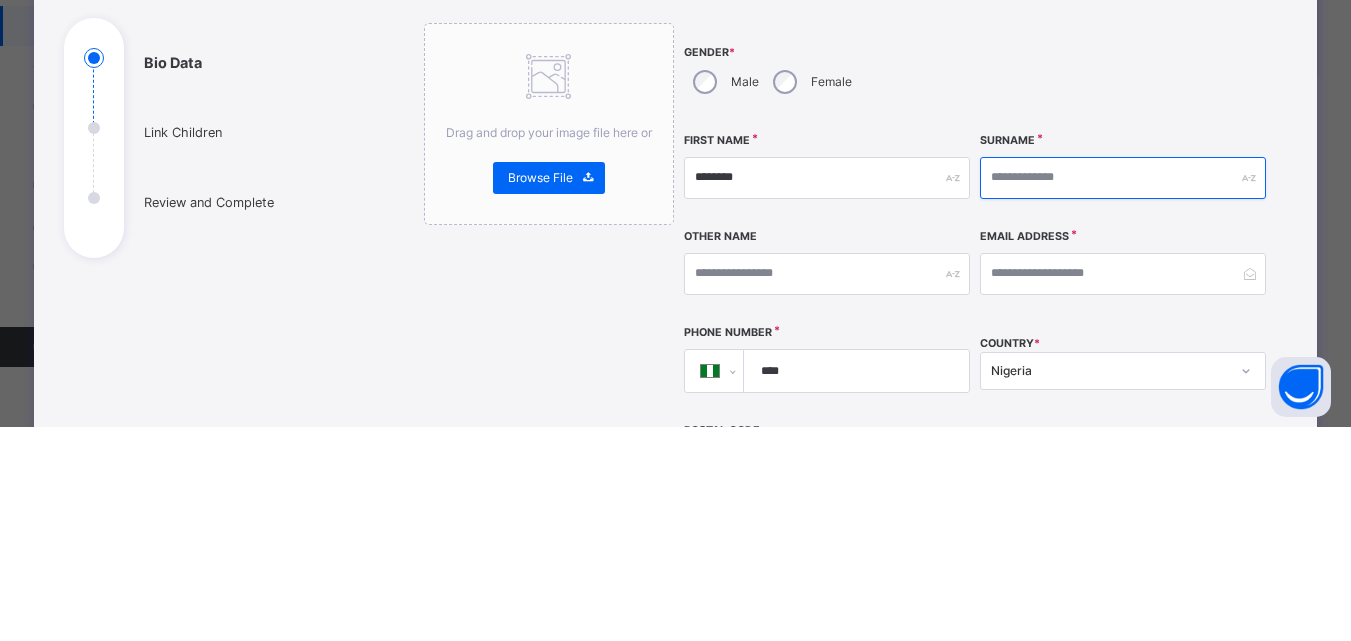 click at bounding box center (1123, 392) 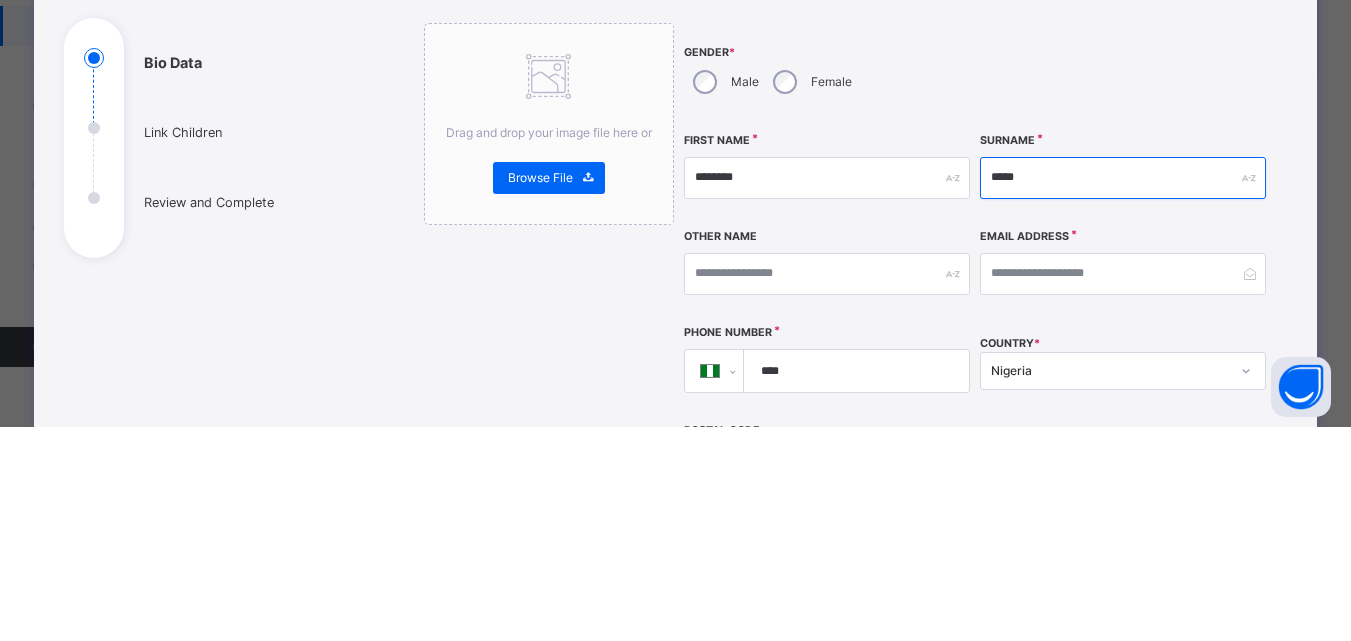 type on "*****" 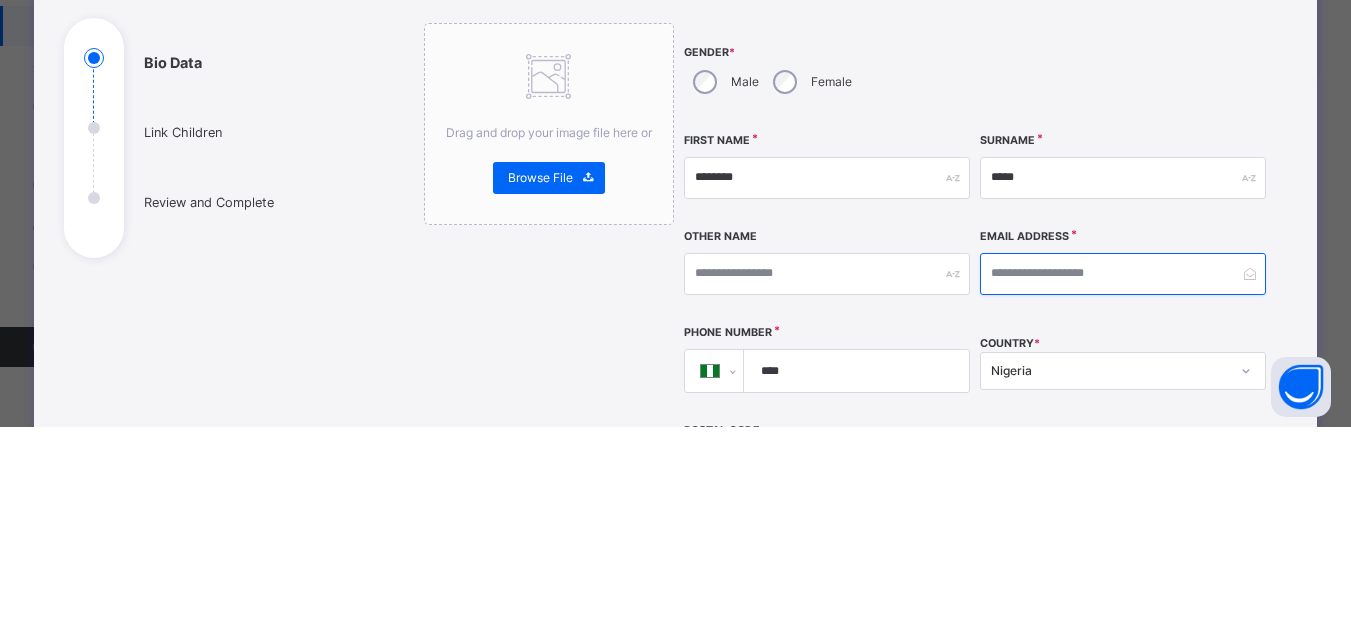 click at bounding box center (1123, 488) 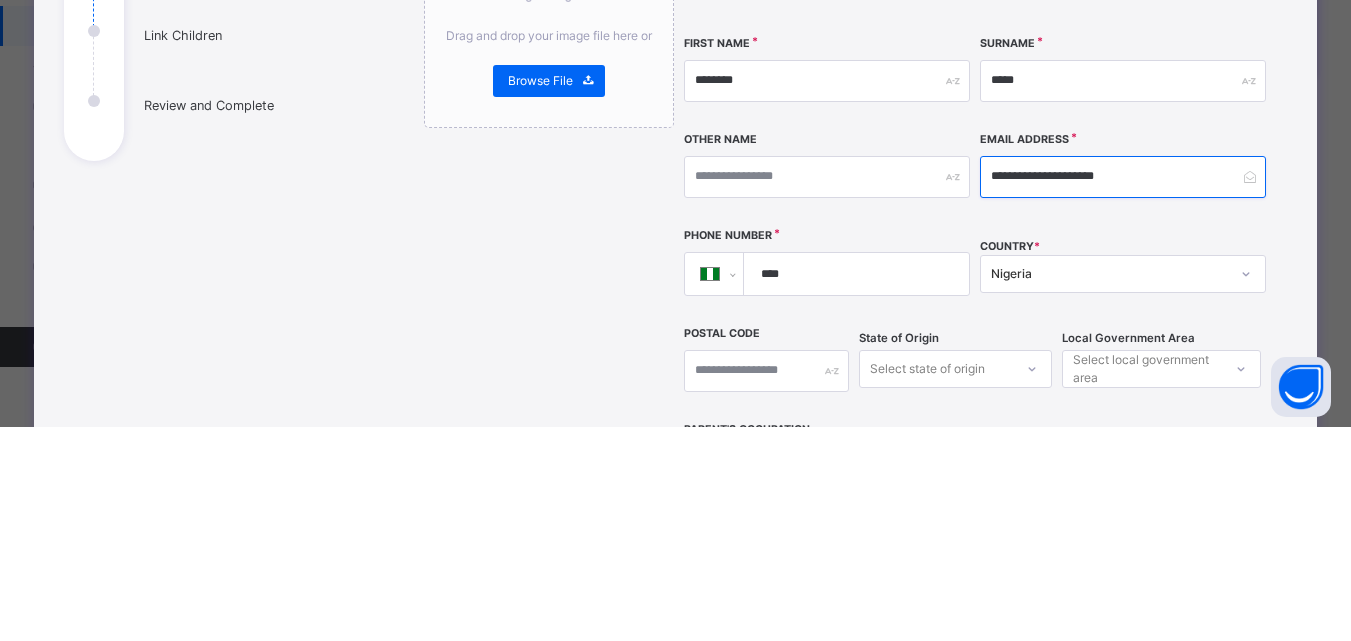 scroll, scrollTop: 104, scrollLeft: 0, axis: vertical 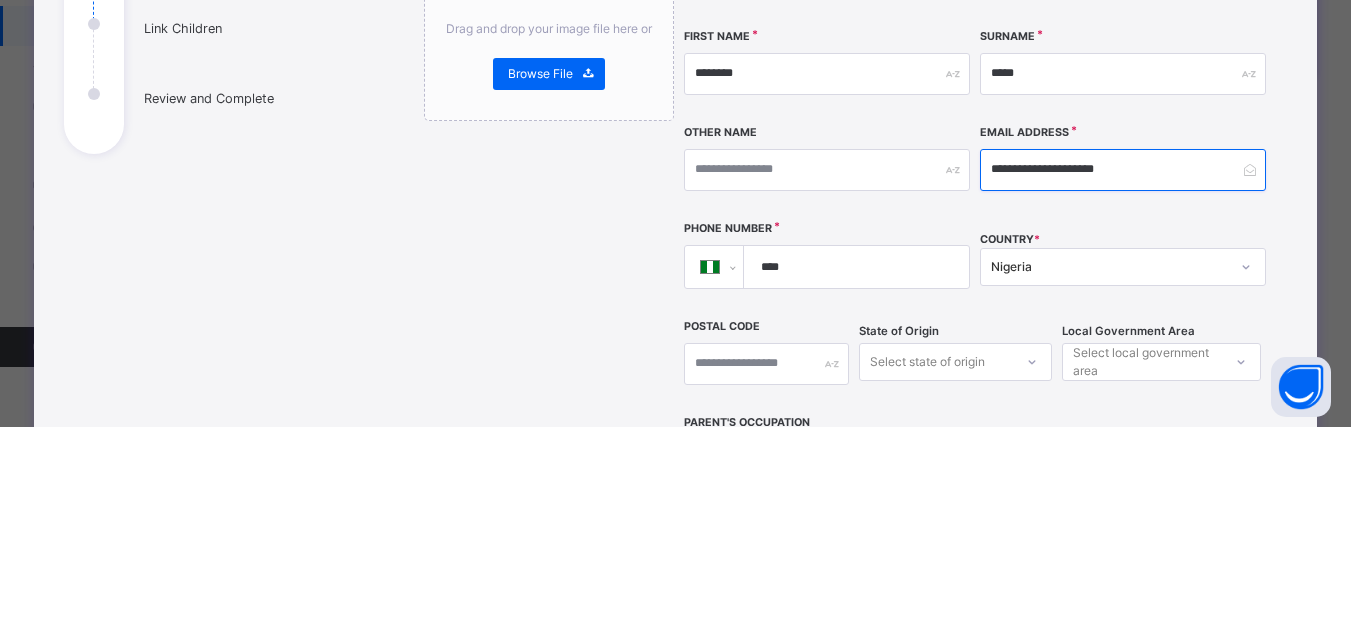 type on "**********" 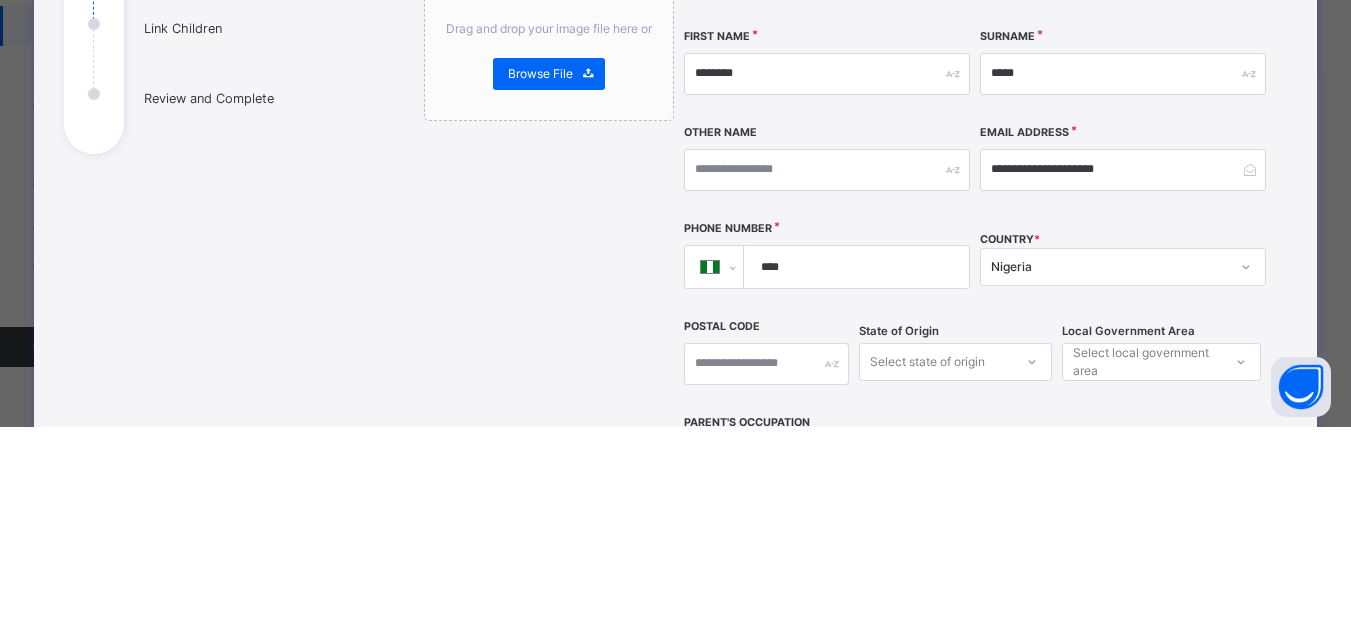 click on "****" at bounding box center (853, 481) 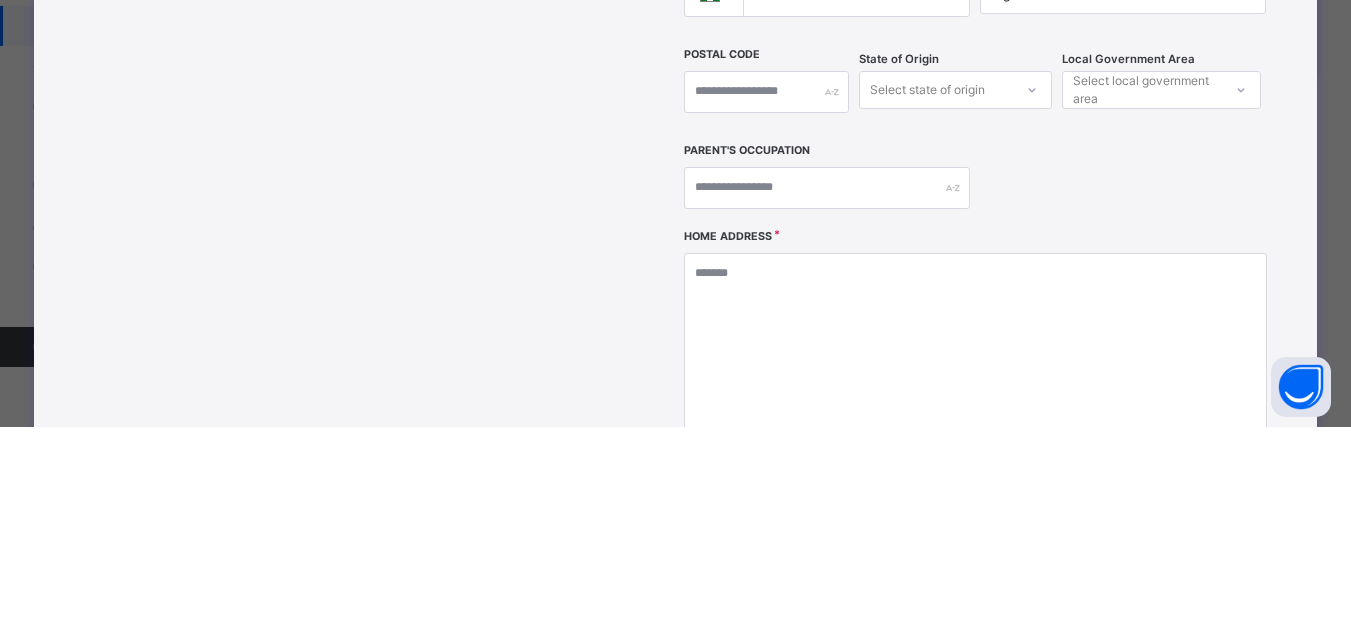 scroll, scrollTop: 385, scrollLeft: 0, axis: vertical 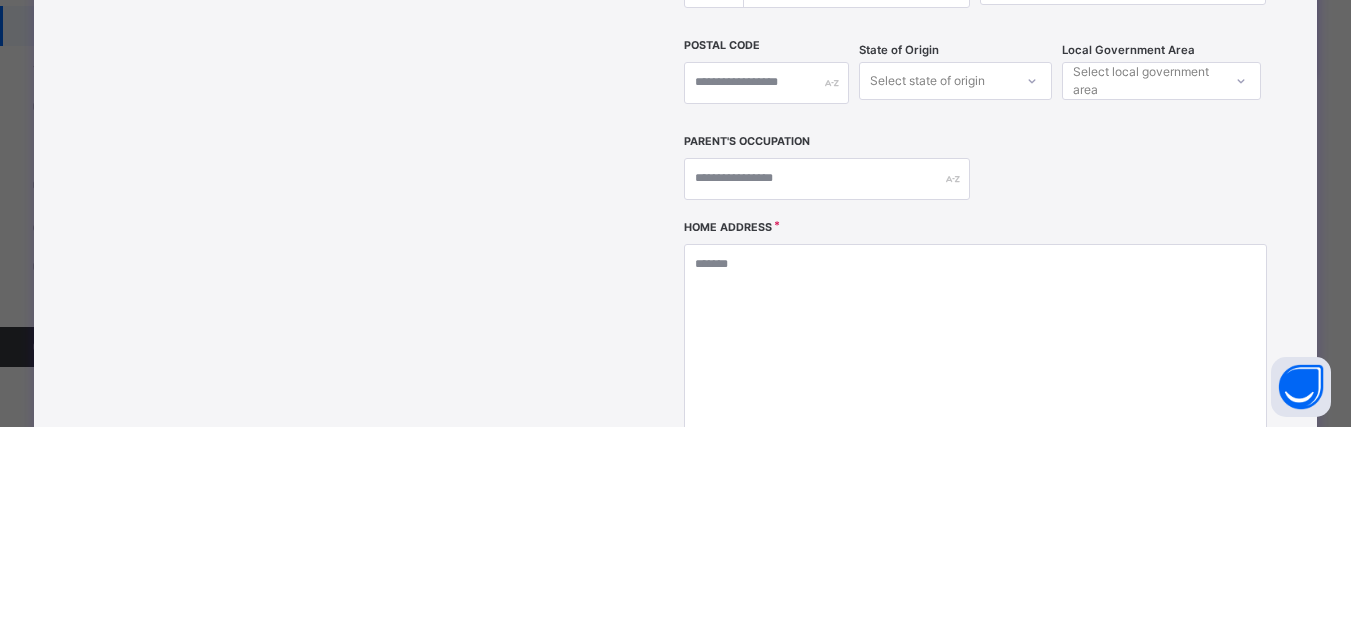 type on "**********" 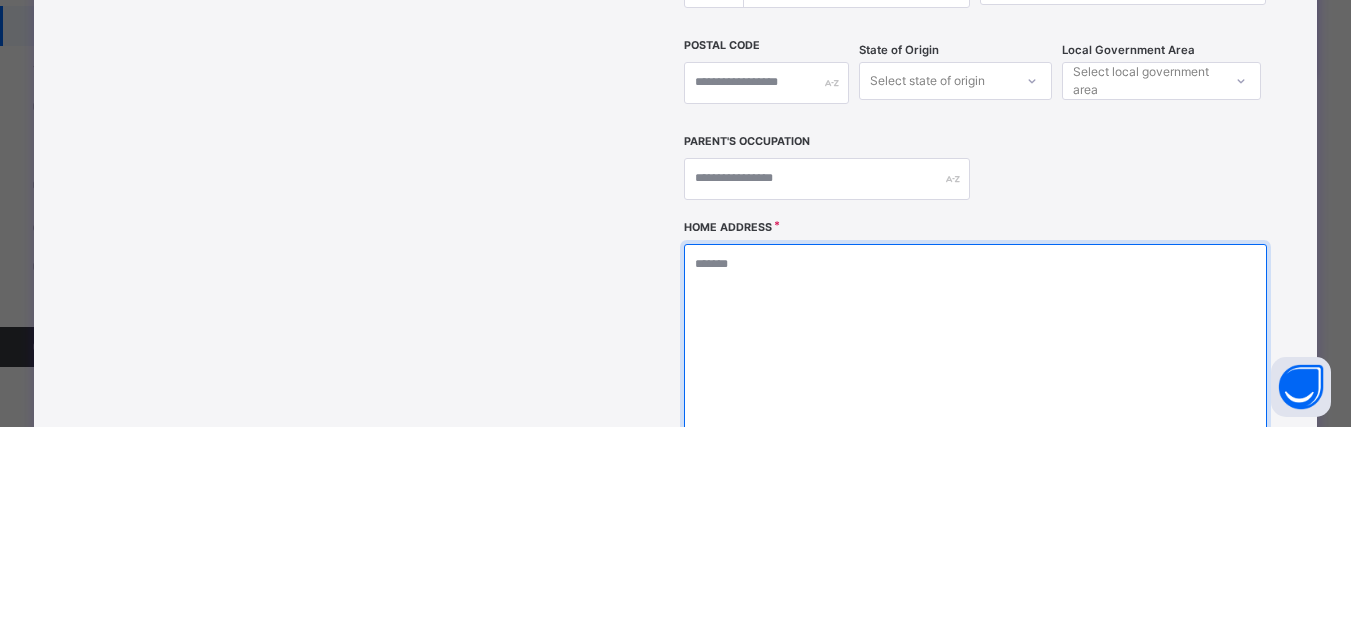 click at bounding box center [975, 558] 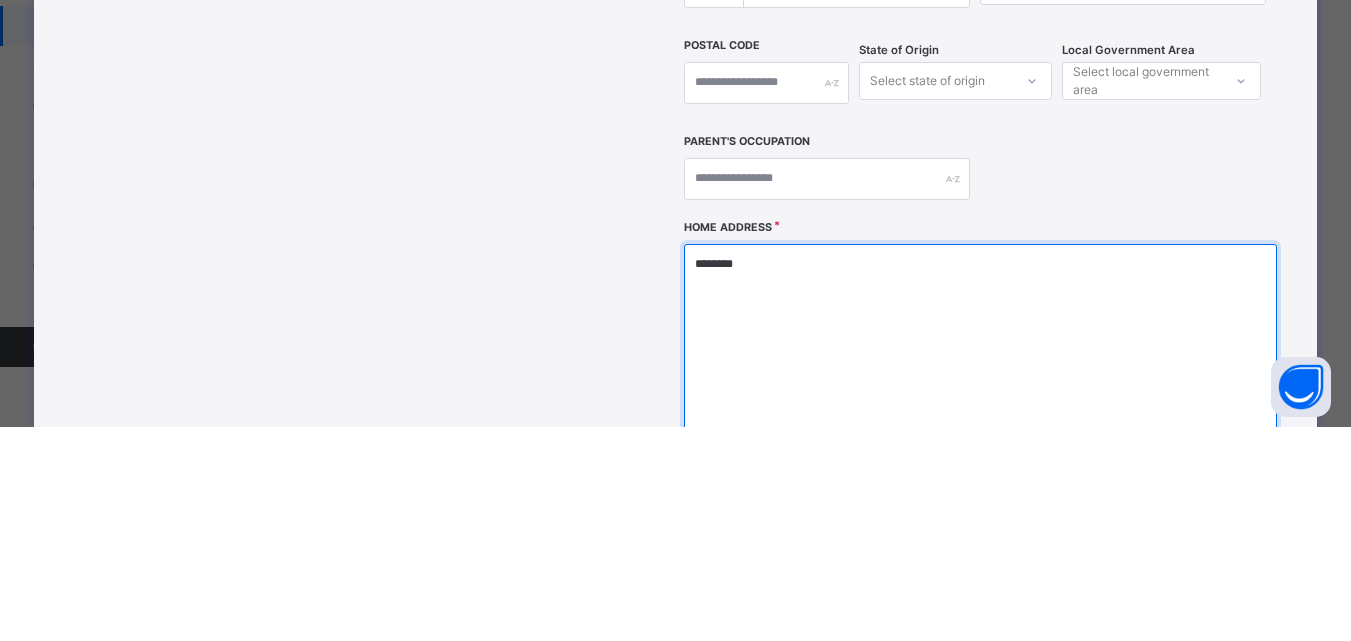 type on "*********" 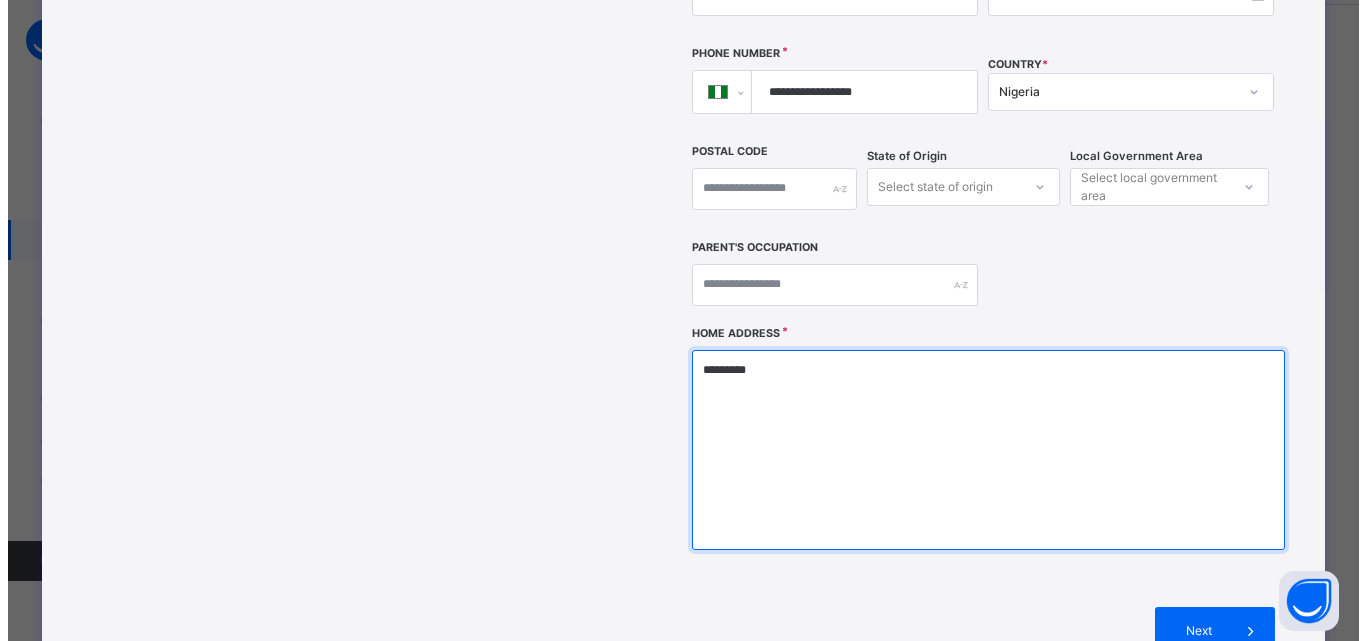 scroll, scrollTop: 724, scrollLeft: 0, axis: vertical 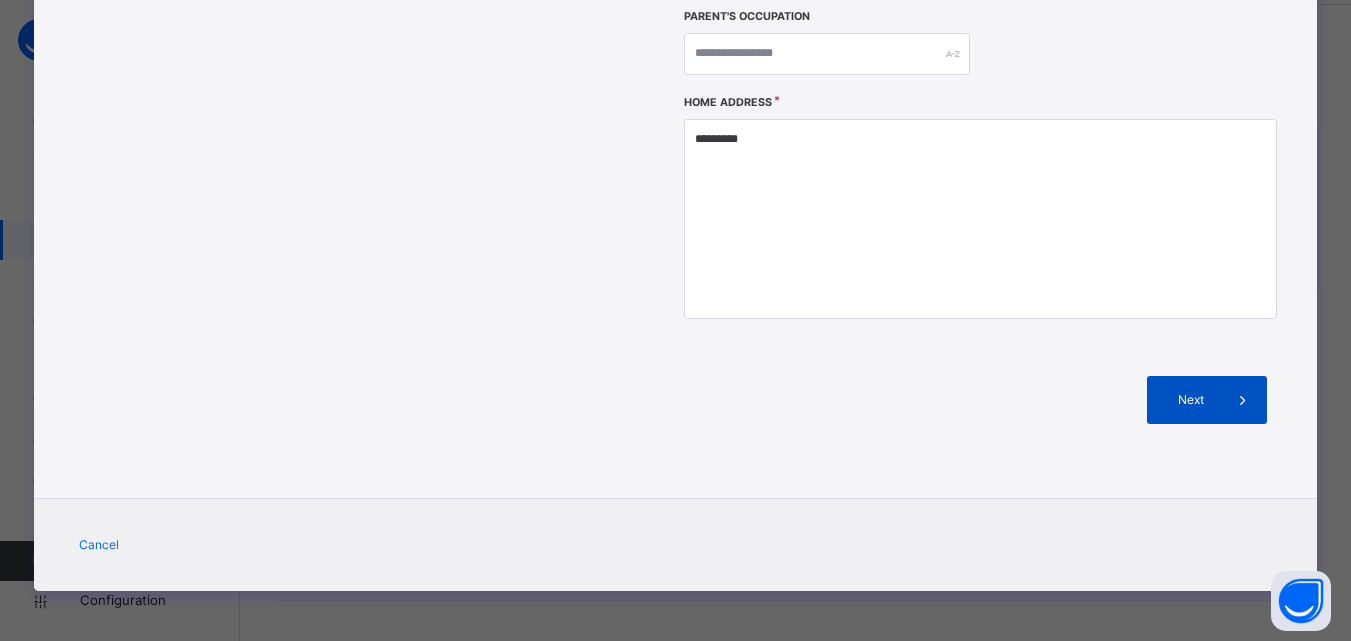 click on "Next" at bounding box center (1190, 400) 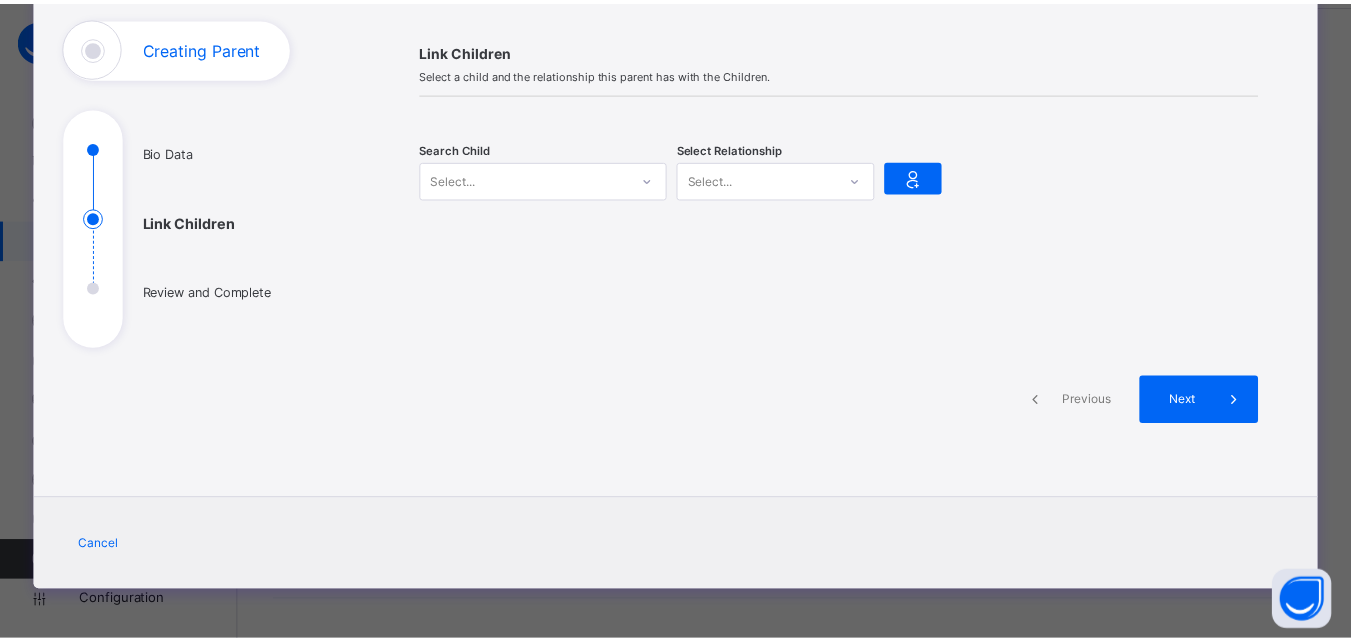 scroll, scrollTop: 124, scrollLeft: 0, axis: vertical 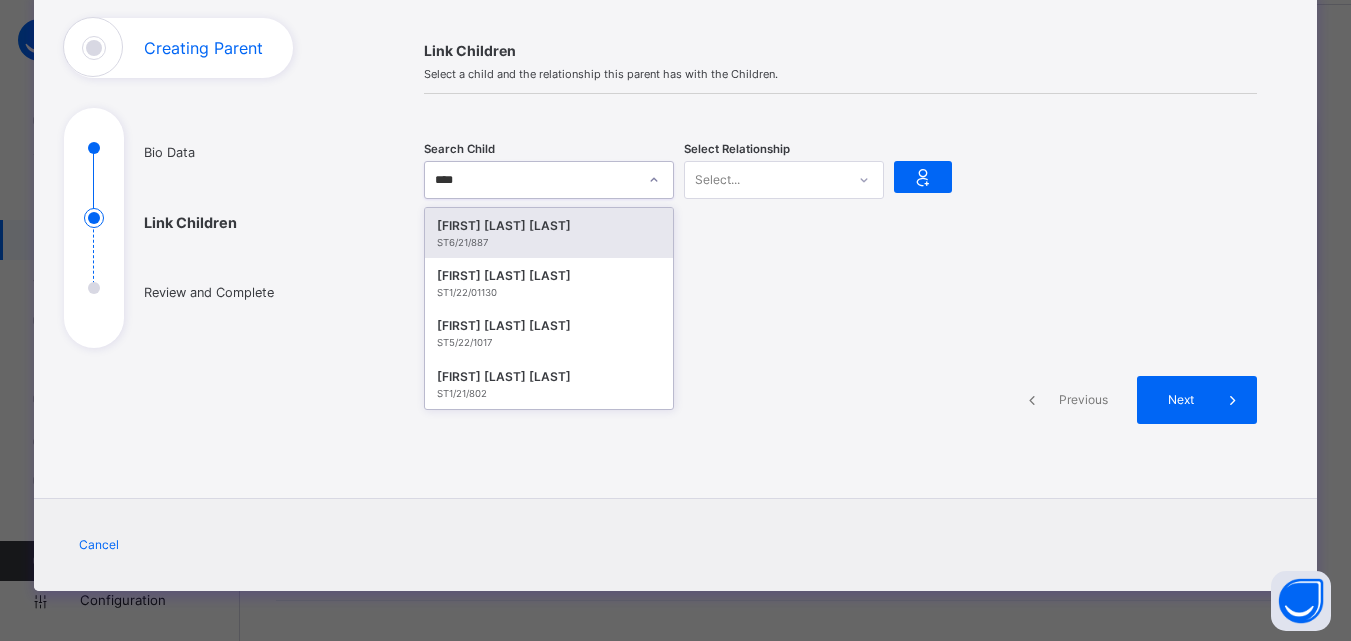 type on "*****" 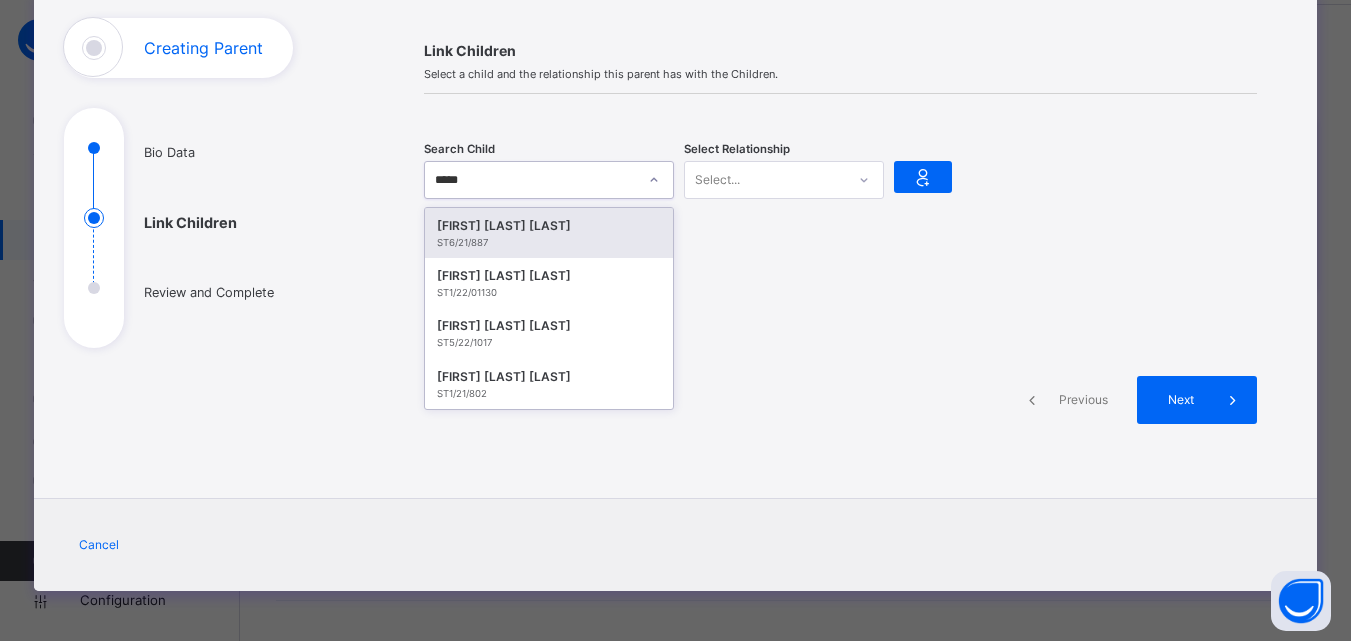 click on "[FIRST] [LAST] [LAST]" at bounding box center (549, 226) 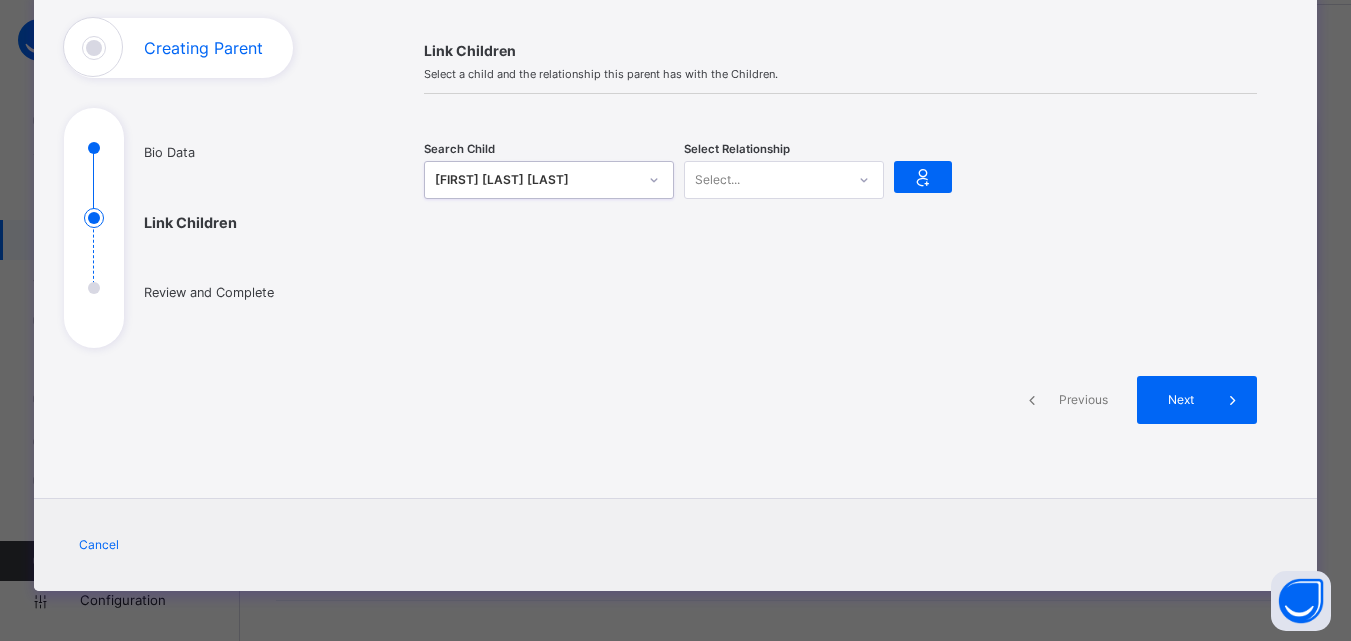 click on "Select..." at bounding box center [765, 179] 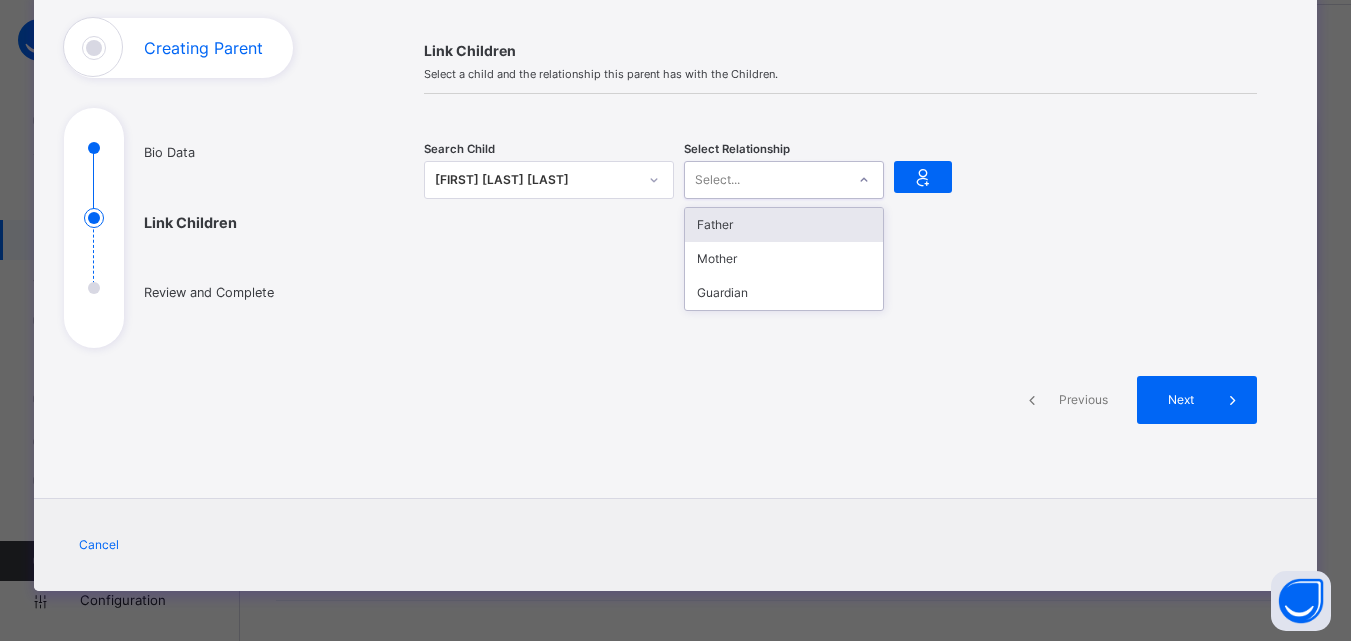 click on "Father" at bounding box center (784, 225) 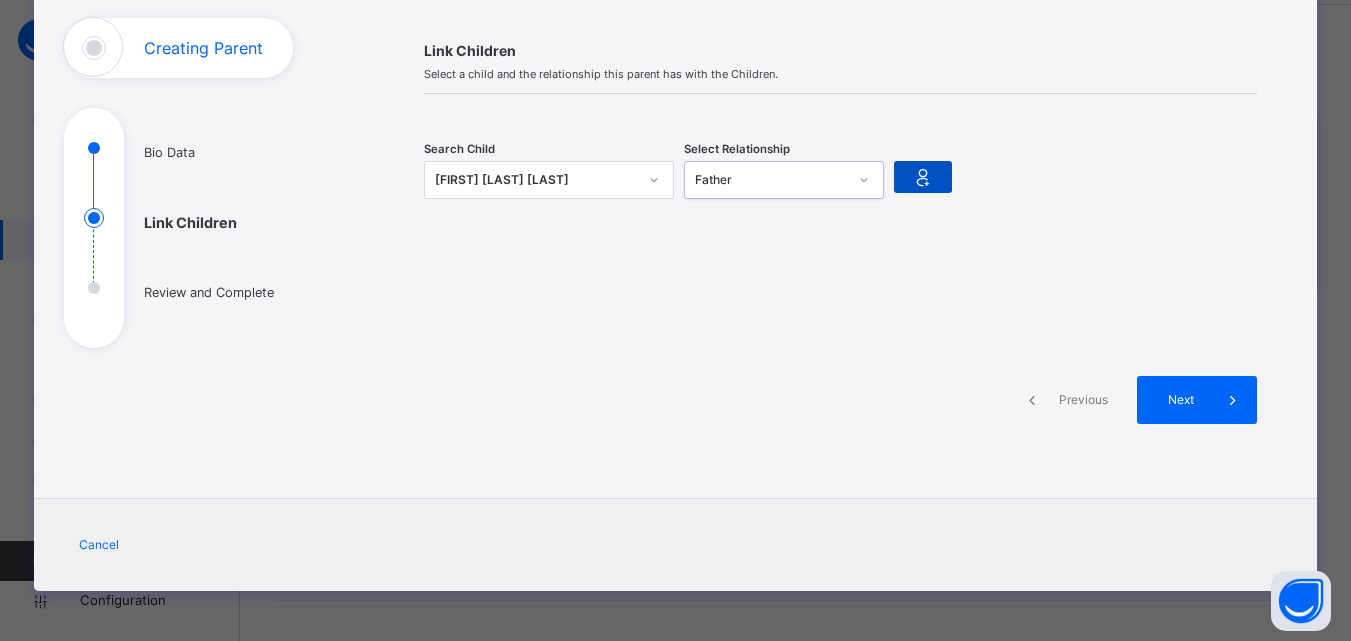 click at bounding box center (923, 177) 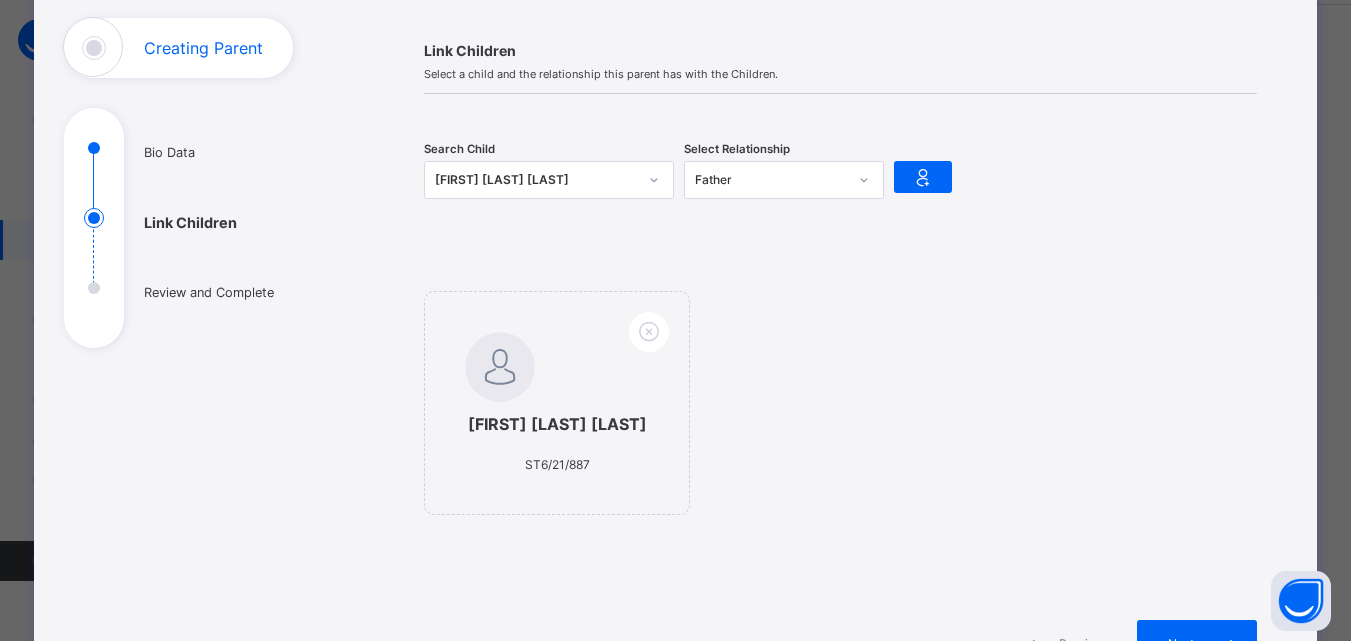 click 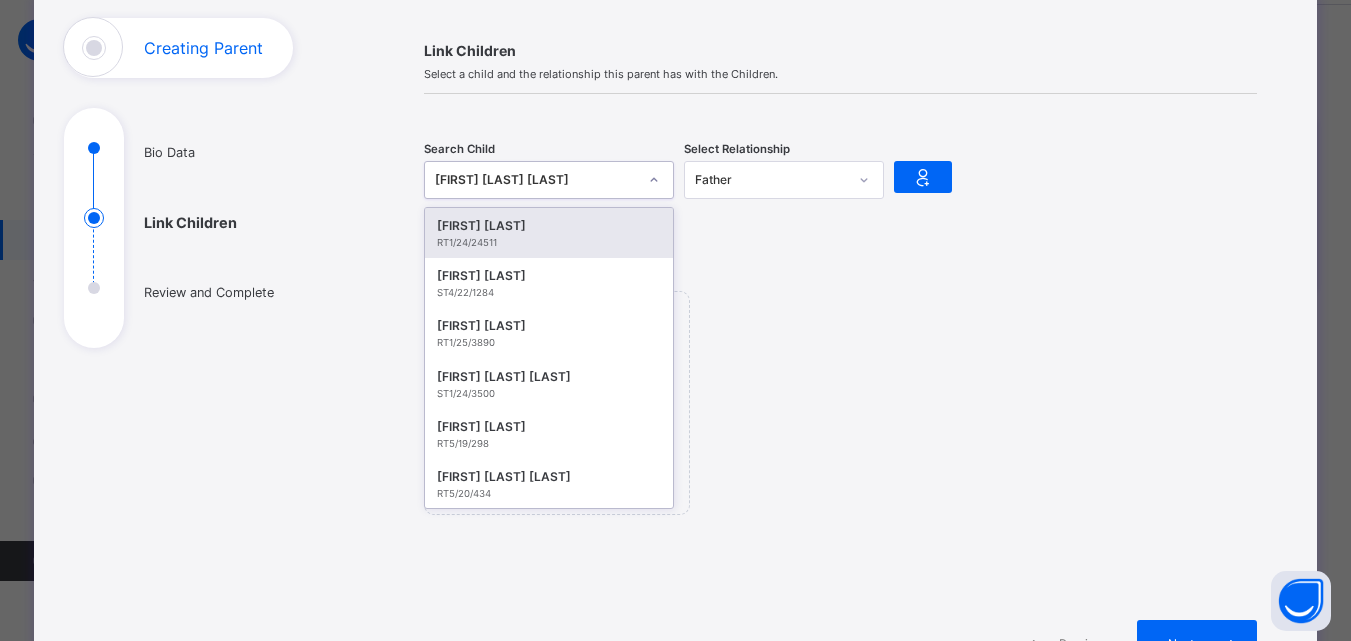 click on "[FIRST] [LAST] [LAST]" at bounding box center (536, 180) 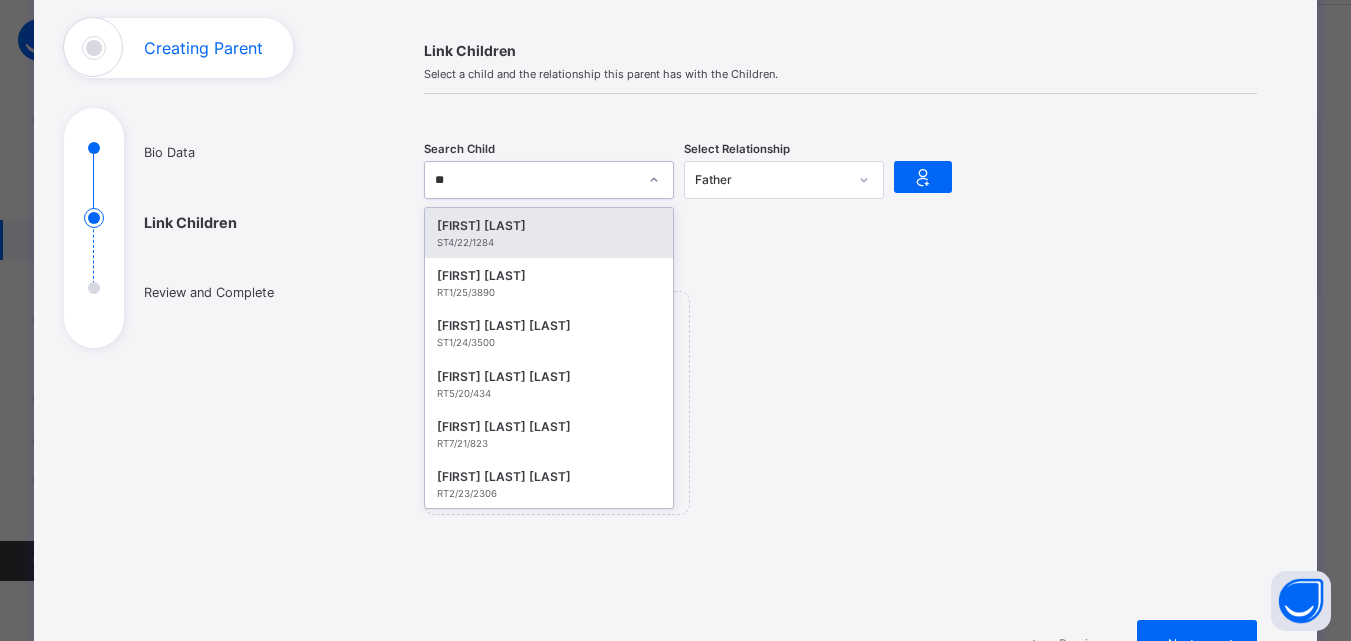 type on "***" 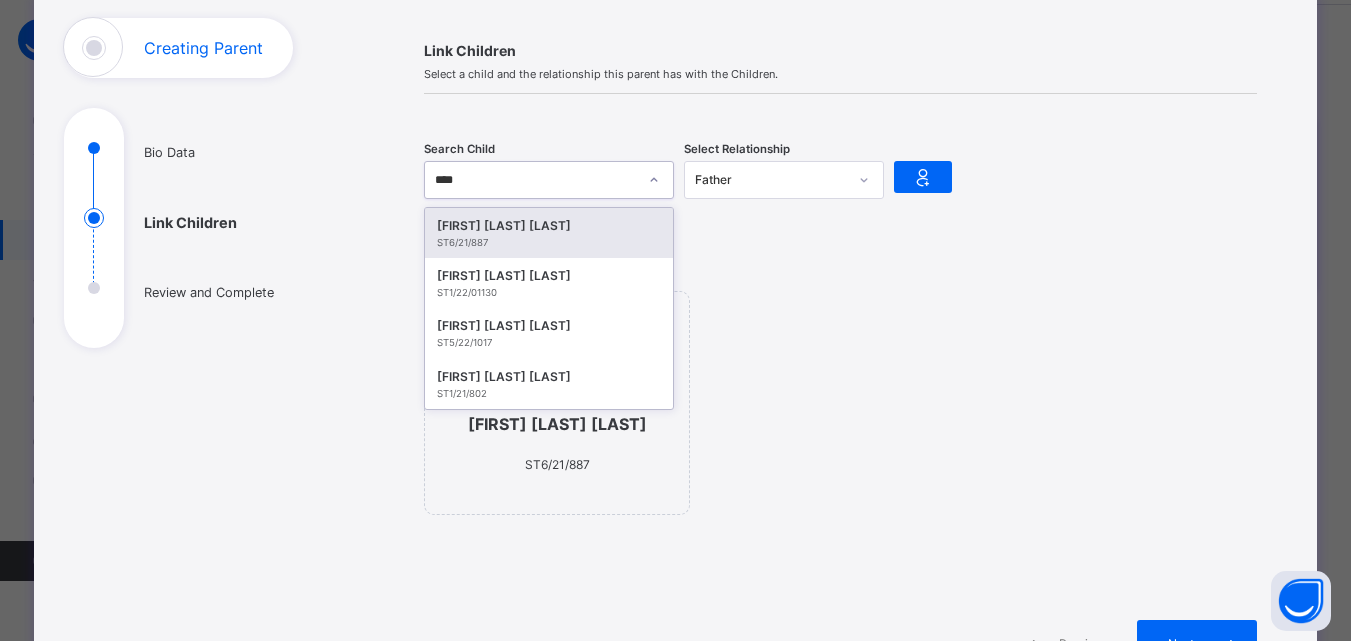 type on "*****" 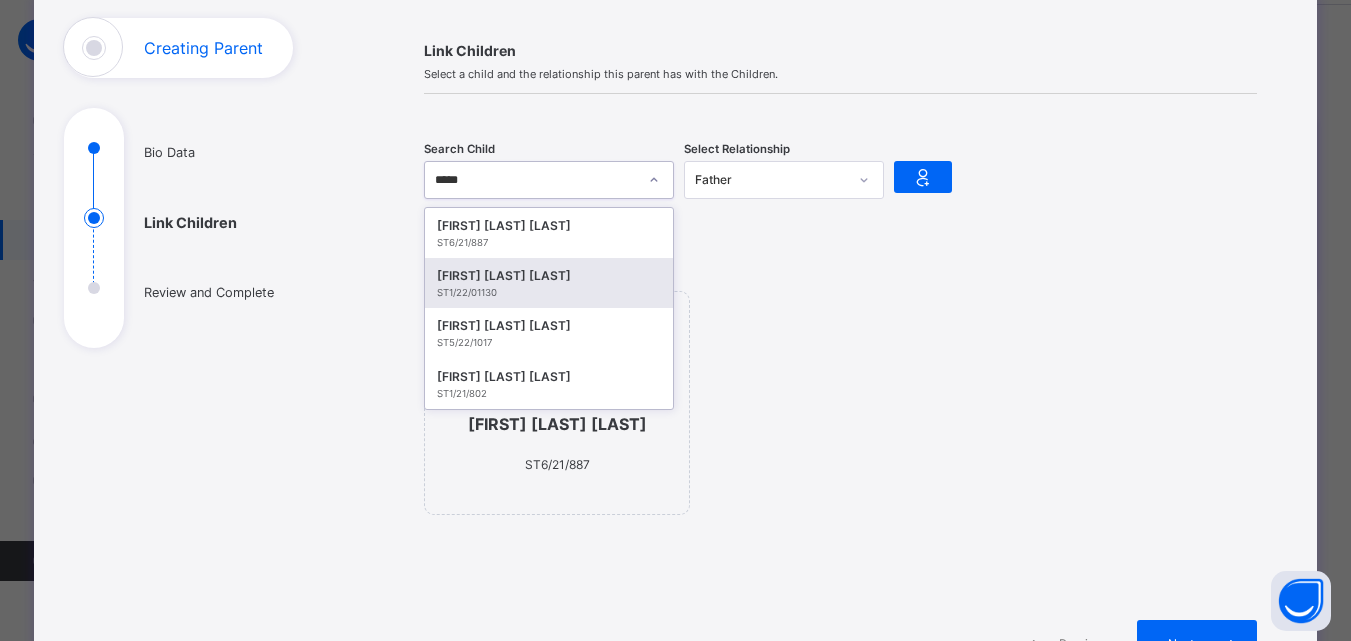 click on "[FIRST] [LAST] [LAST]" at bounding box center [549, 276] 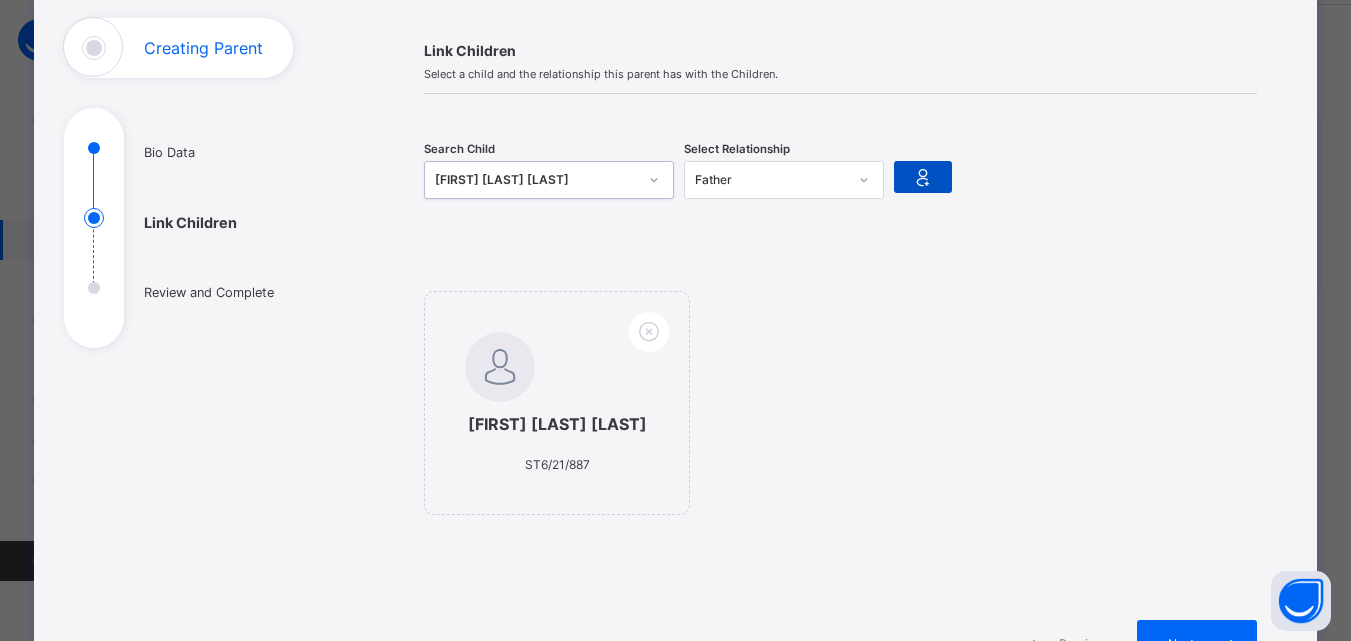 click at bounding box center (923, 177) 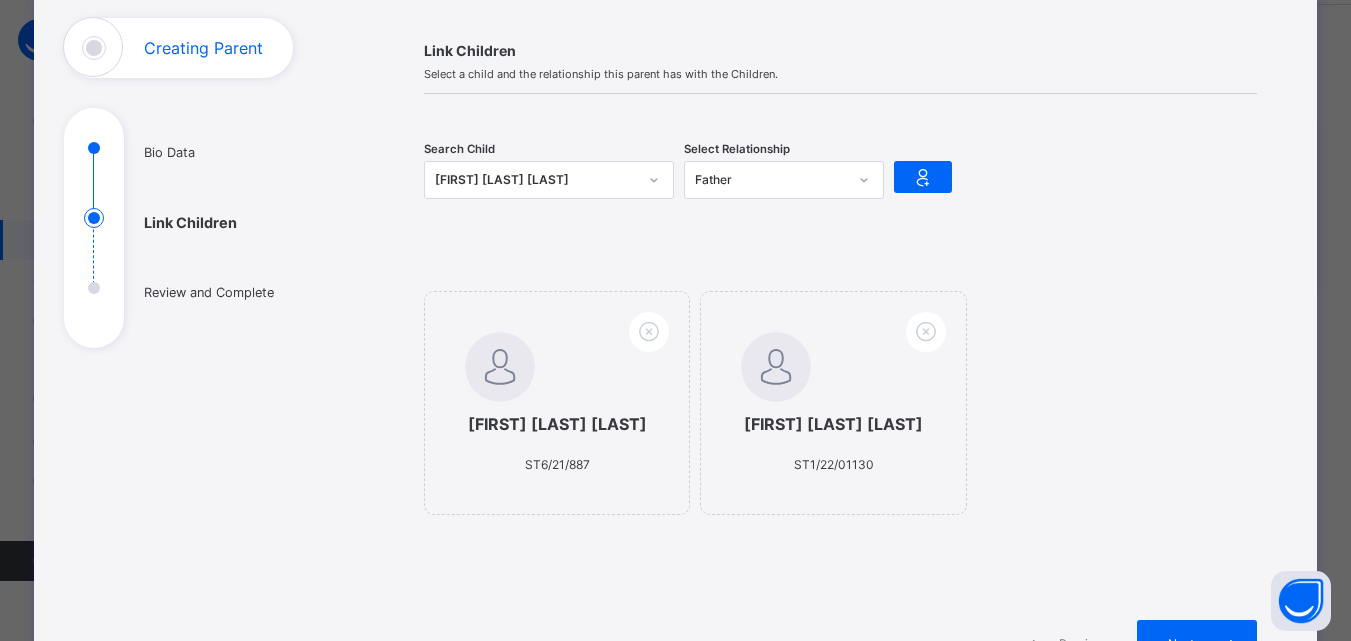 click on "[FIRST] [LAST] [LAST]" at bounding box center [536, 180] 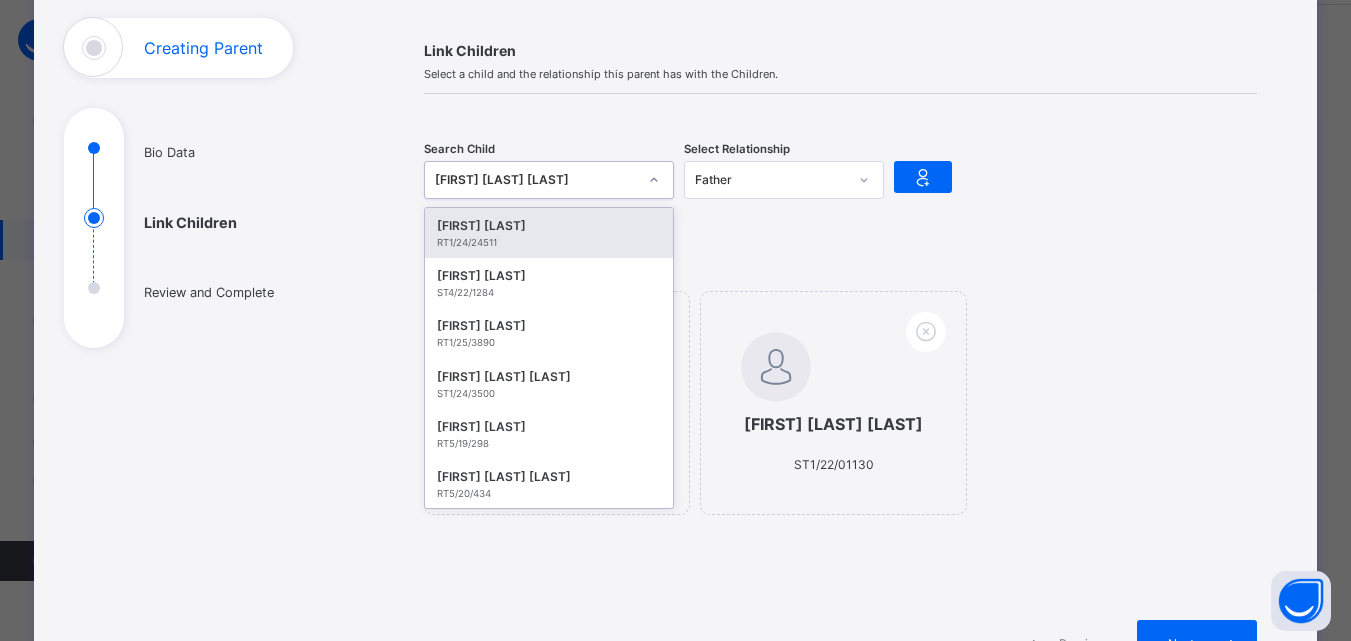 click on "[FIRST] [LAST] [LAST]" at bounding box center (536, 180) 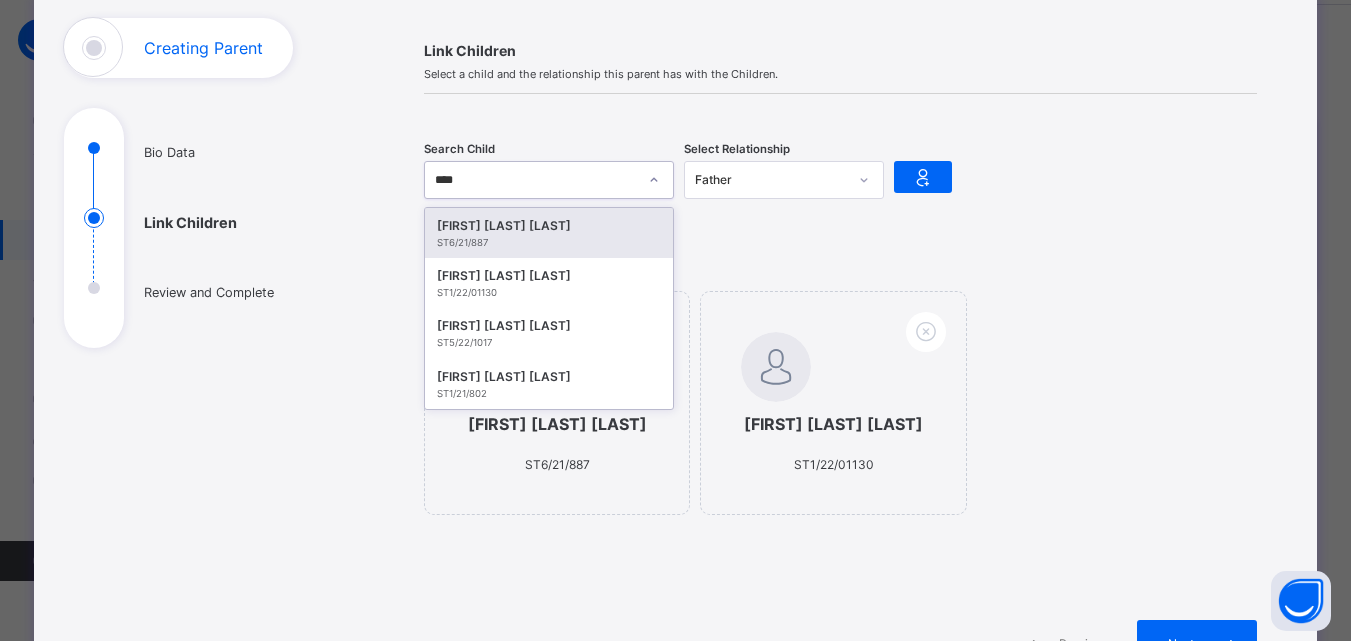 type on "*****" 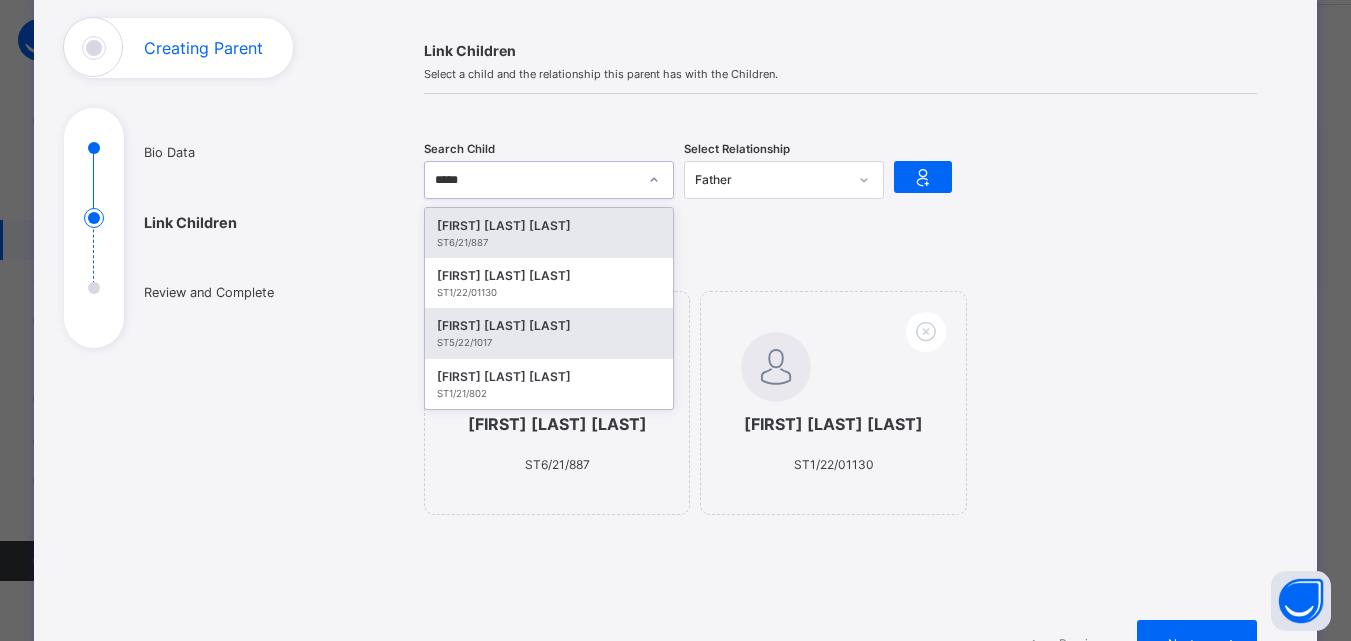 click on "[FIRST] [LAST] [LAST]" at bounding box center (549, 326) 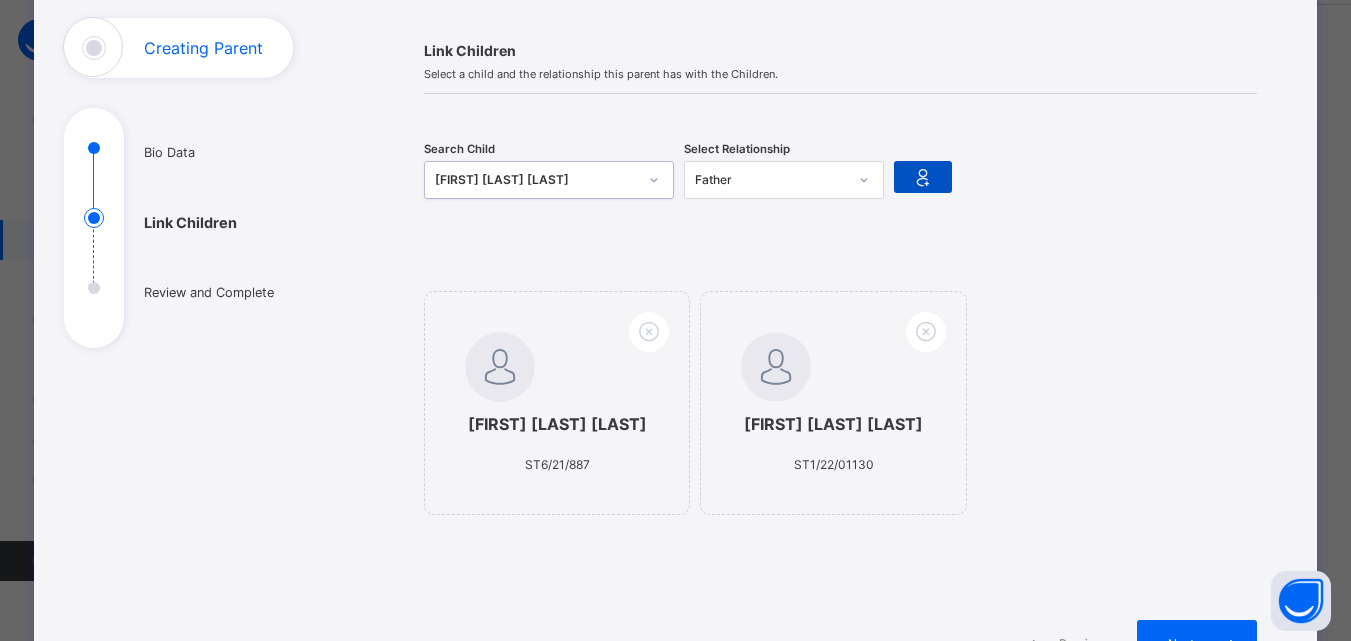 click at bounding box center [923, 177] 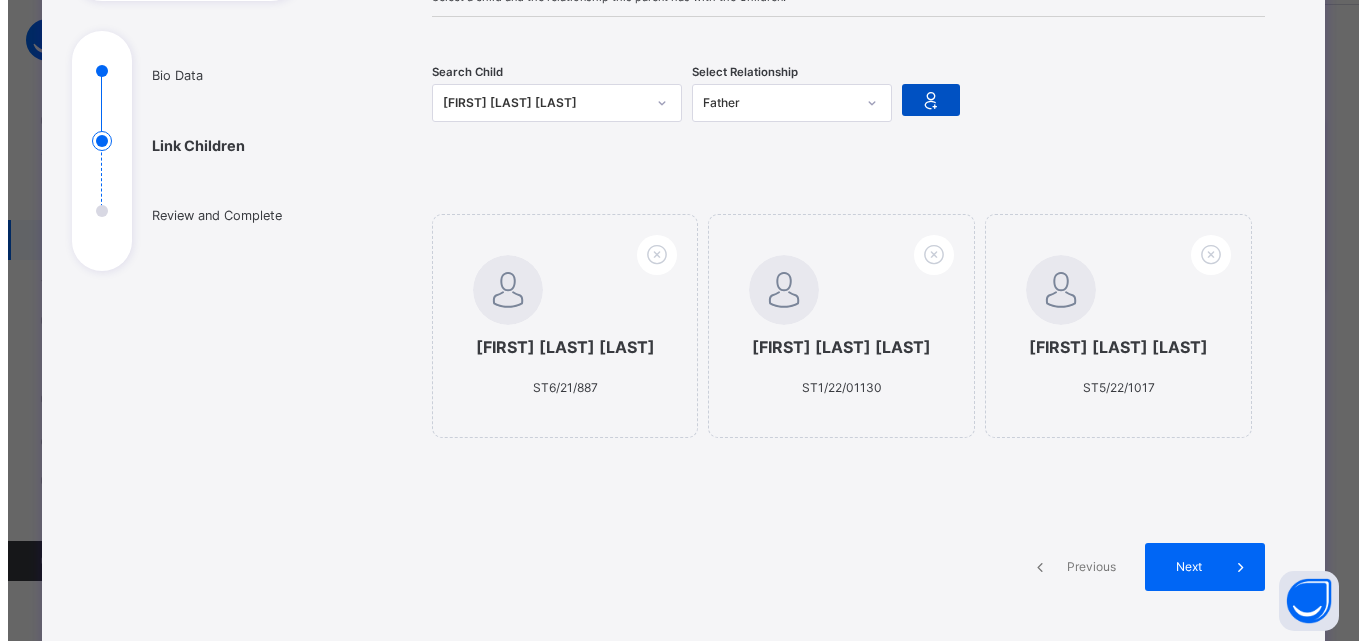 scroll, scrollTop: 209, scrollLeft: 0, axis: vertical 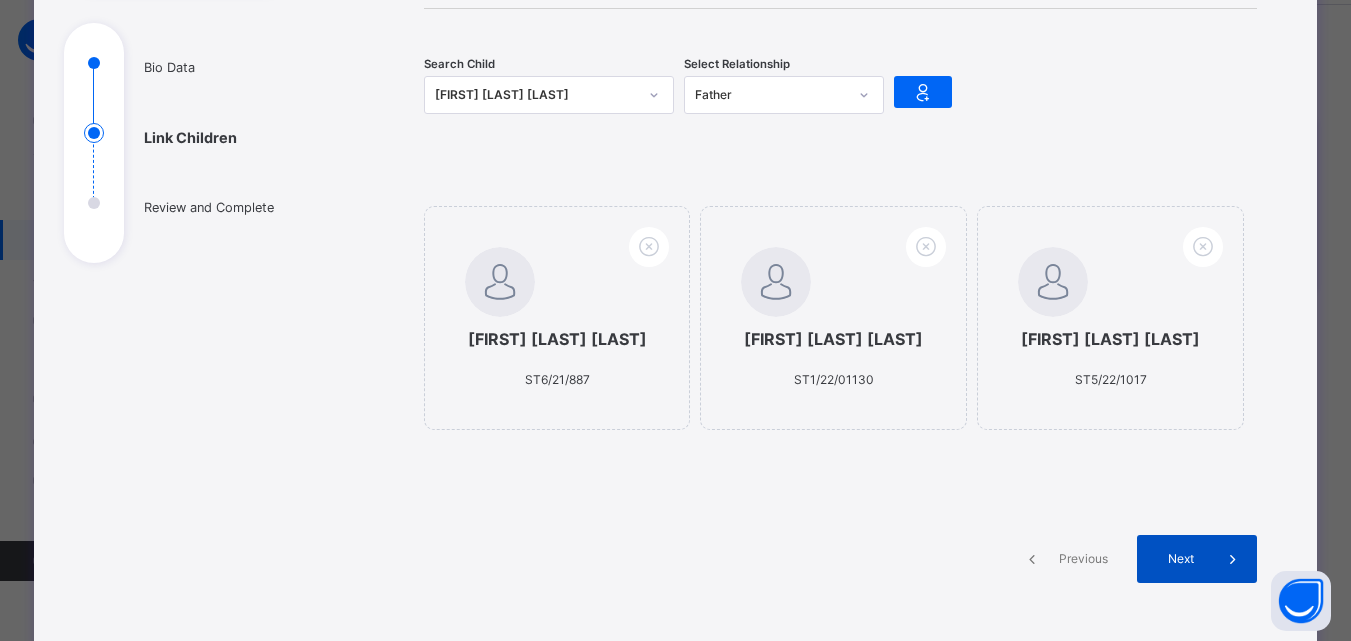 click on "Next" at bounding box center (1197, 559) 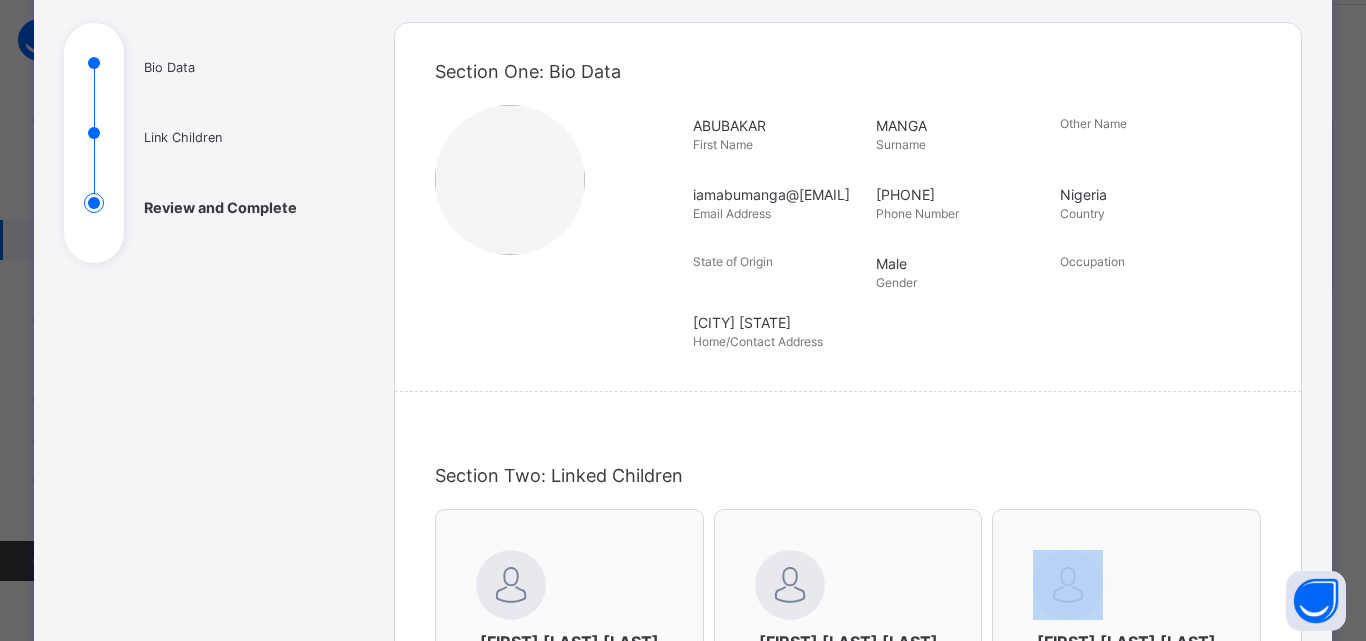 click on "[FIRST] [LAST]       ST5/22/1017" at bounding box center [1126, 621] 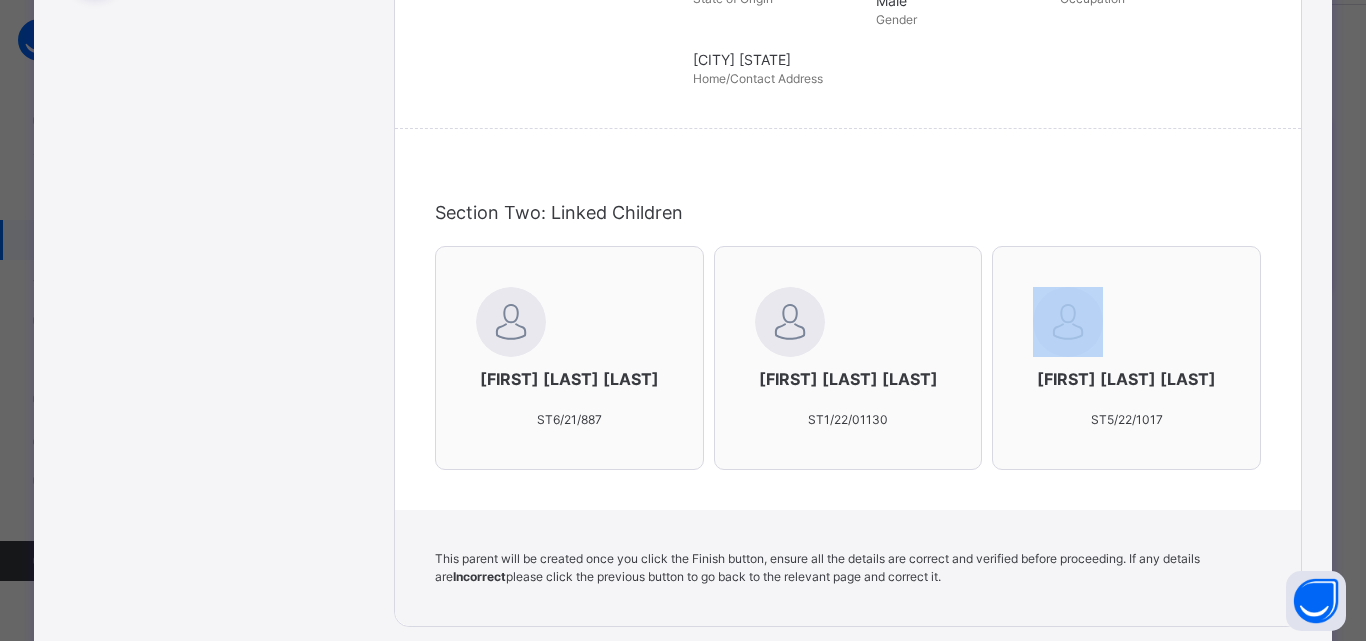 scroll, scrollTop: 765, scrollLeft: 0, axis: vertical 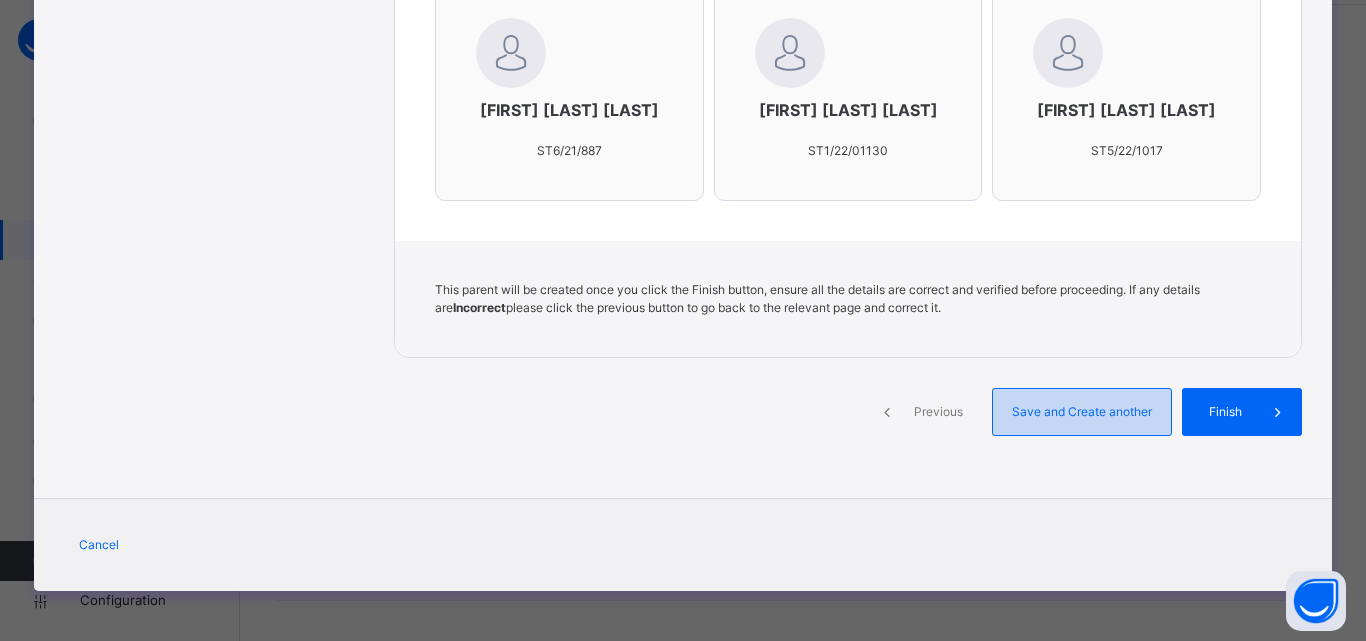 click on "Save and Create another" at bounding box center [1082, 412] 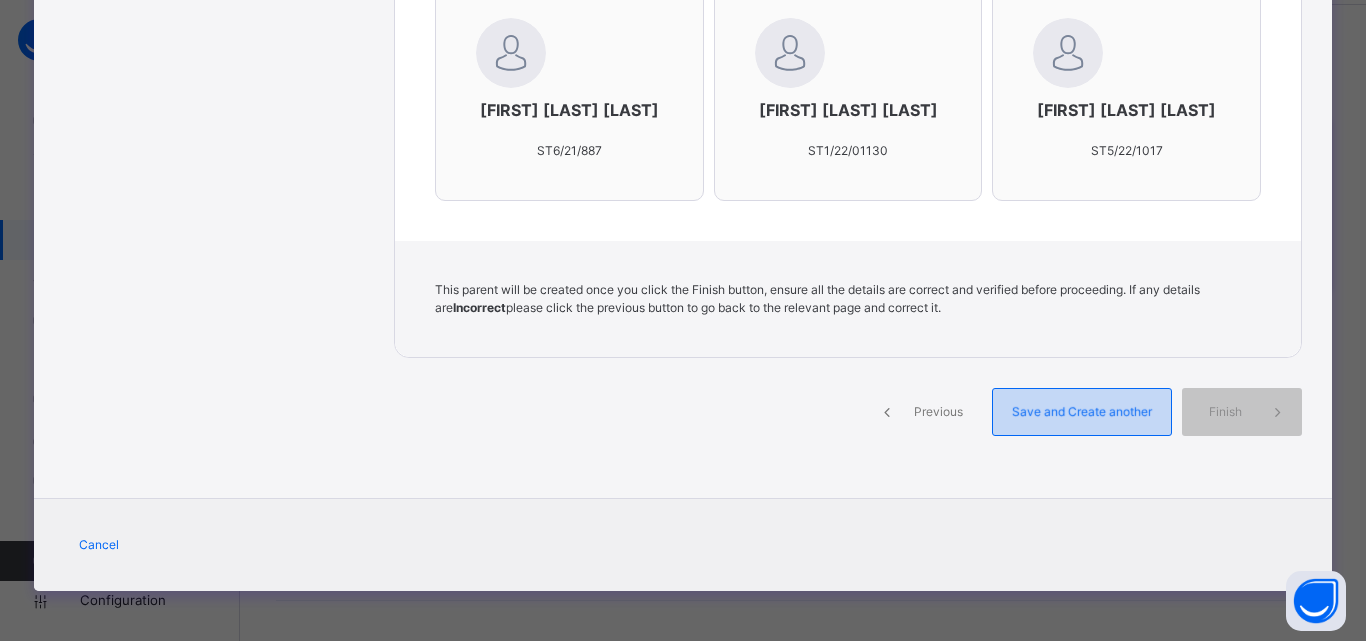 select on "**" 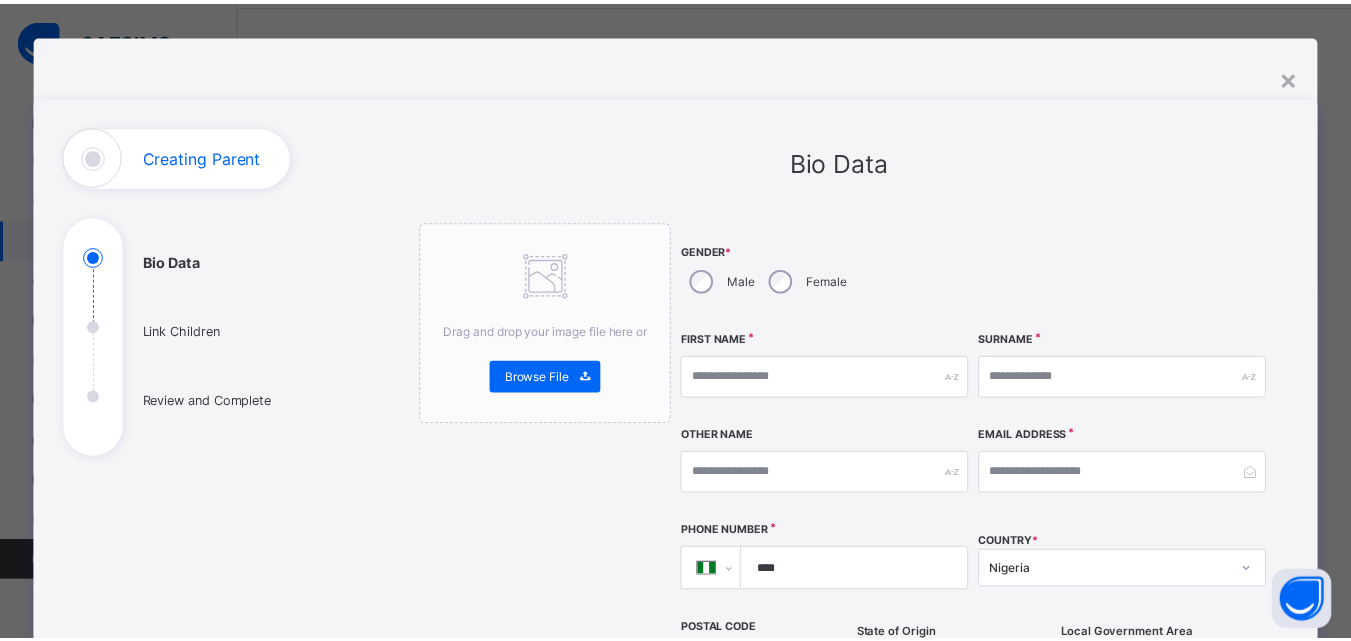 scroll, scrollTop: 0, scrollLeft: 0, axis: both 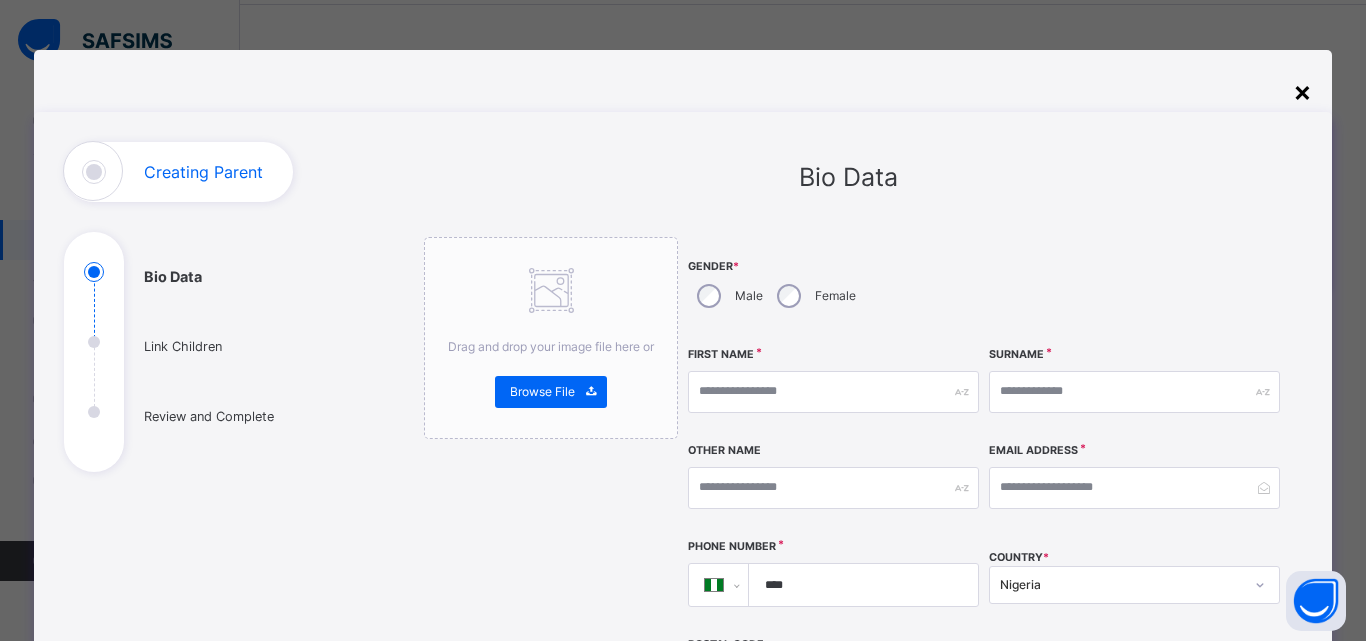 click on "×" at bounding box center [1302, 91] 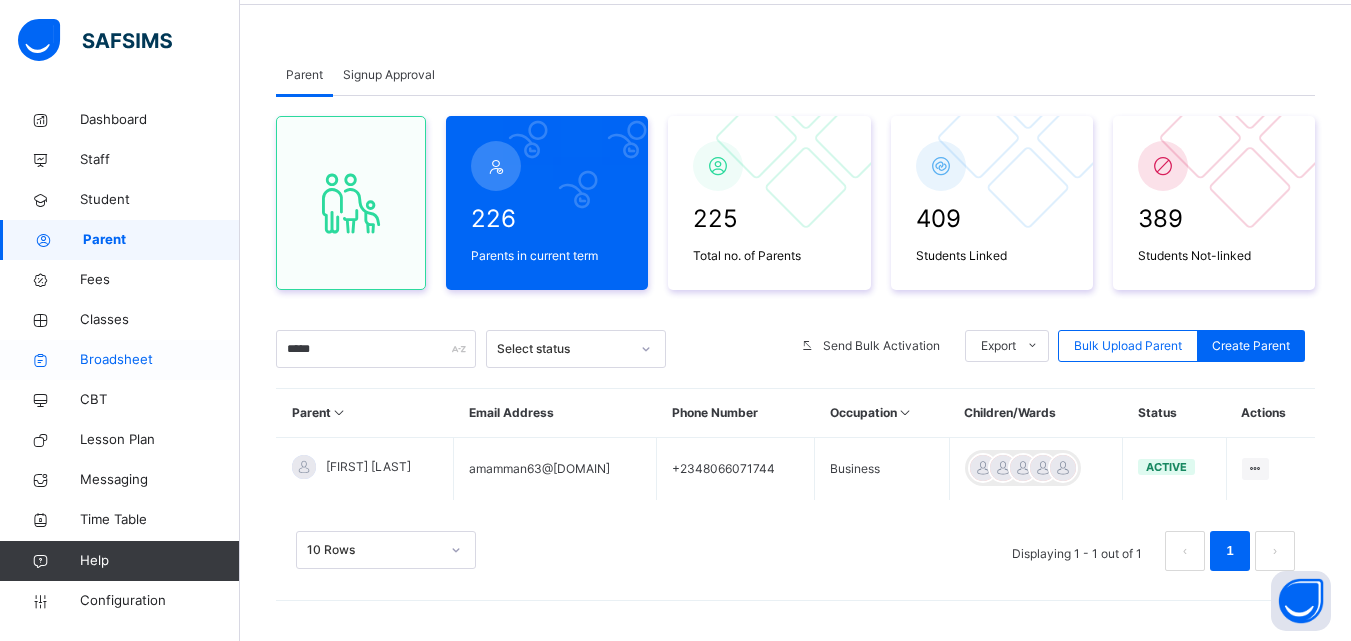 click on "Broadsheet" at bounding box center (160, 360) 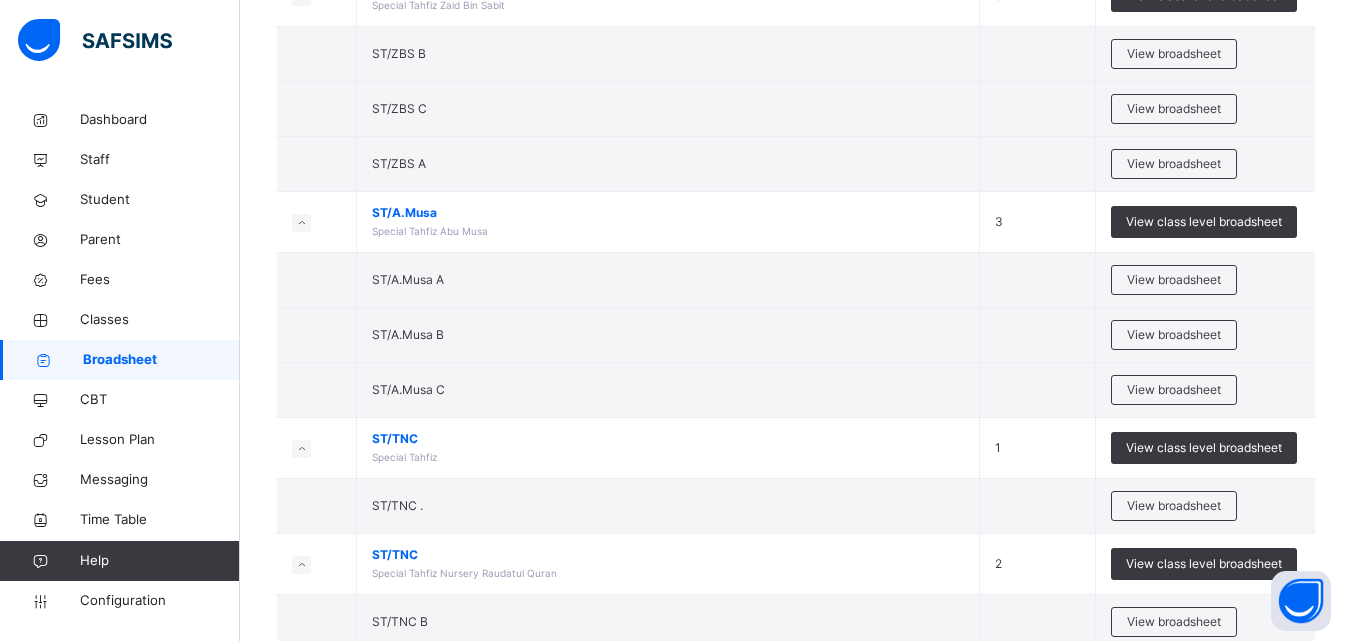 scroll, scrollTop: 3142, scrollLeft: 0, axis: vertical 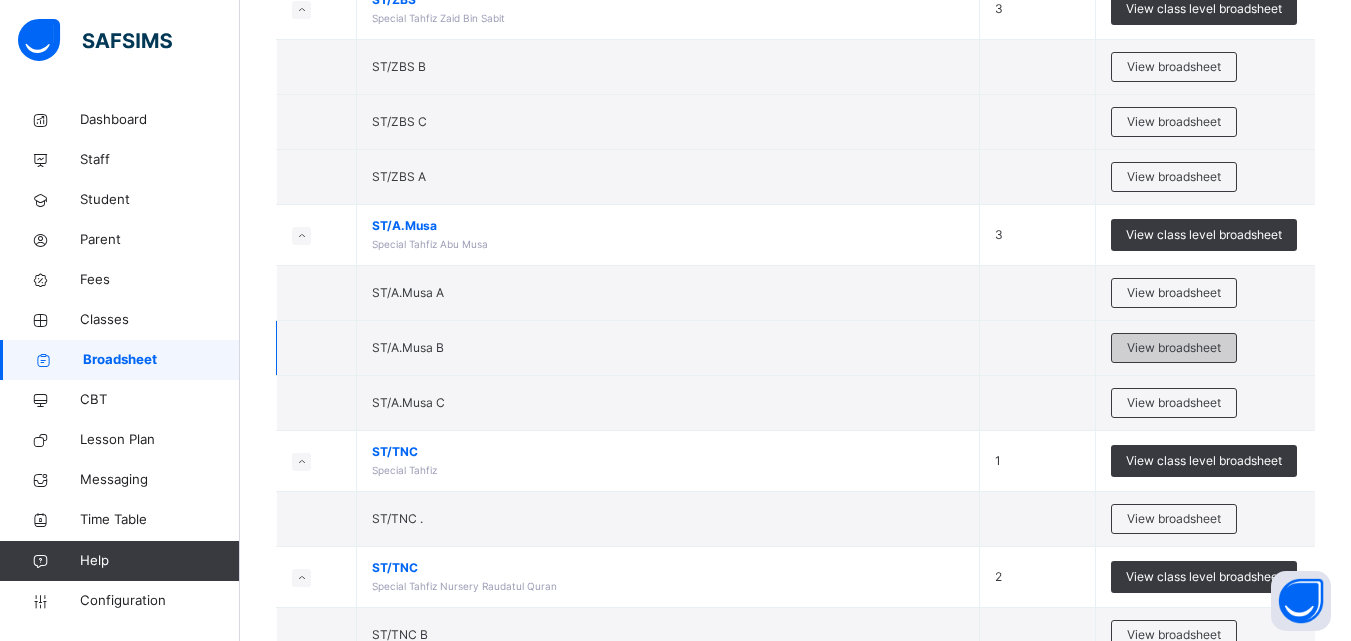click on "View broadsheet" at bounding box center [1174, 348] 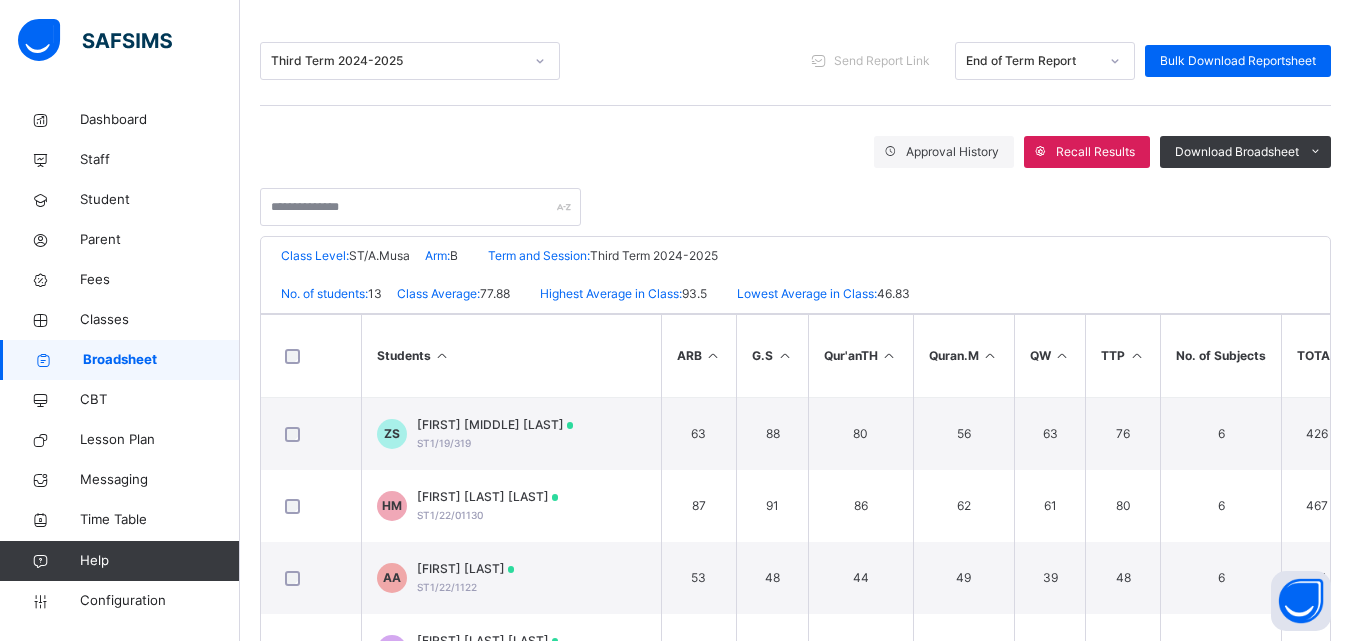scroll, scrollTop: 242, scrollLeft: 0, axis: vertical 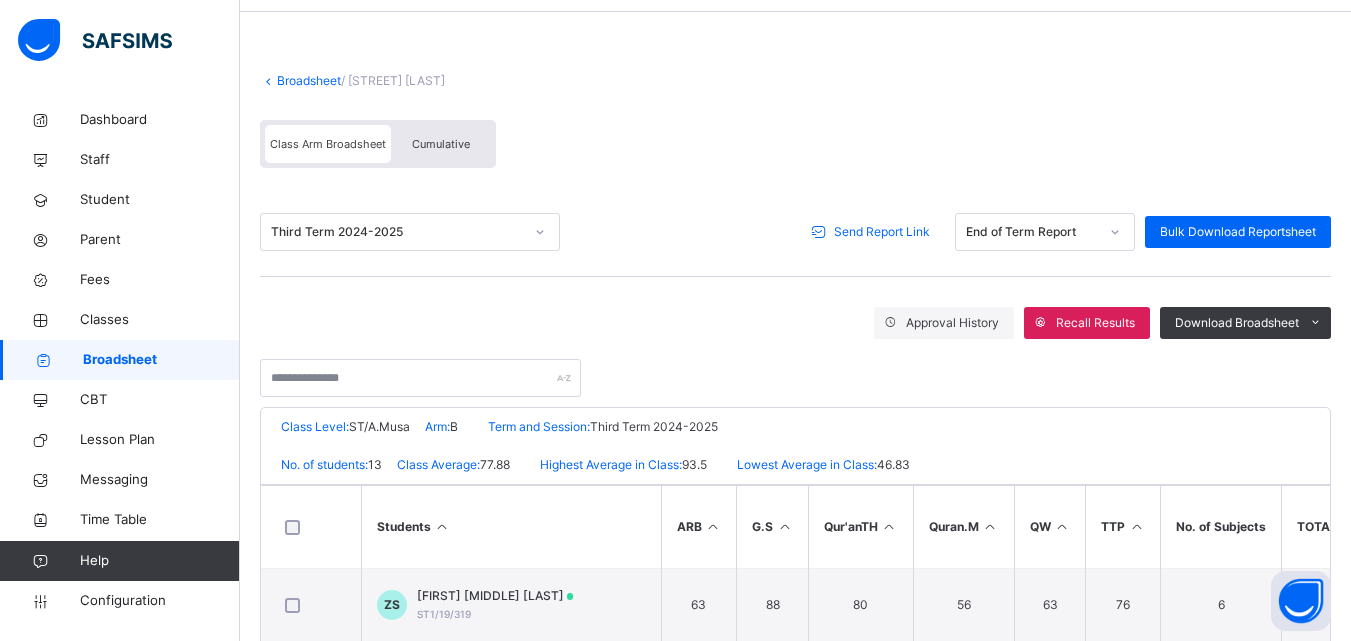 click on "Send Report Link" at bounding box center (882, 232) 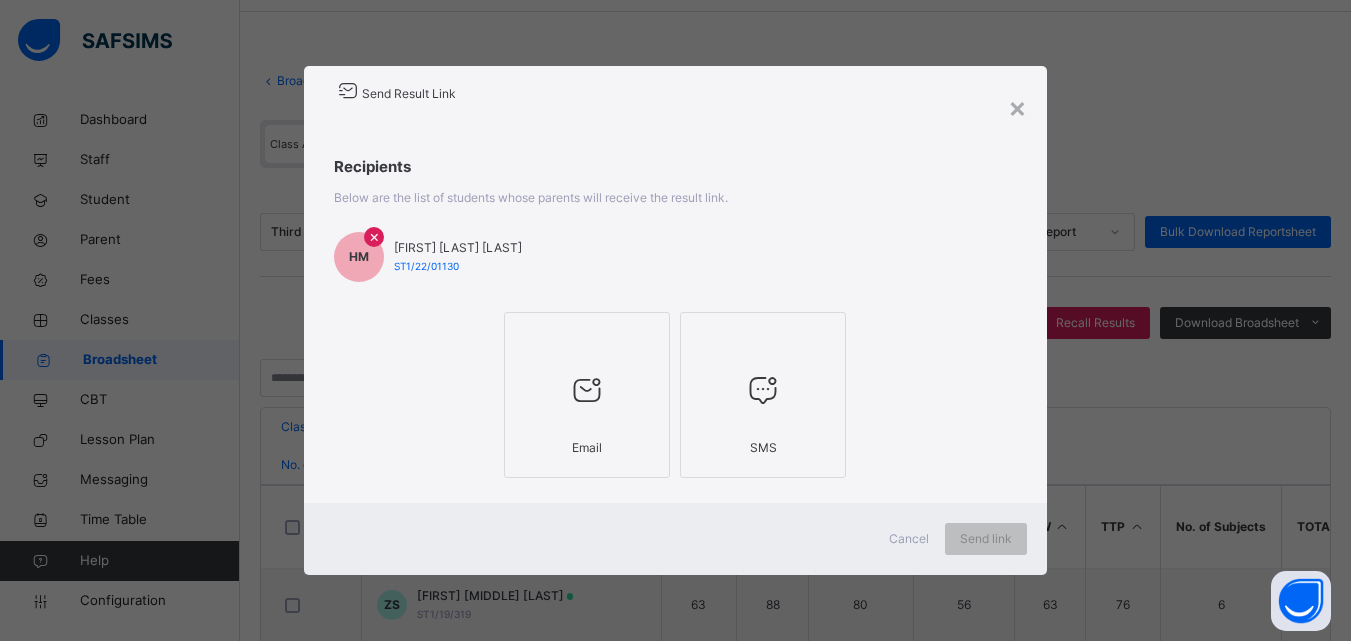 click at bounding box center [587, 391] 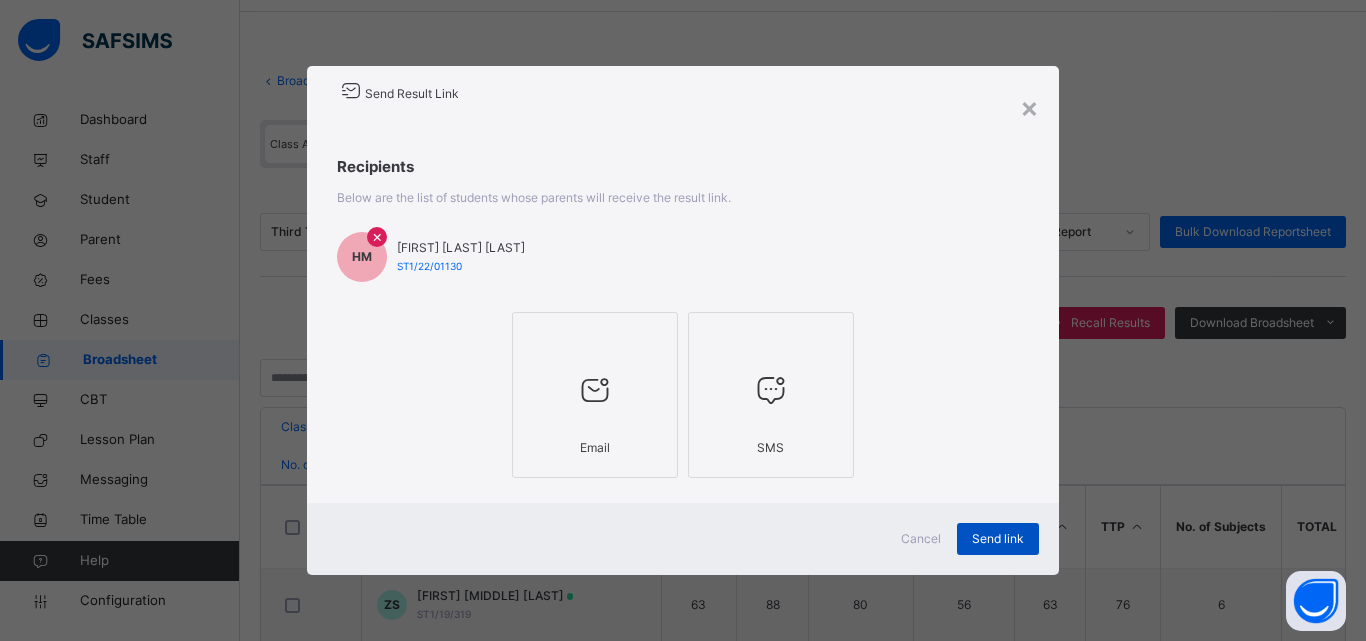 click on "Send link" at bounding box center (998, 539) 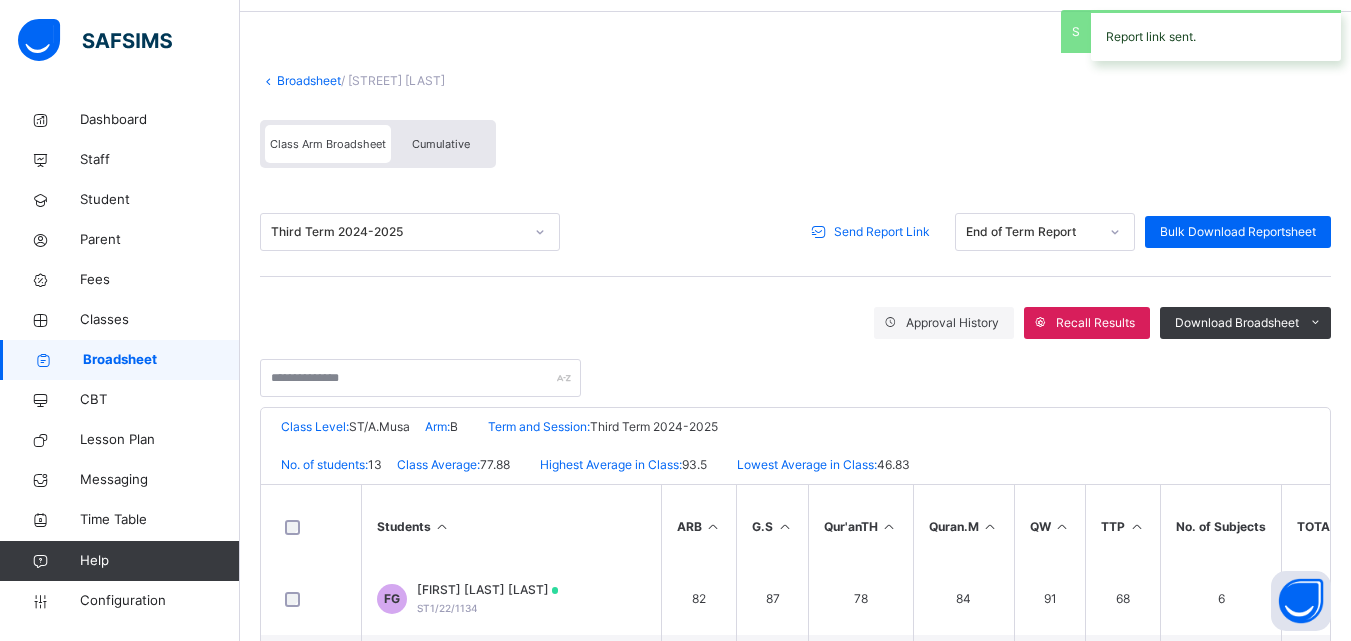 scroll, scrollTop: 231, scrollLeft: 0, axis: vertical 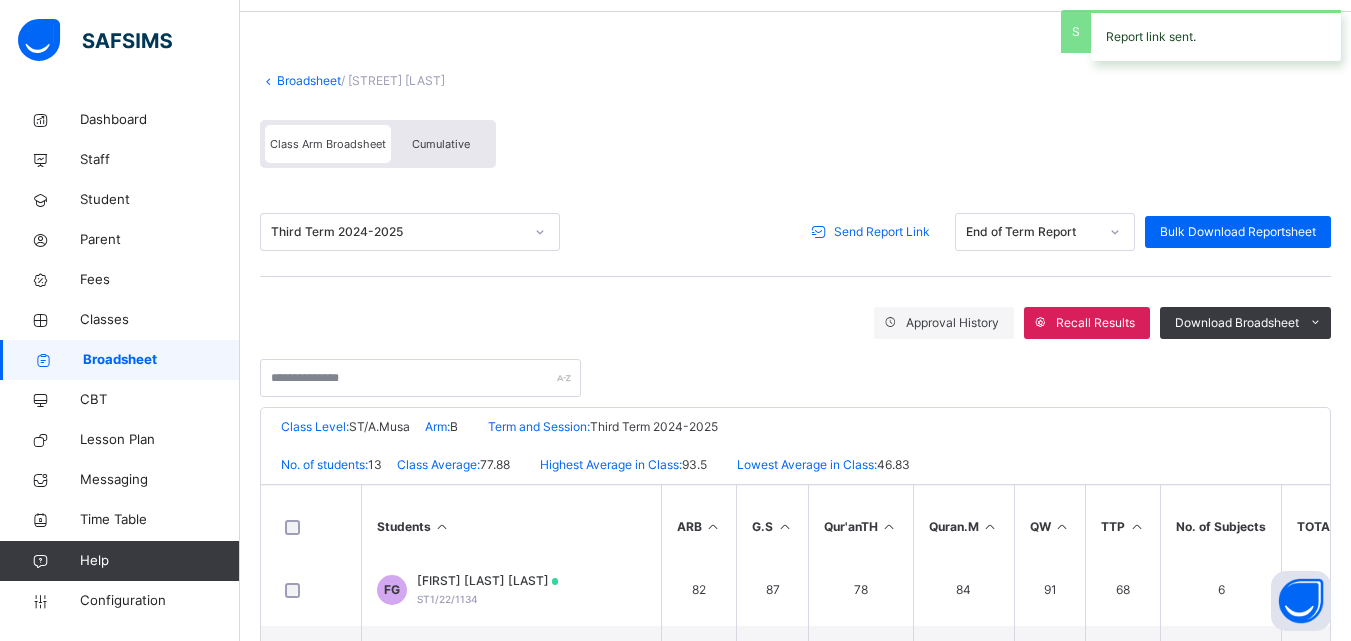 click on "Broadsheet" at bounding box center [309, 80] 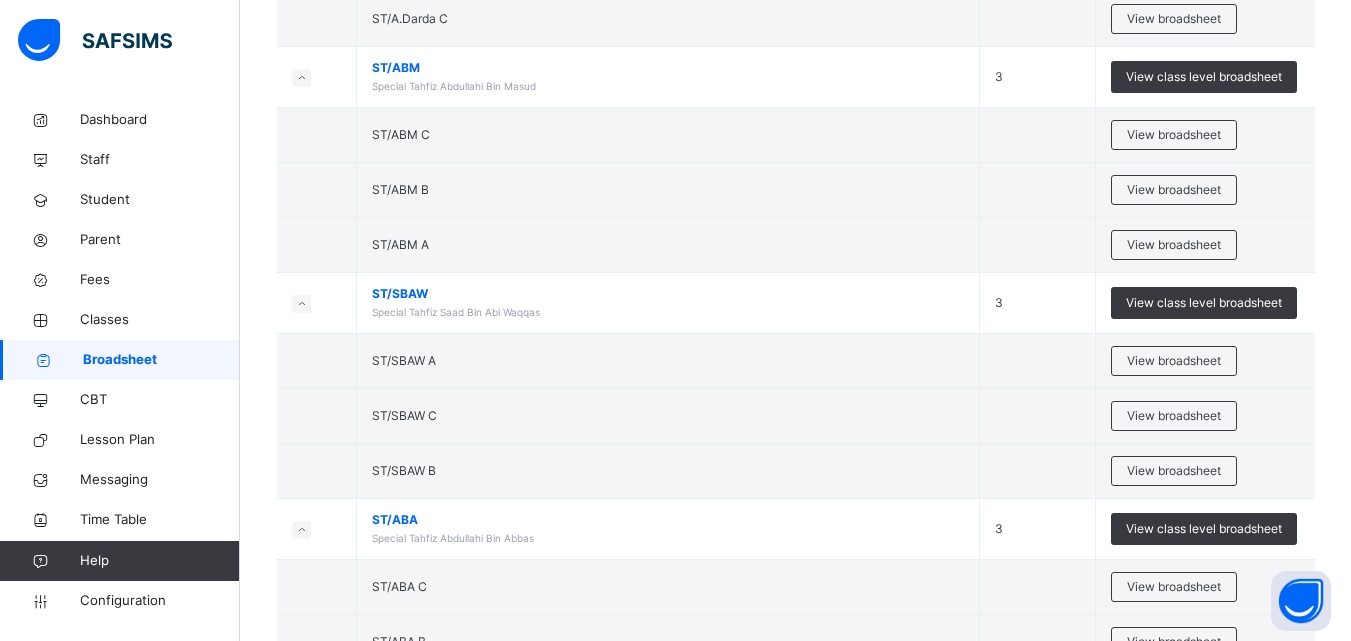 scroll, scrollTop: 2403, scrollLeft: 0, axis: vertical 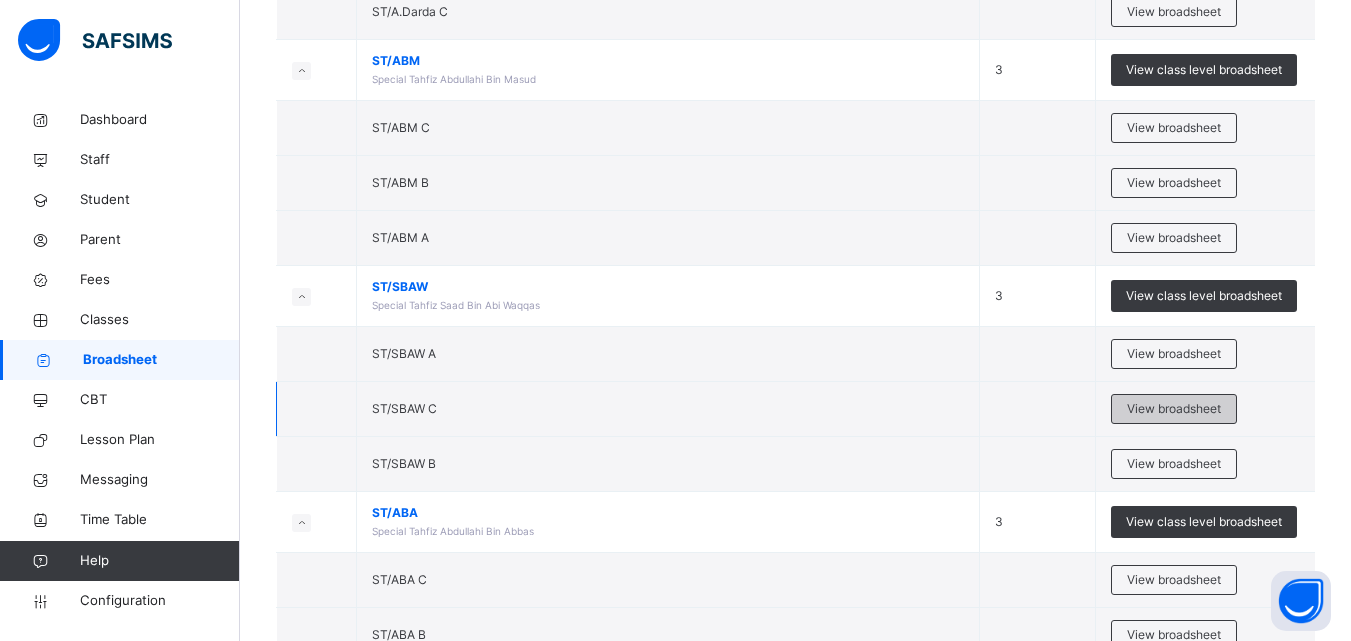 click on "View broadsheet" at bounding box center [1174, 409] 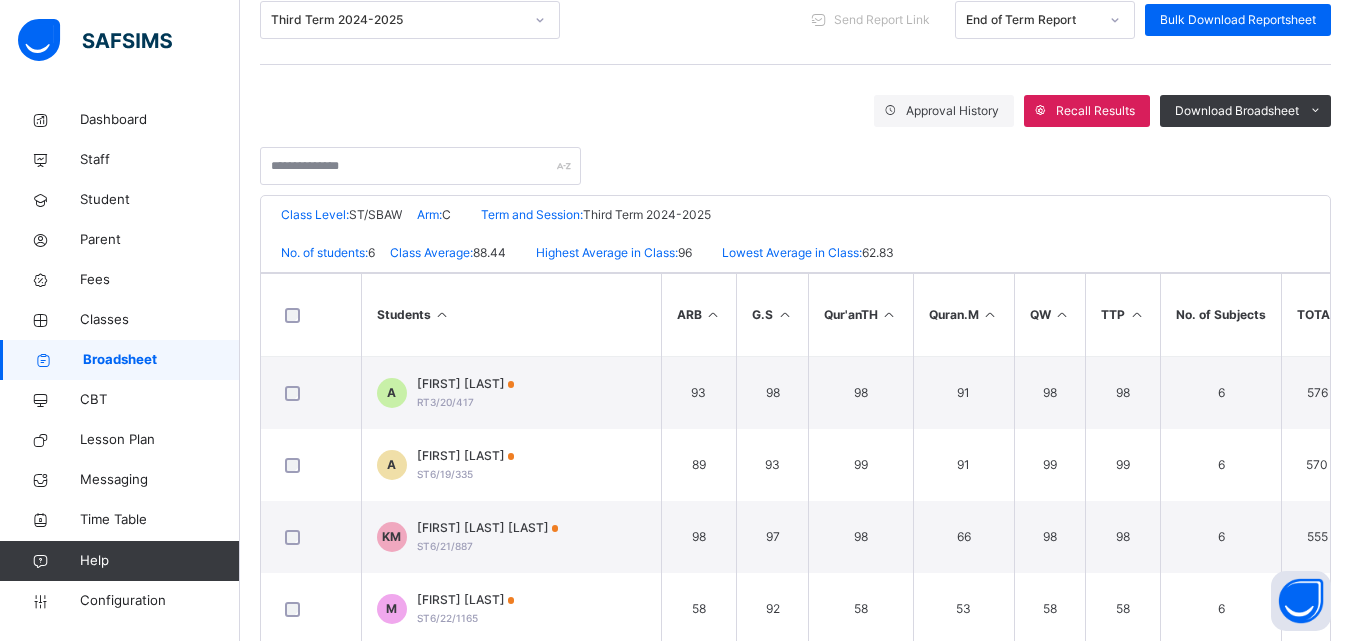 scroll, scrollTop: 285, scrollLeft: 0, axis: vertical 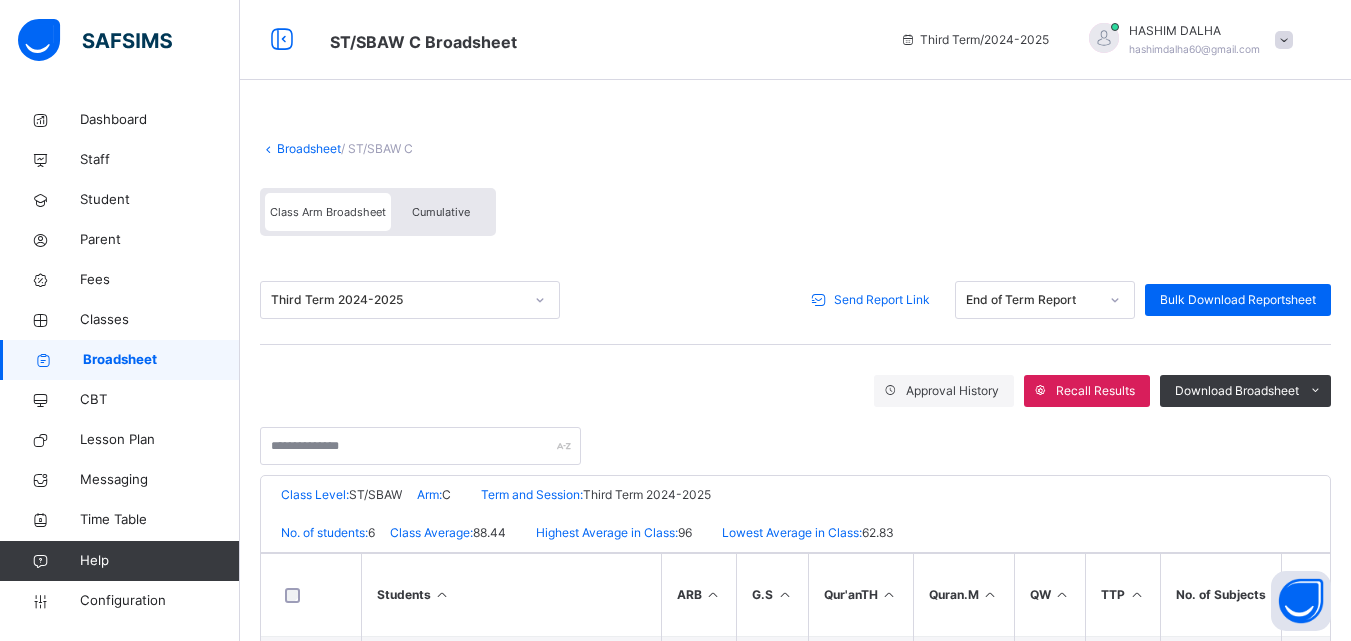 click on "Send Report Link" at bounding box center (873, 300) 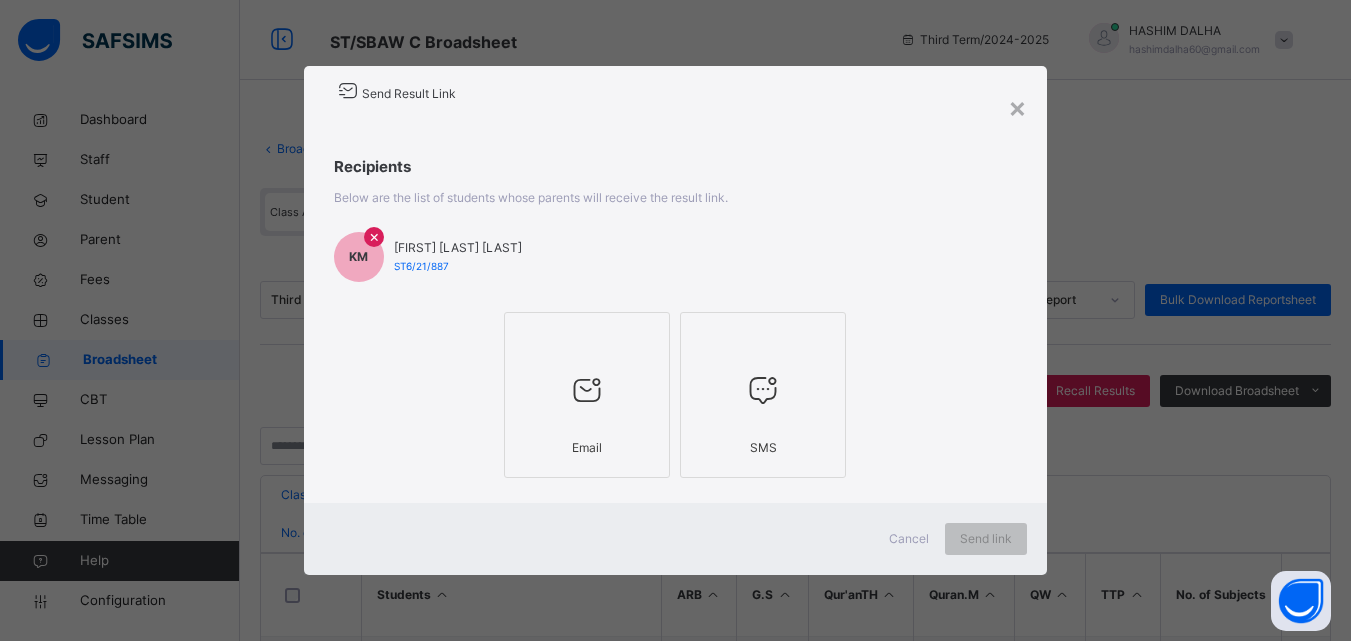 click at bounding box center [587, 391] 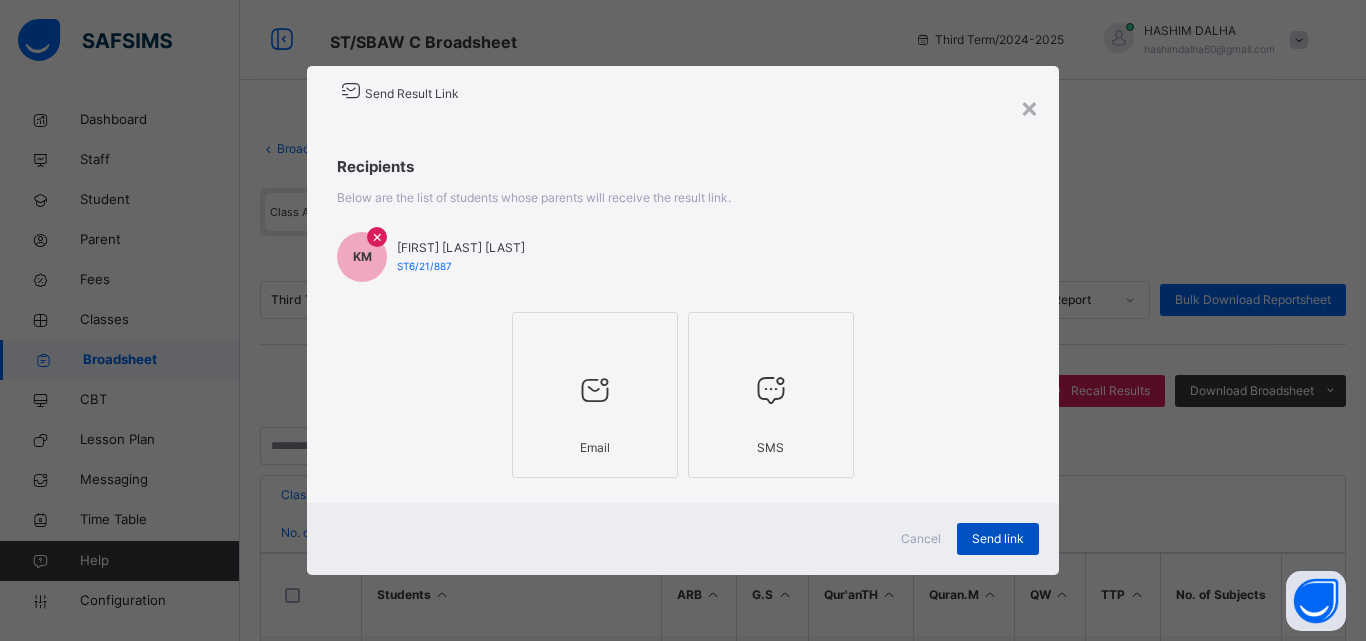 click on "Send link" at bounding box center [998, 539] 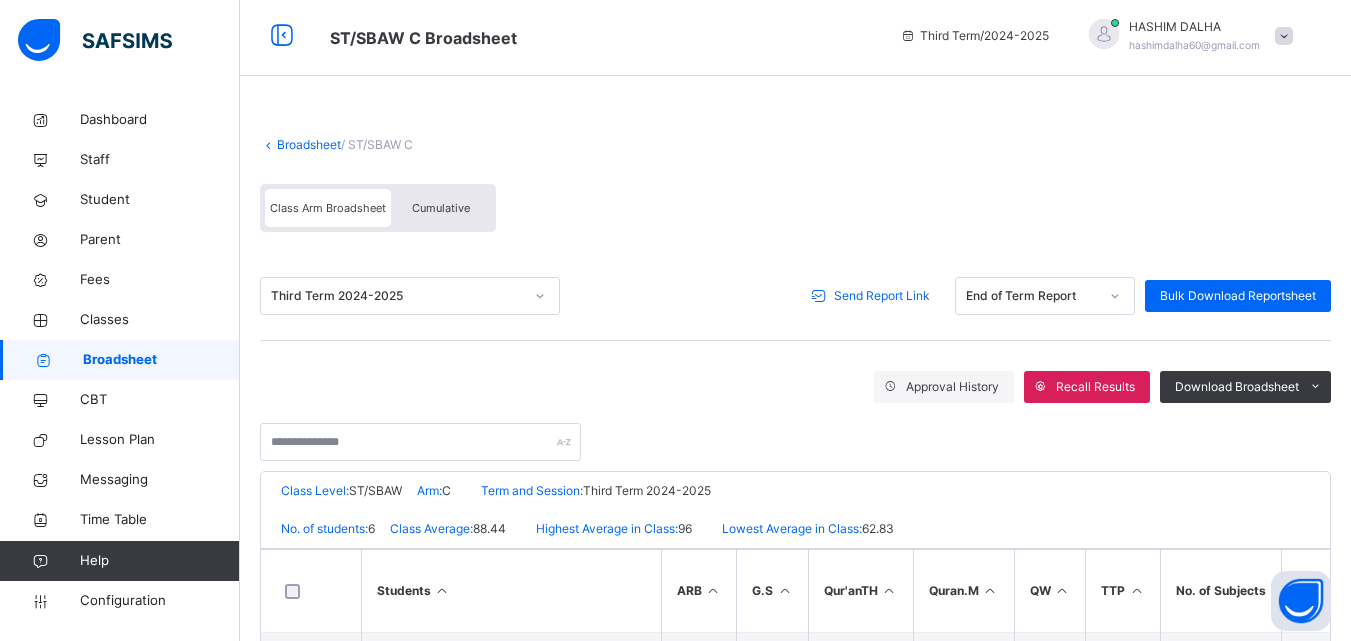 scroll, scrollTop: 0, scrollLeft: 0, axis: both 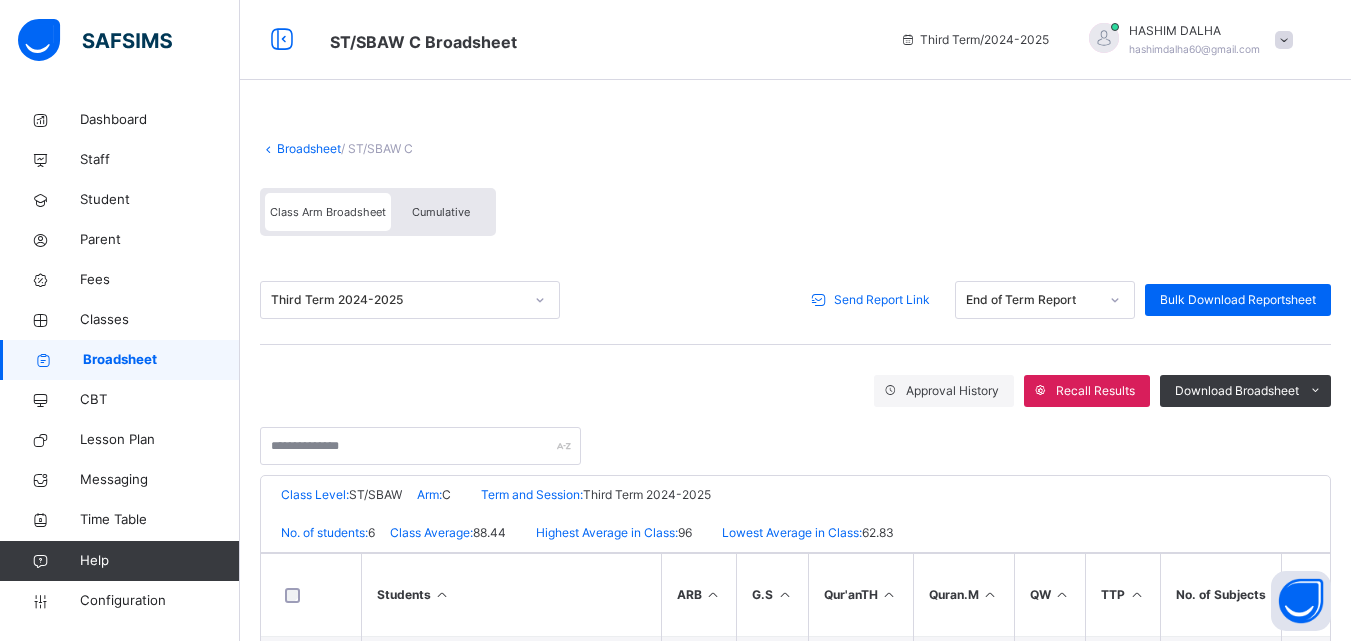click on "Broadsheet" at bounding box center [309, 148] 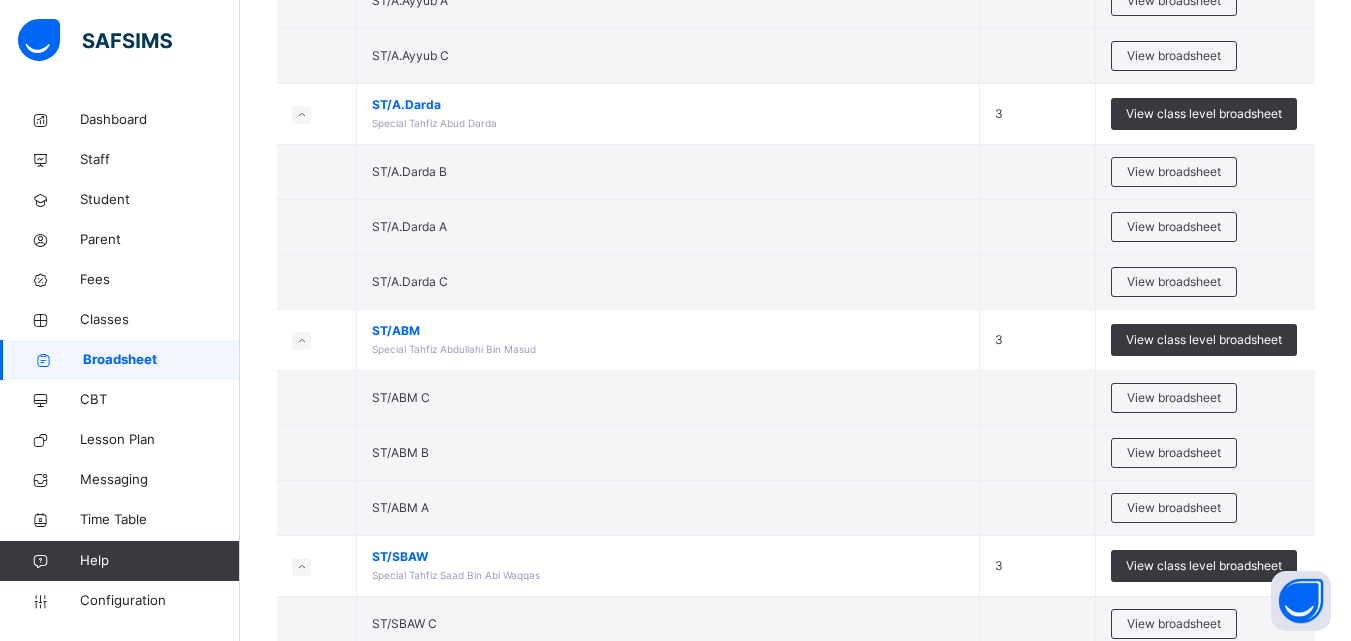 scroll, scrollTop: 2146, scrollLeft: 0, axis: vertical 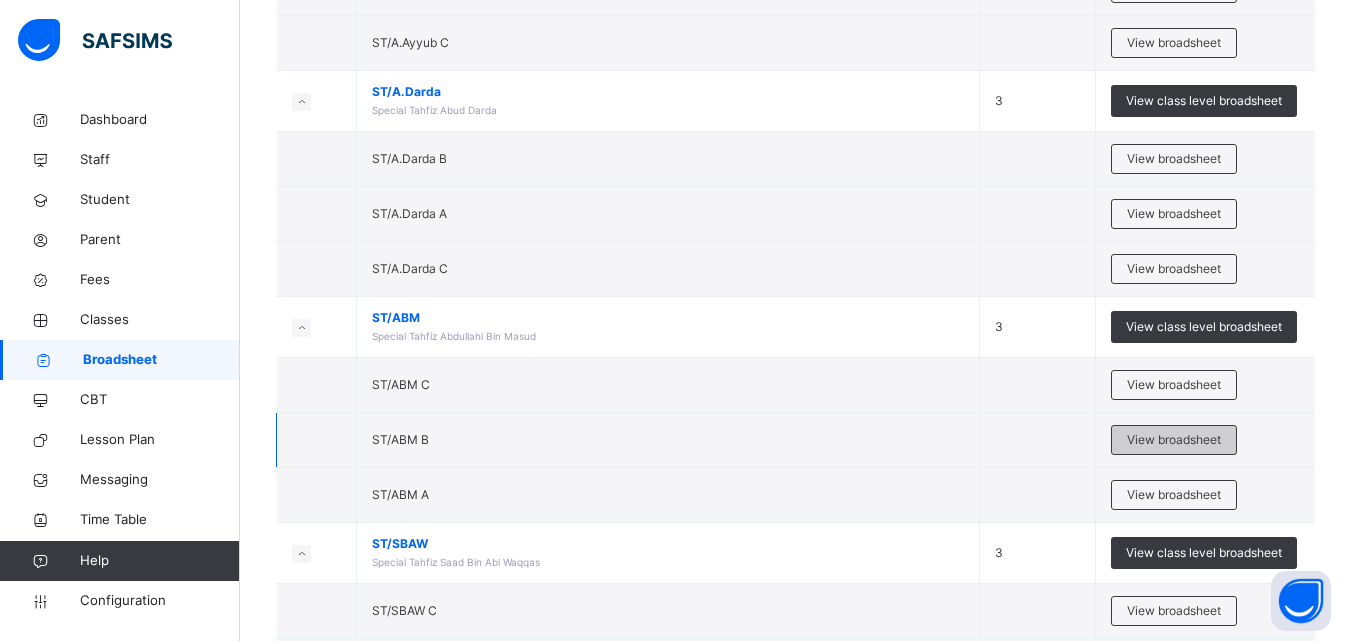 click on "View broadsheet" at bounding box center [1174, 440] 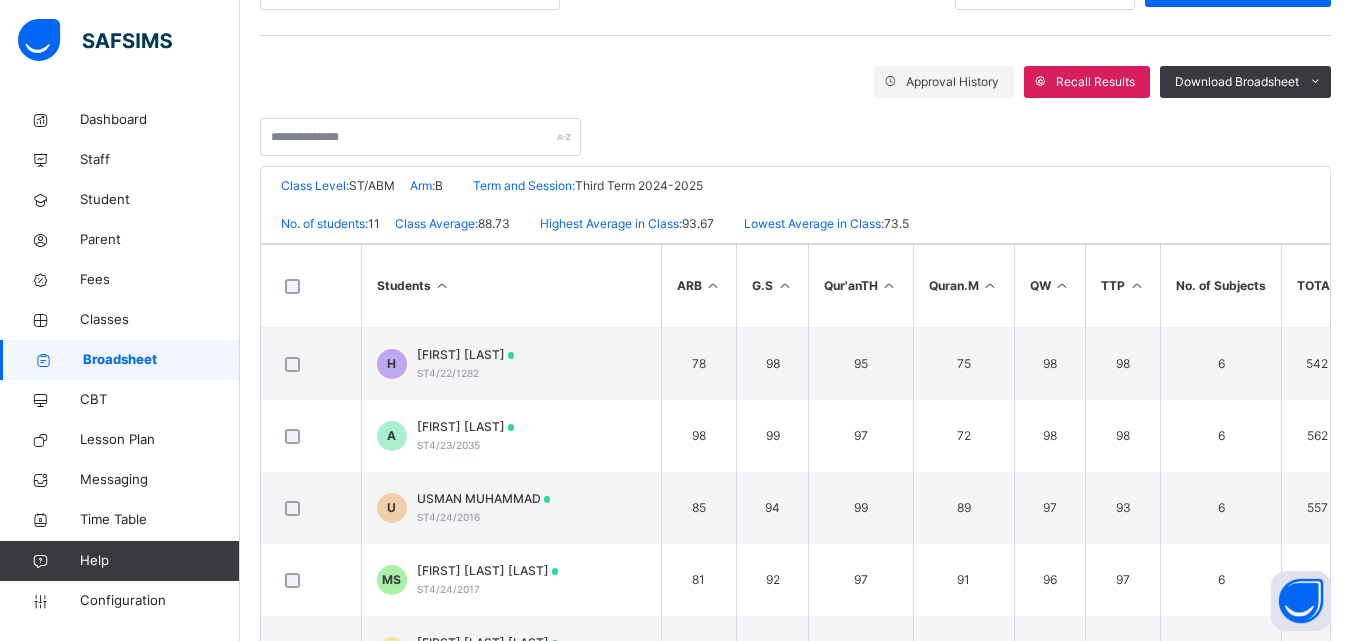 scroll, scrollTop: 311, scrollLeft: 0, axis: vertical 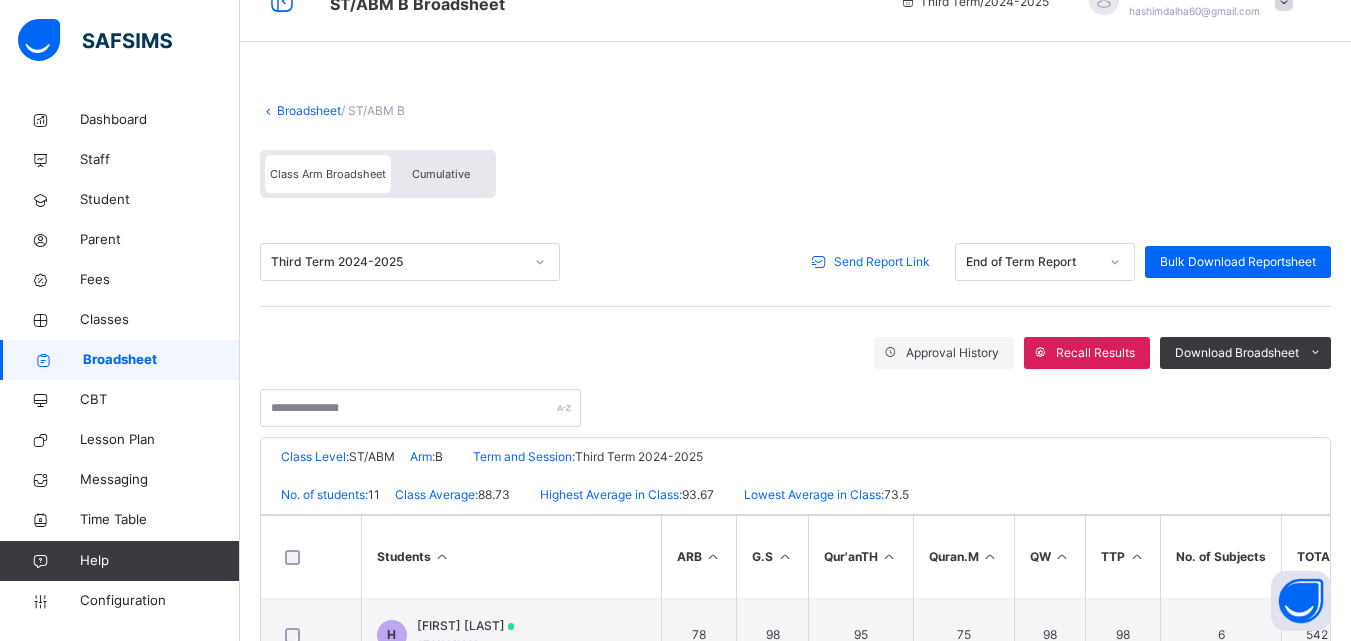 click on "Send Report Link" at bounding box center [882, 262] 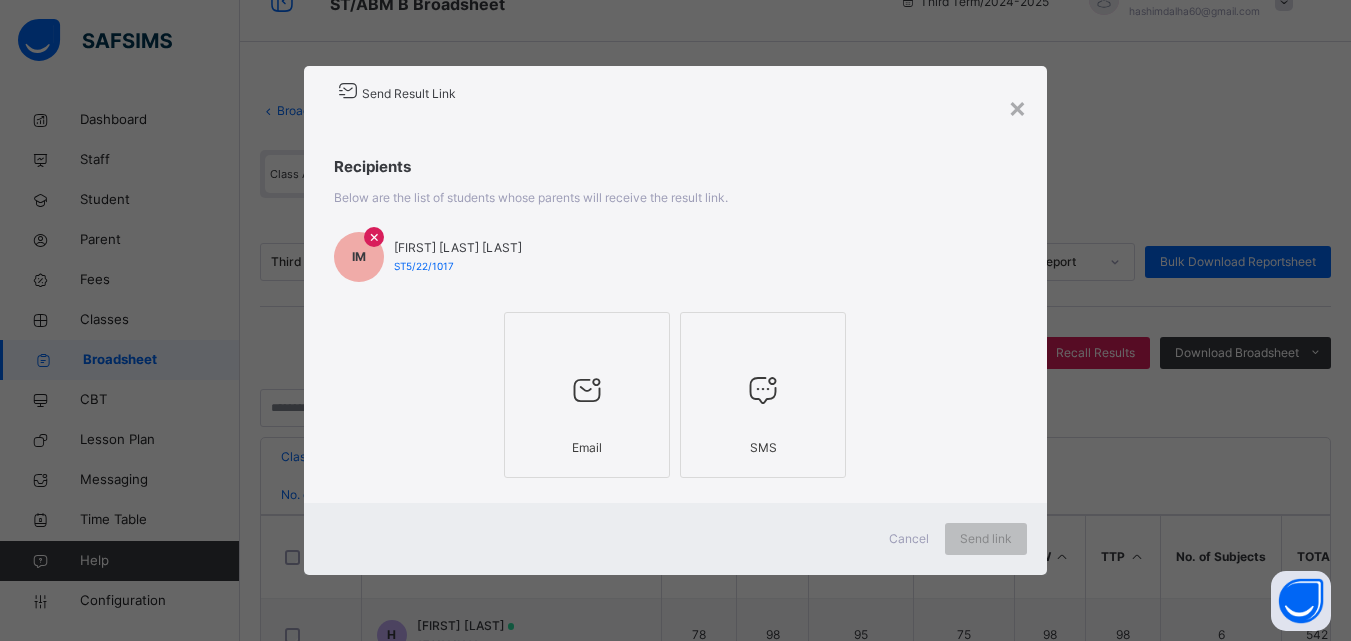 click at bounding box center (587, 390) 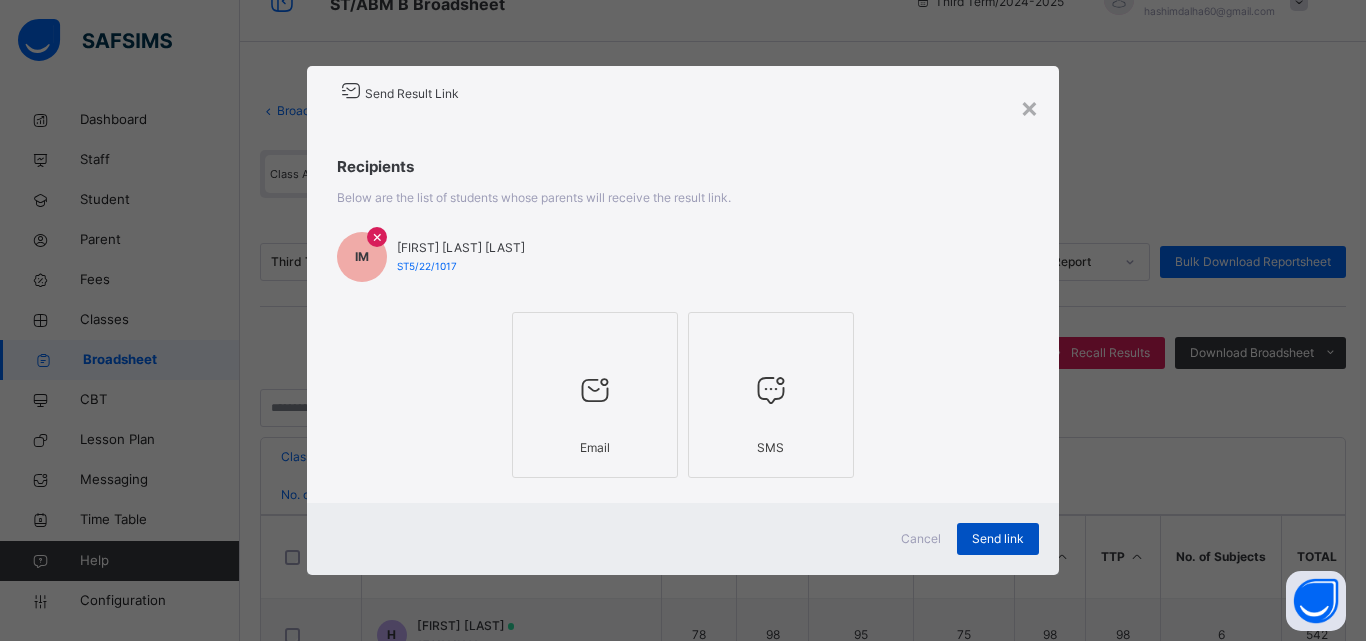 click on "Send link" at bounding box center [998, 539] 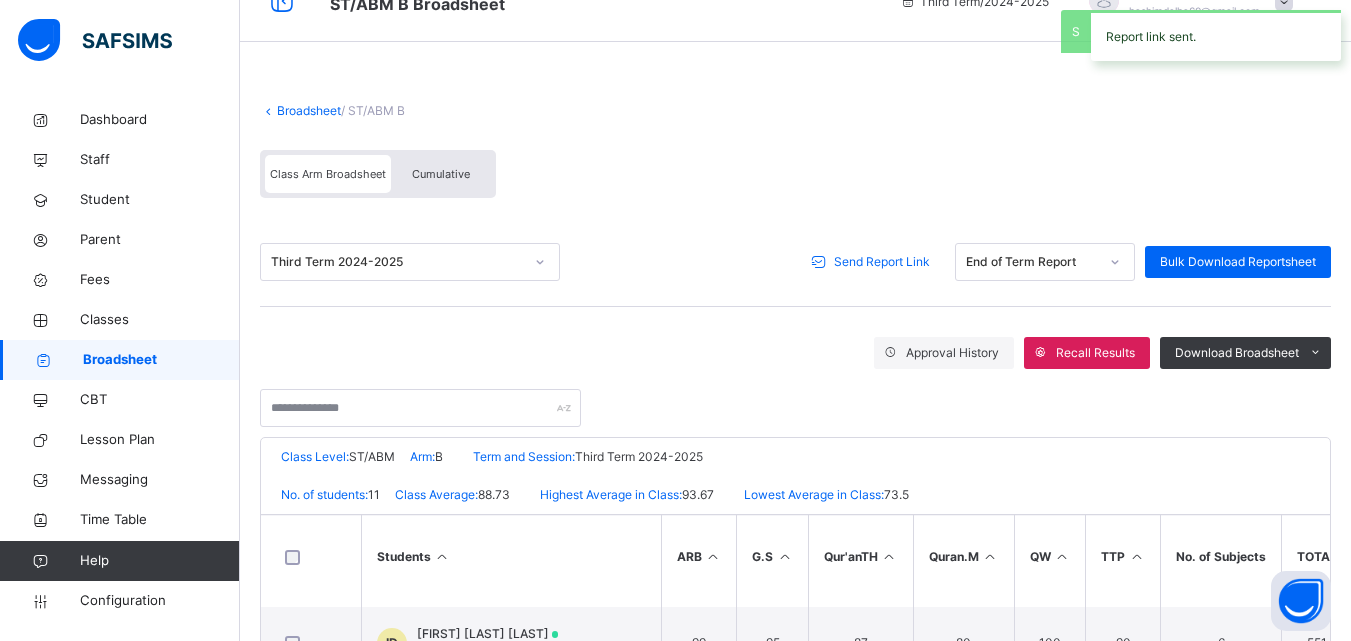 scroll, scrollTop: 385, scrollLeft: 0, axis: vertical 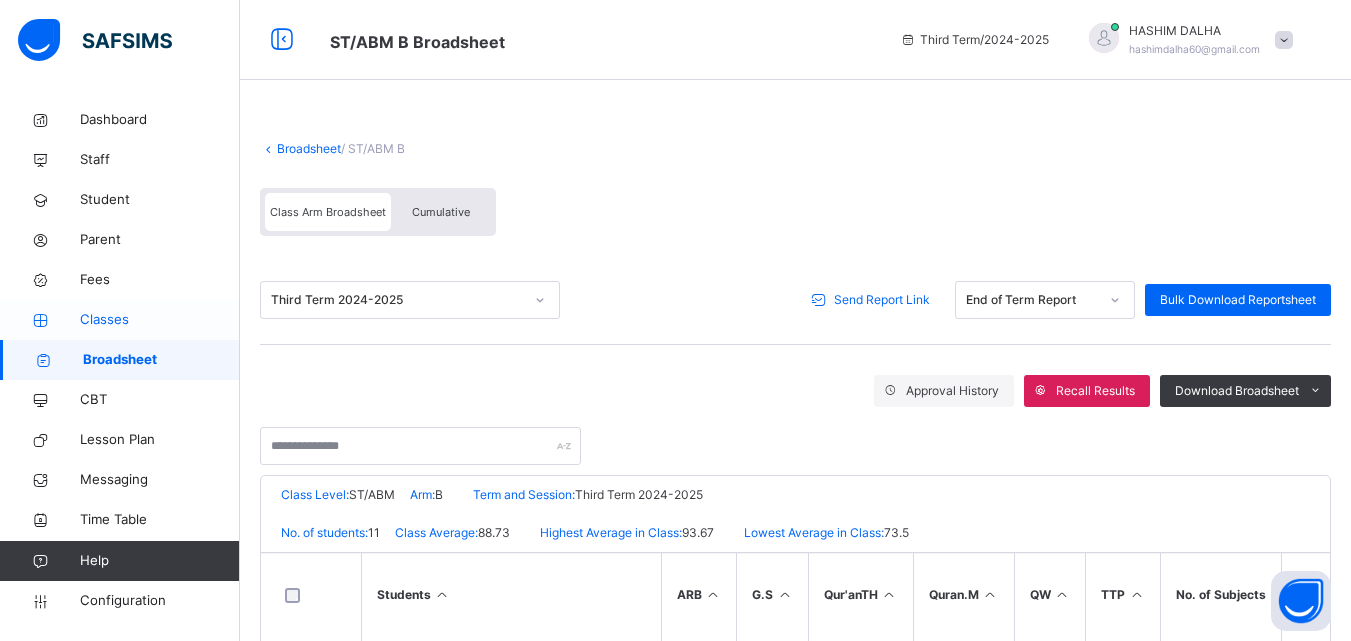 click on "Classes" at bounding box center (160, 320) 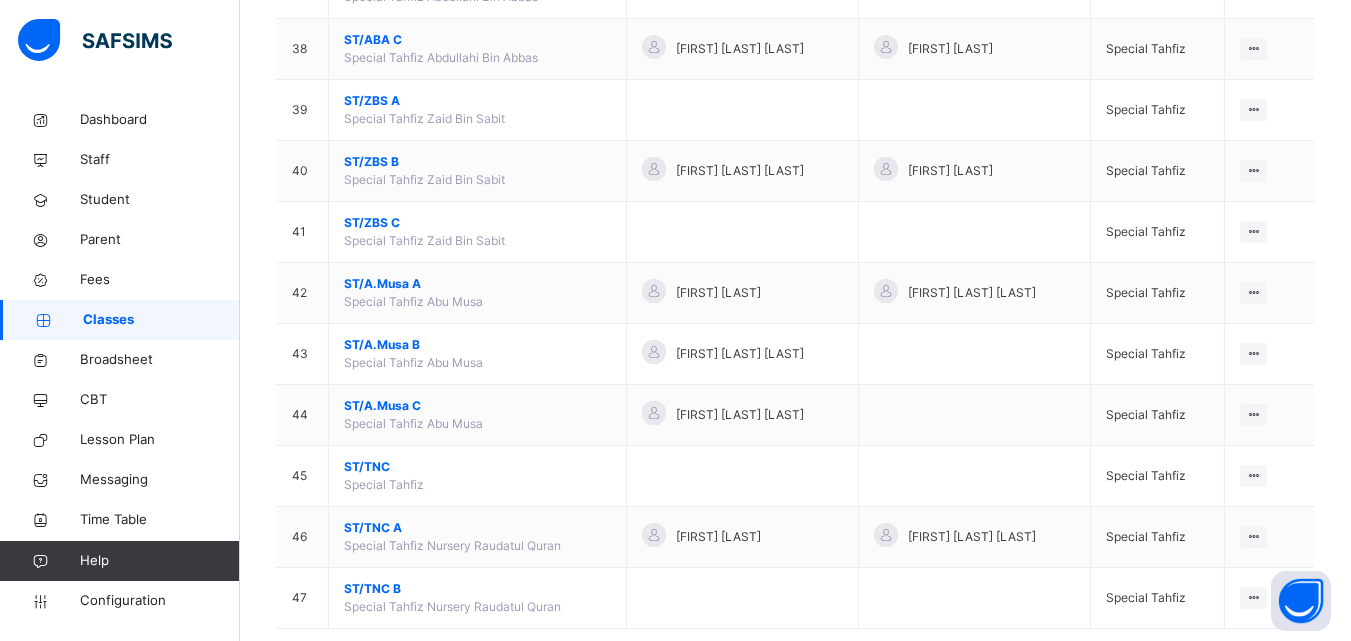 scroll, scrollTop: 2471, scrollLeft: 0, axis: vertical 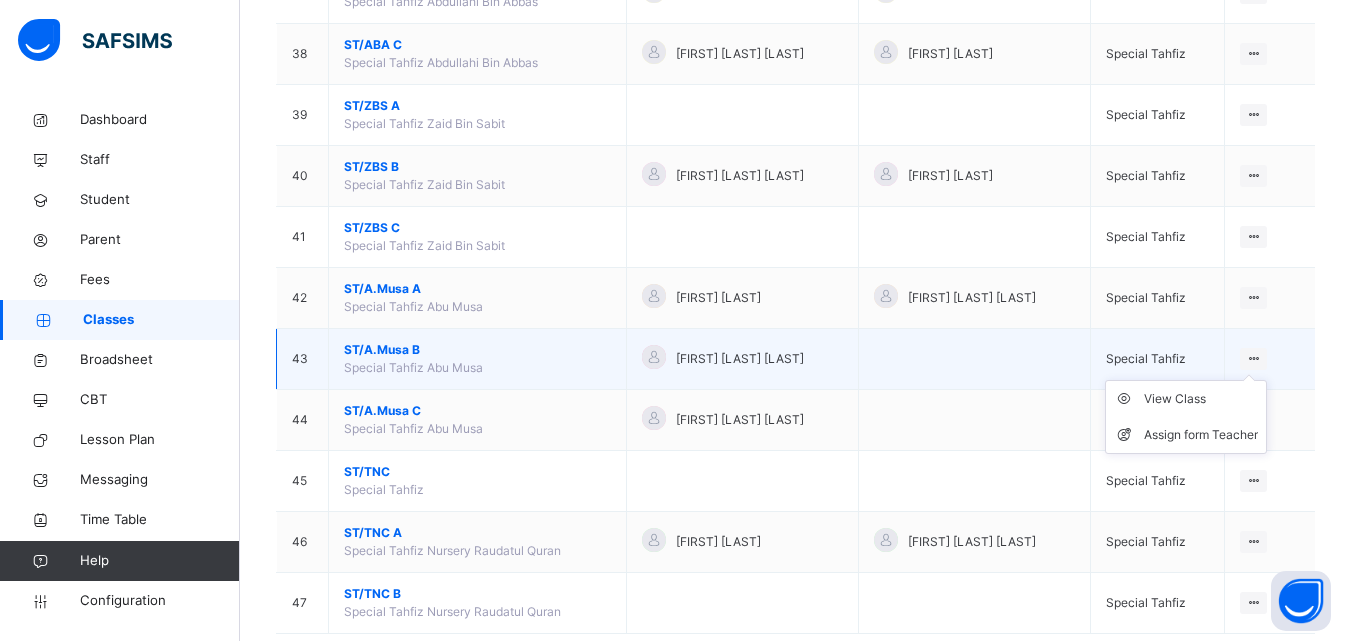 click at bounding box center [1253, 359] 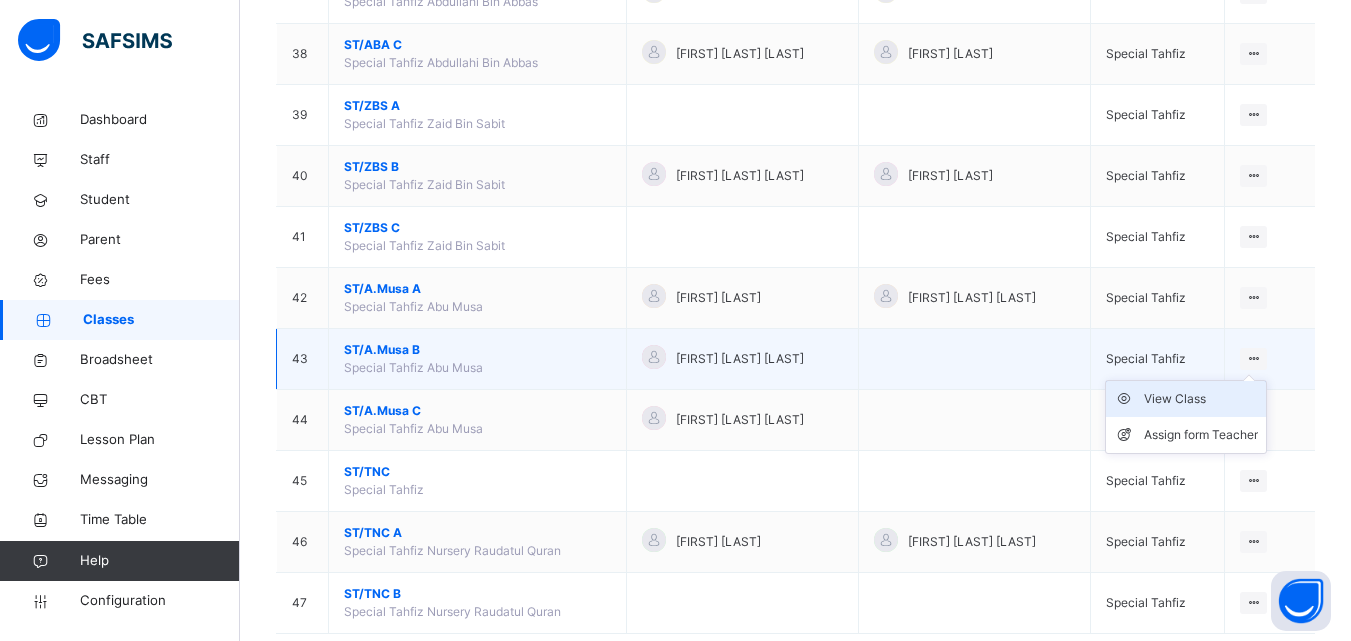 click on "View Class" at bounding box center (1201, 399) 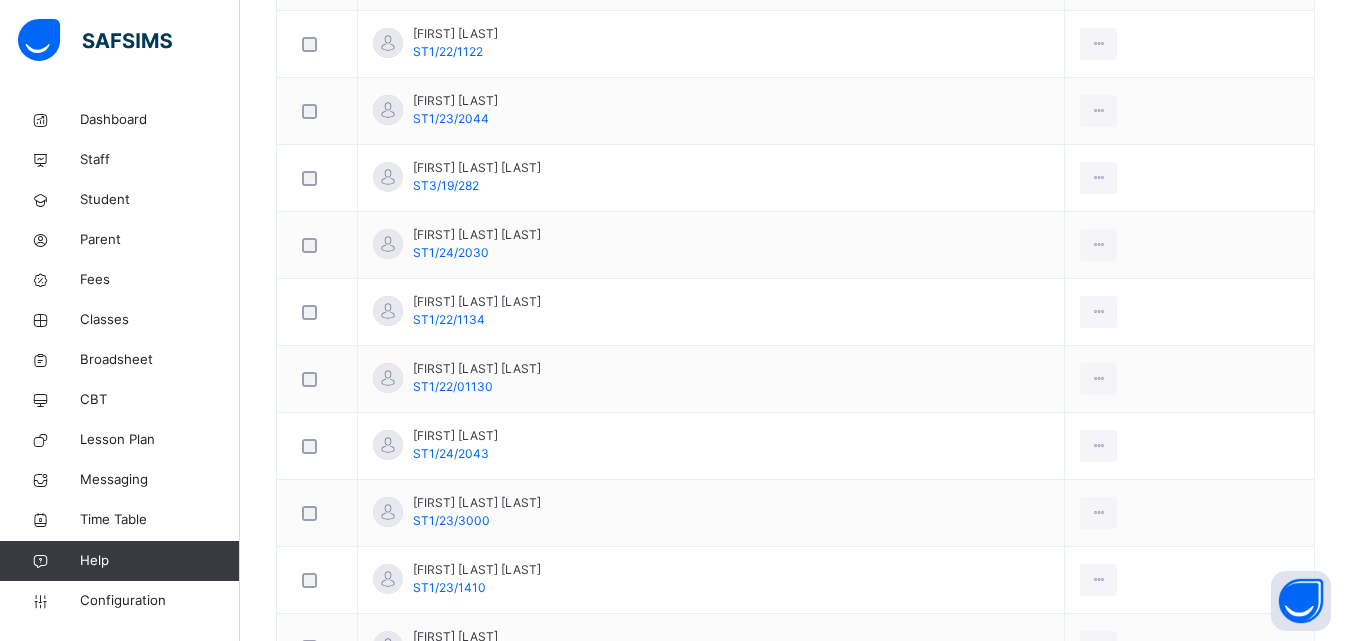 scroll, scrollTop: 780, scrollLeft: 0, axis: vertical 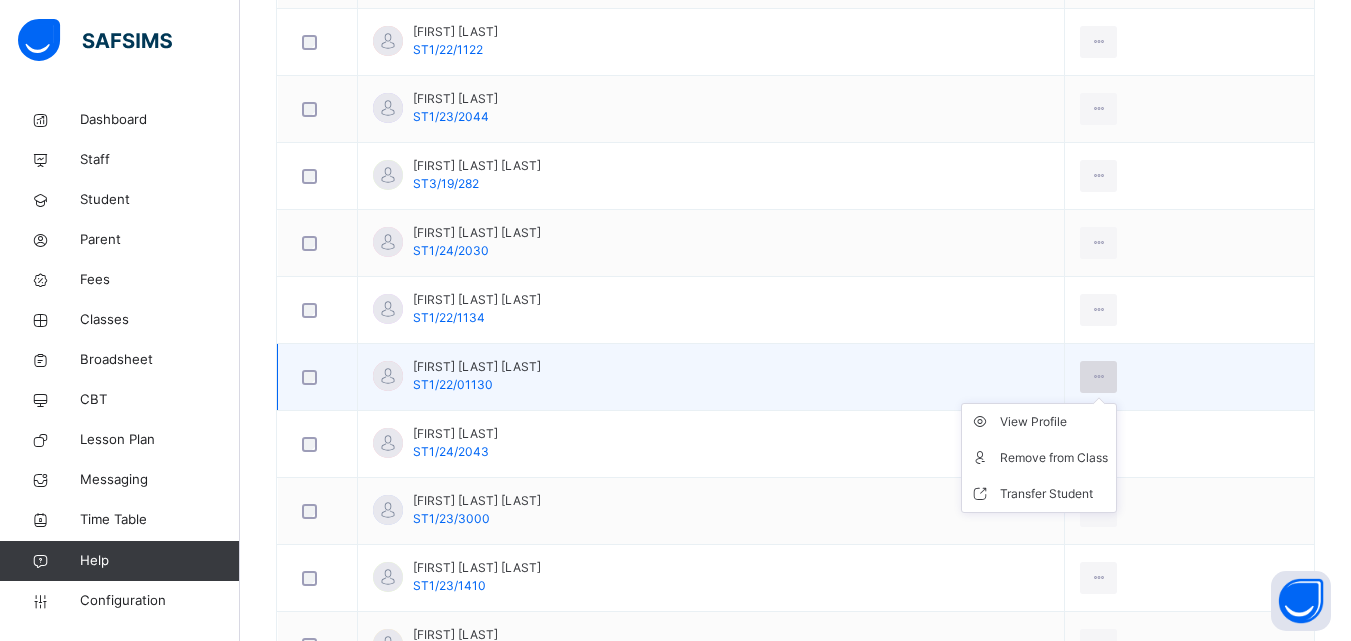 click at bounding box center [1098, 377] 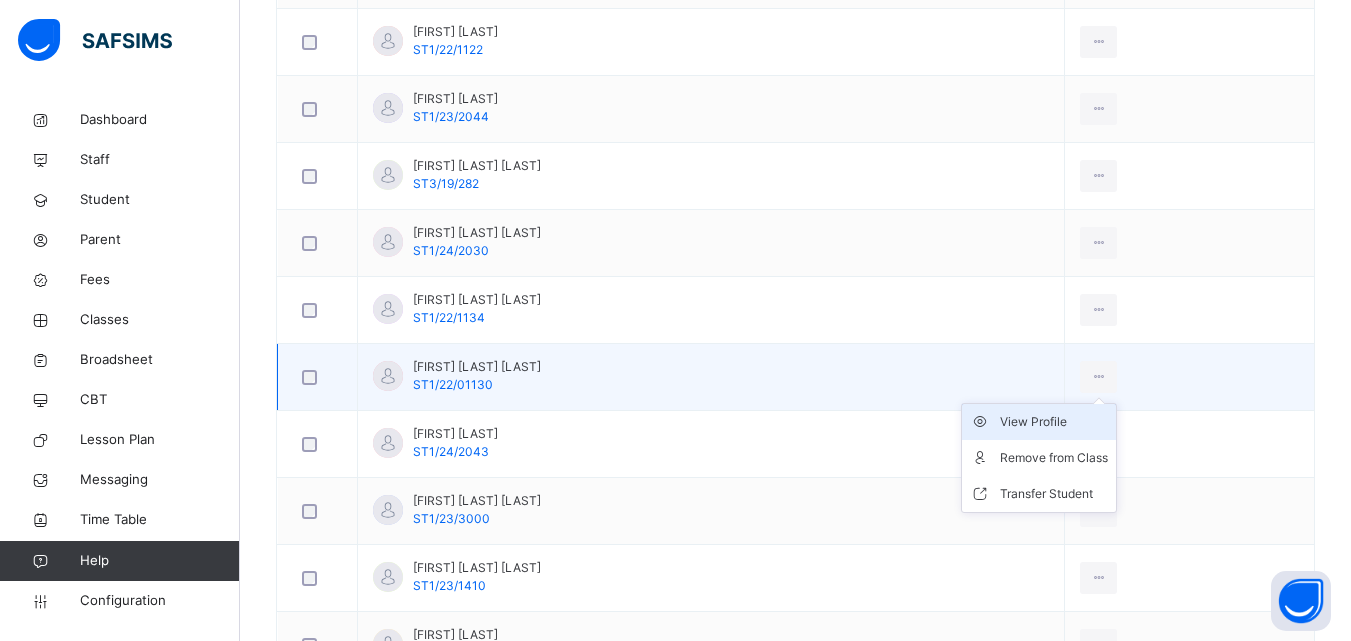 click on "View Profile" at bounding box center (1054, 422) 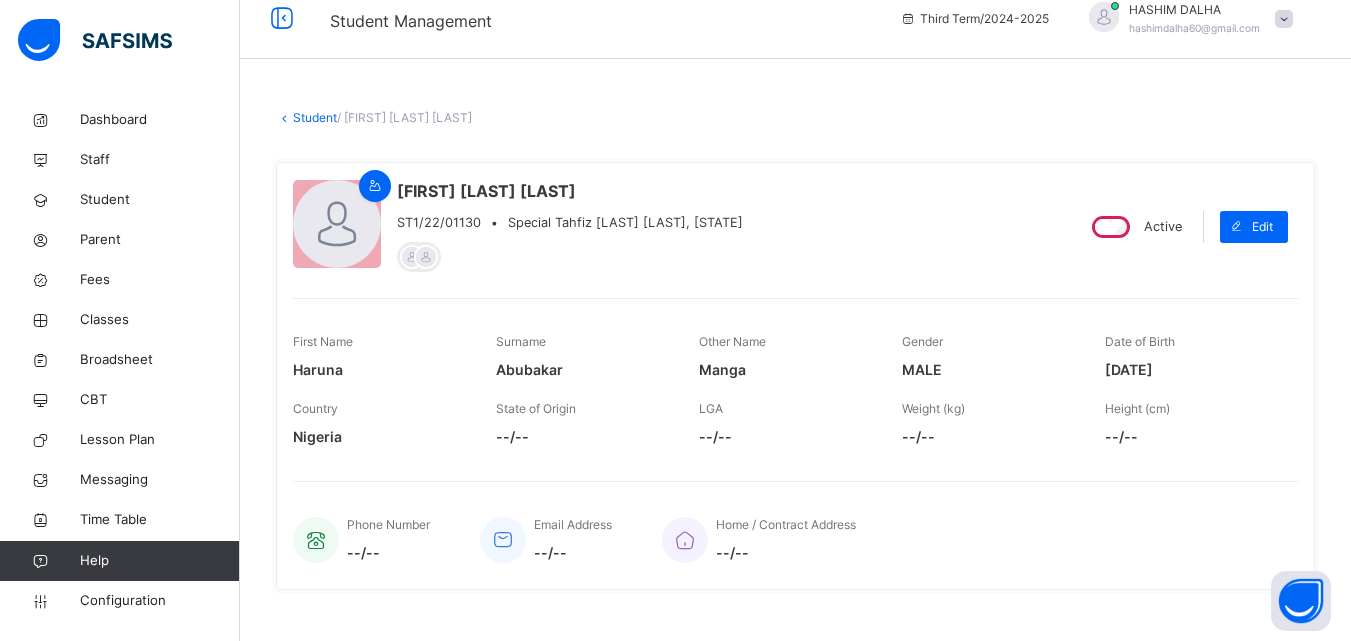 scroll, scrollTop: 0, scrollLeft: 0, axis: both 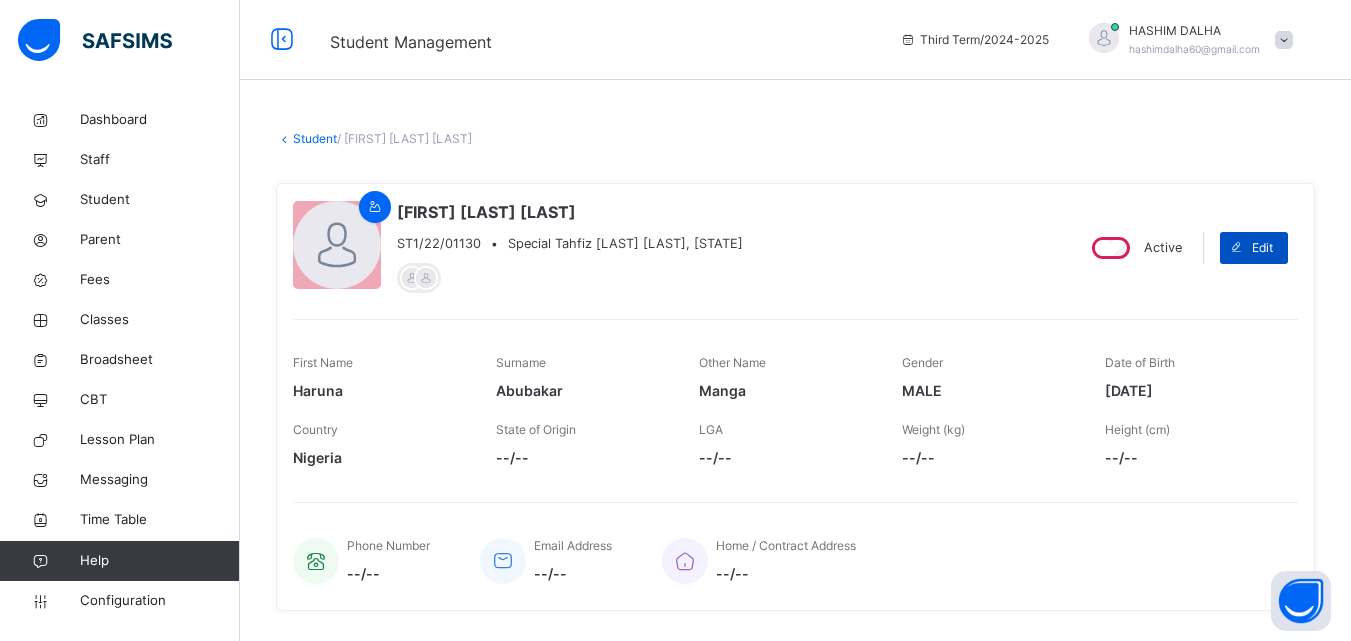 click on "Edit" at bounding box center [1254, 248] 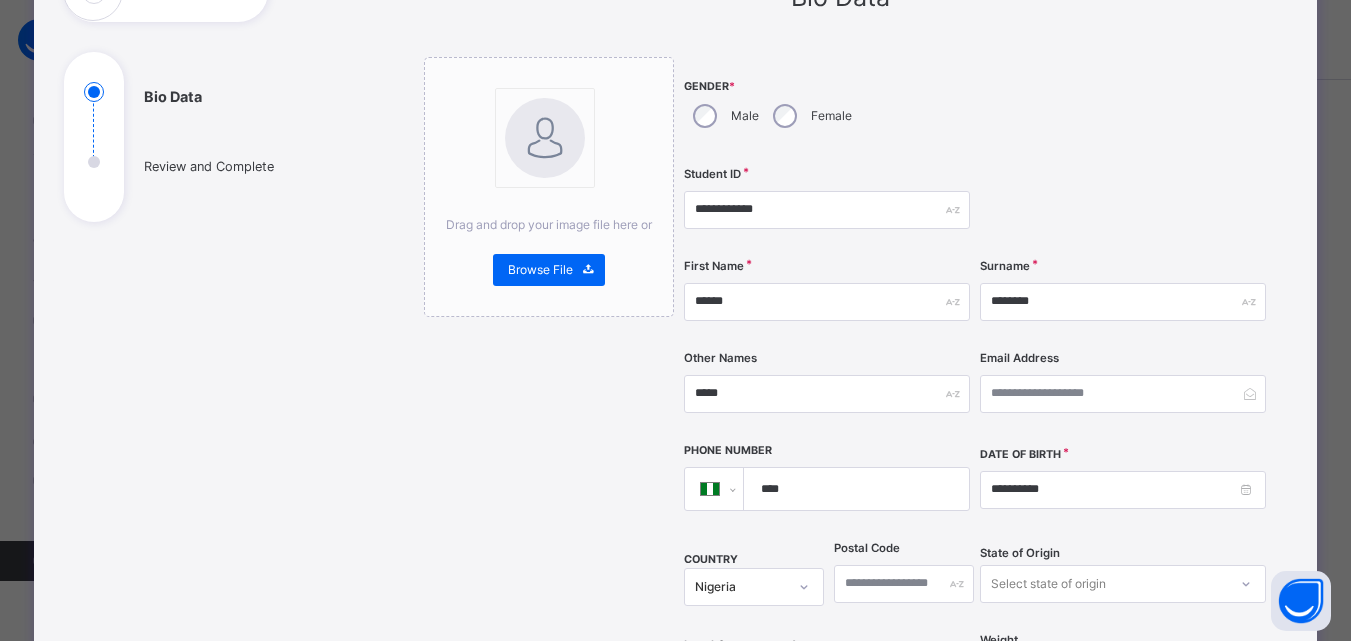 scroll, scrollTop: 192, scrollLeft: 0, axis: vertical 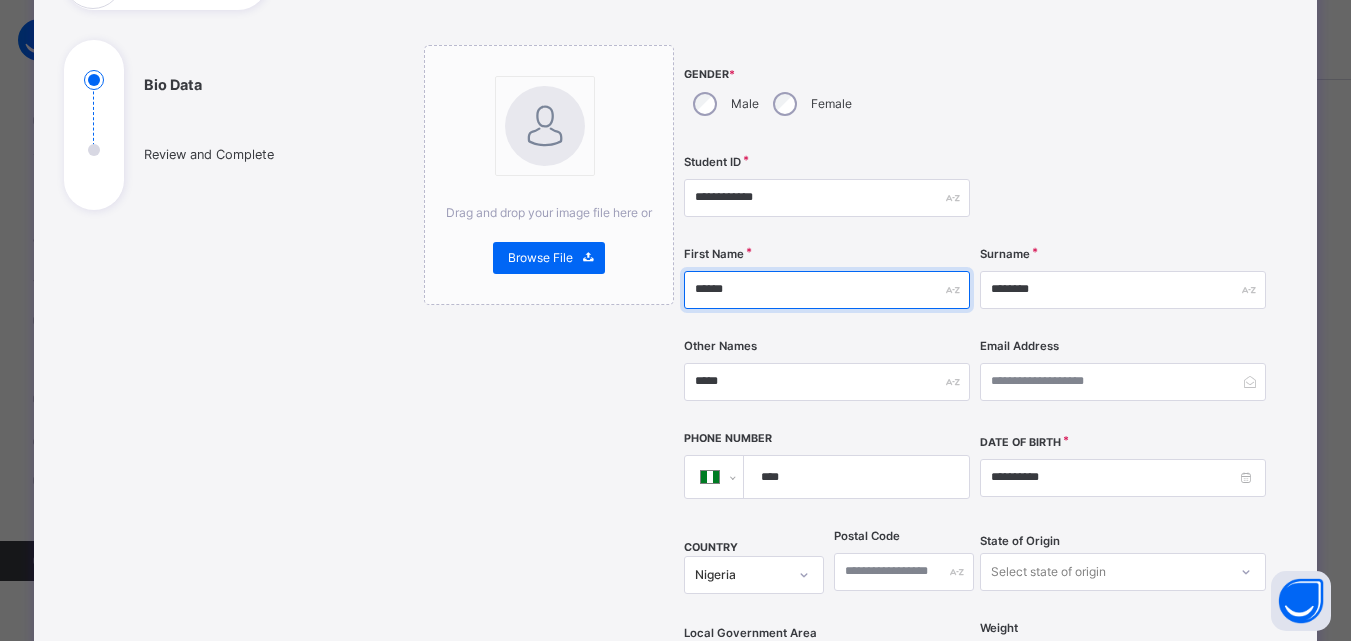click on "******" at bounding box center (827, 290) 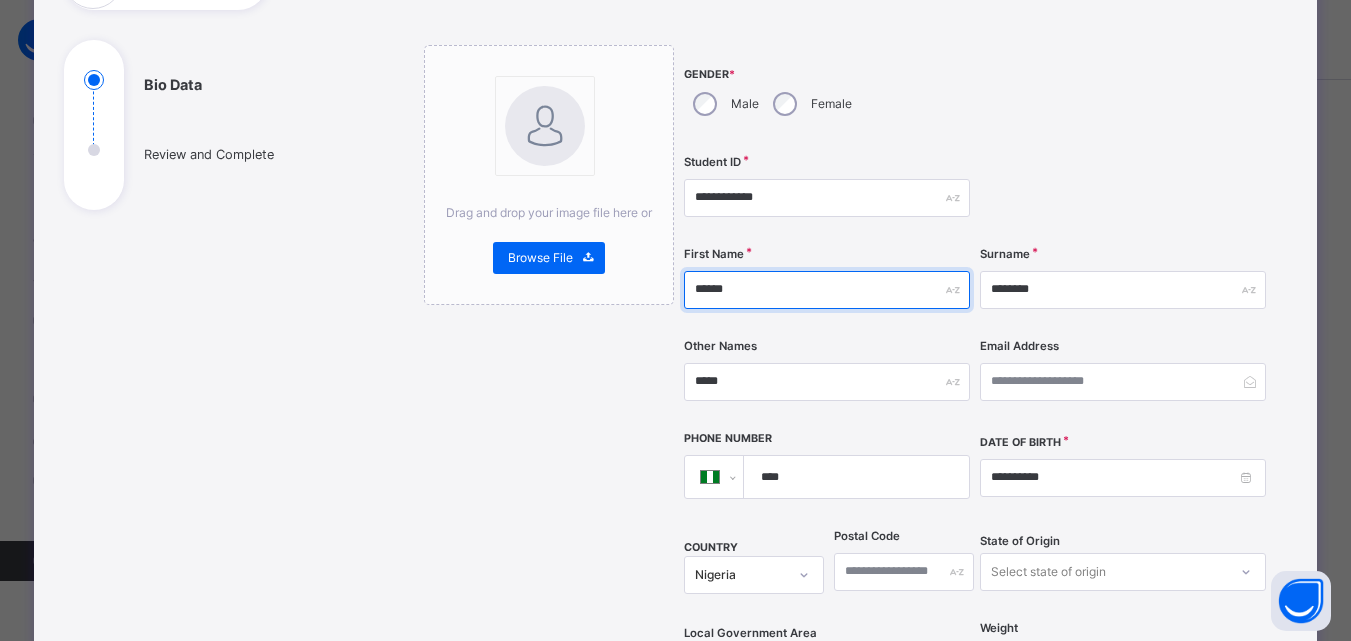 type on "******" 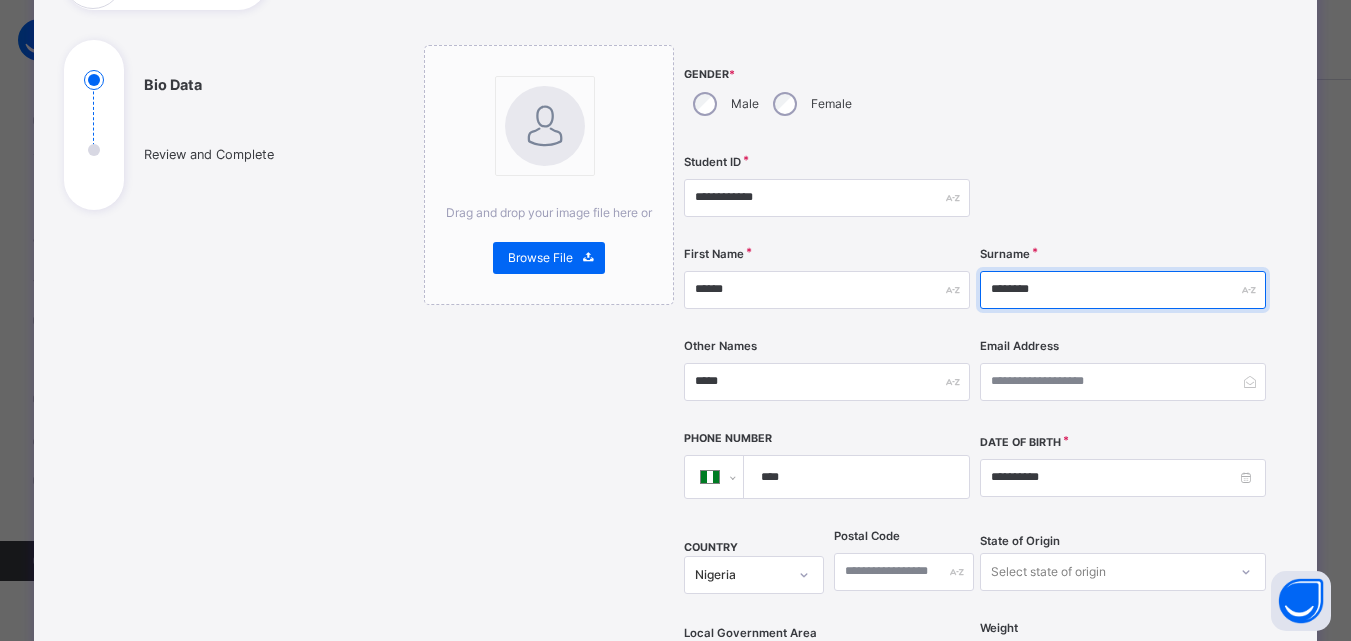 click on "********" at bounding box center (1123, 290) 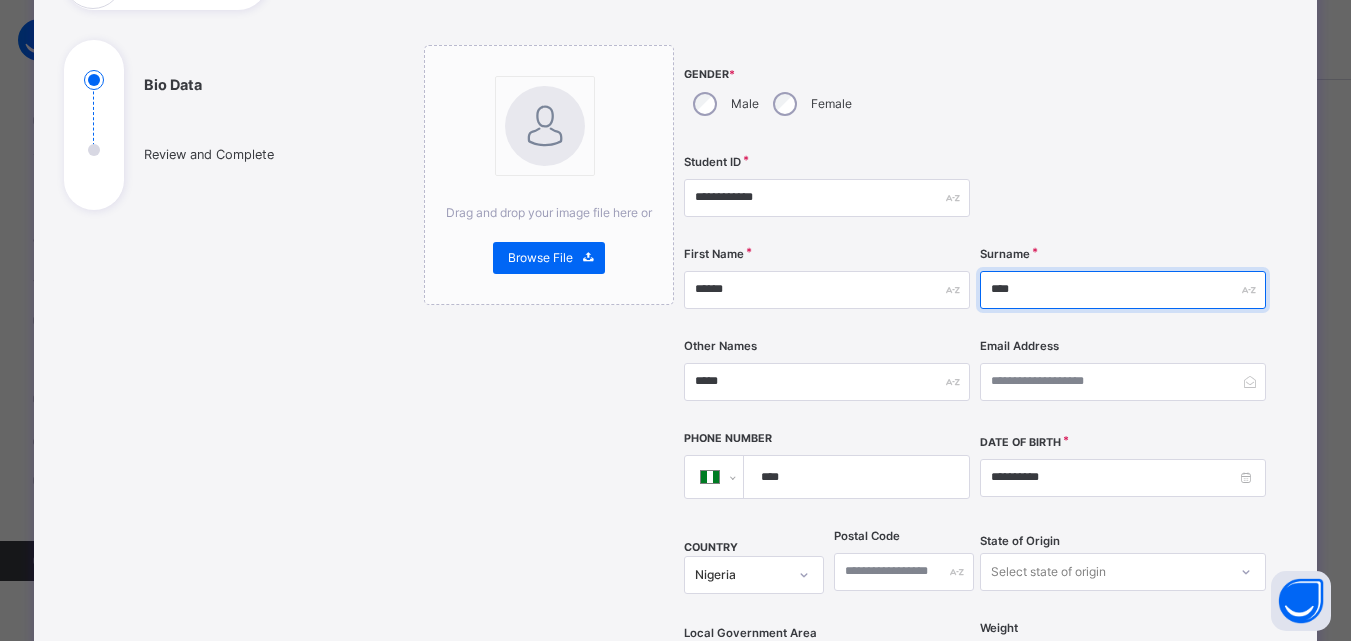 type on "********" 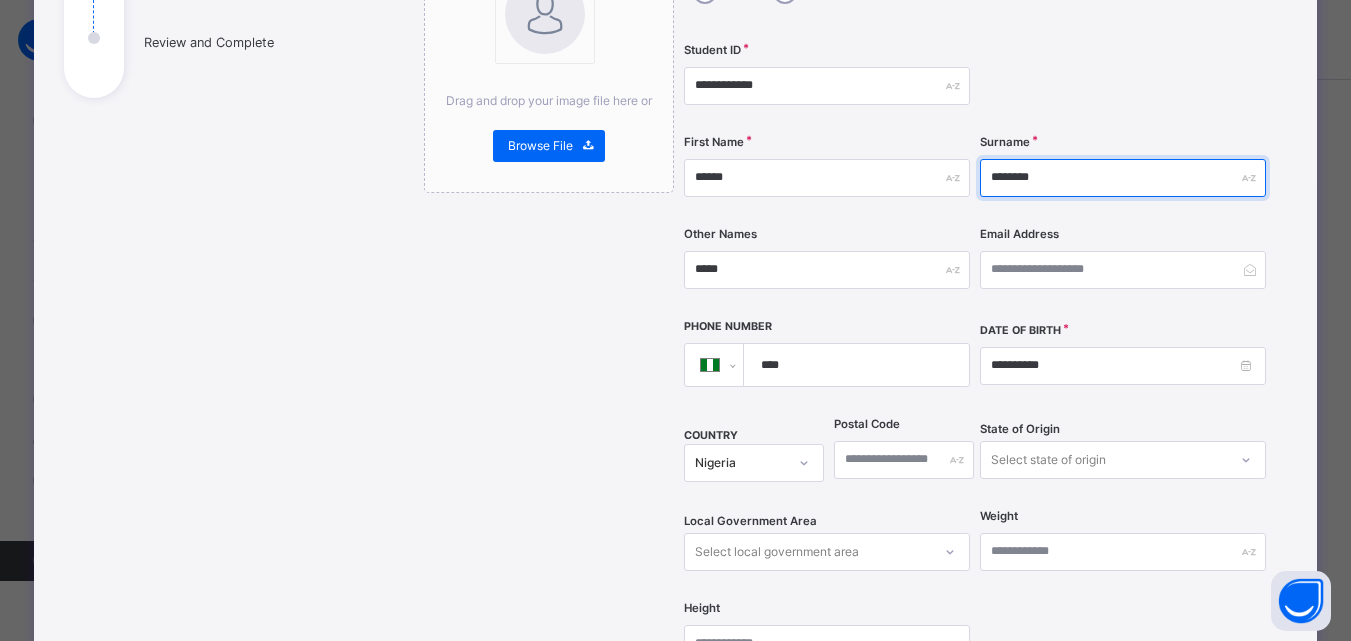 scroll, scrollTop: 310, scrollLeft: 0, axis: vertical 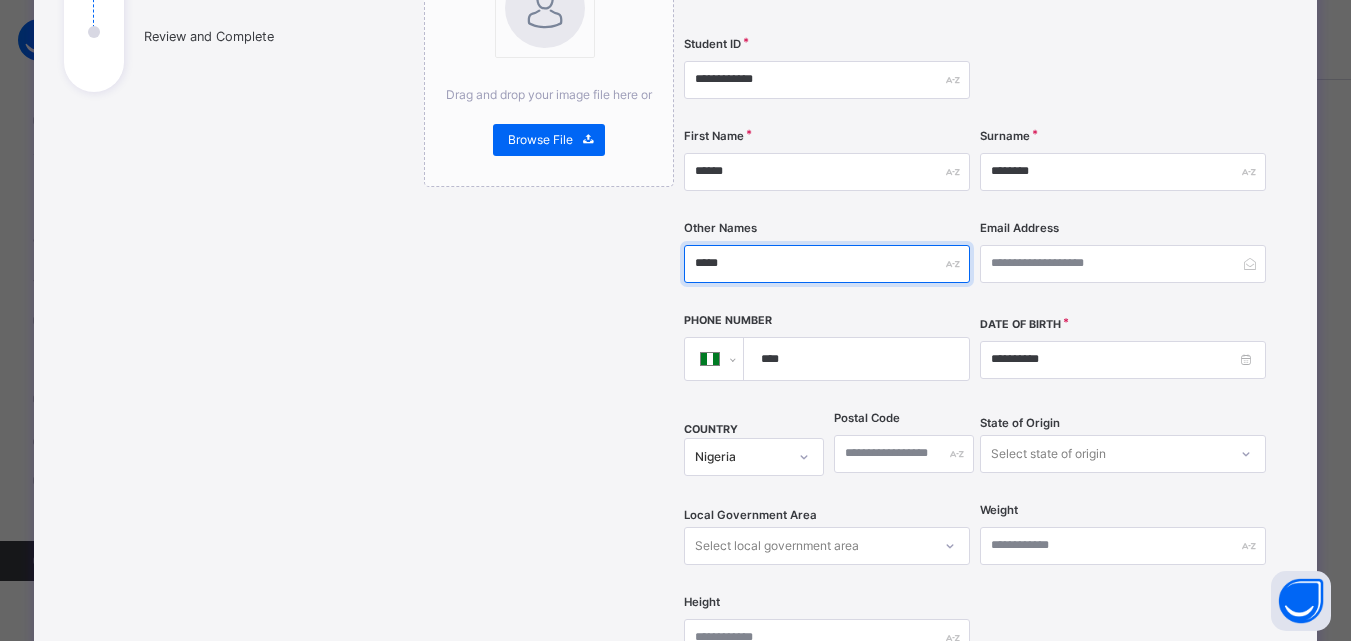 click on "*****" at bounding box center [827, 264] 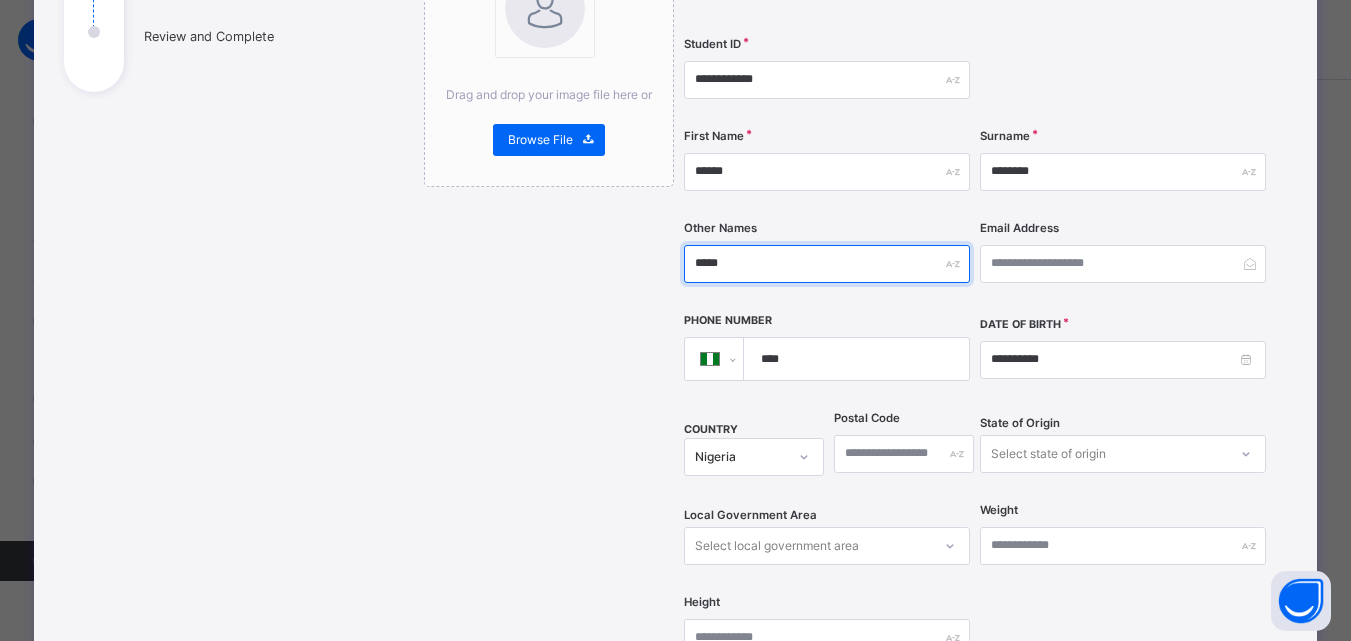 type on "*****" 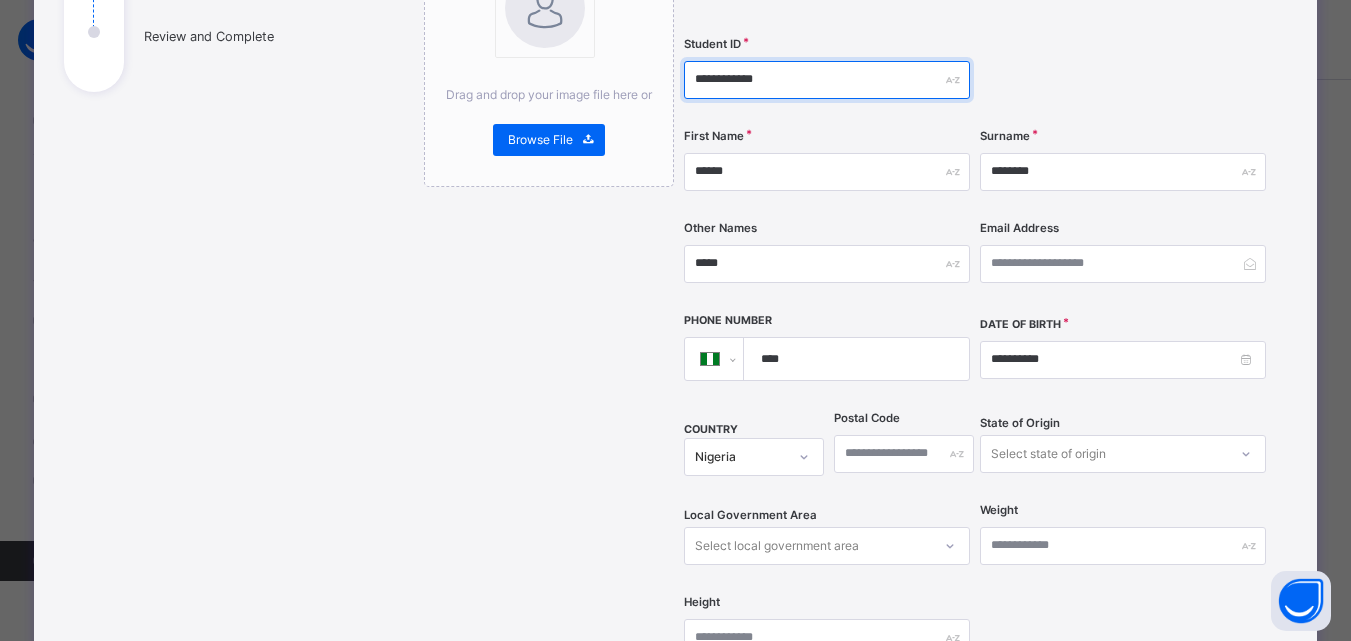 click on "**********" at bounding box center [827, 80] 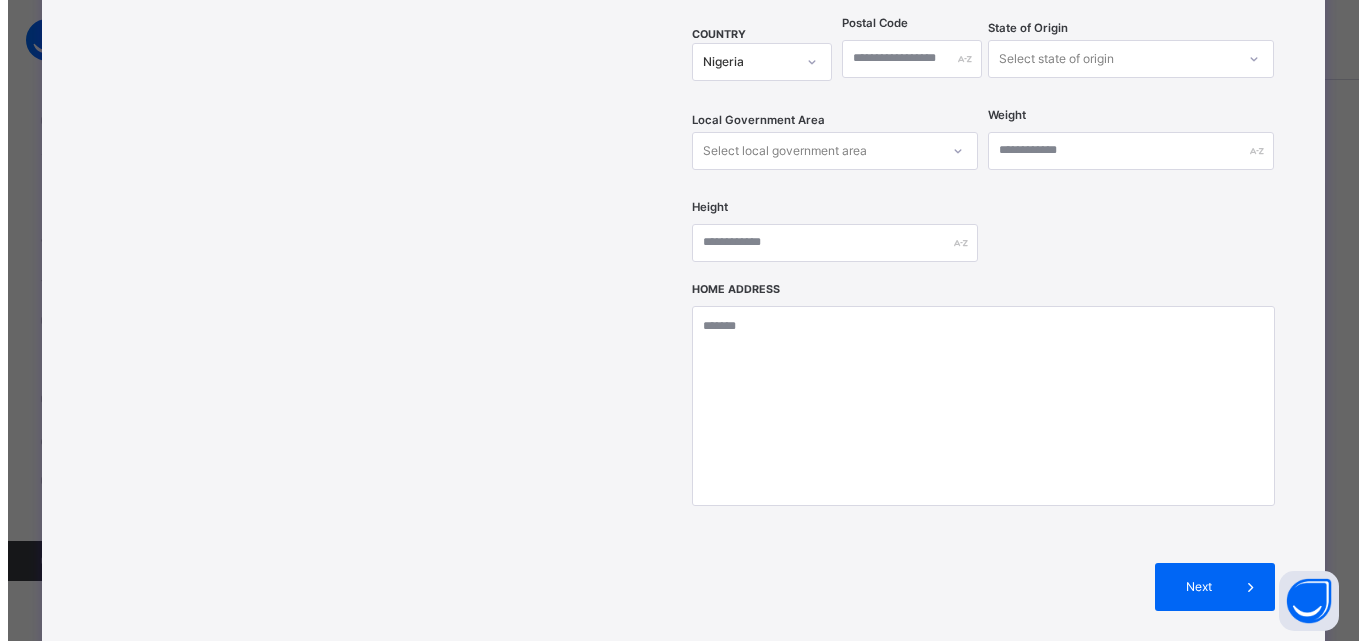scroll, scrollTop: 892, scrollLeft: 0, axis: vertical 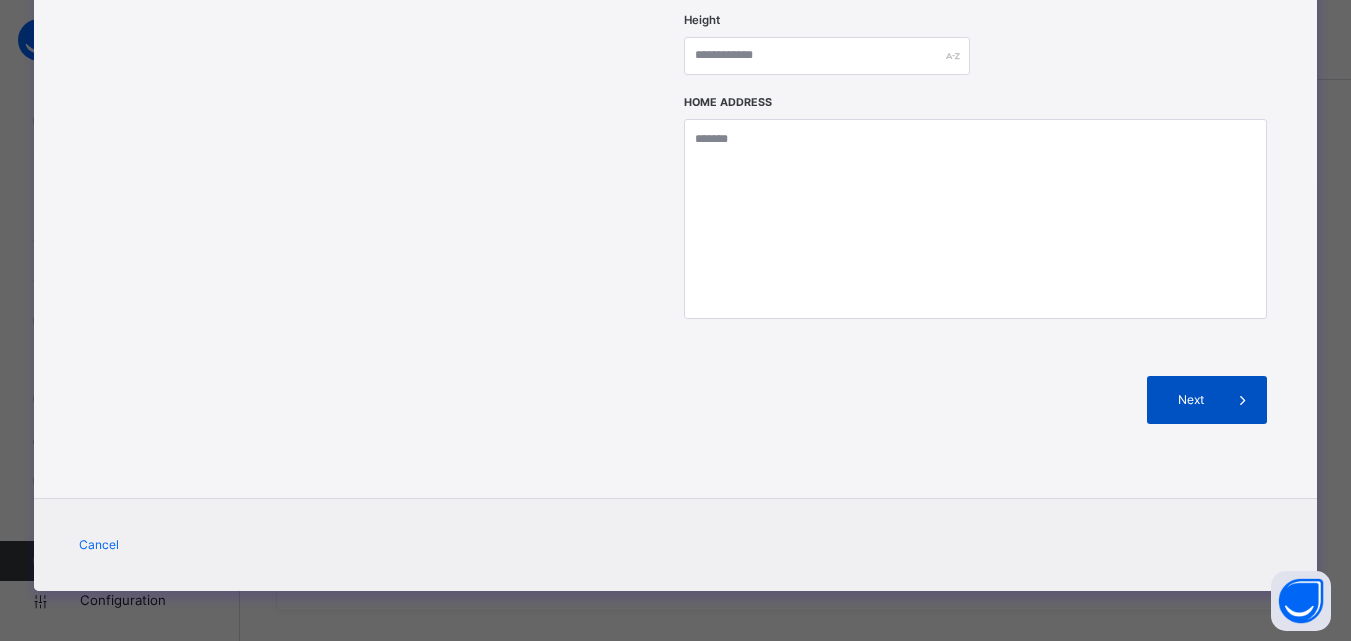 click on "Next" at bounding box center [1190, 400] 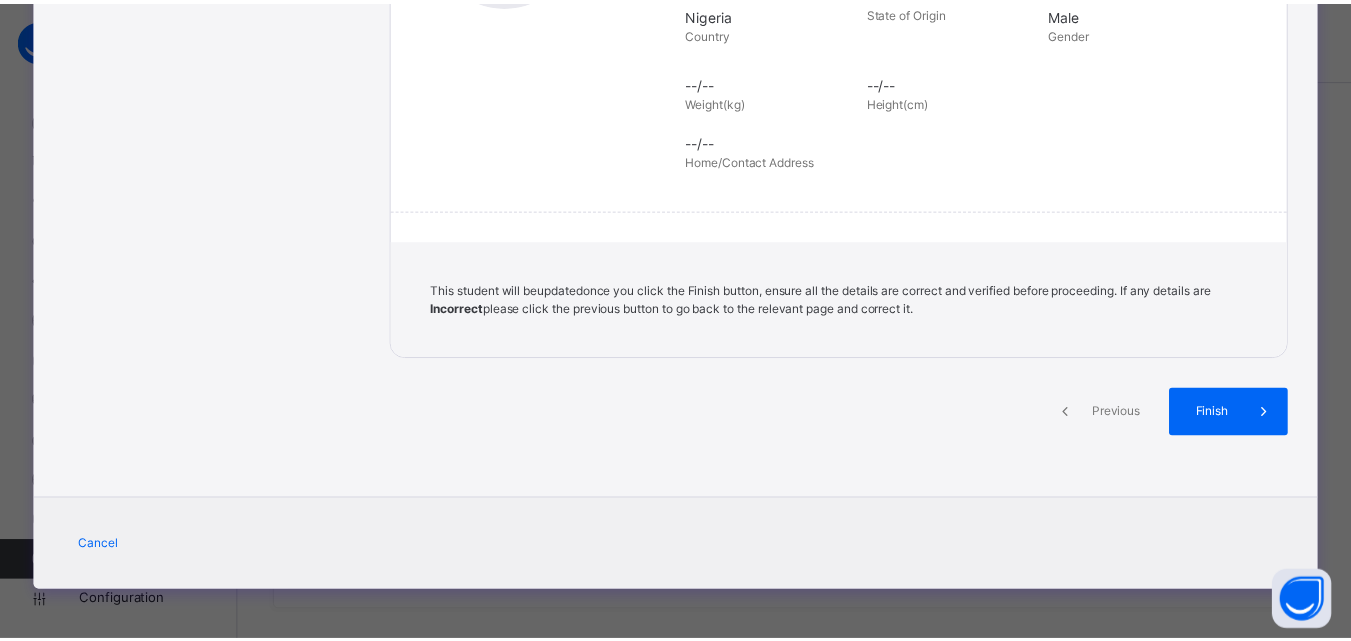 scroll, scrollTop: 459, scrollLeft: 0, axis: vertical 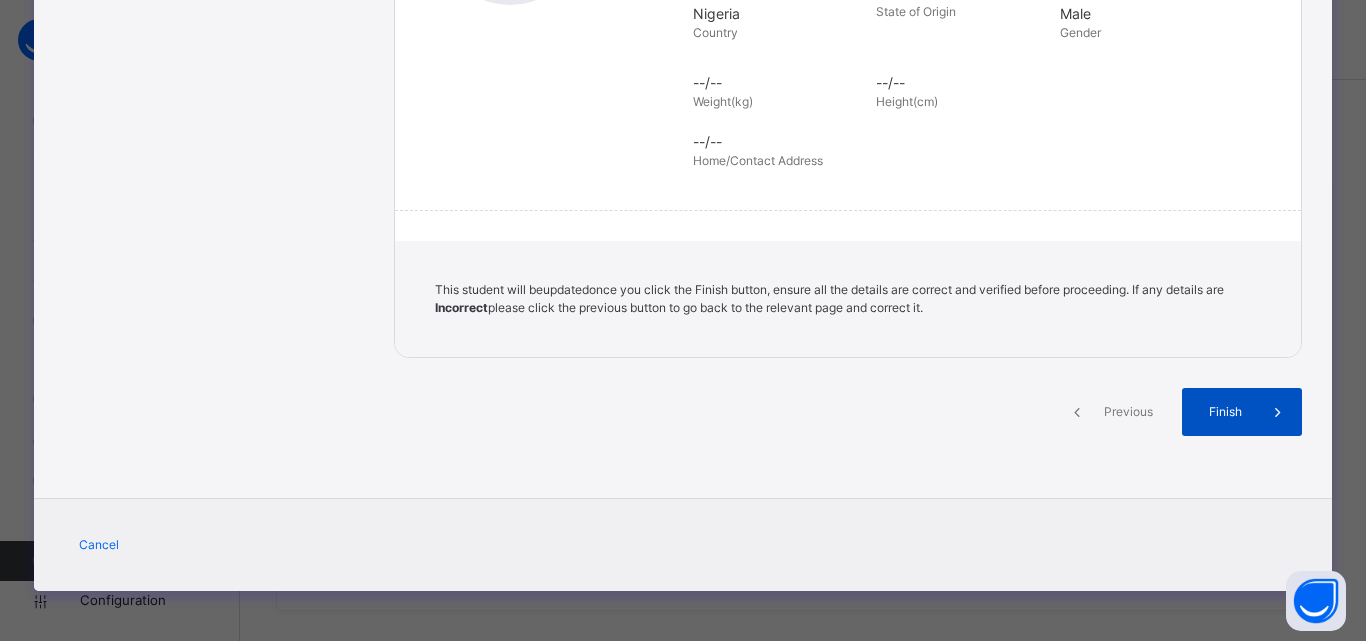 click on "Finish" at bounding box center (1225, 412) 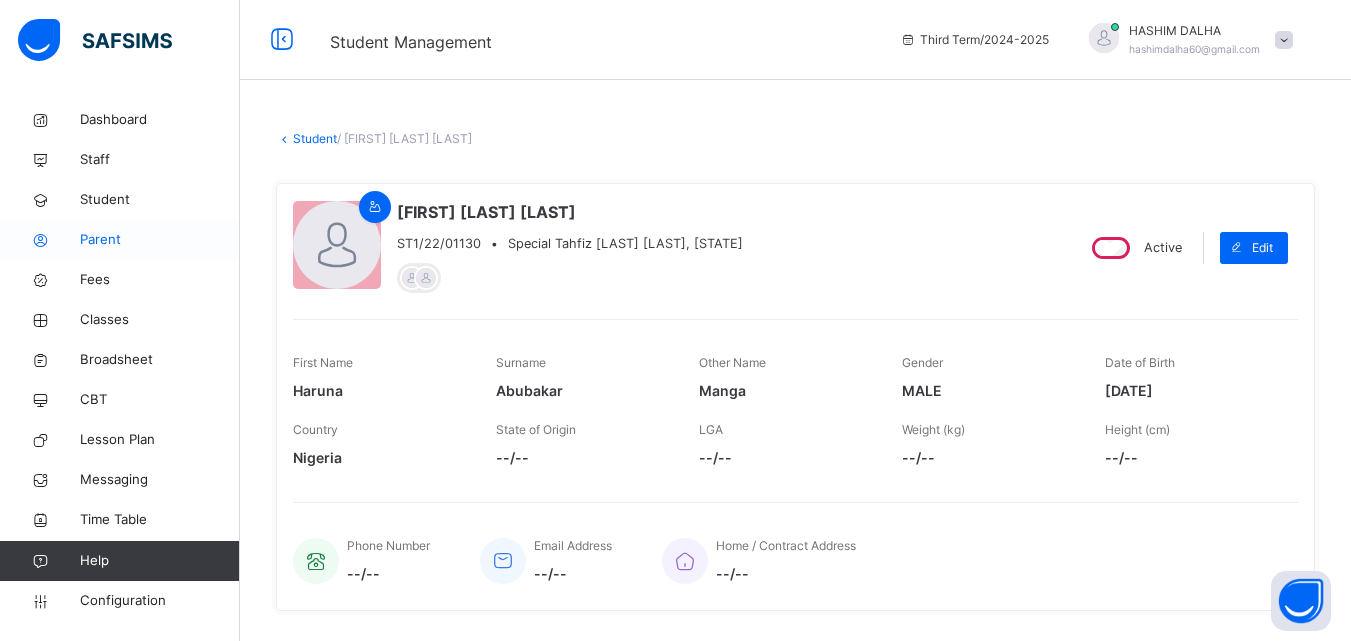 click on "Parent" at bounding box center (160, 240) 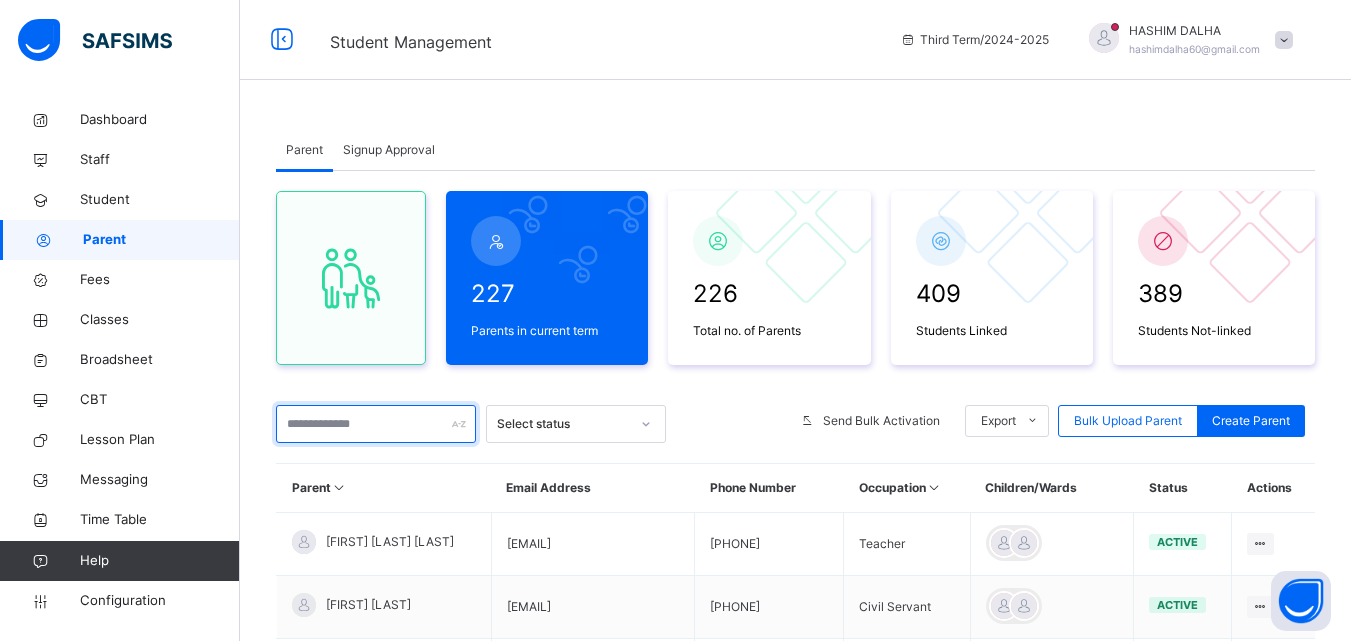 click at bounding box center (376, 424) 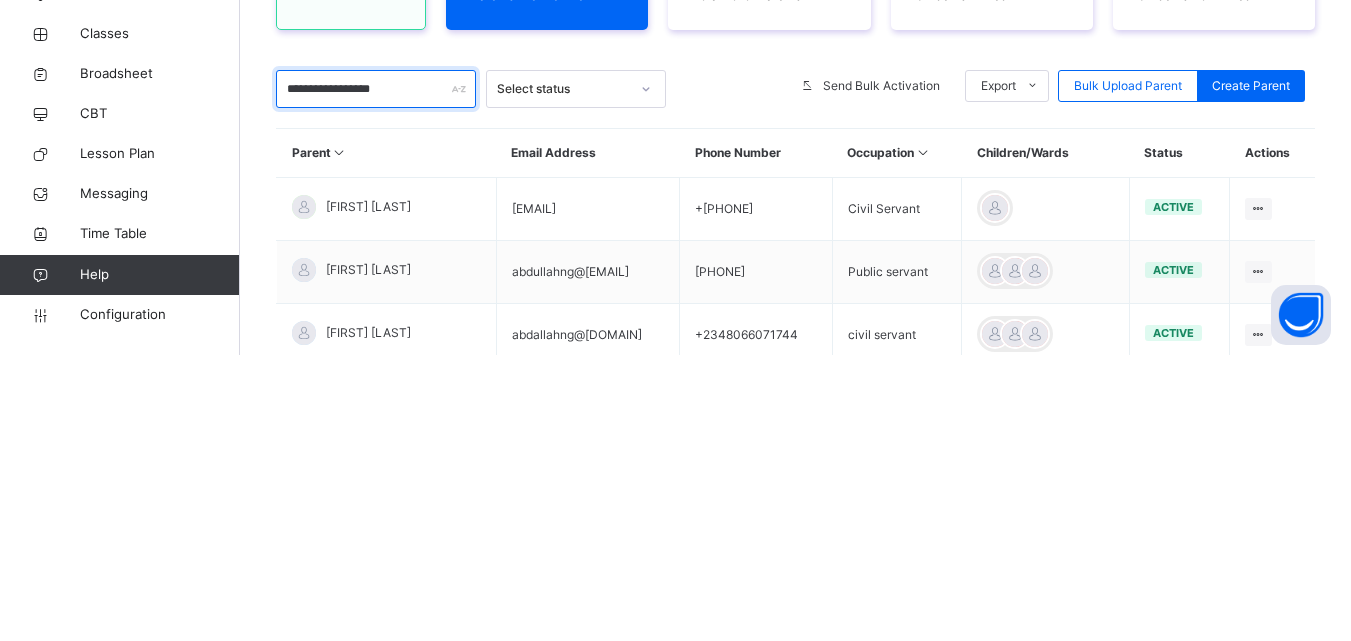 scroll, scrollTop: 50, scrollLeft: 0, axis: vertical 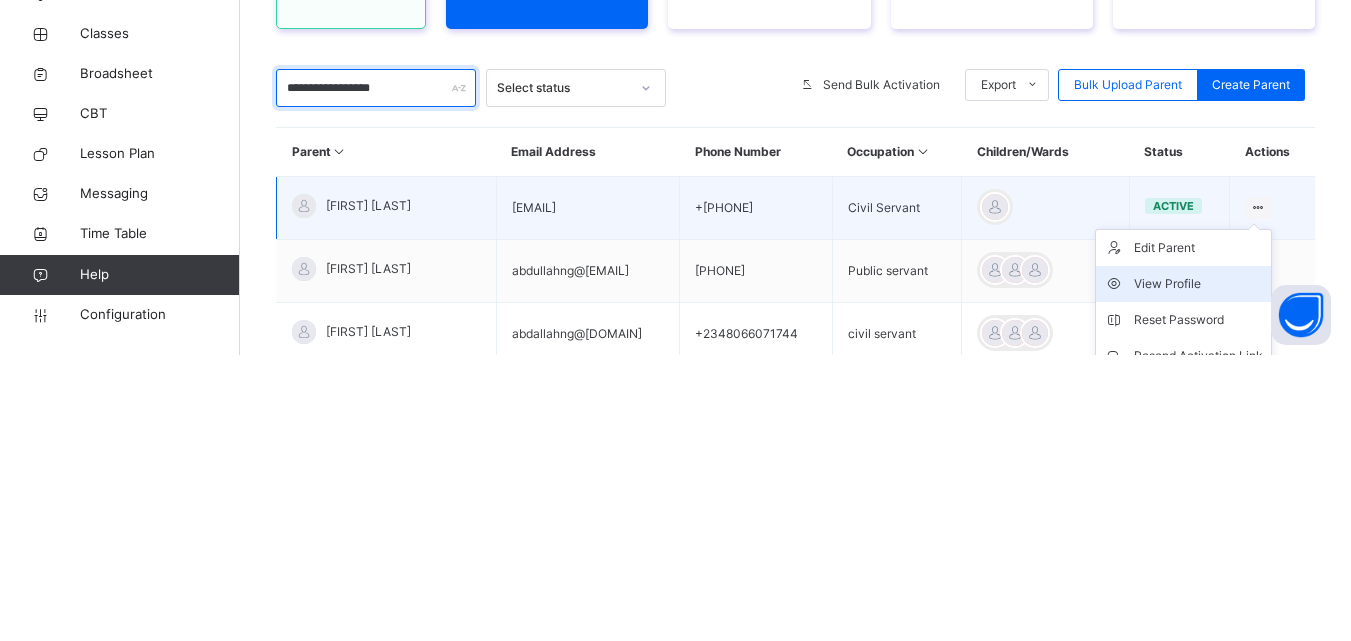 type on "**********" 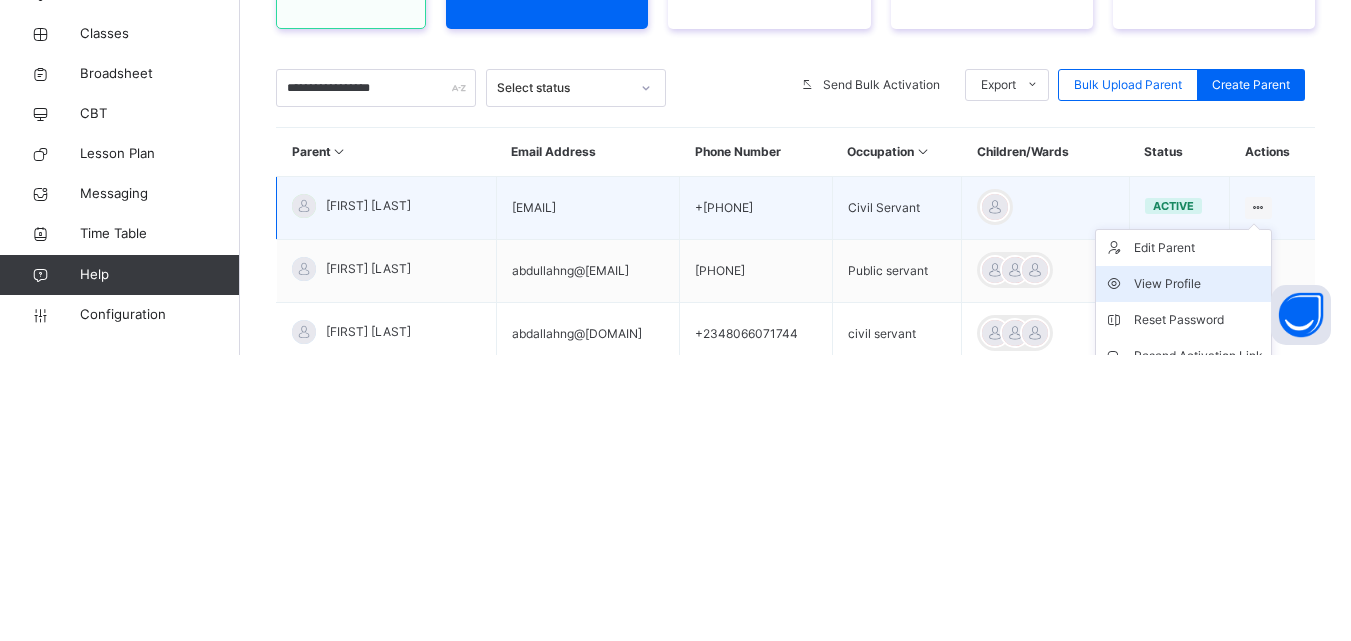 click on "**********" at bounding box center [795, 662] 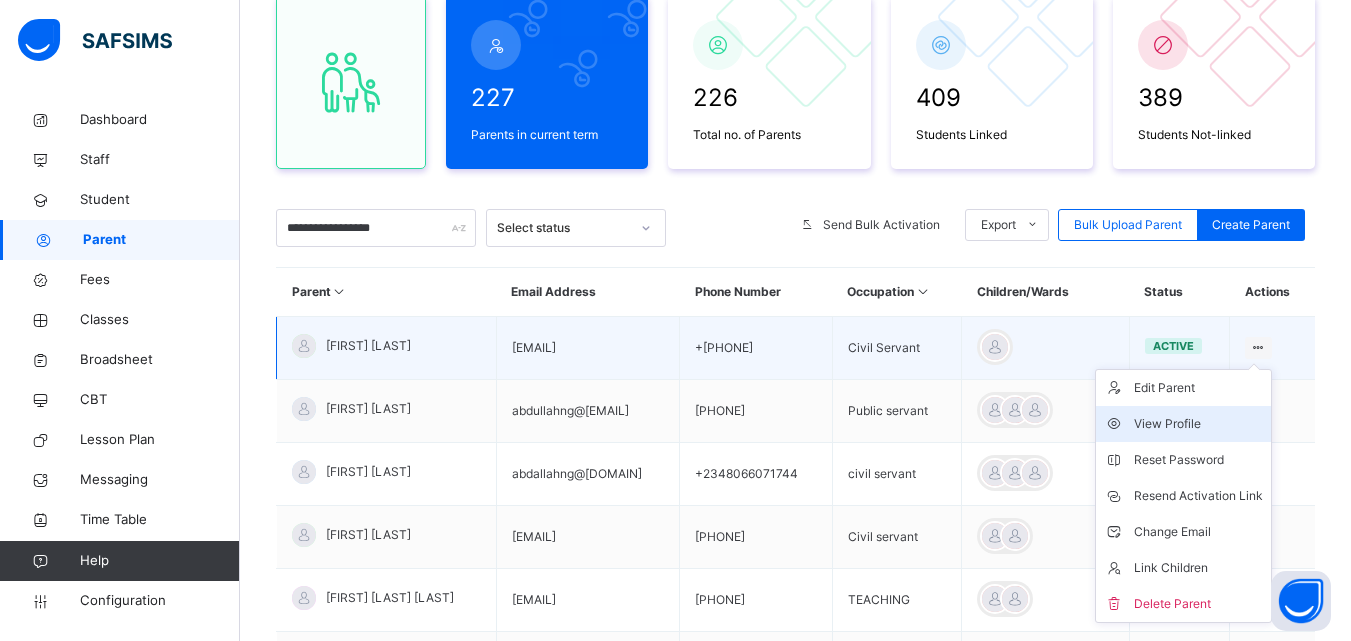 scroll, scrollTop: 197, scrollLeft: 0, axis: vertical 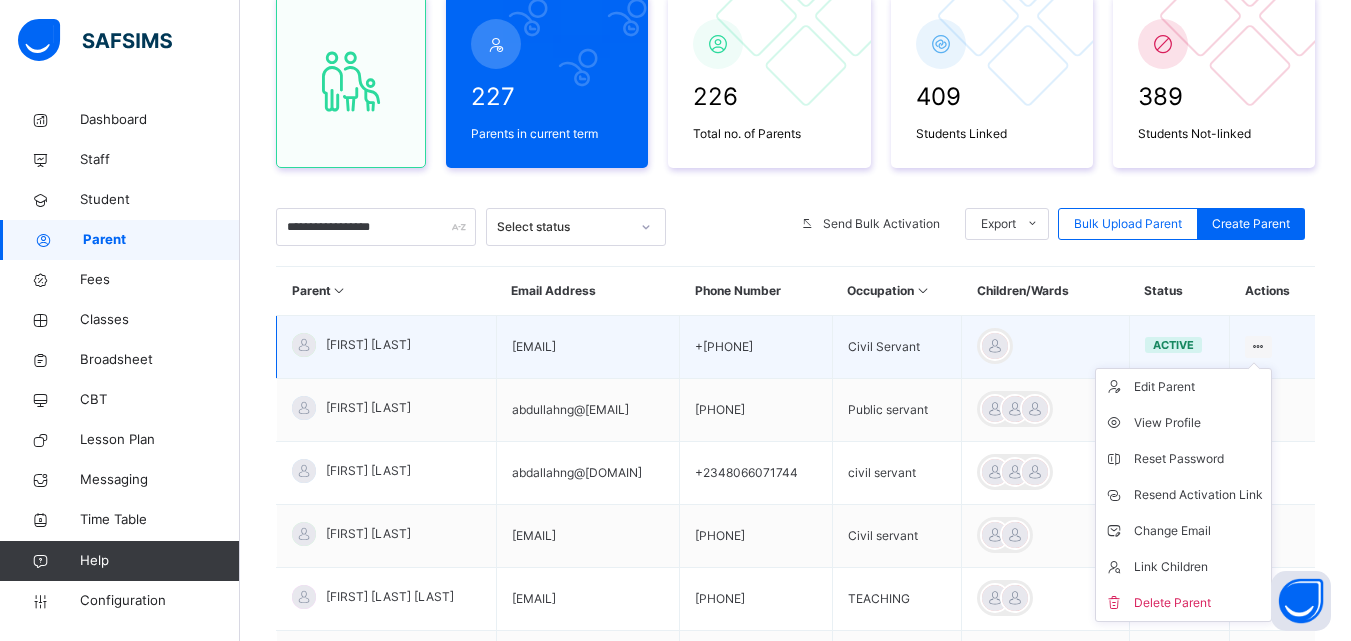 click at bounding box center [1258, 346] 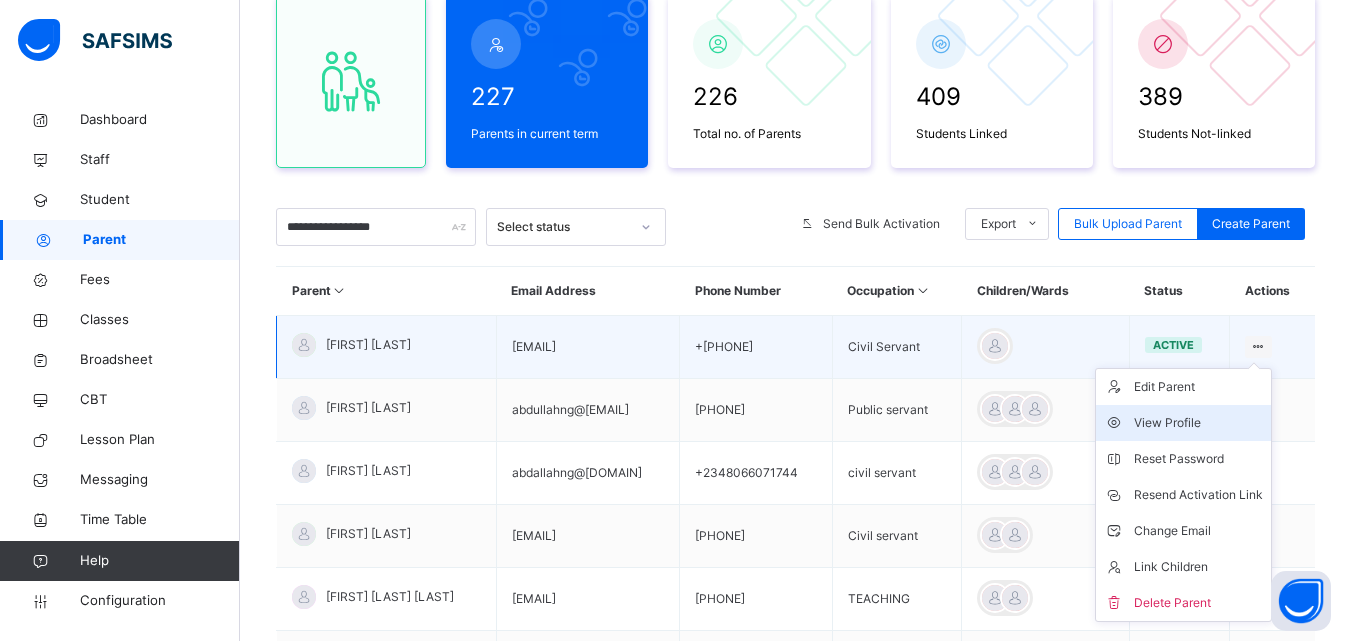 click on "View Profile" at bounding box center (1198, 423) 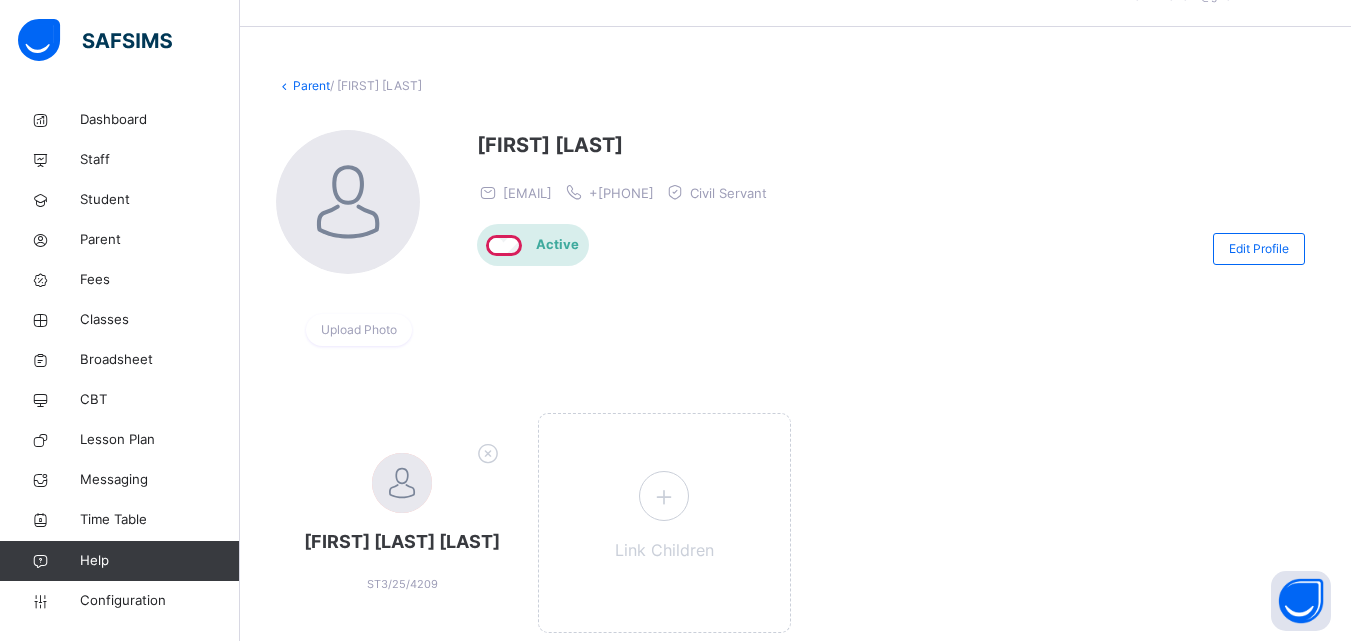 scroll, scrollTop: 152, scrollLeft: 0, axis: vertical 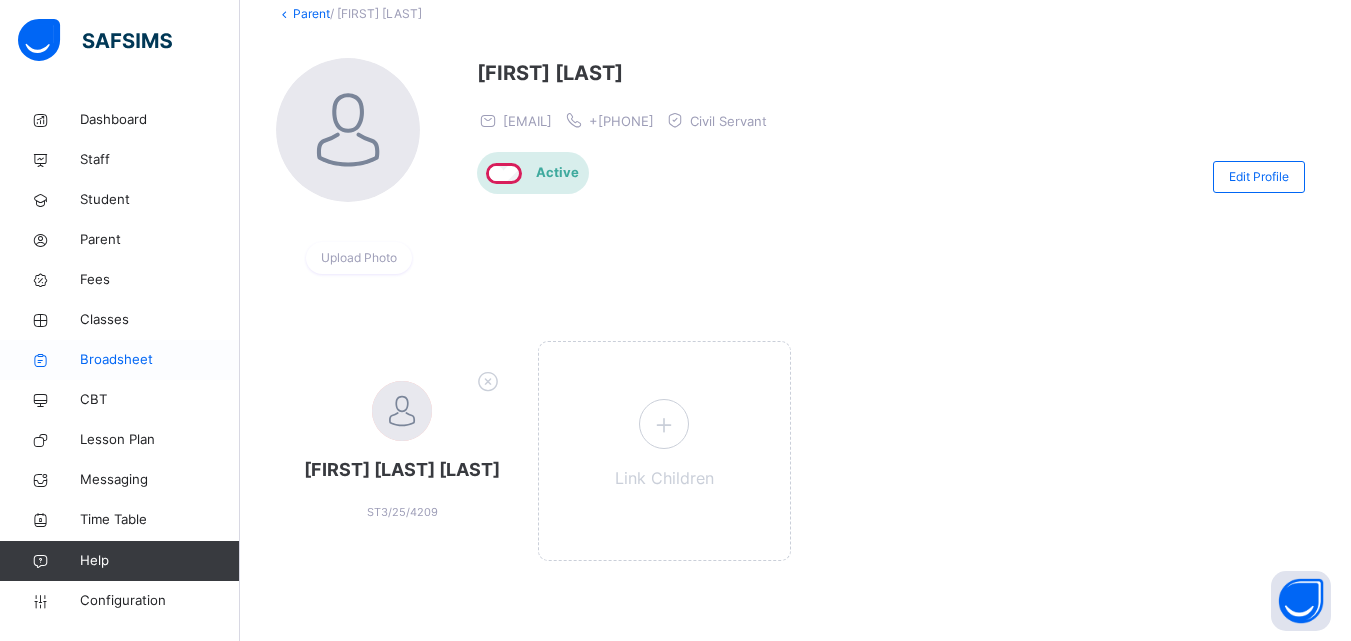 click on "Broadsheet" at bounding box center [160, 360] 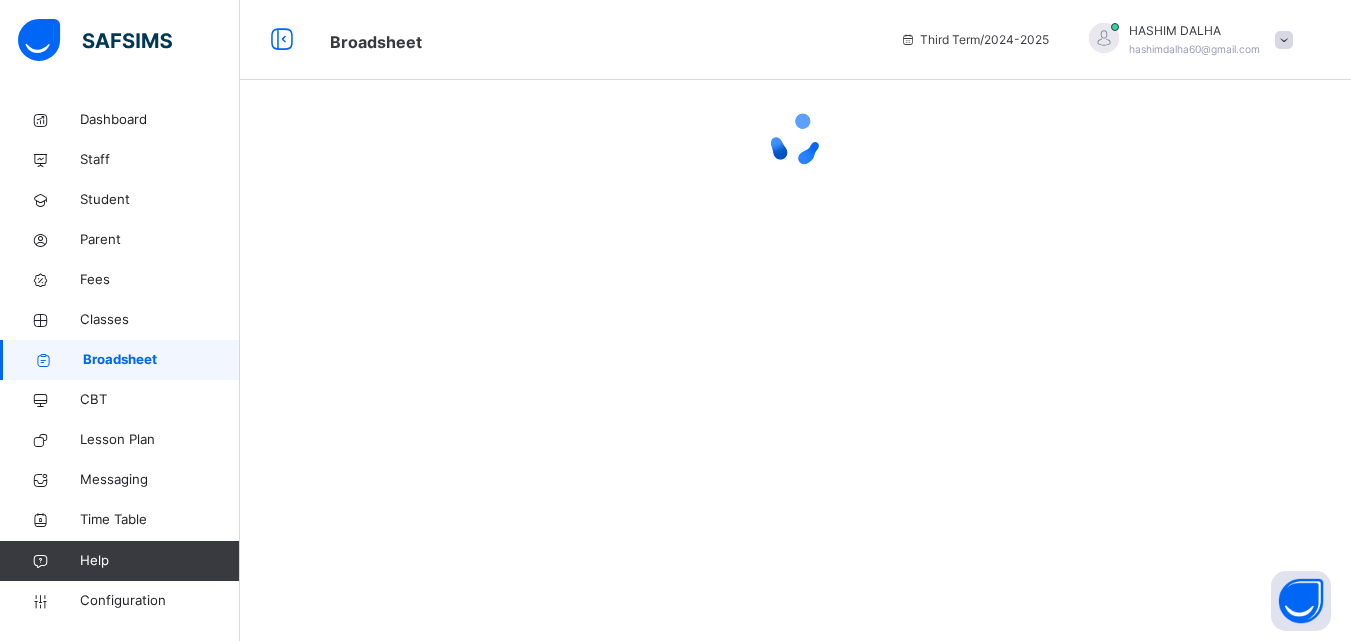 scroll, scrollTop: 0, scrollLeft: 0, axis: both 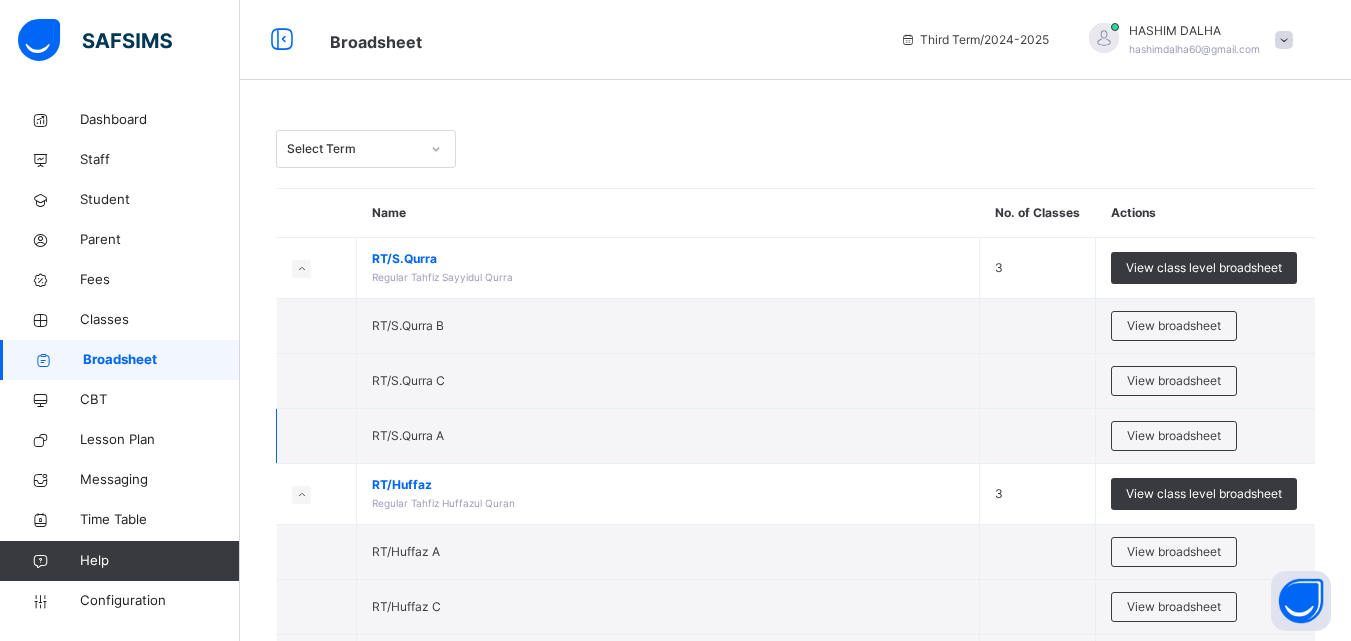 click at bounding box center (317, 436) 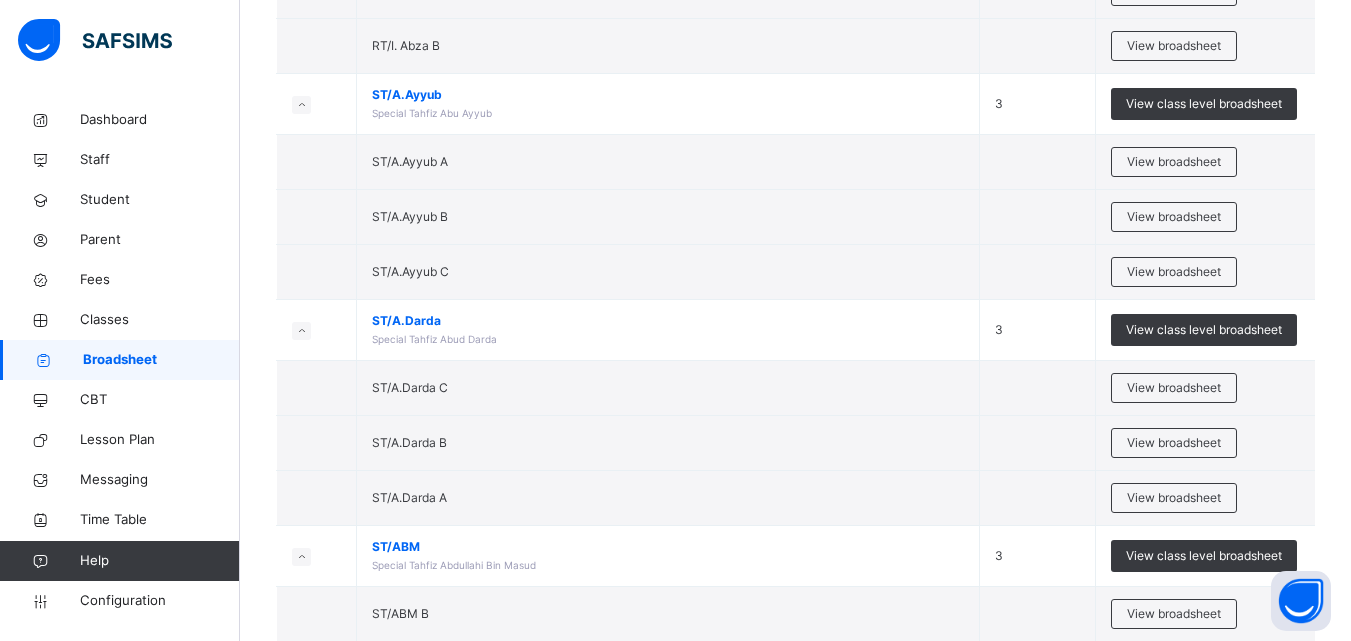 scroll, scrollTop: 1920, scrollLeft: 0, axis: vertical 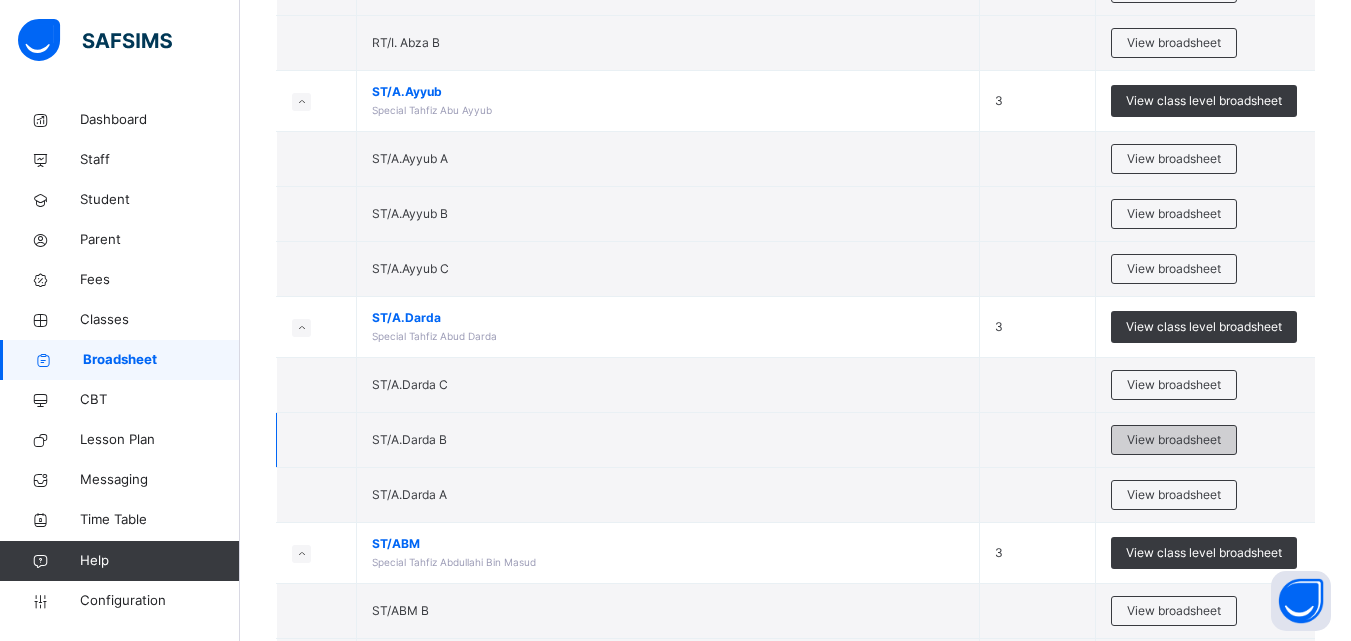 click on "View broadsheet" at bounding box center [1174, 440] 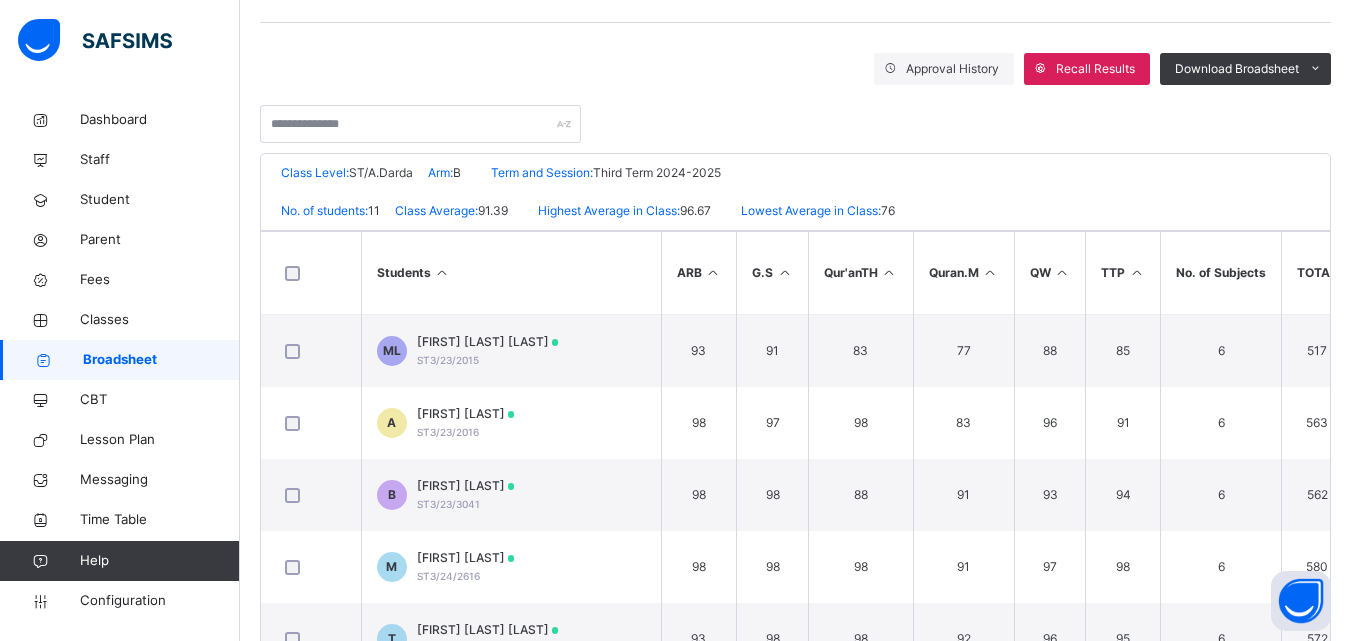 scroll, scrollTop: 325, scrollLeft: 0, axis: vertical 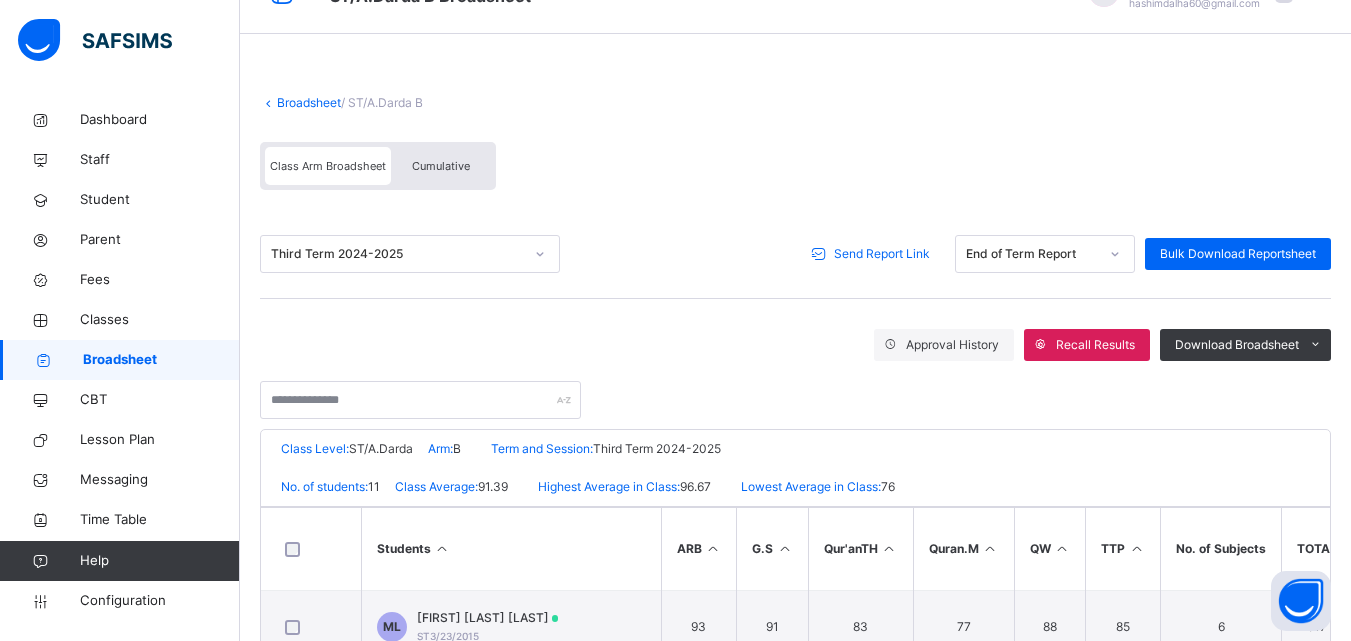 click on "Send Report Link" at bounding box center (873, 254) 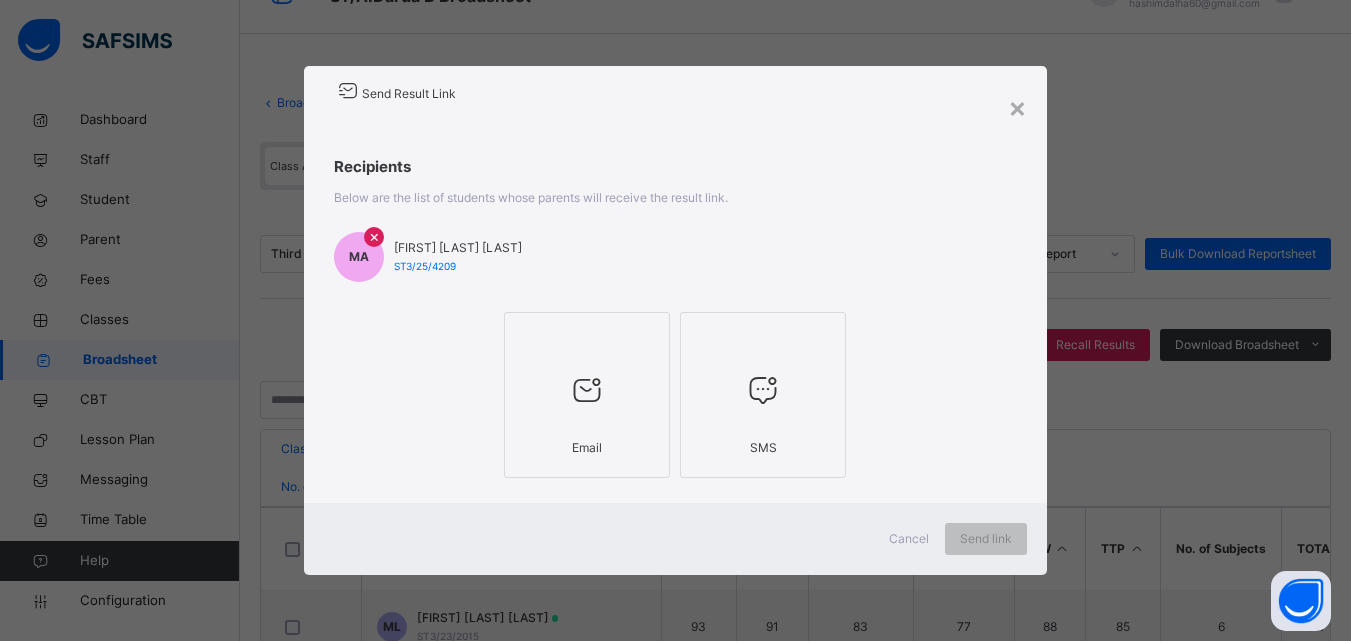 click at bounding box center [587, 390] 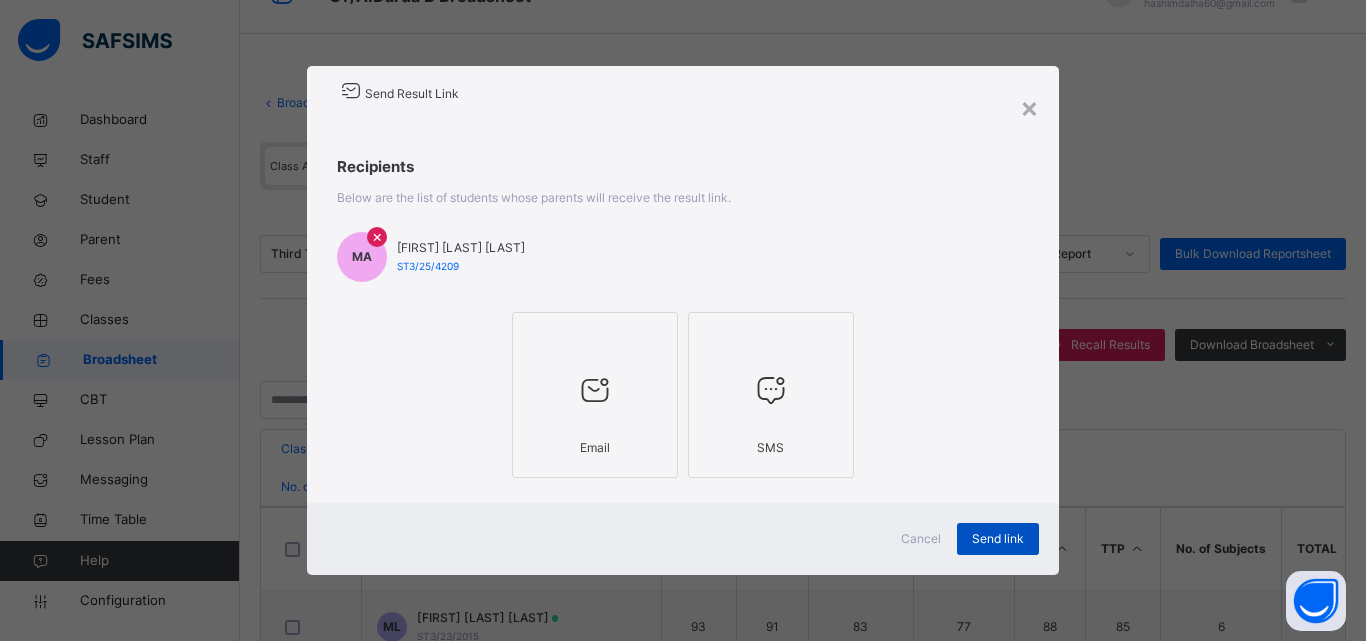 click on "Send link" at bounding box center (998, 539) 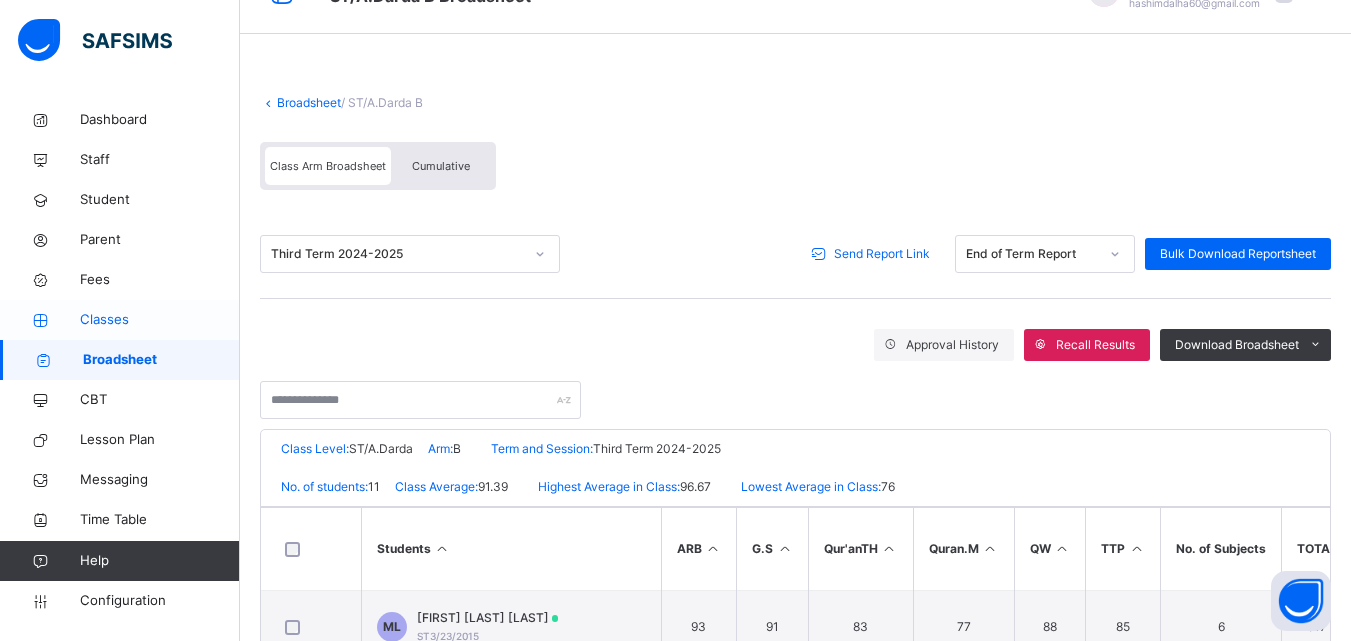 click on "Classes" at bounding box center (120, 320) 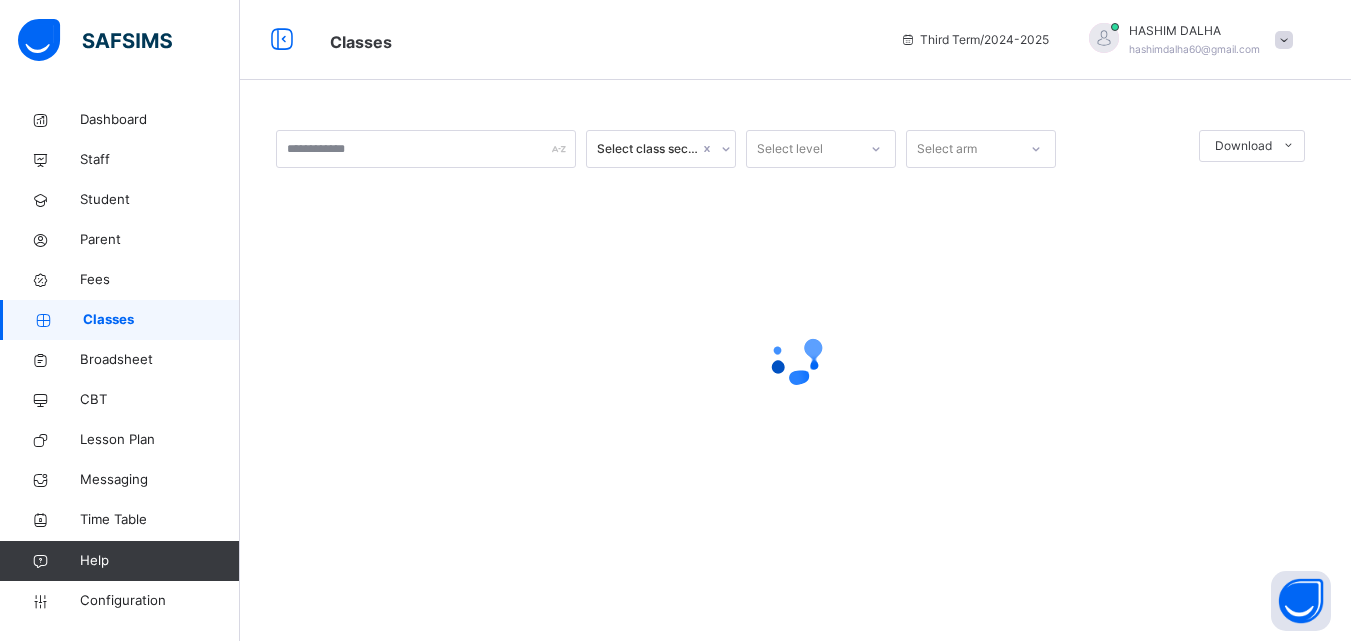 scroll, scrollTop: 0, scrollLeft: 0, axis: both 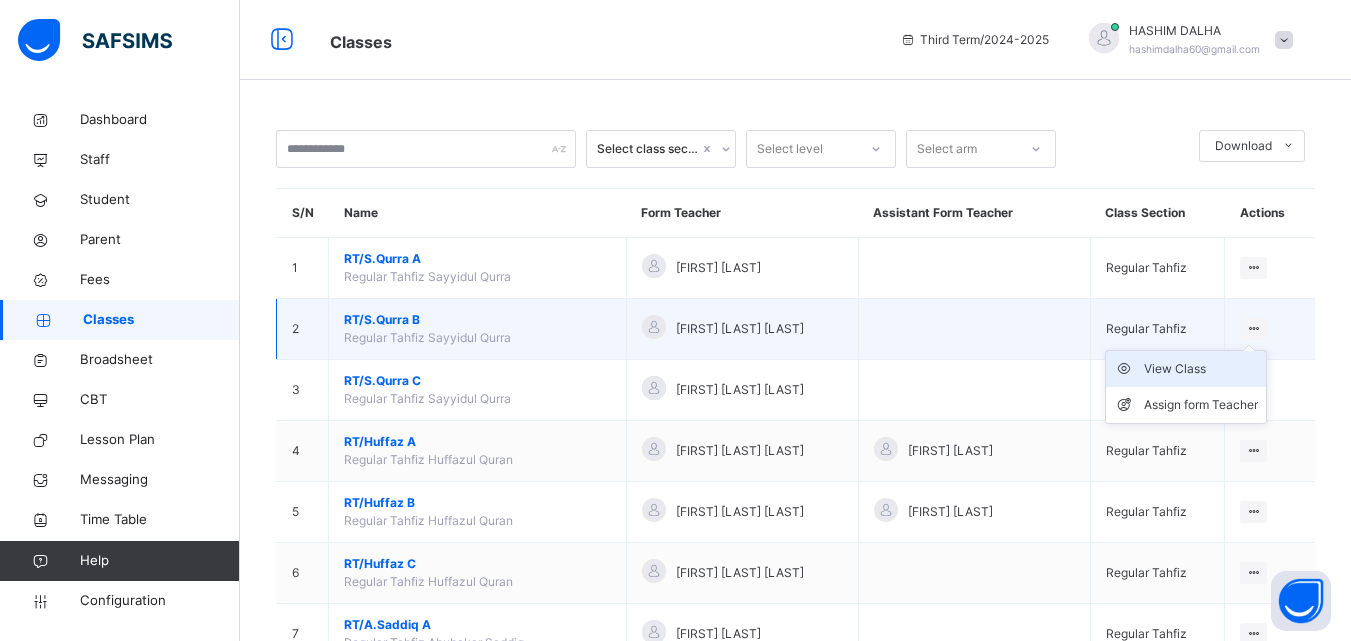 click on "View Class" at bounding box center (1201, 369) 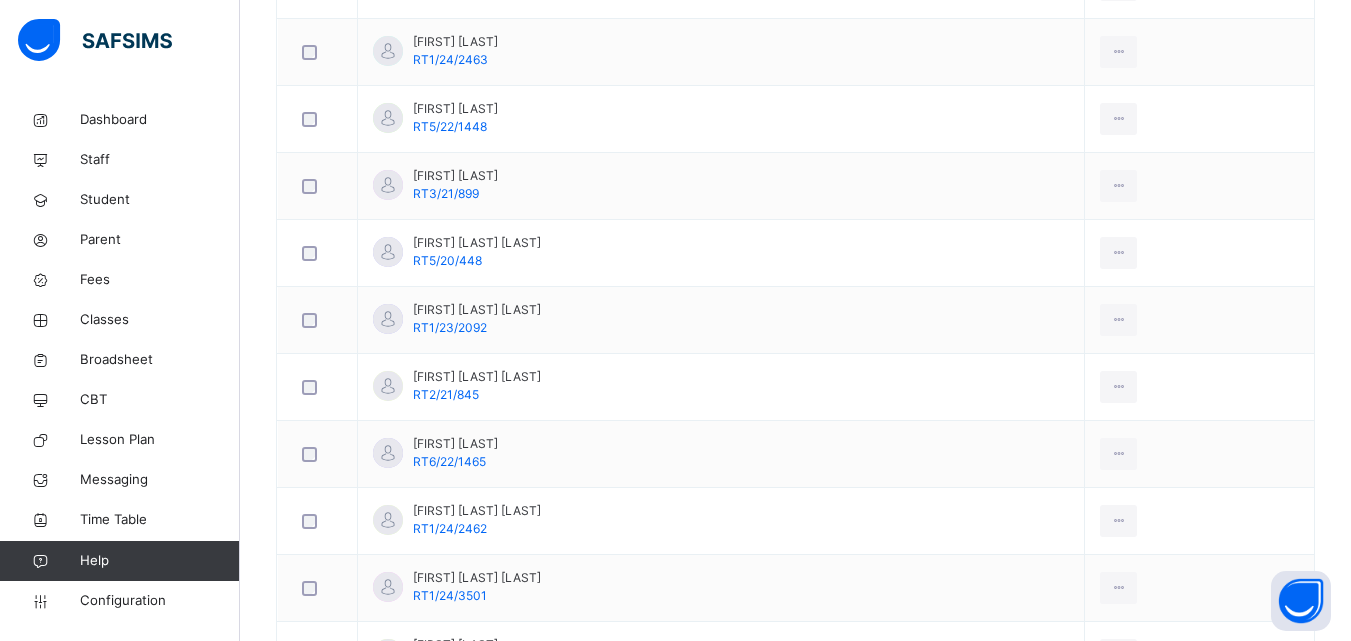 scroll, scrollTop: 2581, scrollLeft: 0, axis: vertical 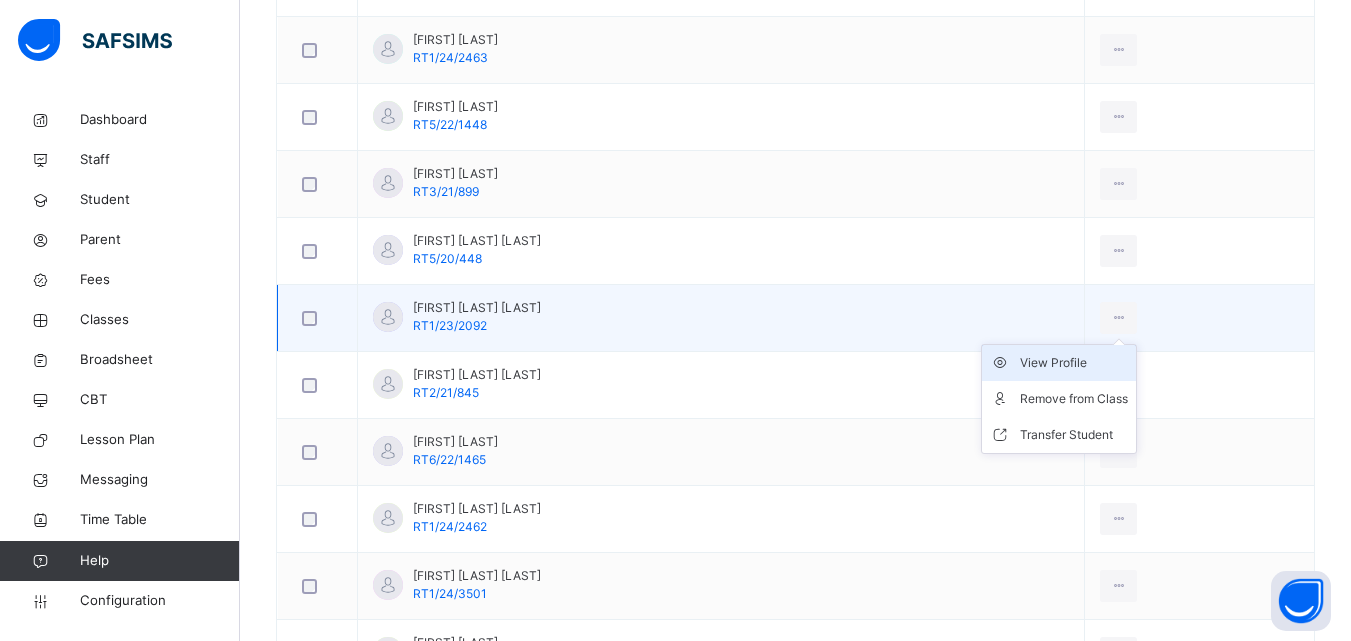 click on "View Profile" at bounding box center [1074, 363] 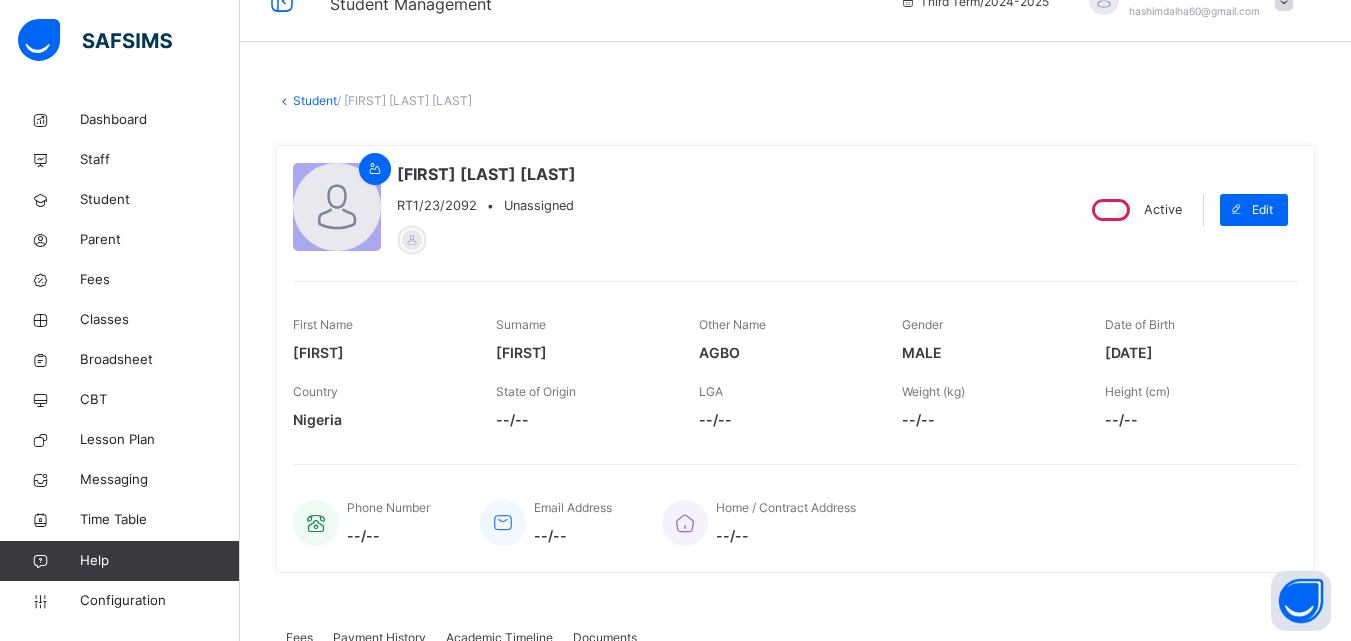 scroll, scrollTop: 0, scrollLeft: 0, axis: both 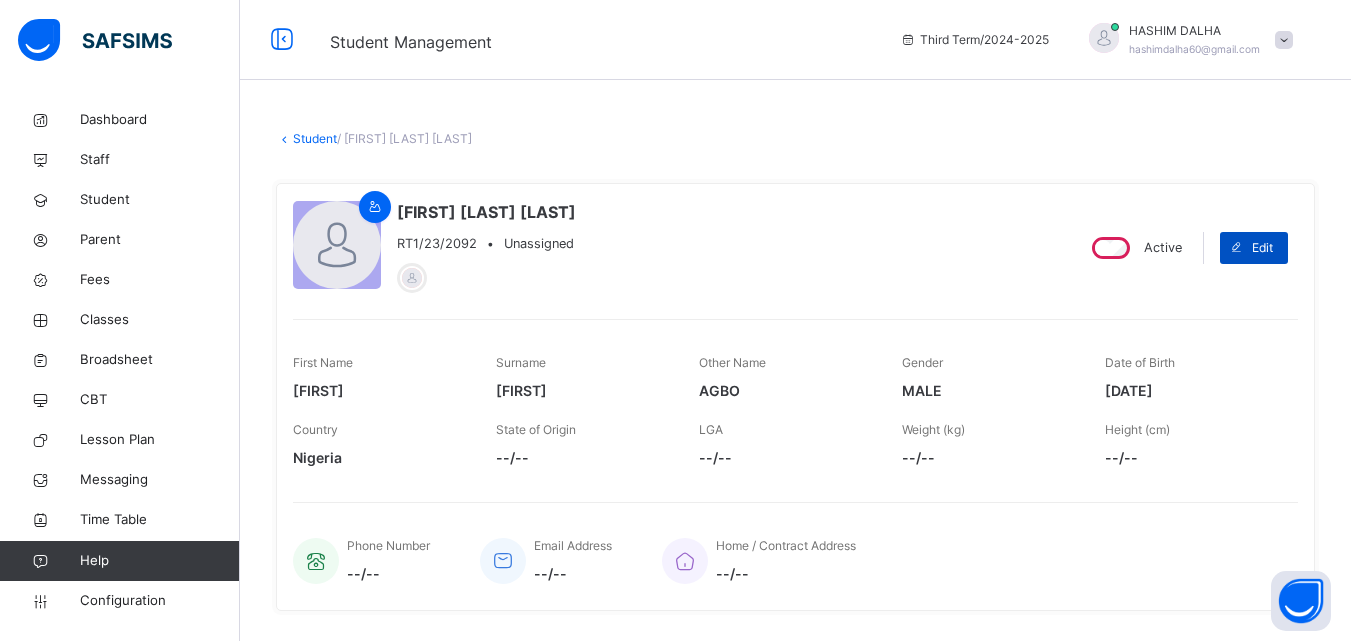 click at bounding box center (1236, 248) 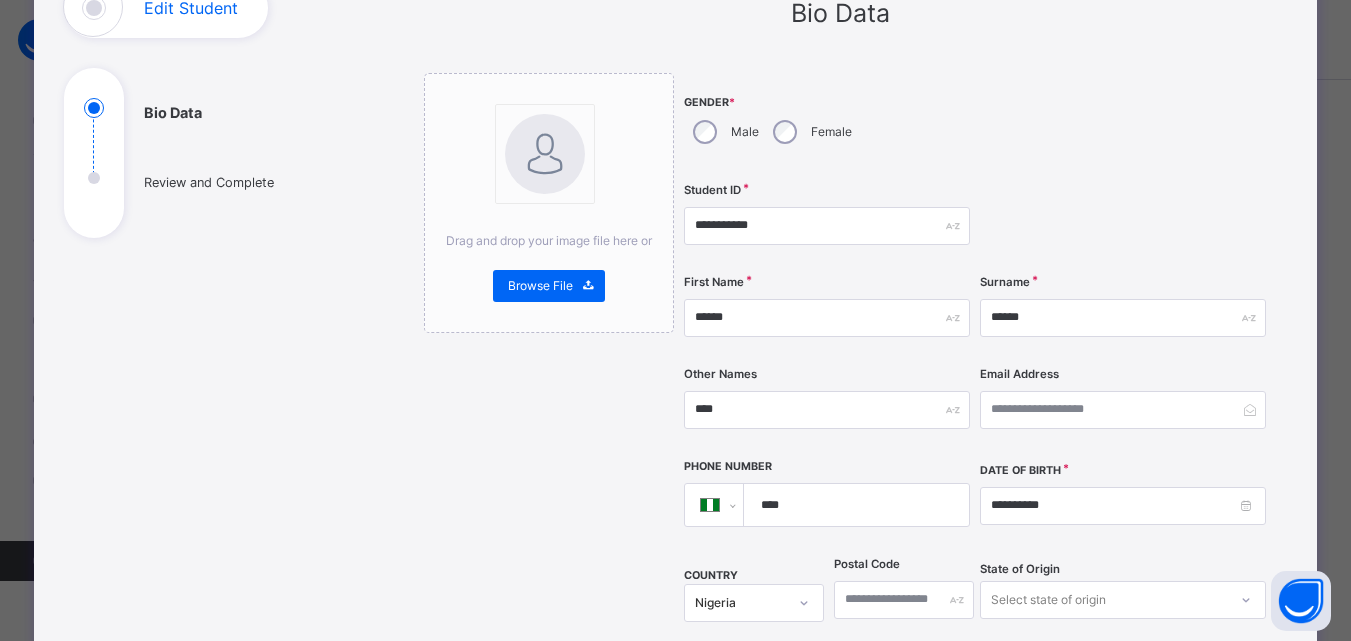 scroll, scrollTop: 200, scrollLeft: 0, axis: vertical 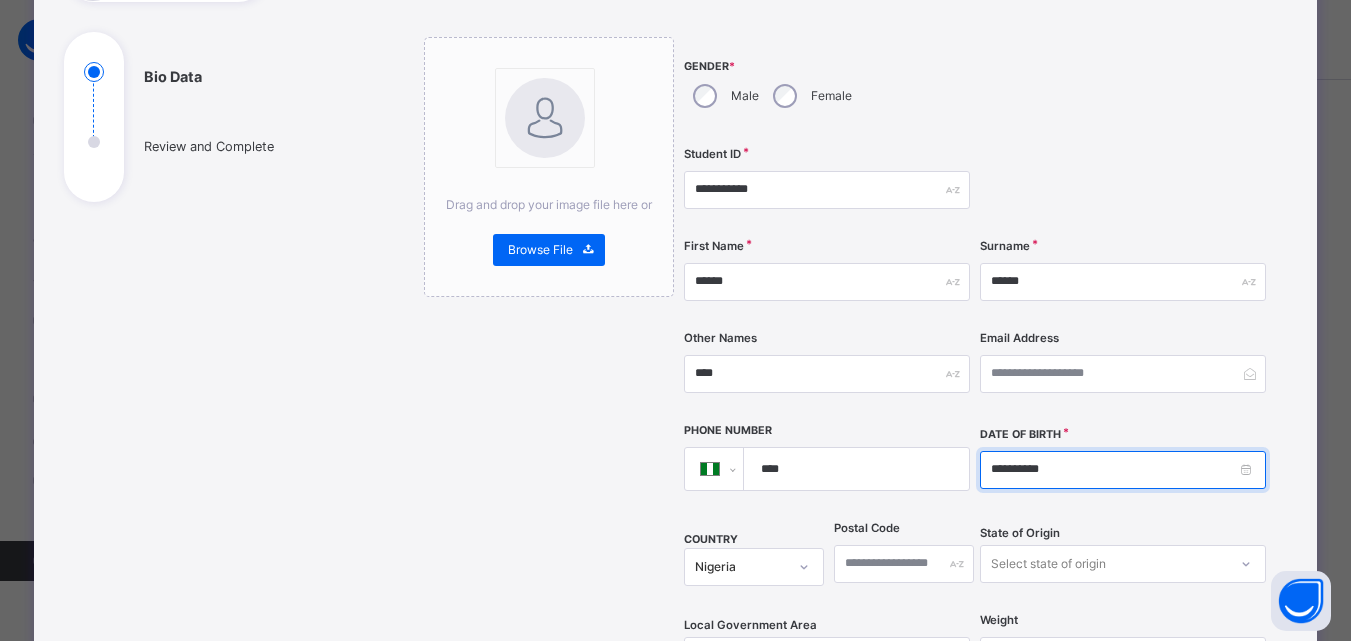 click on "**********" at bounding box center [1123, 470] 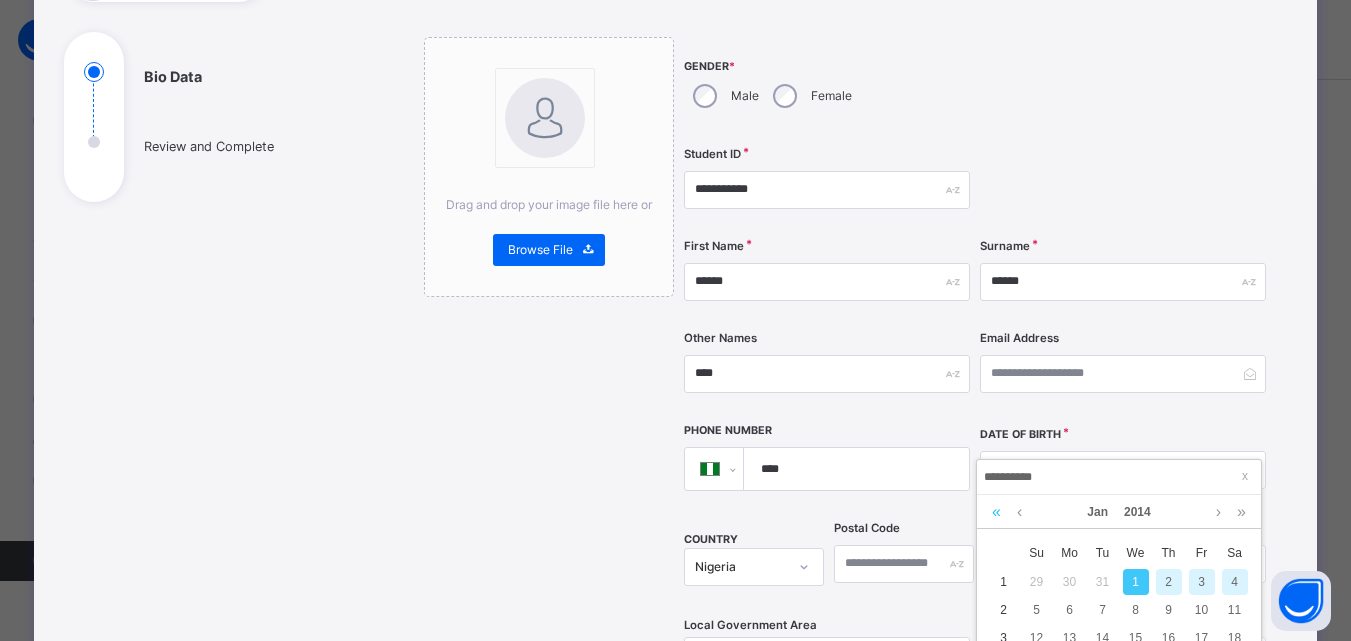 click at bounding box center [996, 512] 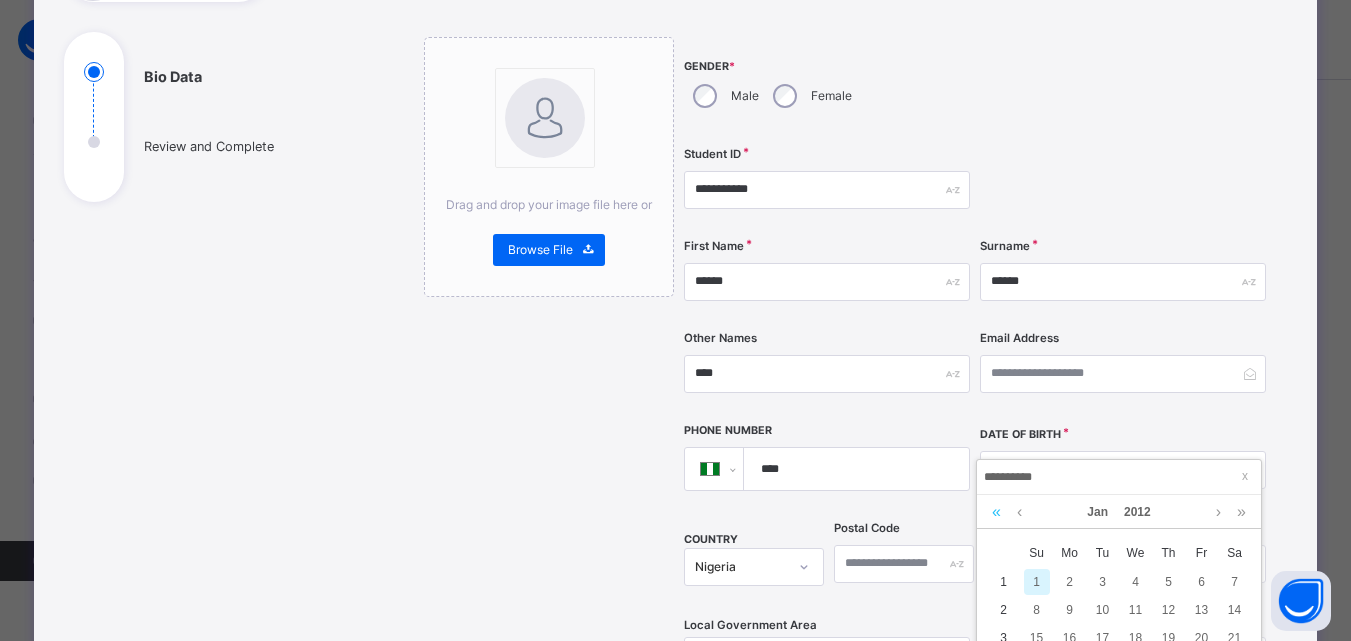 click at bounding box center [996, 512] 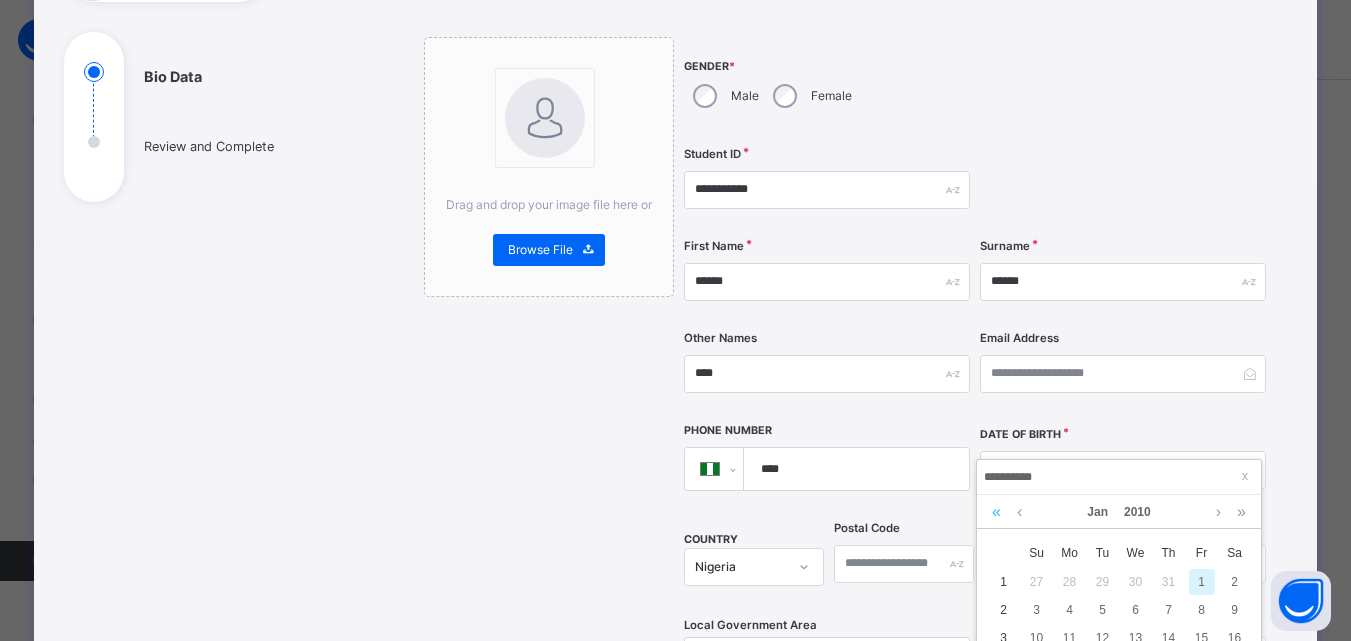 click at bounding box center (996, 512) 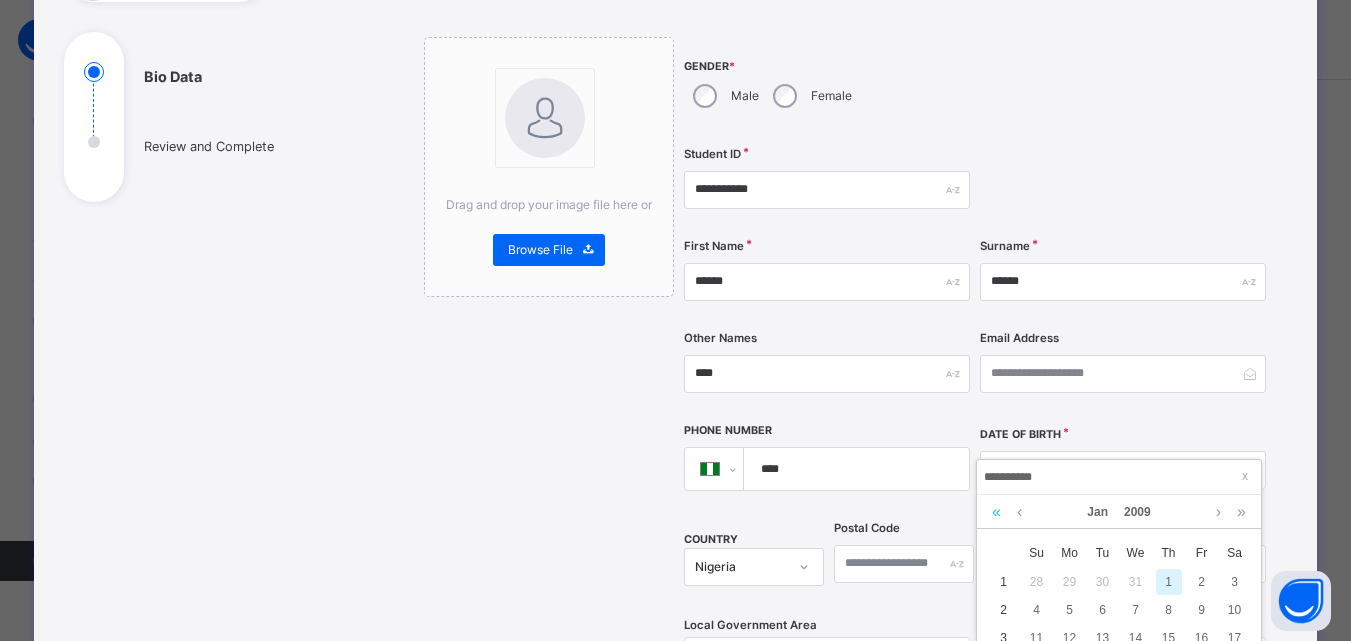 click at bounding box center [996, 512] 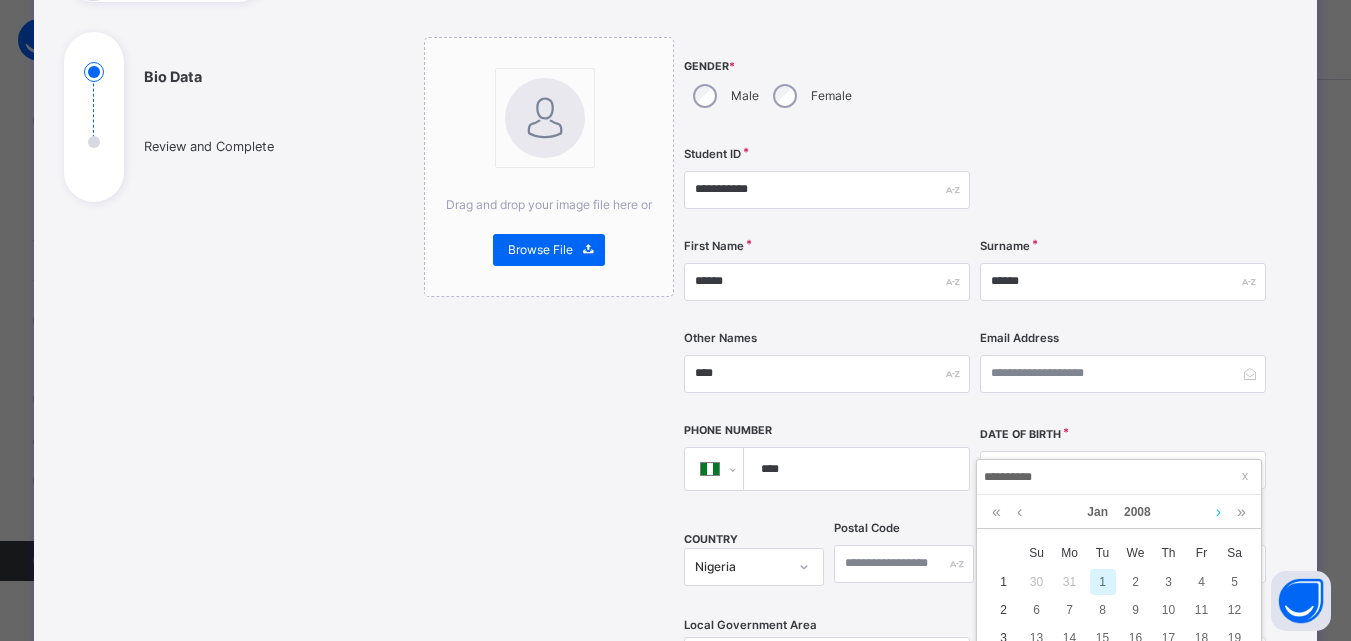 click at bounding box center (1218, 512) 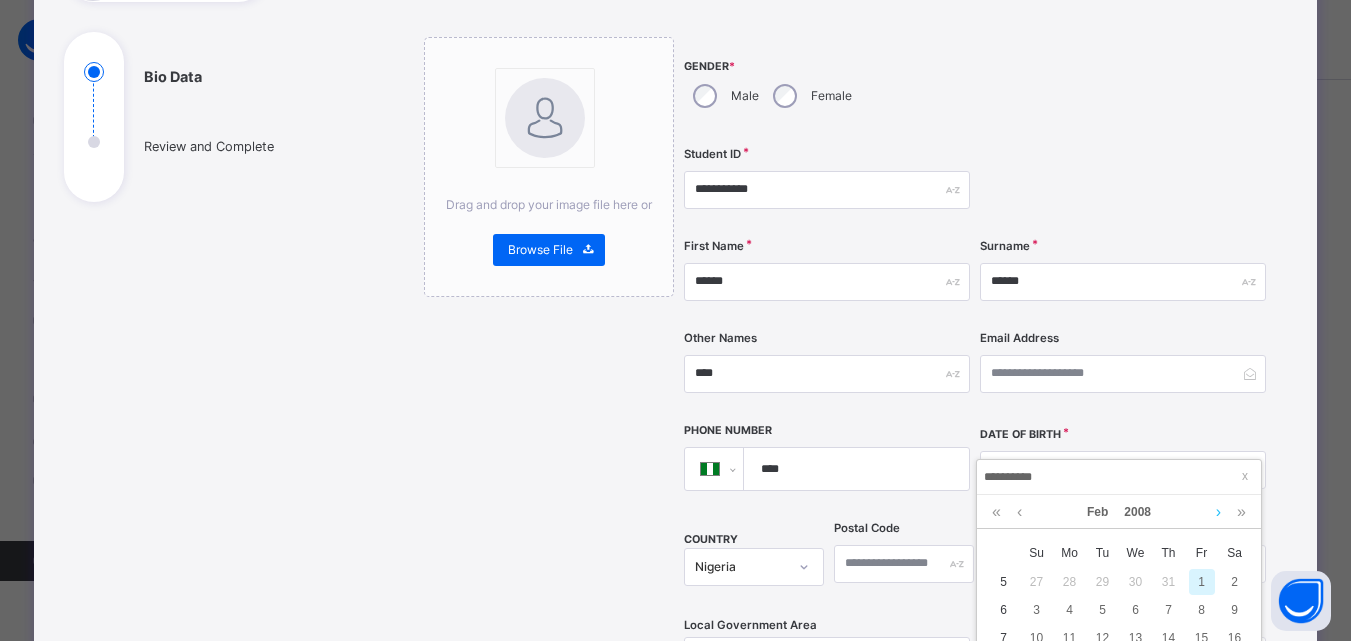 click at bounding box center (1218, 512) 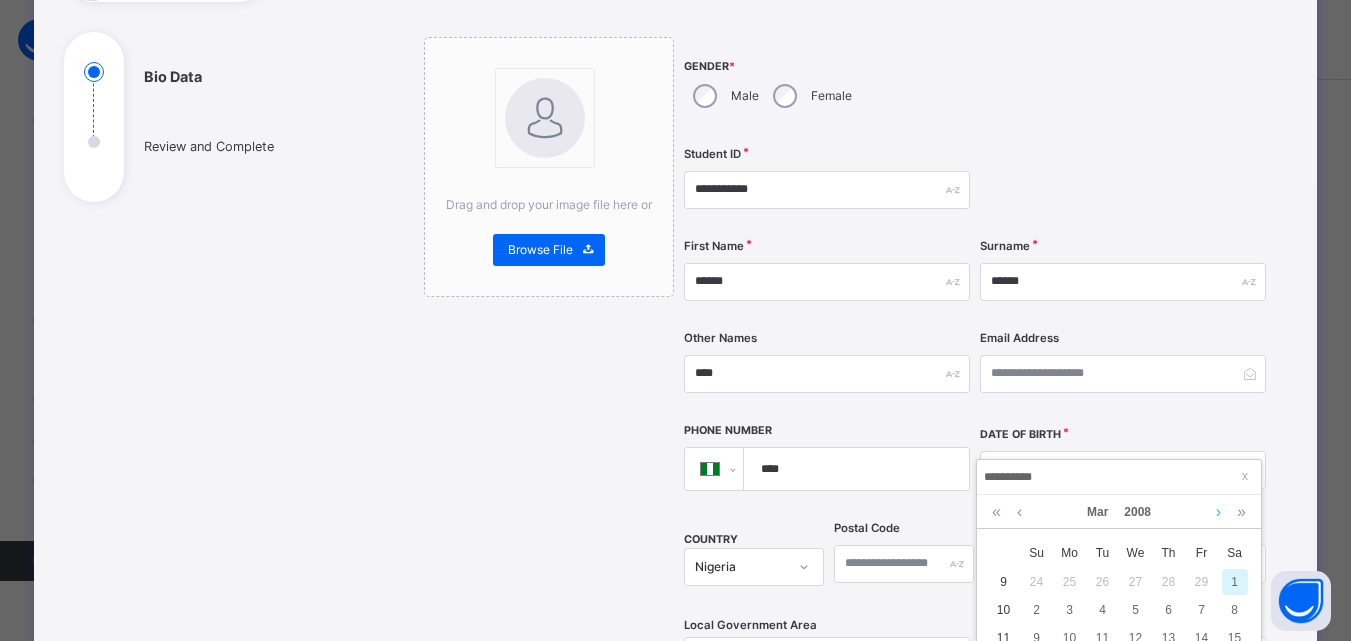 click at bounding box center (1218, 512) 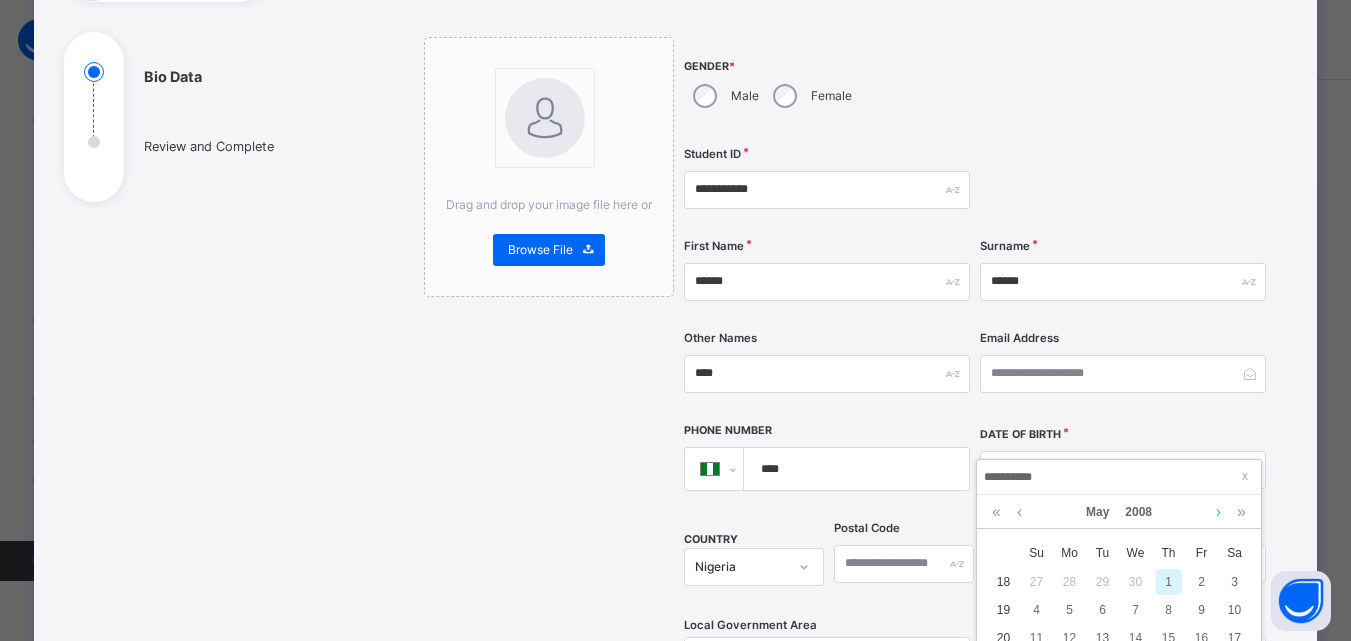 click at bounding box center [1218, 512] 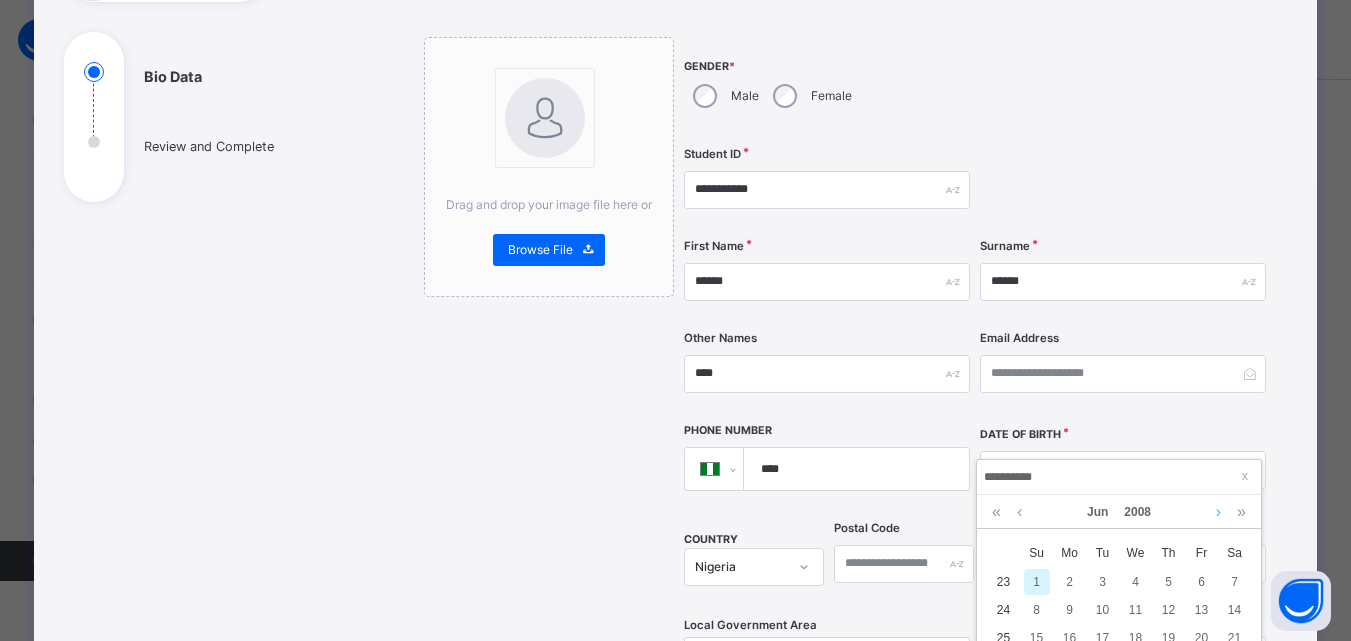 click at bounding box center [1218, 512] 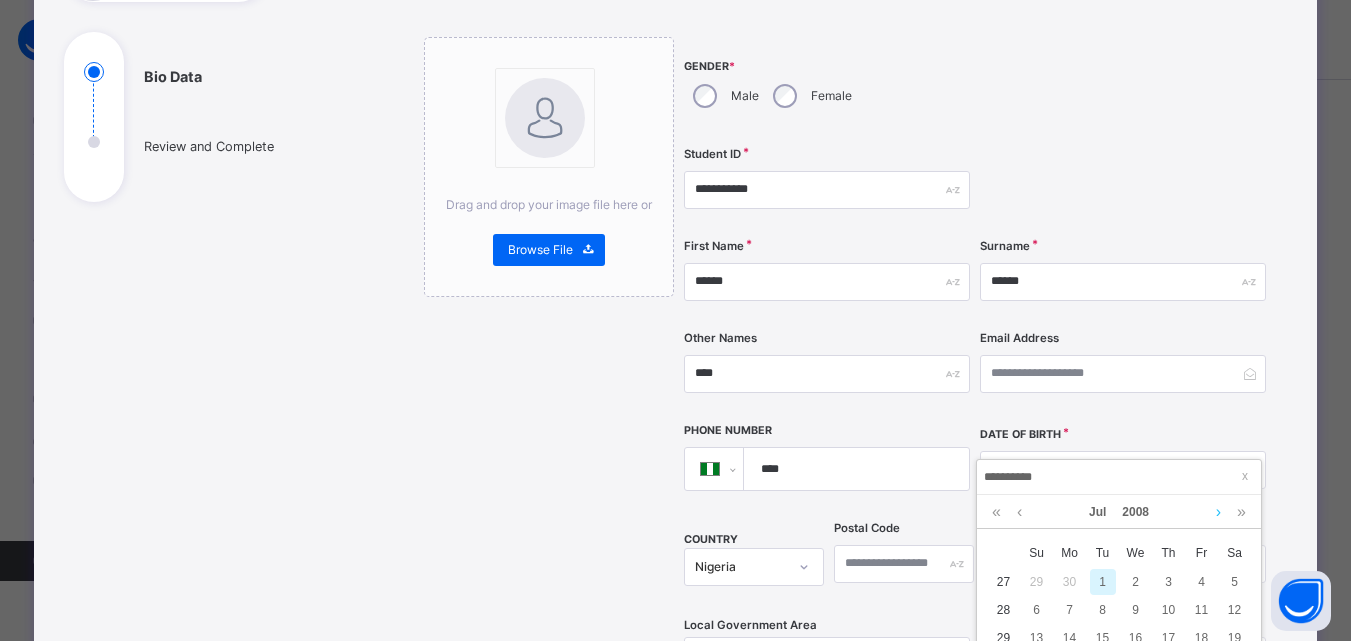 click at bounding box center (1218, 512) 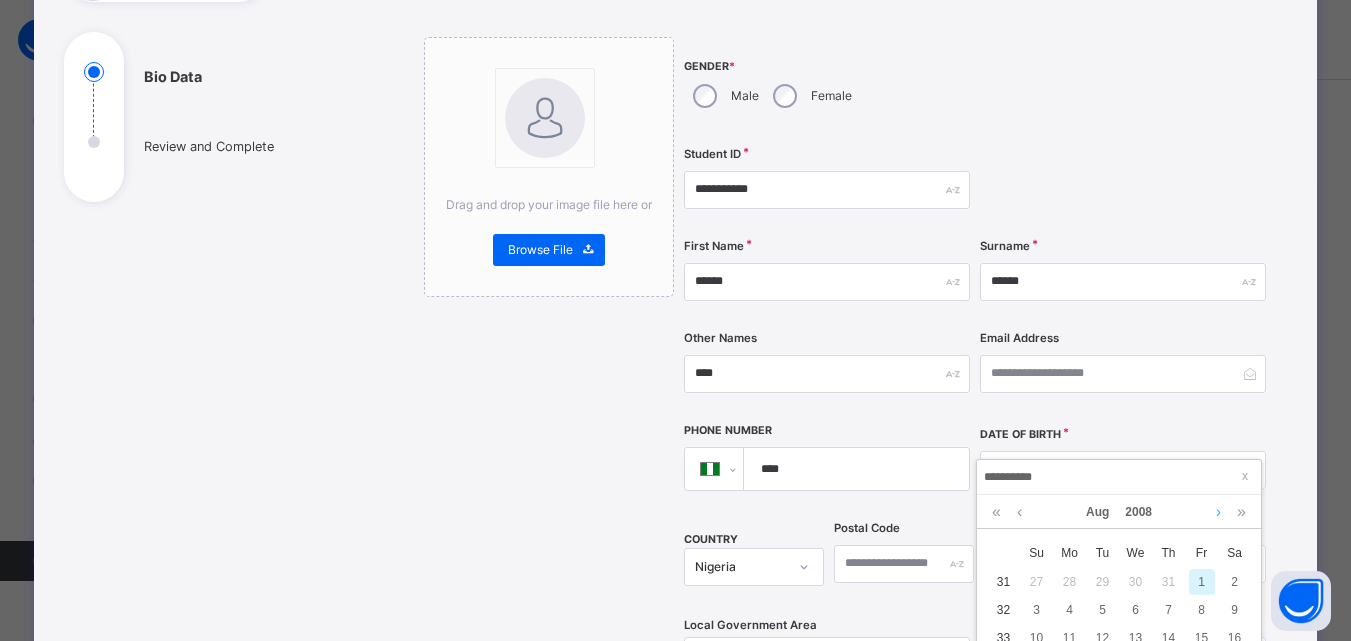 click at bounding box center (1218, 512) 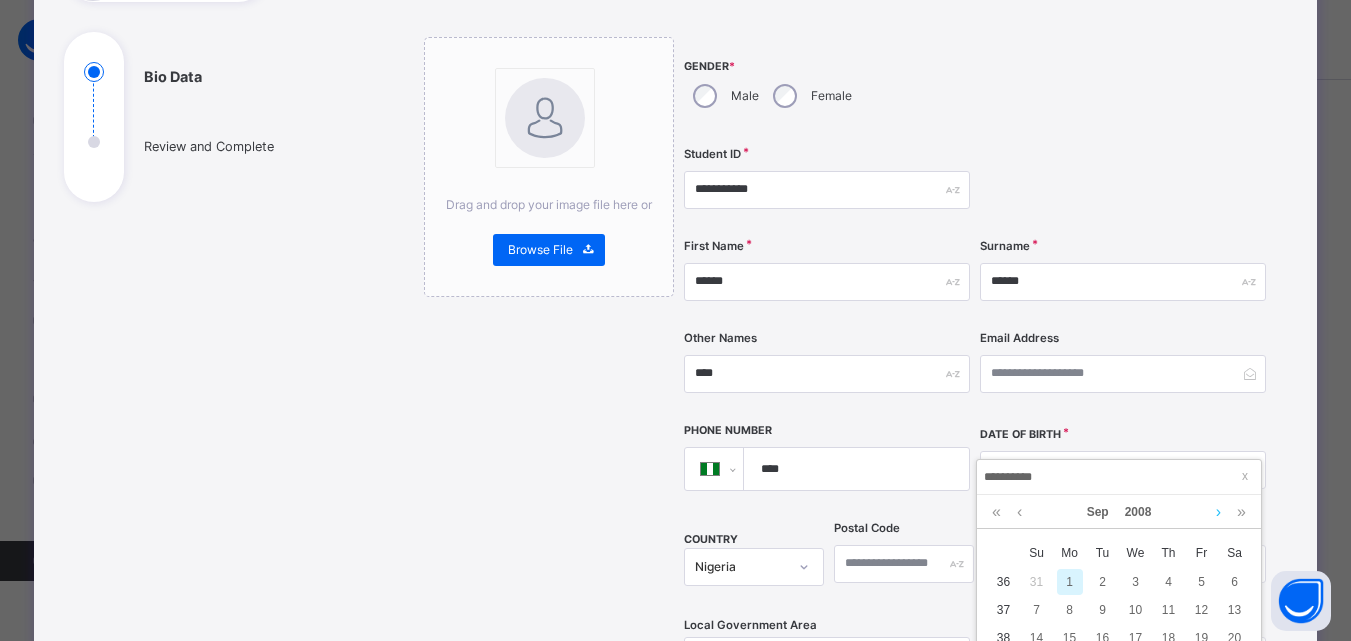 click at bounding box center (1218, 512) 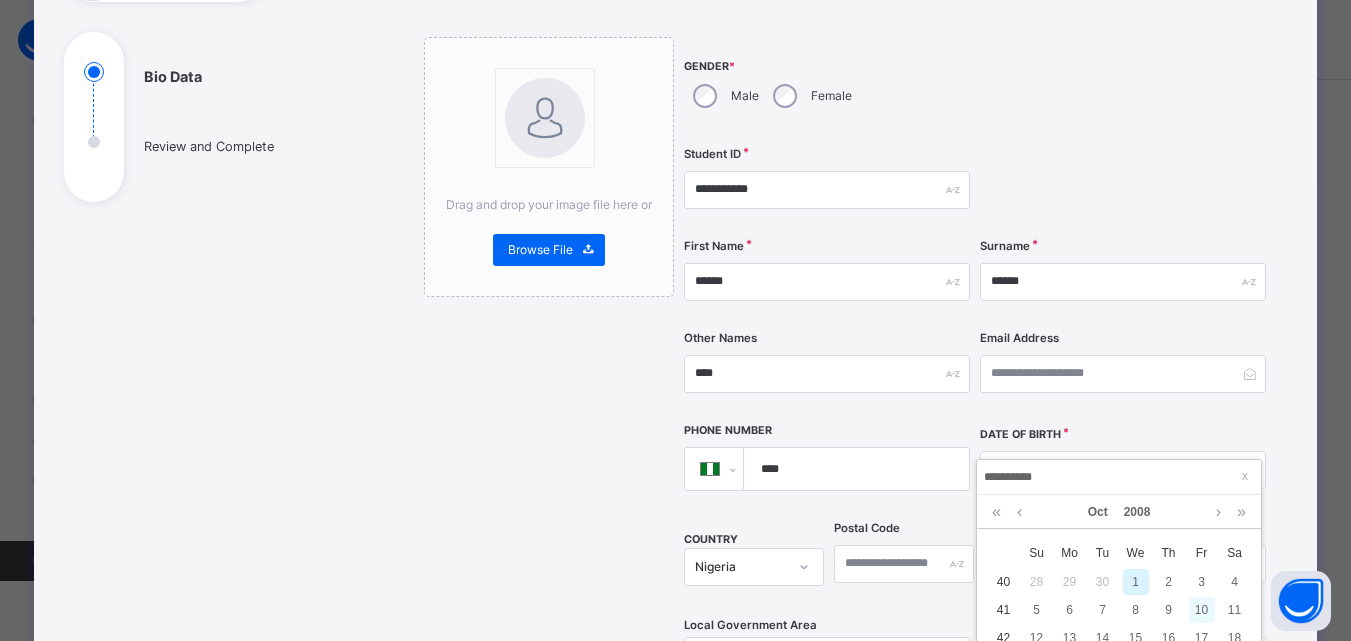 click on "10" at bounding box center [1202, 610] 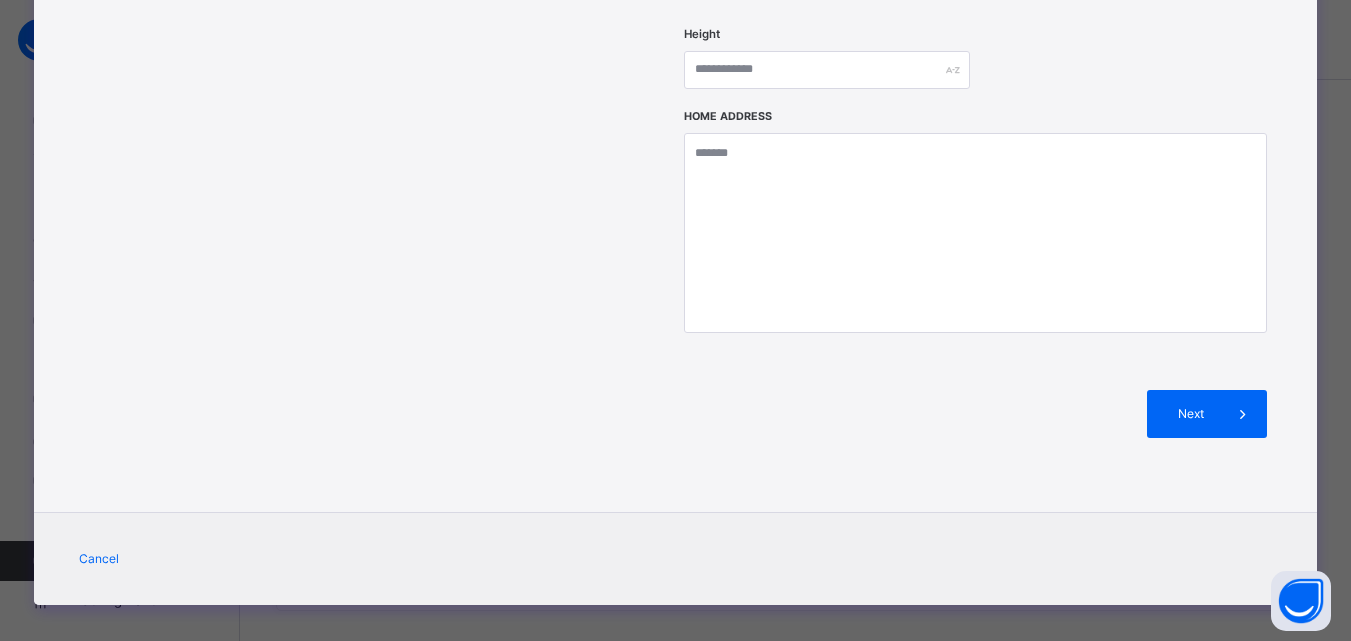 scroll, scrollTop: 892, scrollLeft: 0, axis: vertical 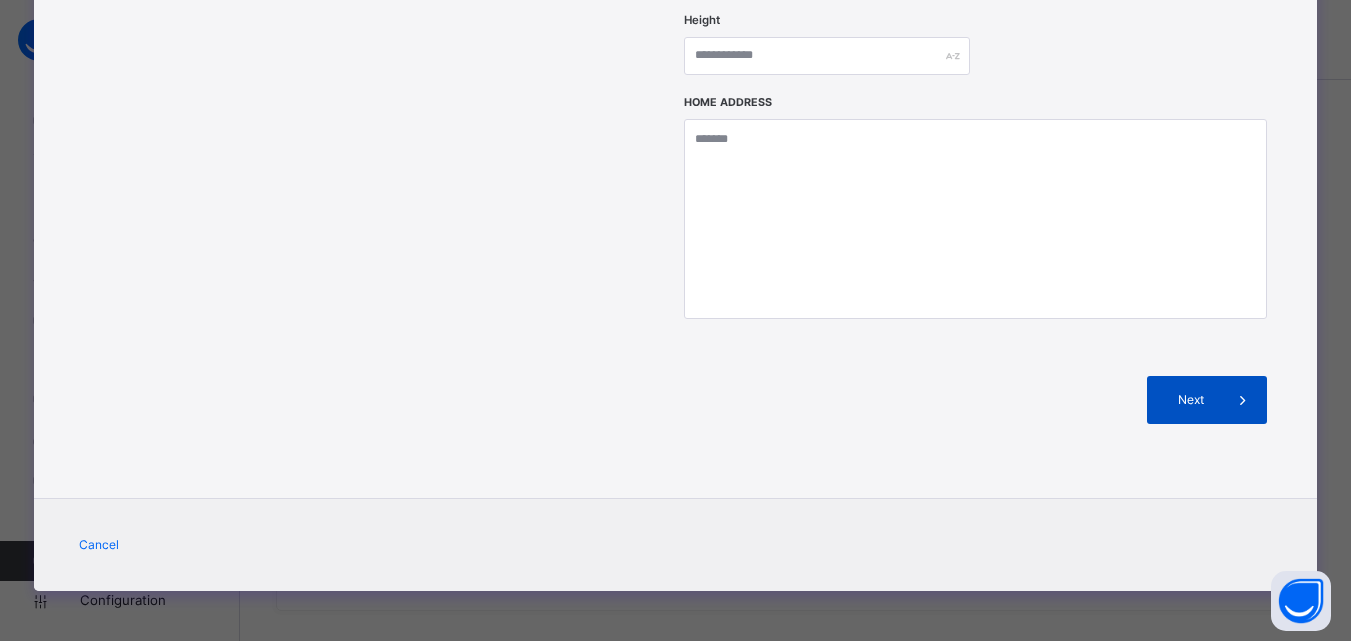 click at bounding box center [1243, 400] 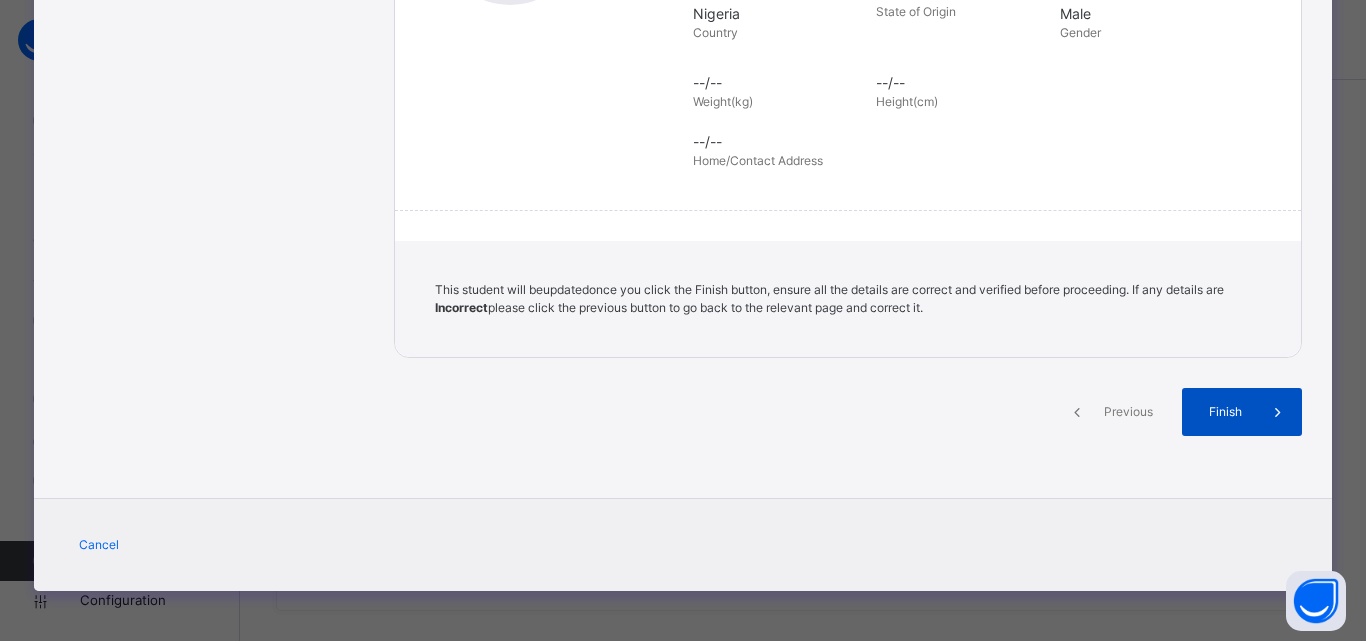 click on "Finish" at bounding box center (1225, 412) 